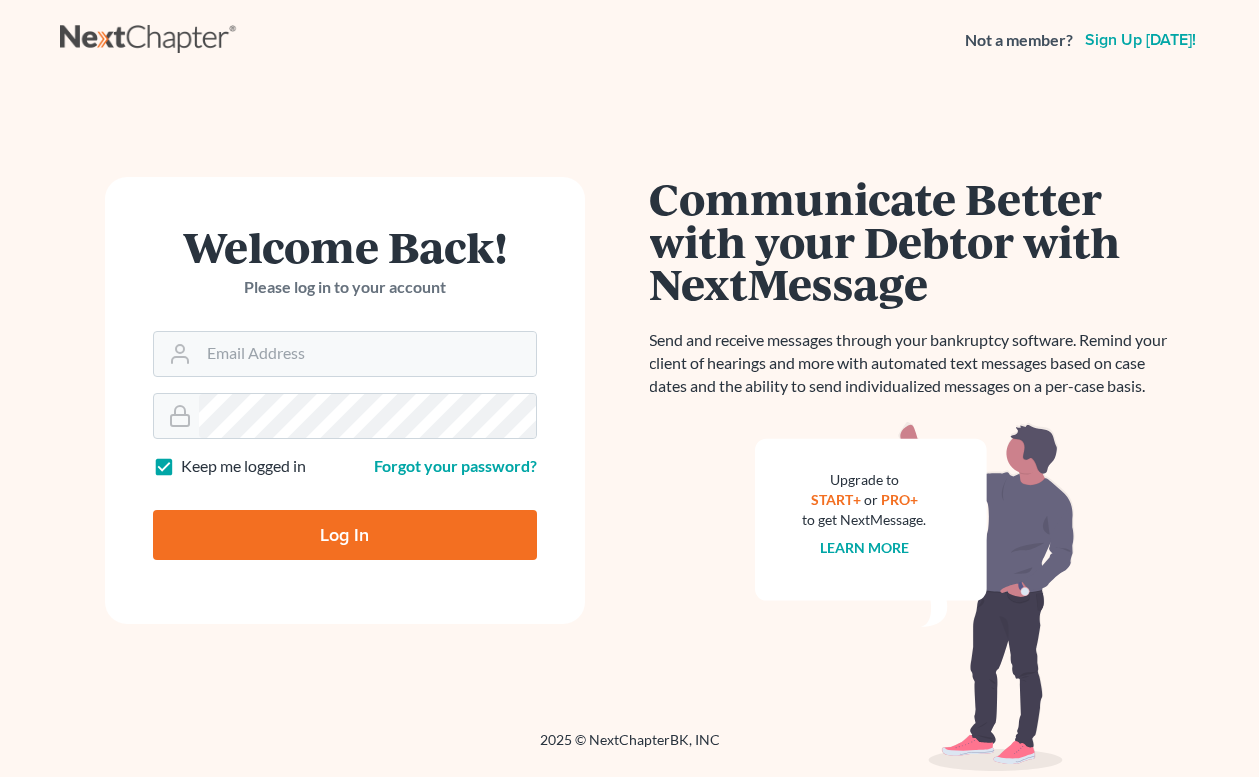scroll, scrollTop: 0, scrollLeft: 0, axis: both 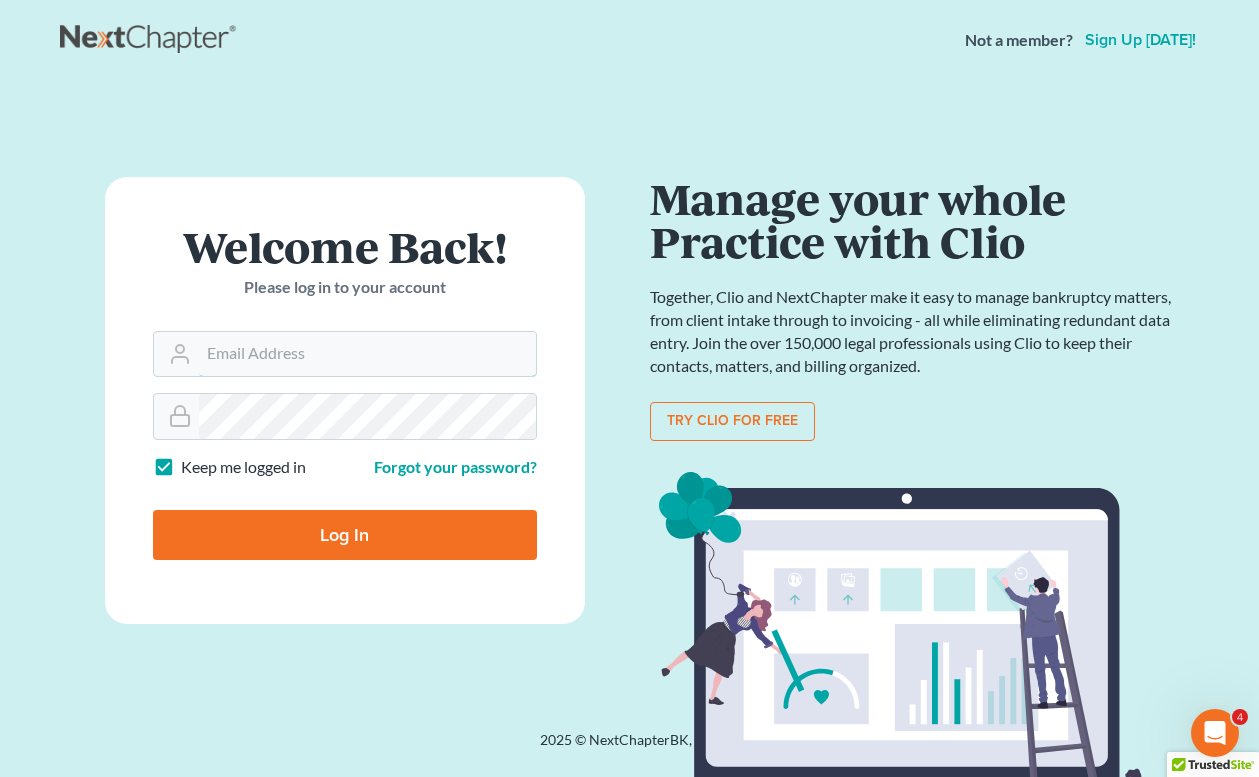 type on "[EMAIL_ADDRESS][DOMAIN_NAME]" 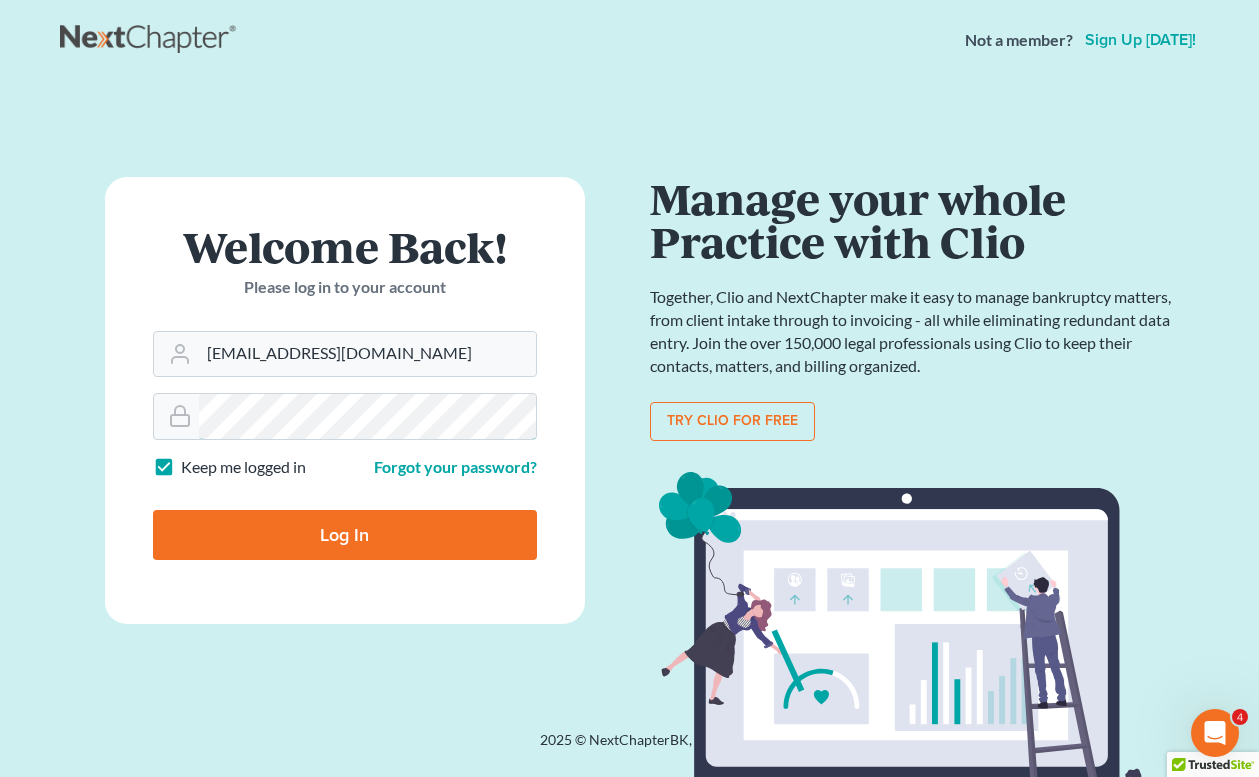 click on "Log In" at bounding box center (345, 535) 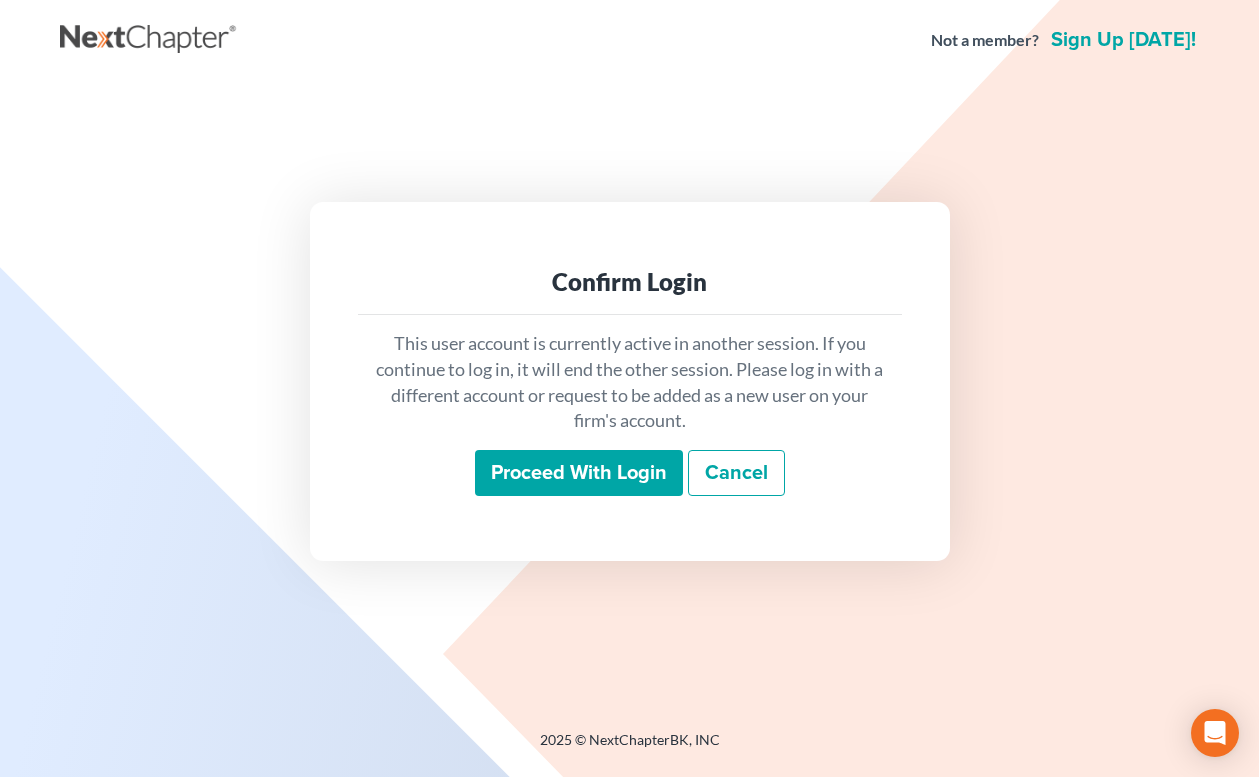 scroll, scrollTop: 0, scrollLeft: 0, axis: both 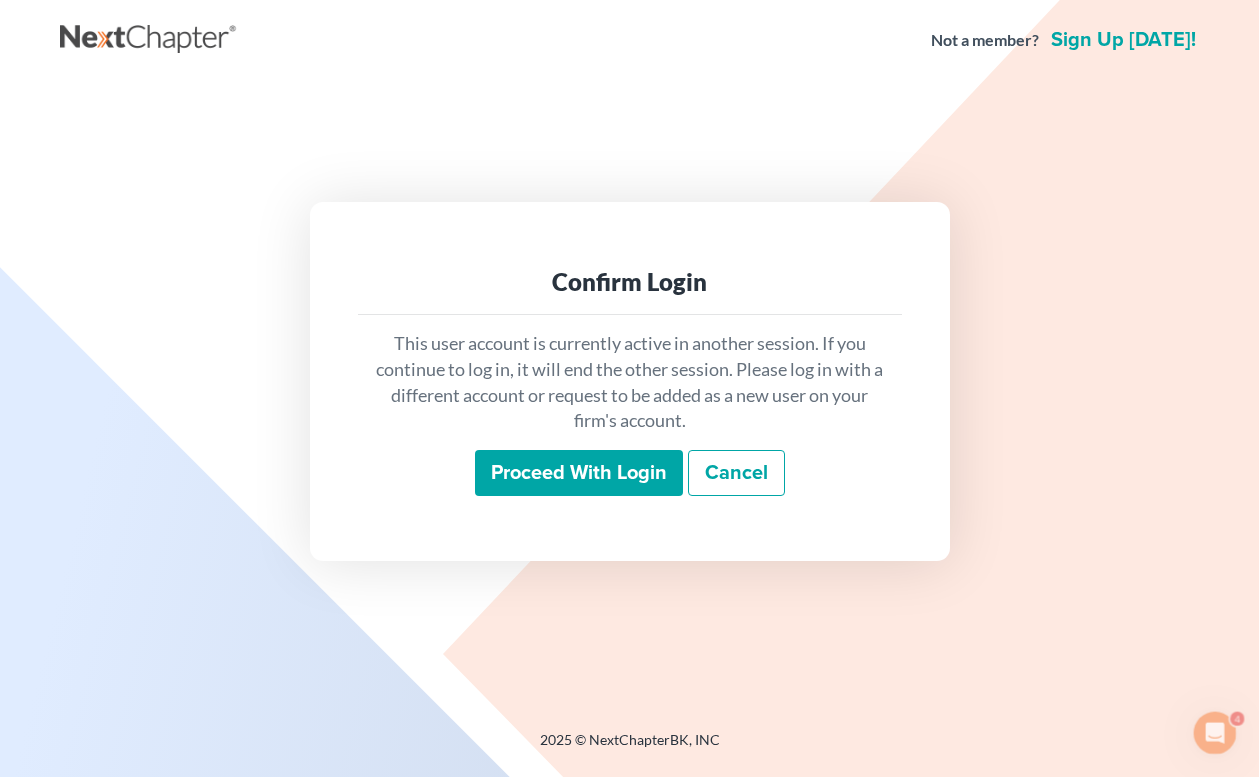 click on "Proceed with login" at bounding box center [579, 473] 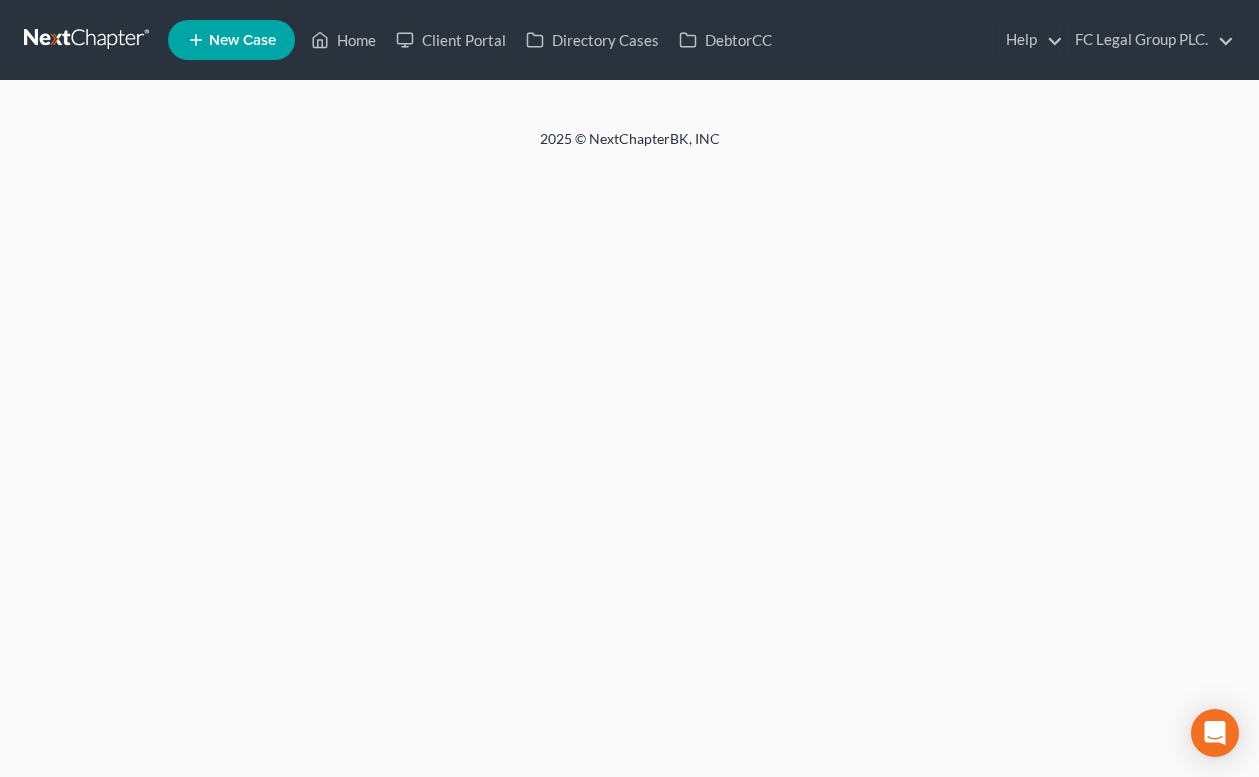 scroll, scrollTop: 0, scrollLeft: 0, axis: both 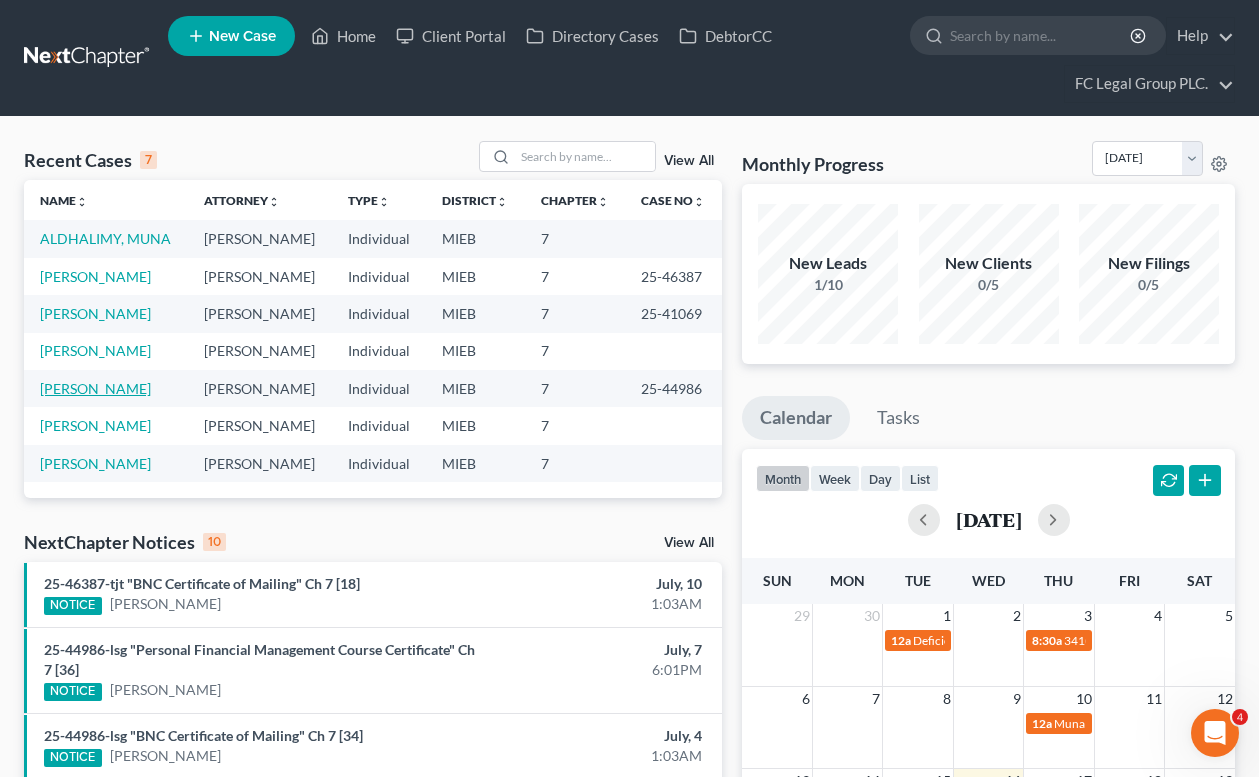 click on "Abbas, Sanae" at bounding box center [95, 388] 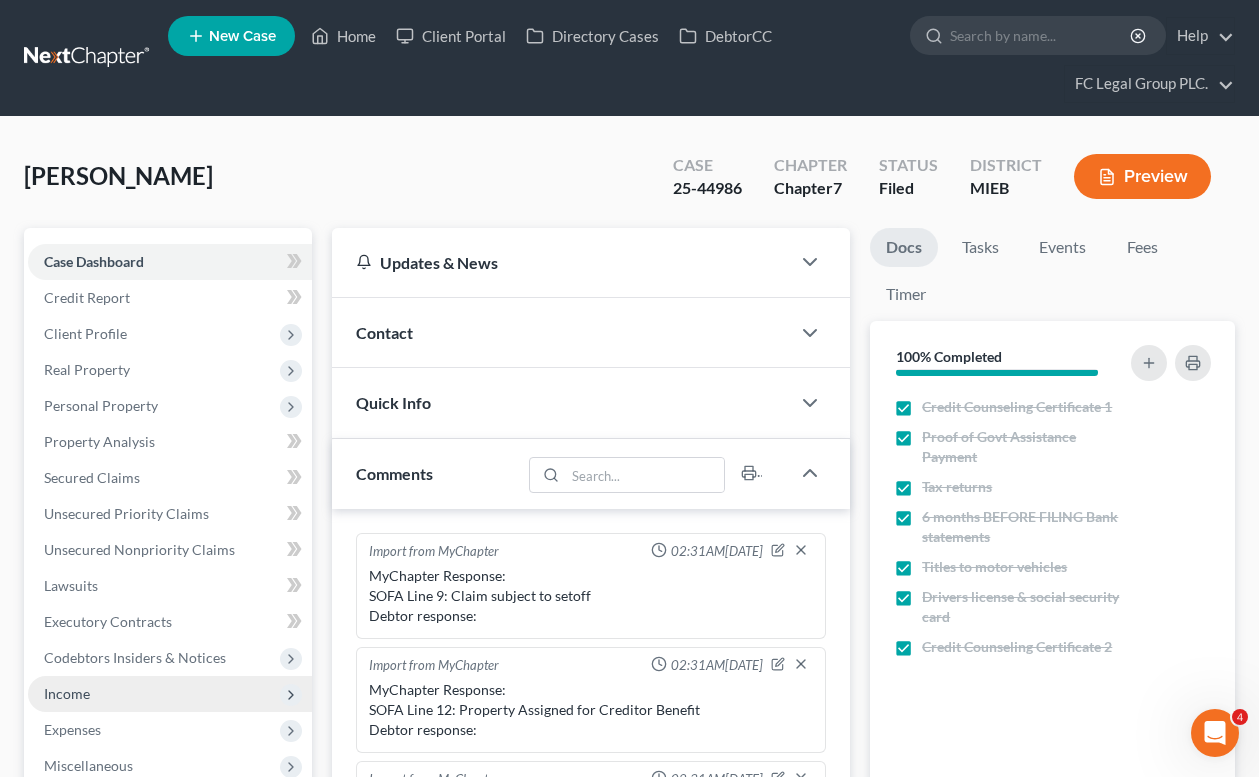 scroll, scrollTop: 1882, scrollLeft: 0, axis: vertical 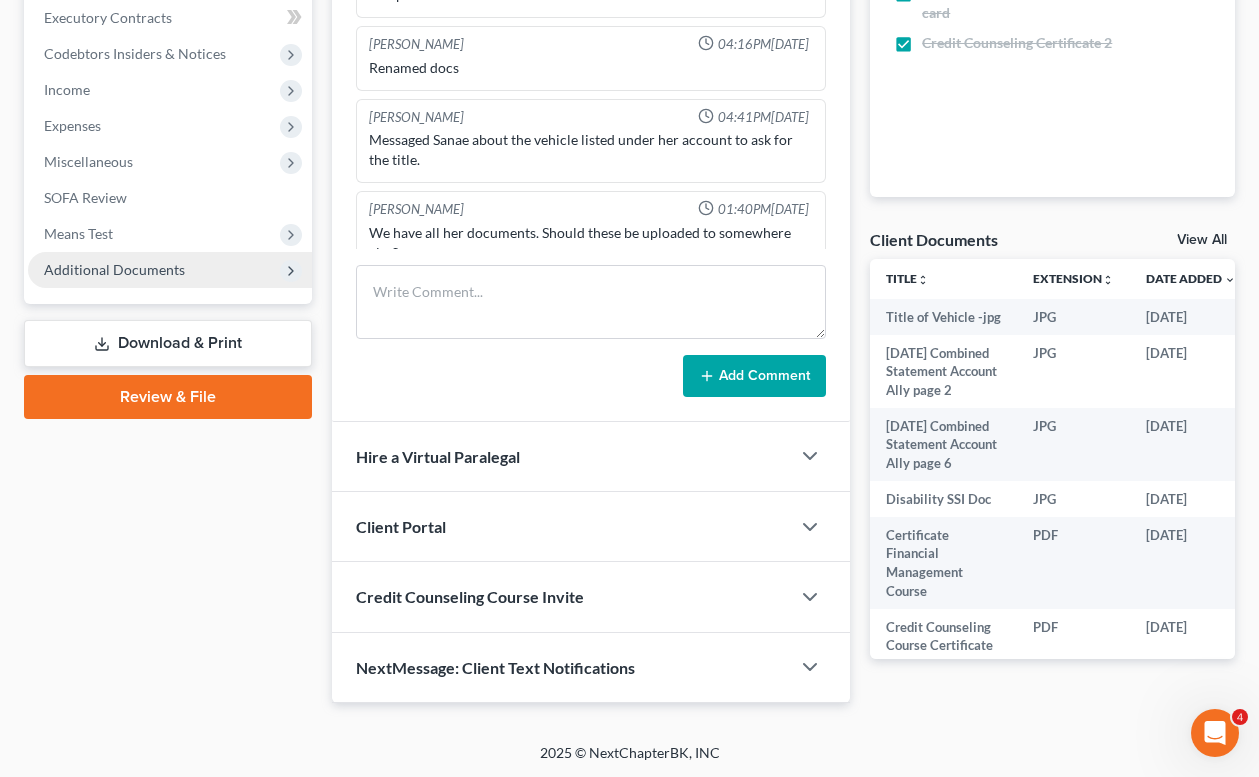 click on "Additional Documents" at bounding box center (114, 269) 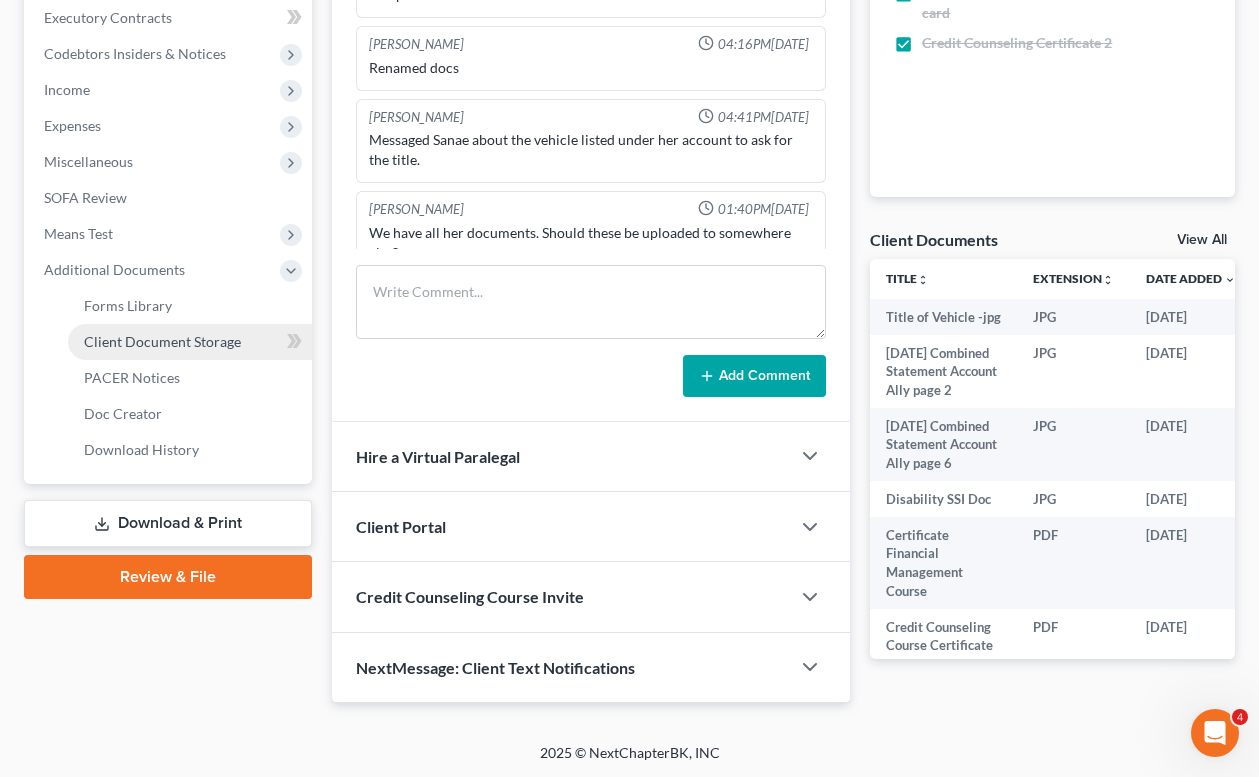 click on "Client Document Storage" at bounding box center (162, 341) 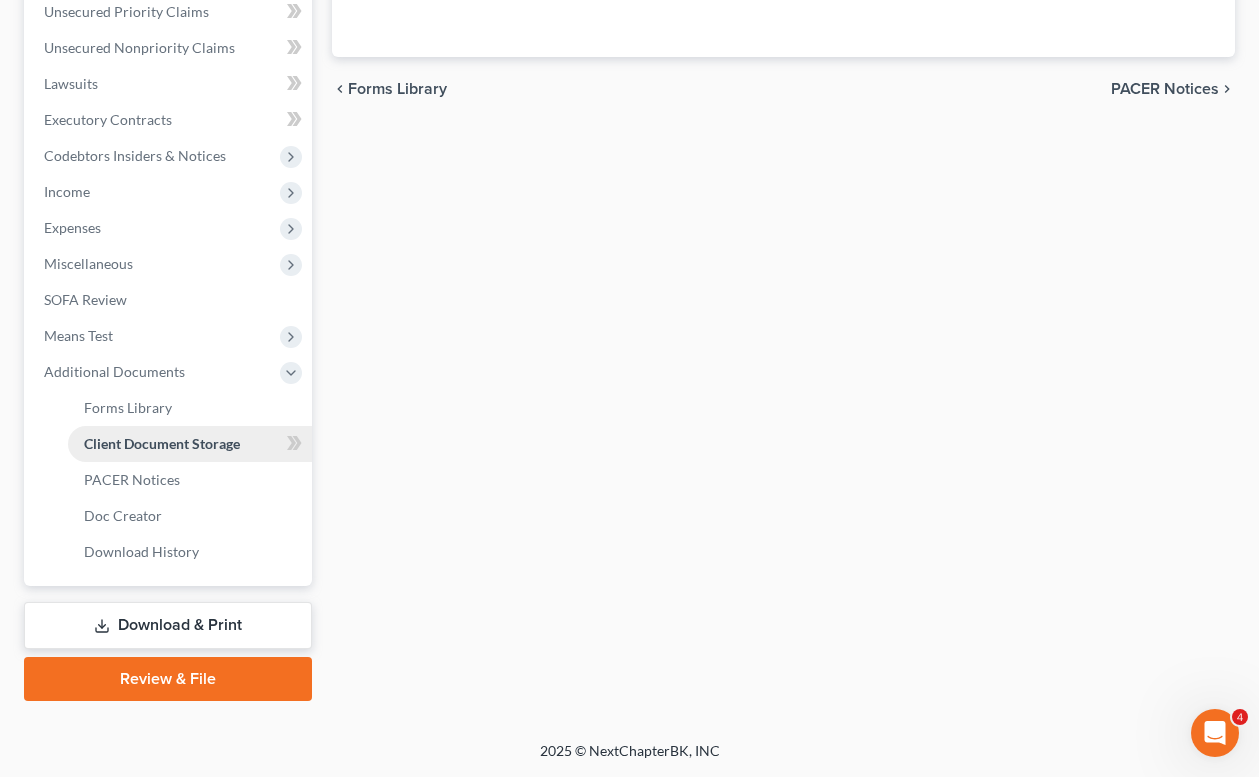 scroll, scrollTop: 0, scrollLeft: 0, axis: both 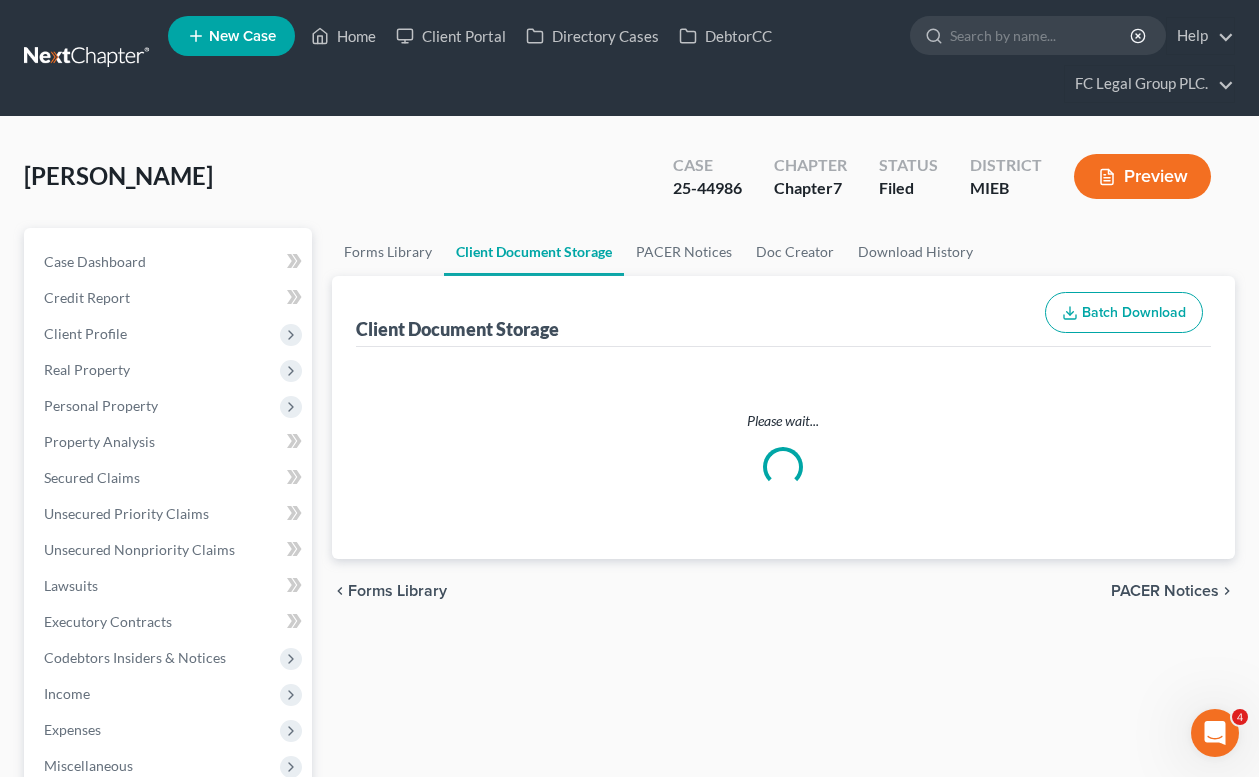 select on "7" 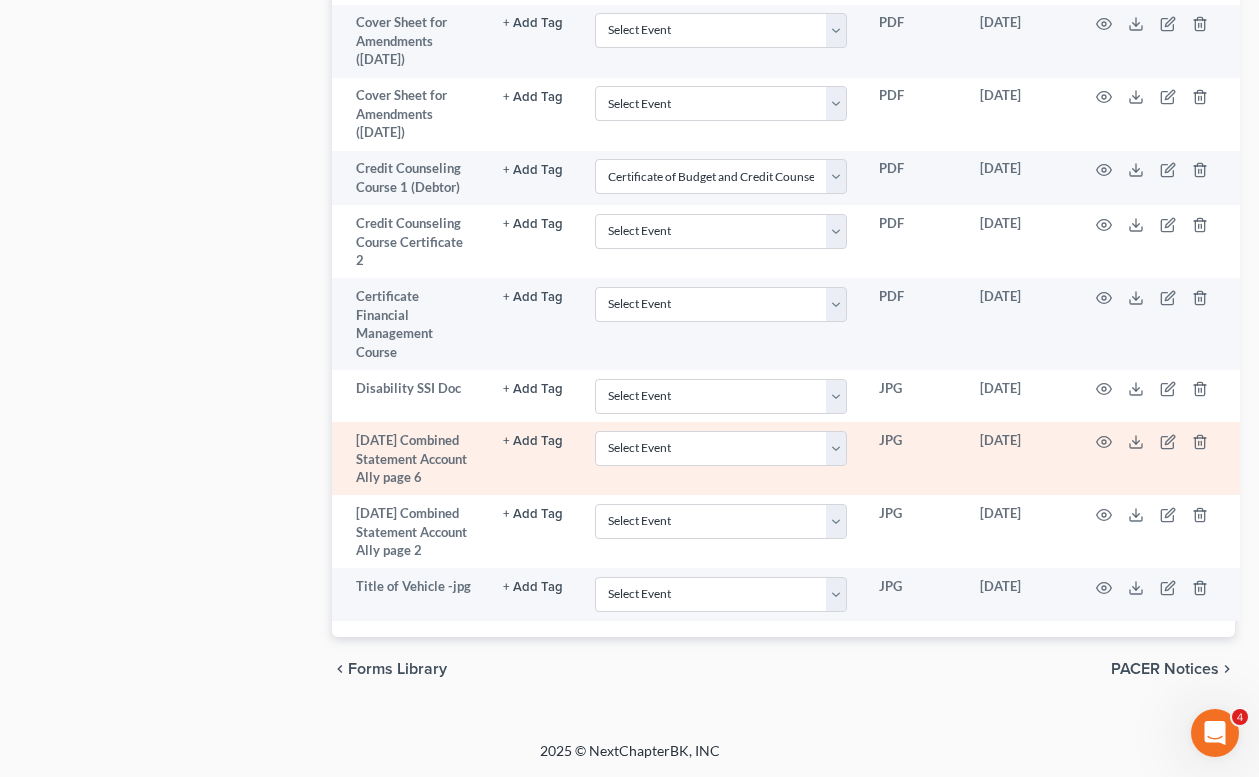 scroll, scrollTop: 1653, scrollLeft: 0, axis: vertical 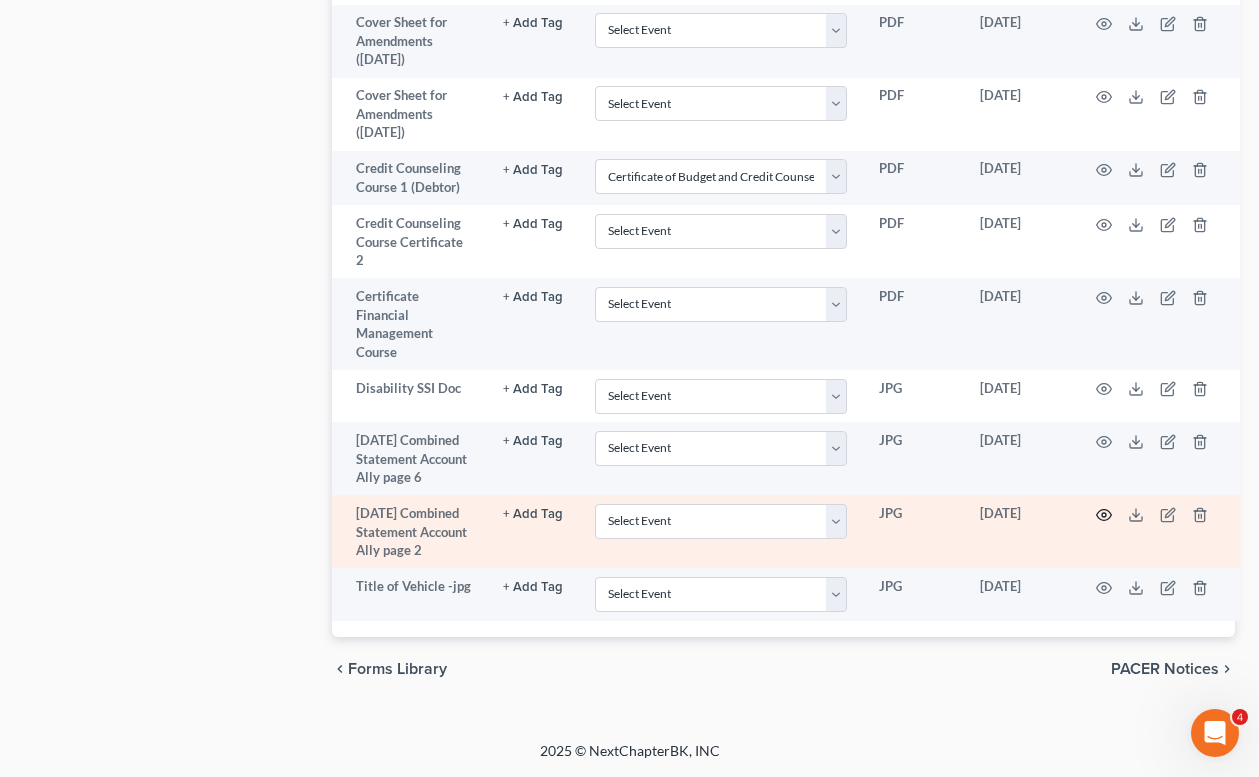 click 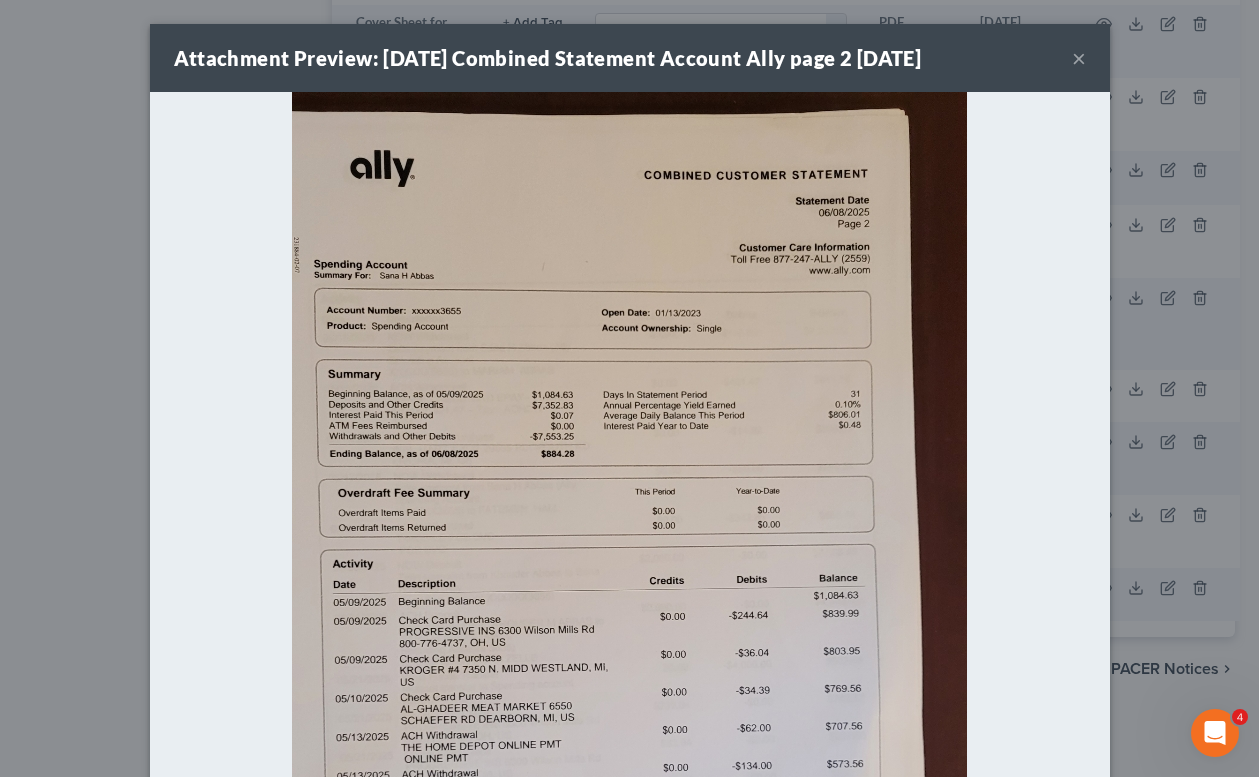 click on "×" at bounding box center [1079, 58] 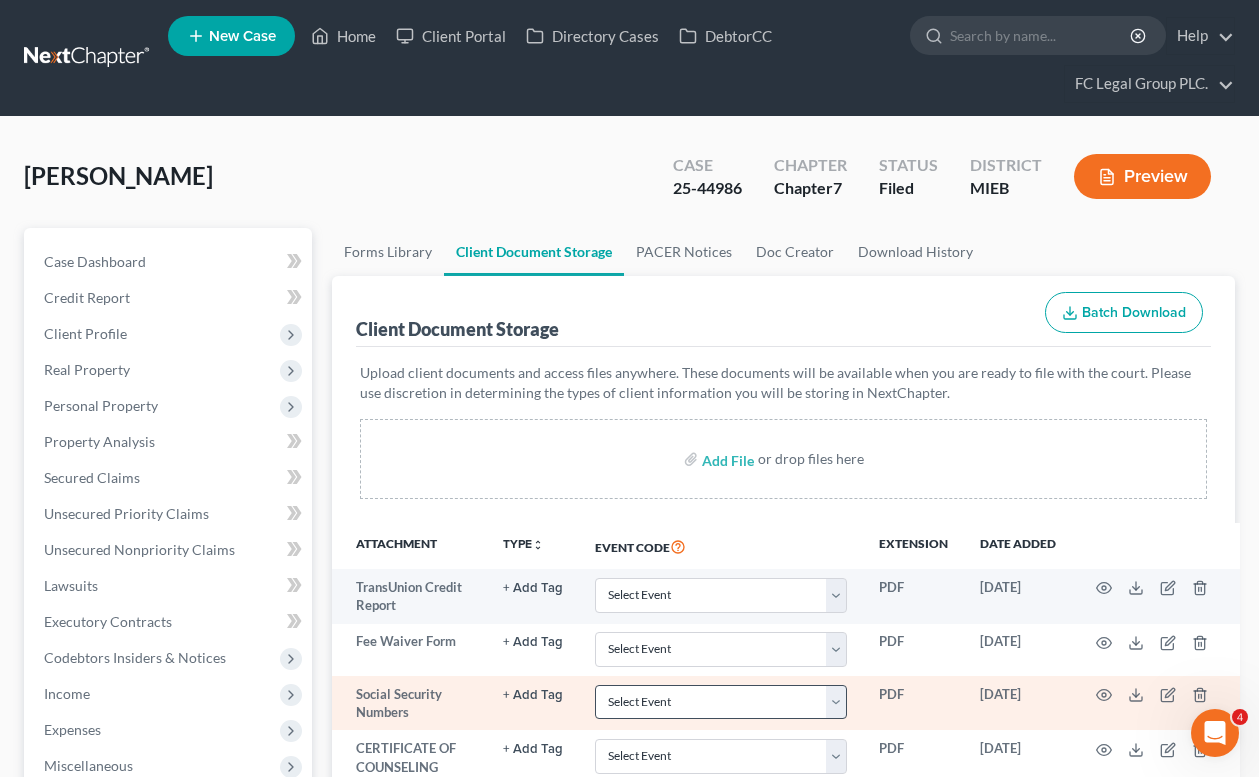 scroll, scrollTop: 0, scrollLeft: 0, axis: both 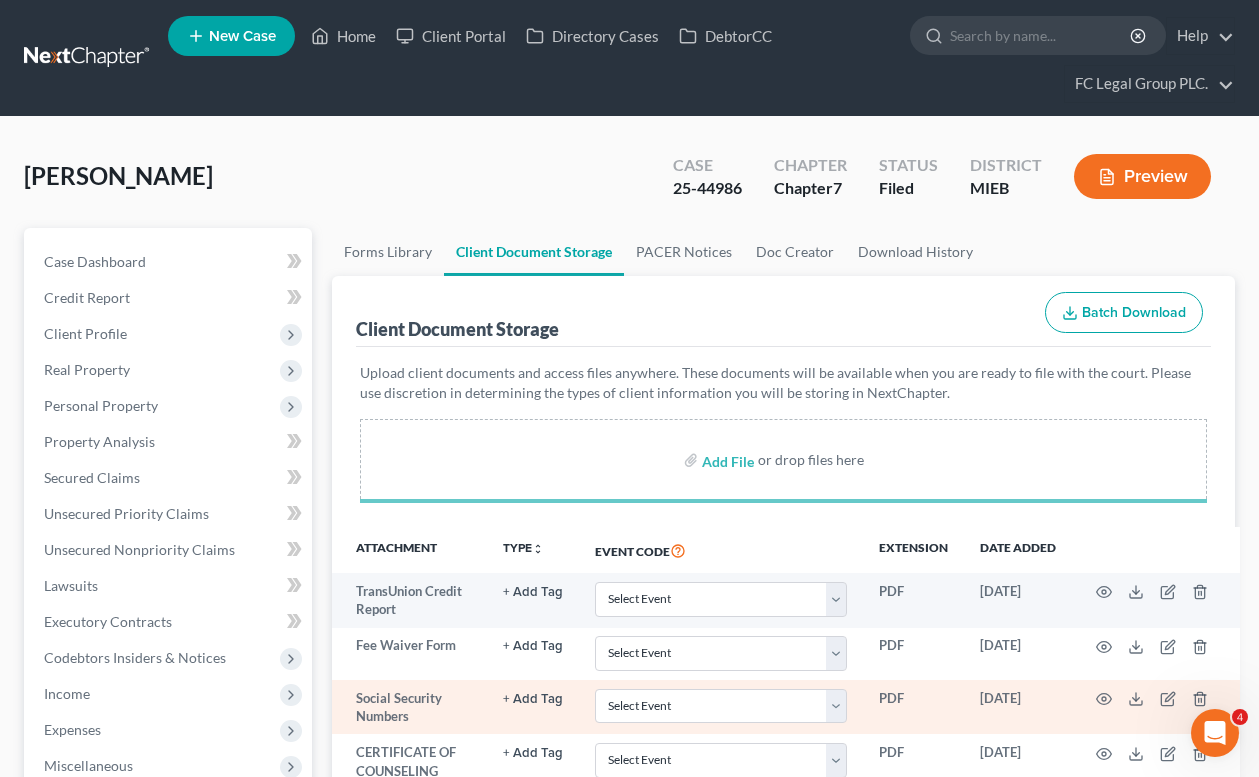 select on "7" 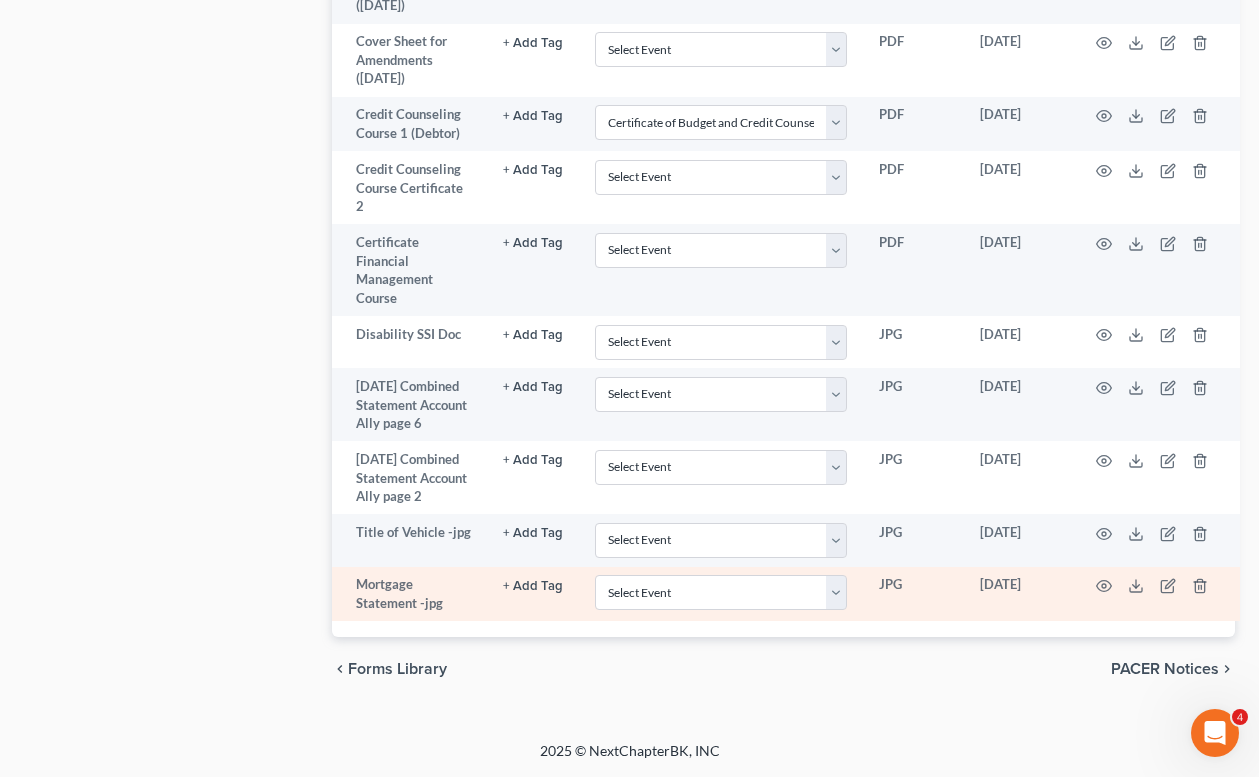 scroll, scrollTop: 1706, scrollLeft: 0, axis: vertical 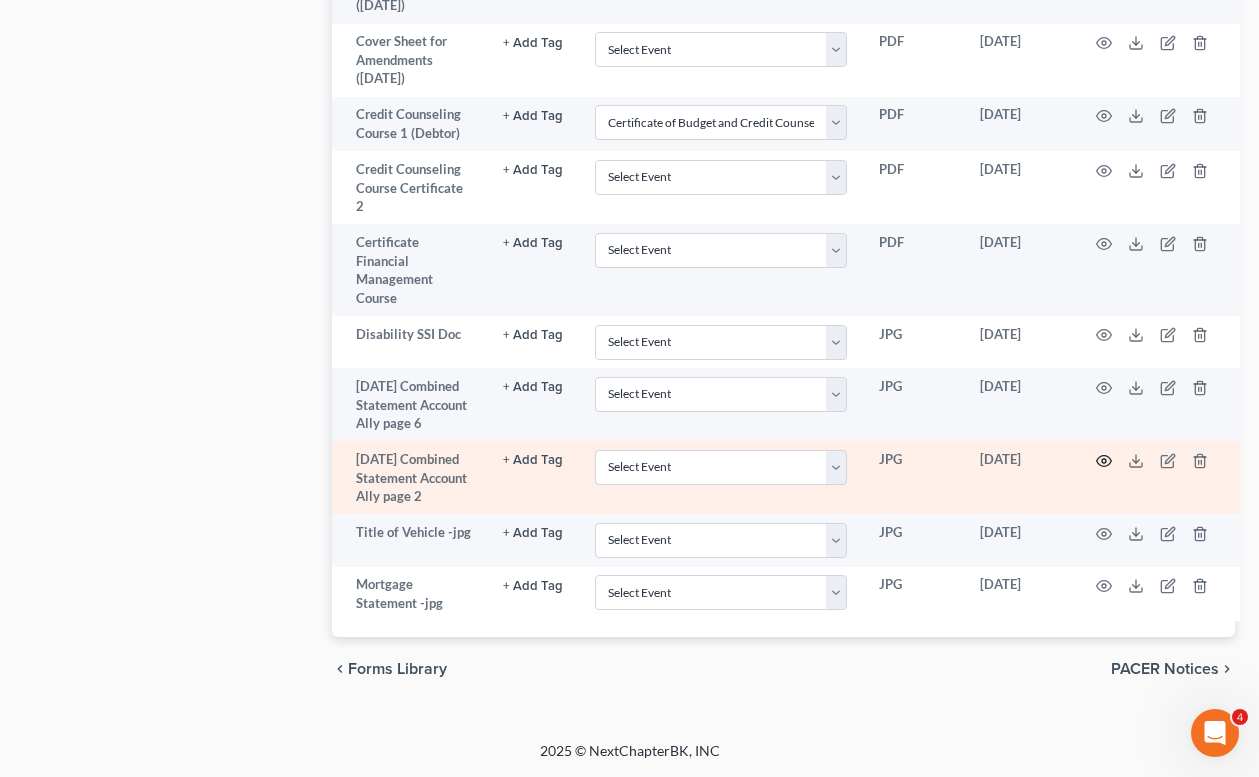 click 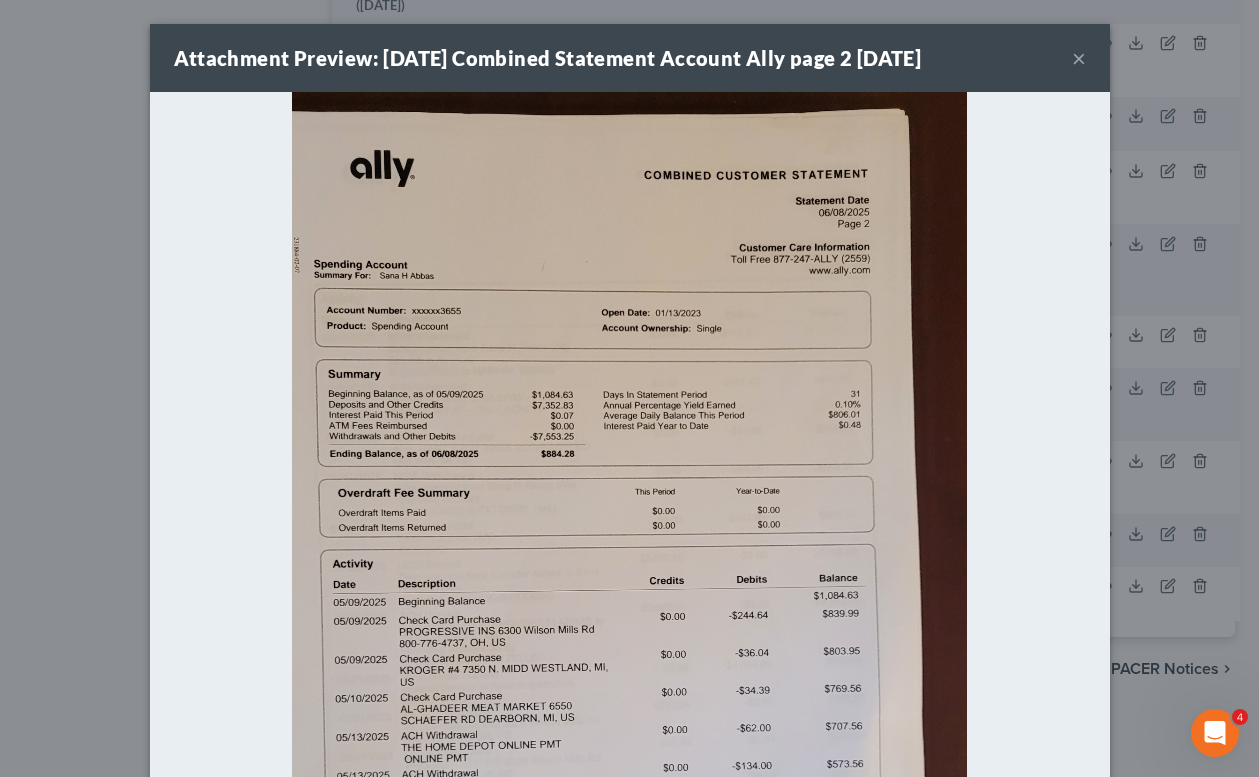 click on "×" at bounding box center [1079, 58] 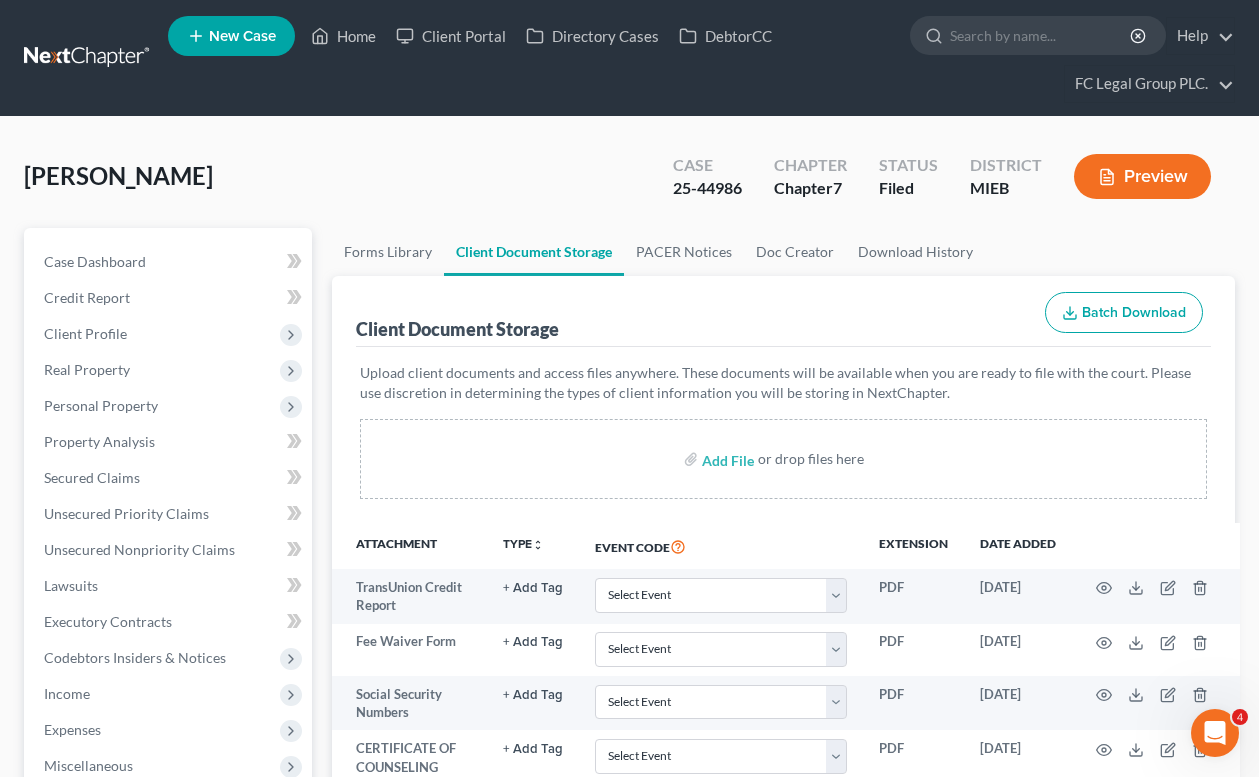 scroll, scrollTop: 0, scrollLeft: 0, axis: both 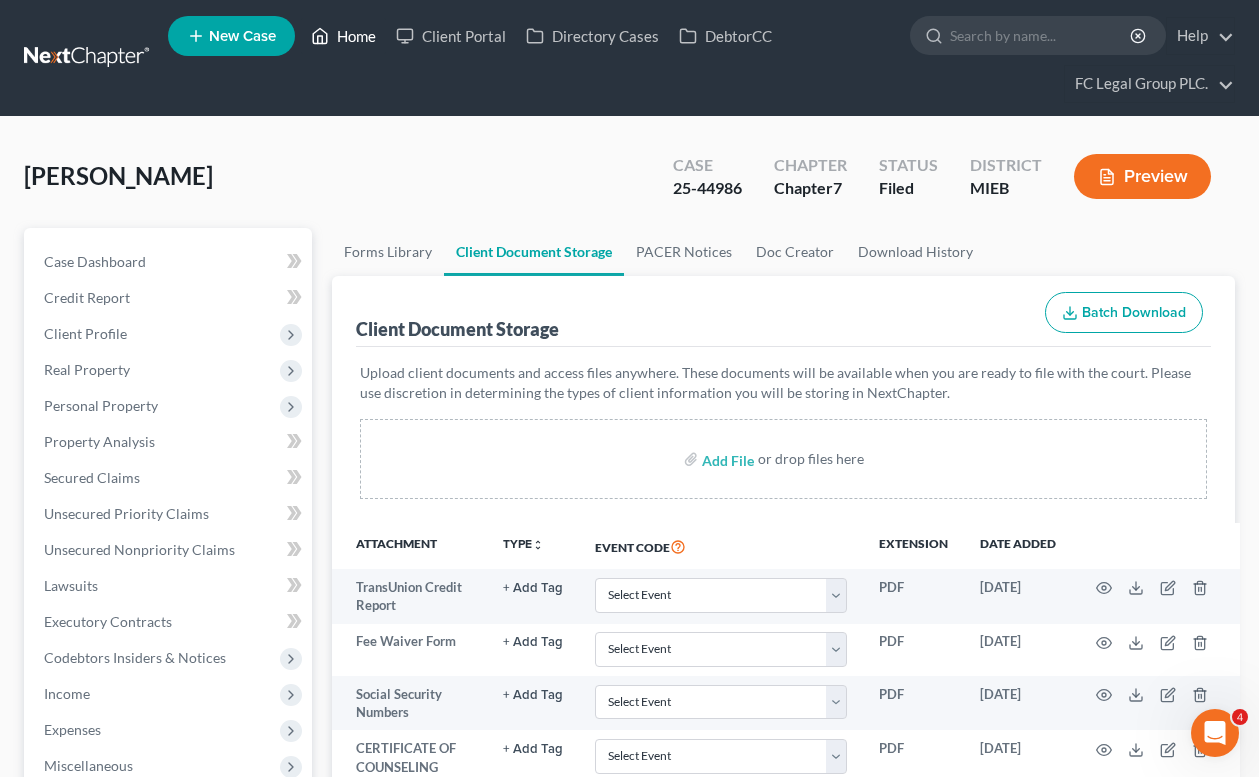 click on "Home" at bounding box center (343, 36) 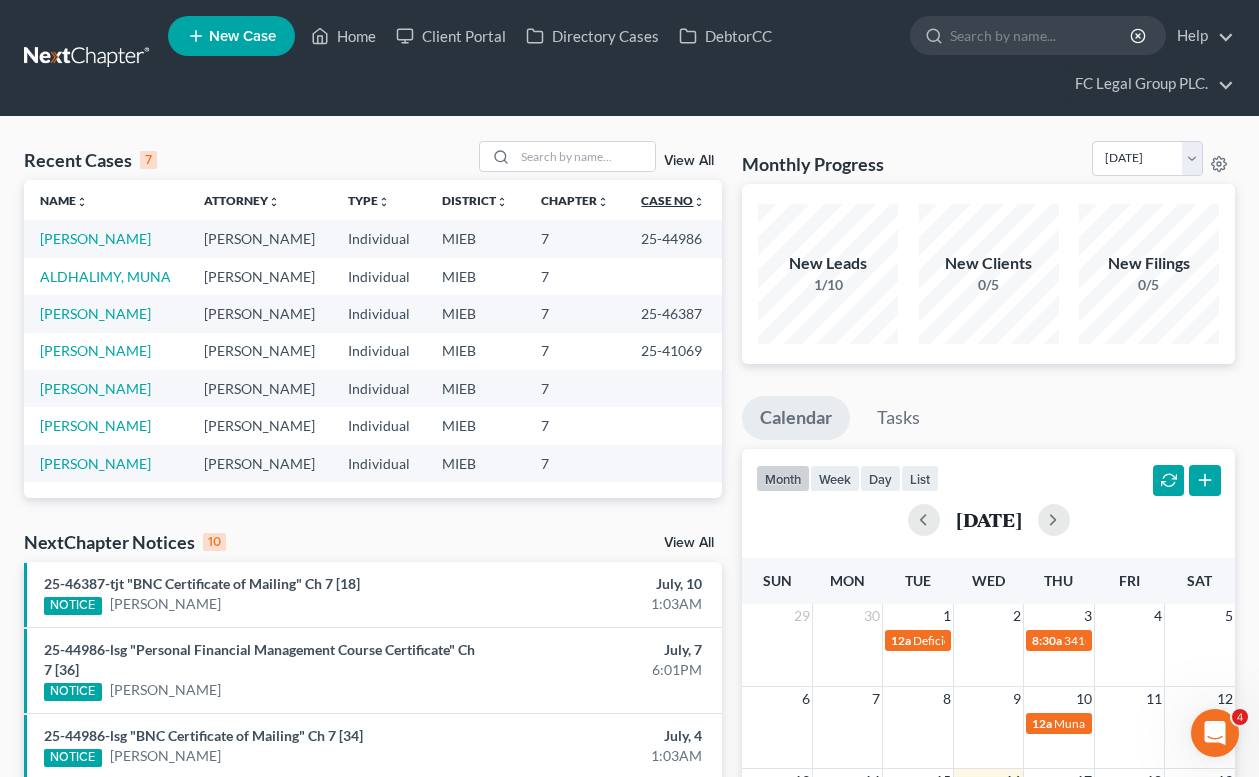 click on "Case No
unfold_more
expand_more
expand_less" at bounding box center [673, 200] 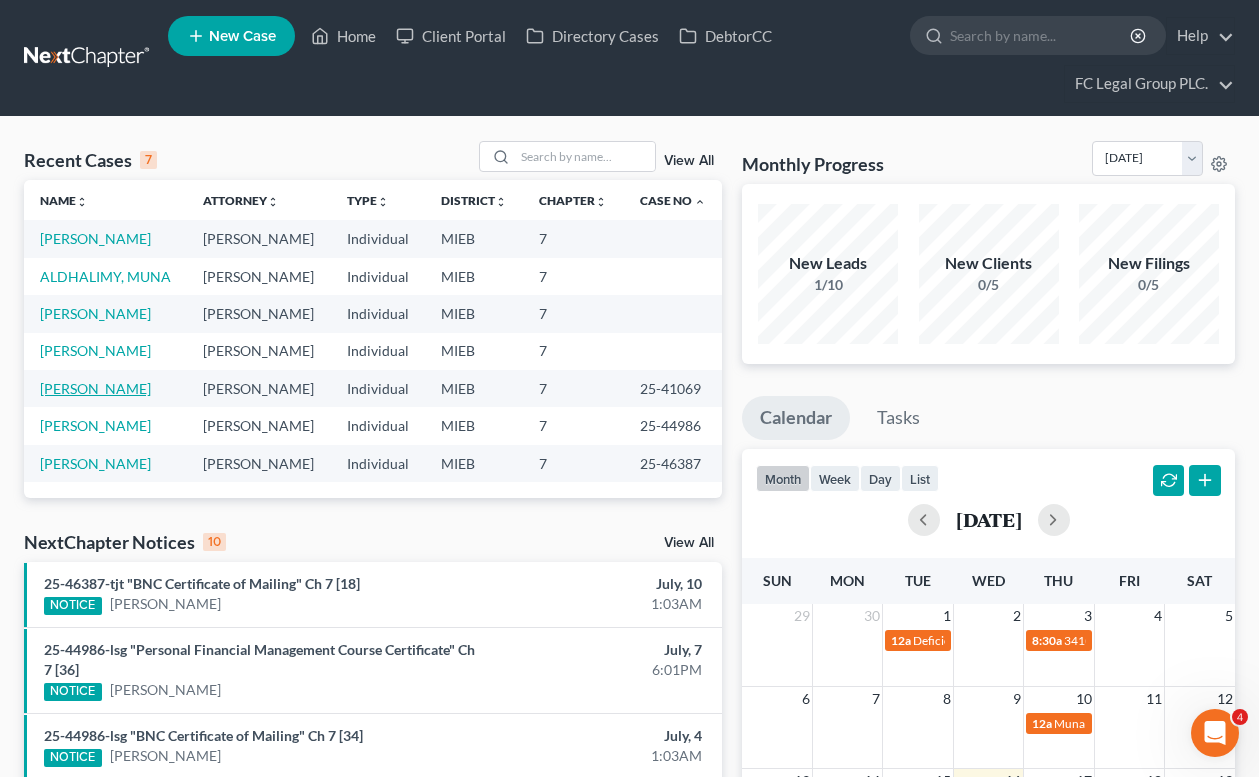 click on "[PERSON_NAME]" at bounding box center (95, 388) 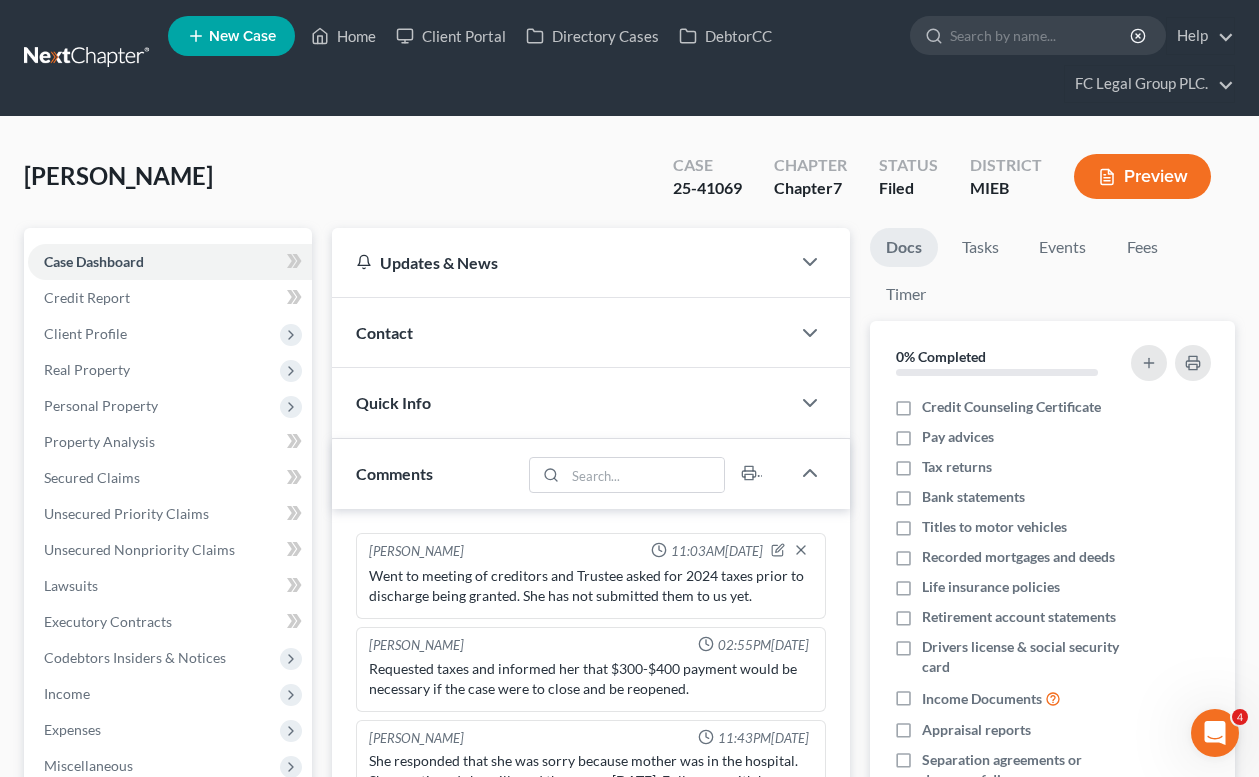 scroll, scrollTop: 42, scrollLeft: 0, axis: vertical 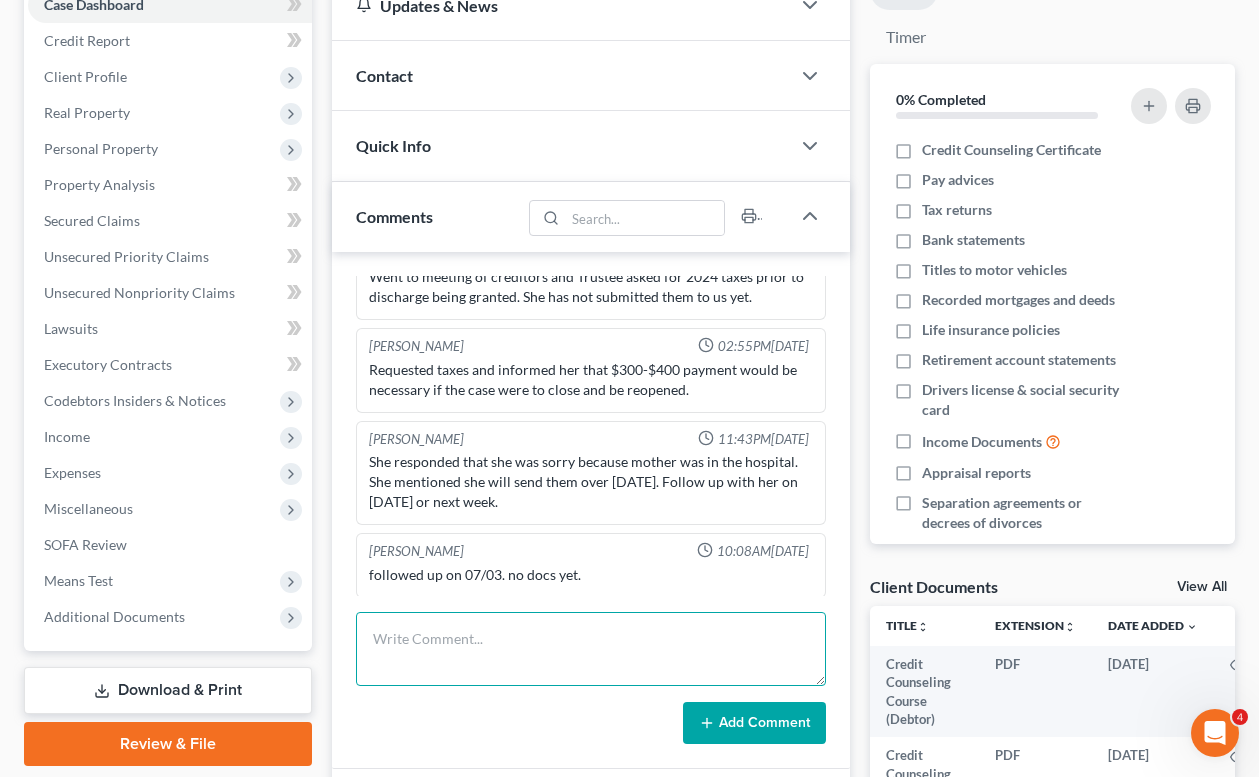 click at bounding box center (591, 649) 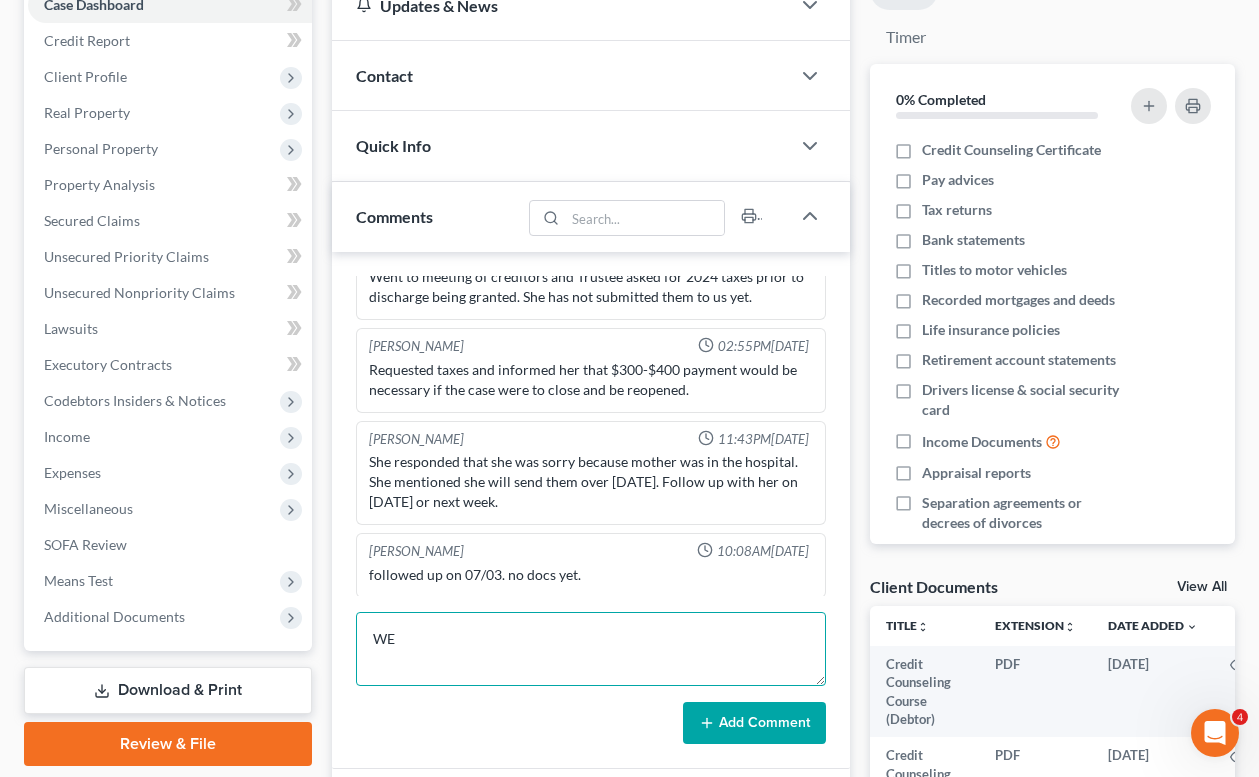 type on "W" 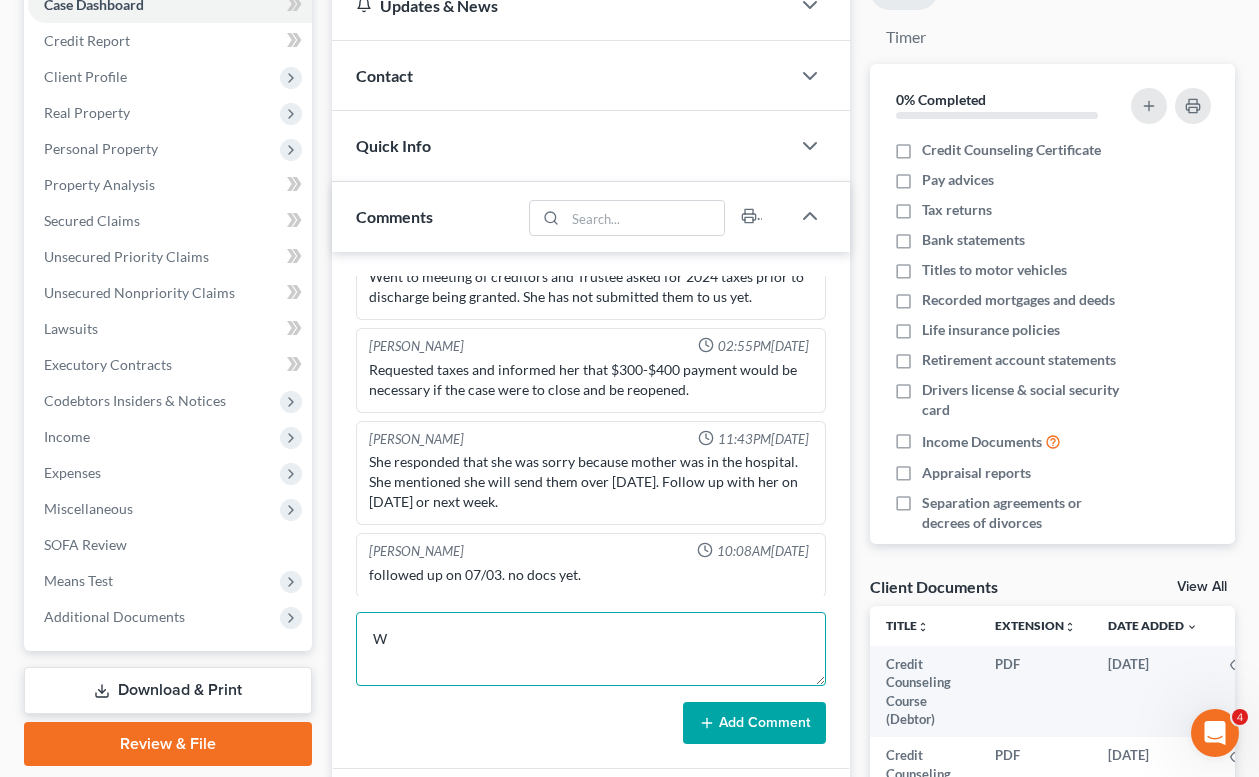 type 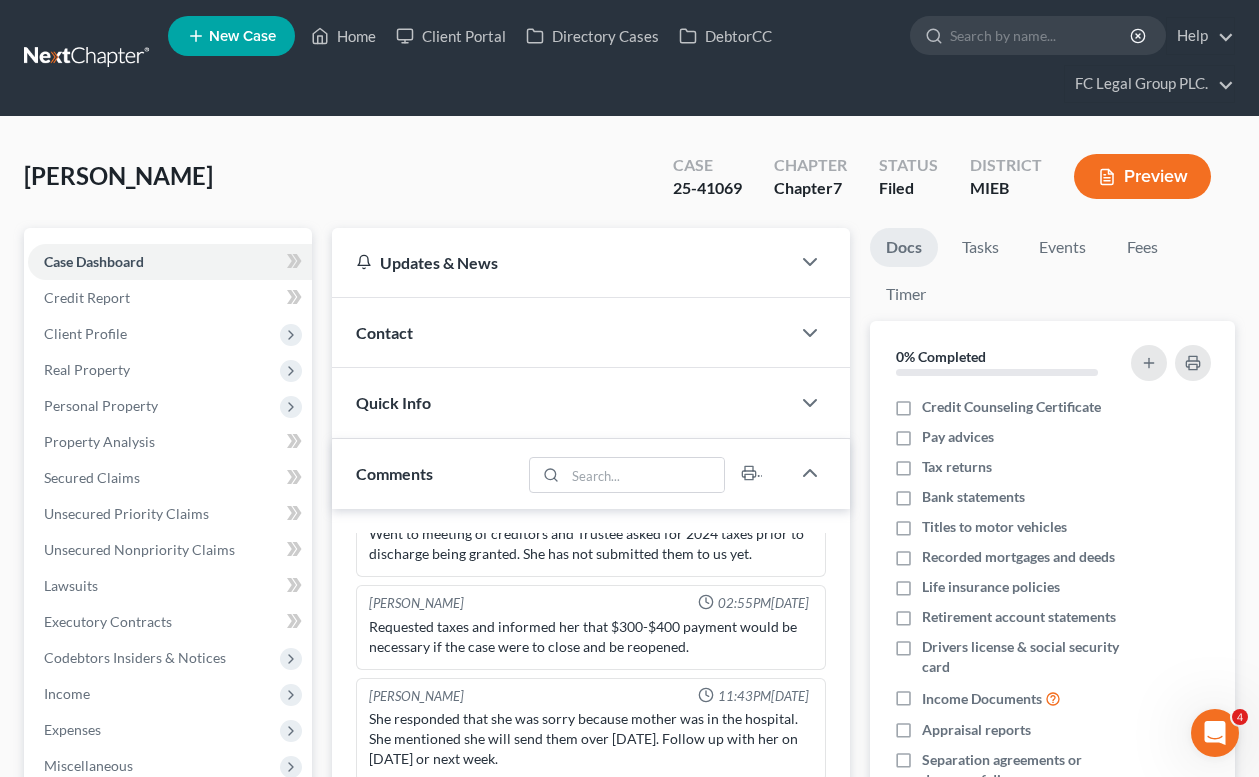 scroll, scrollTop: 0, scrollLeft: 0, axis: both 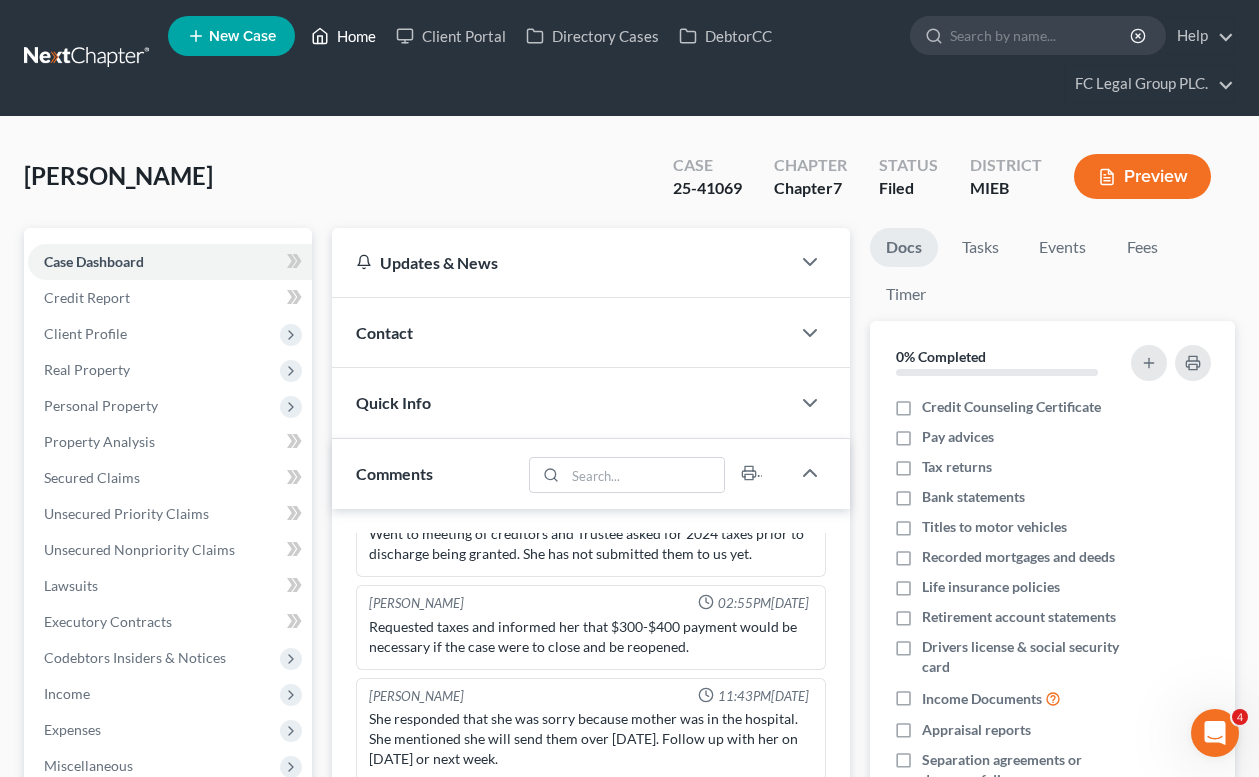 click on "Home" at bounding box center [343, 36] 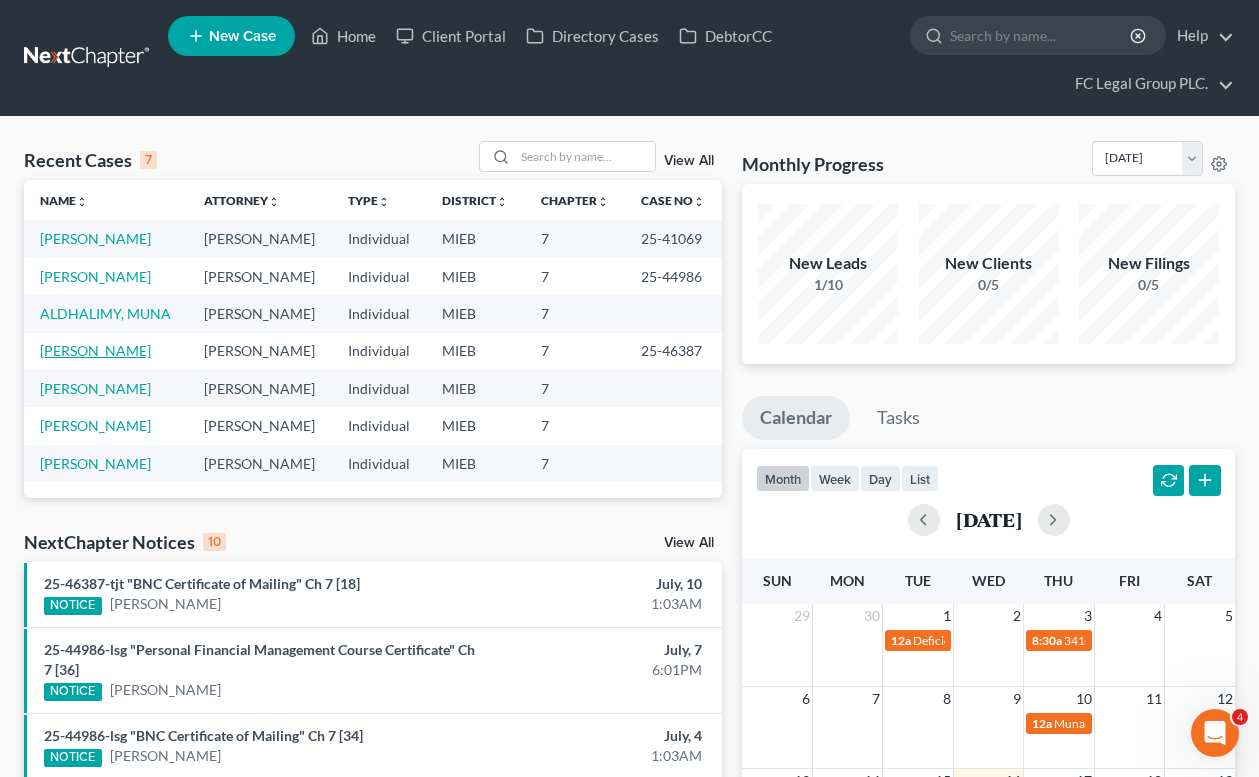 click on "[PERSON_NAME]" at bounding box center (95, 350) 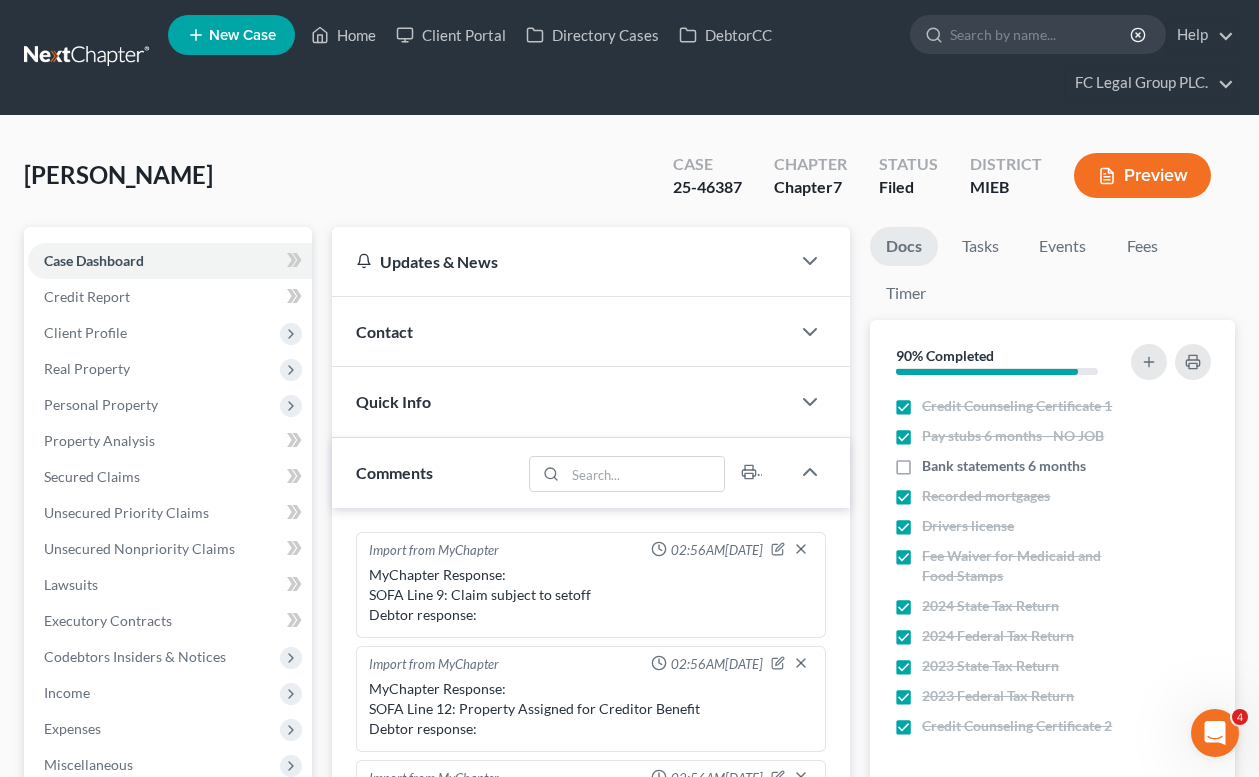 scroll, scrollTop: 282, scrollLeft: 0, axis: vertical 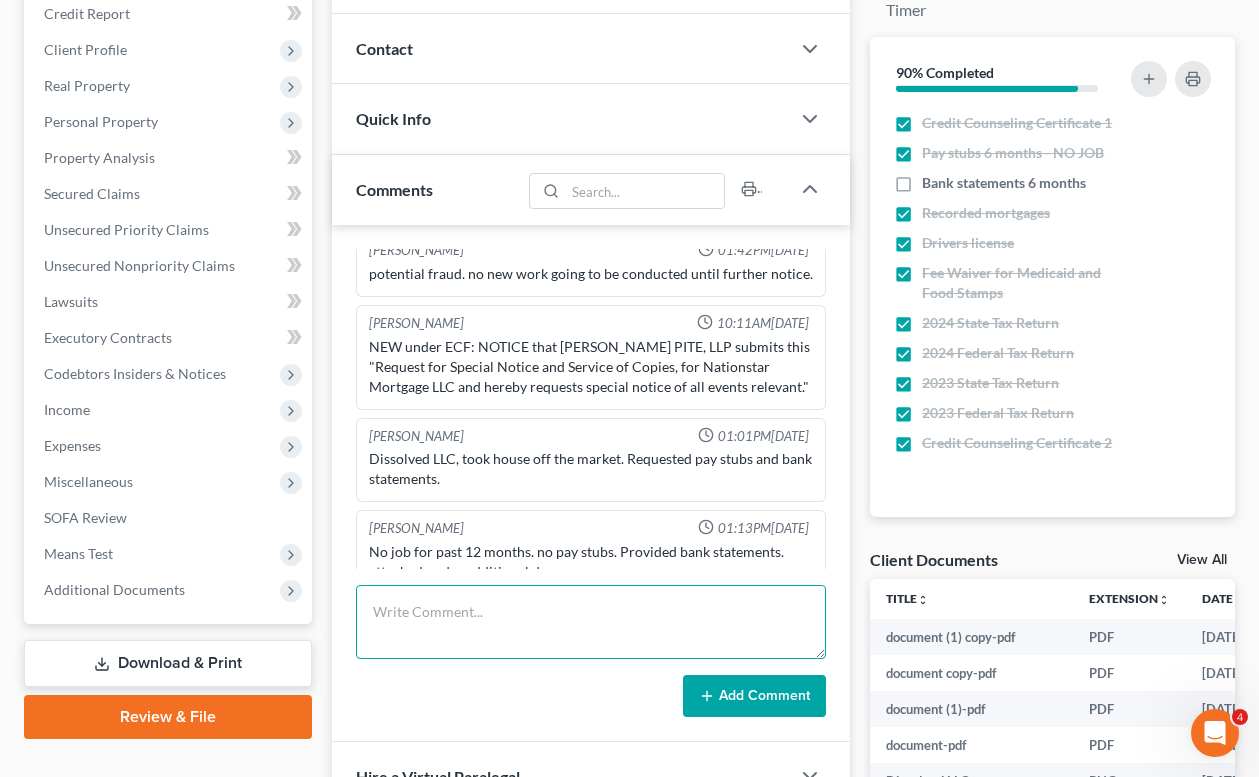 click at bounding box center (591, 622) 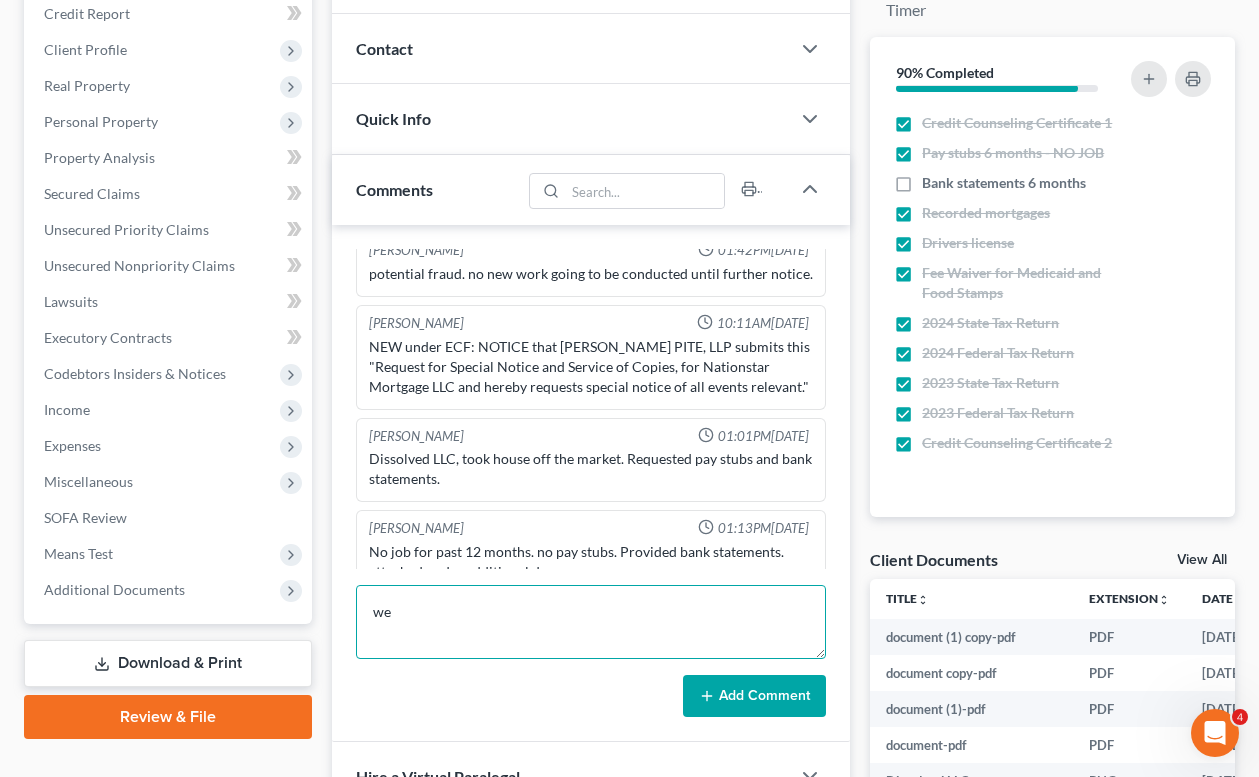 type on "w" 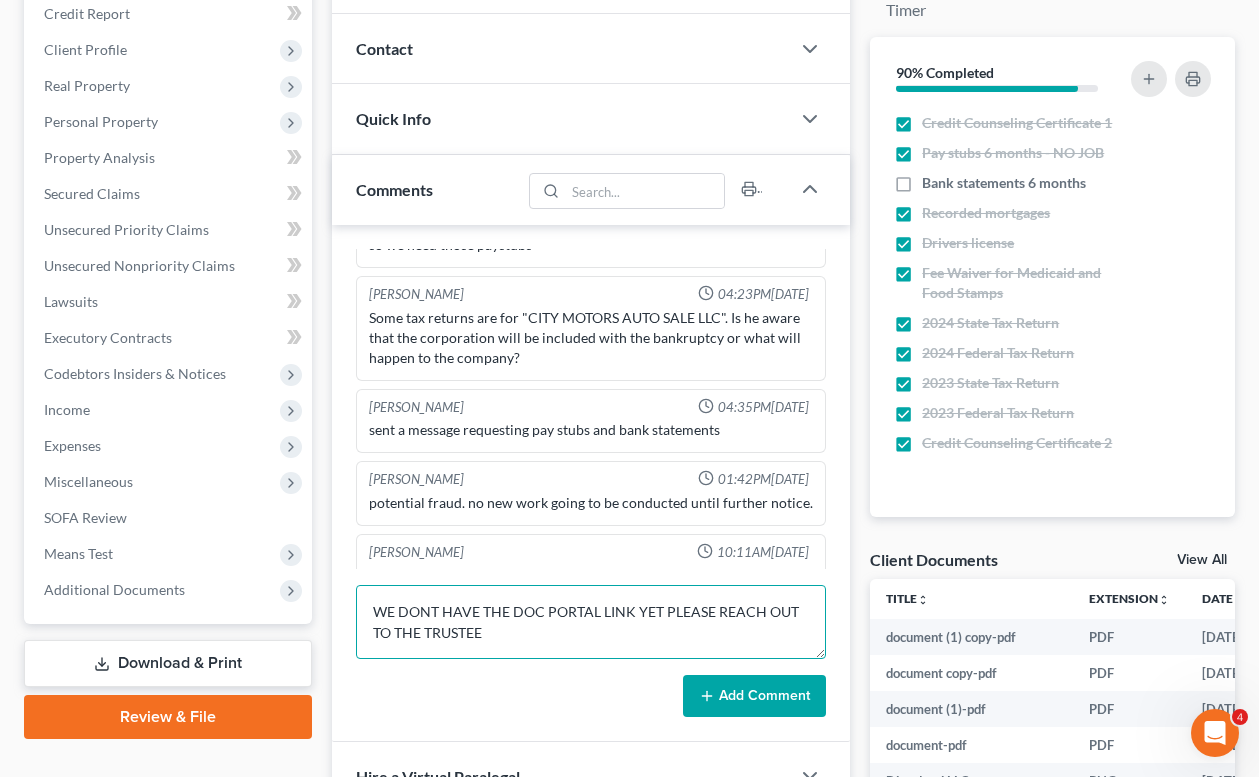 scroll, scrollTop: 1816, scrollLeft: 0, axis: vertical 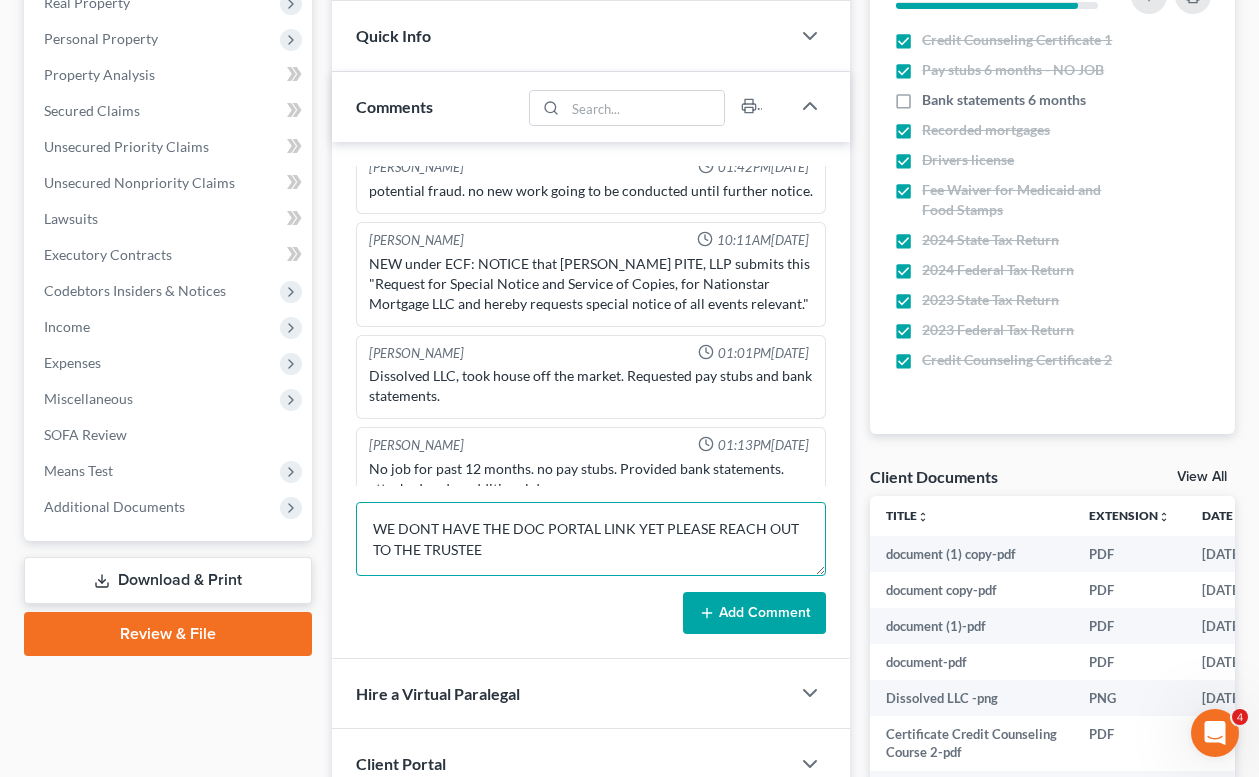 drag, startPoint x: 505, startPoint y: 544, endPoint x: 331, endPoint y: 503, distance: 178.76521 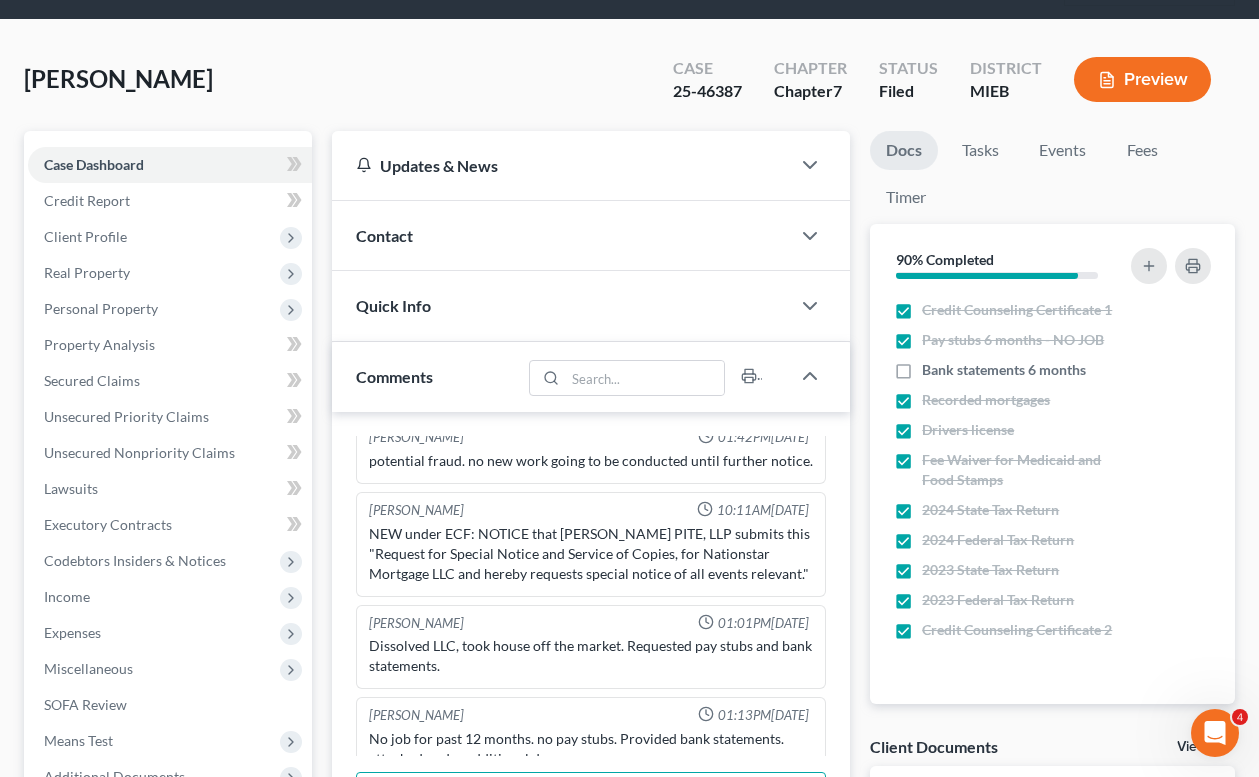 scroll, scrollTop: 100, scrollLeft: 0, axis: vertical 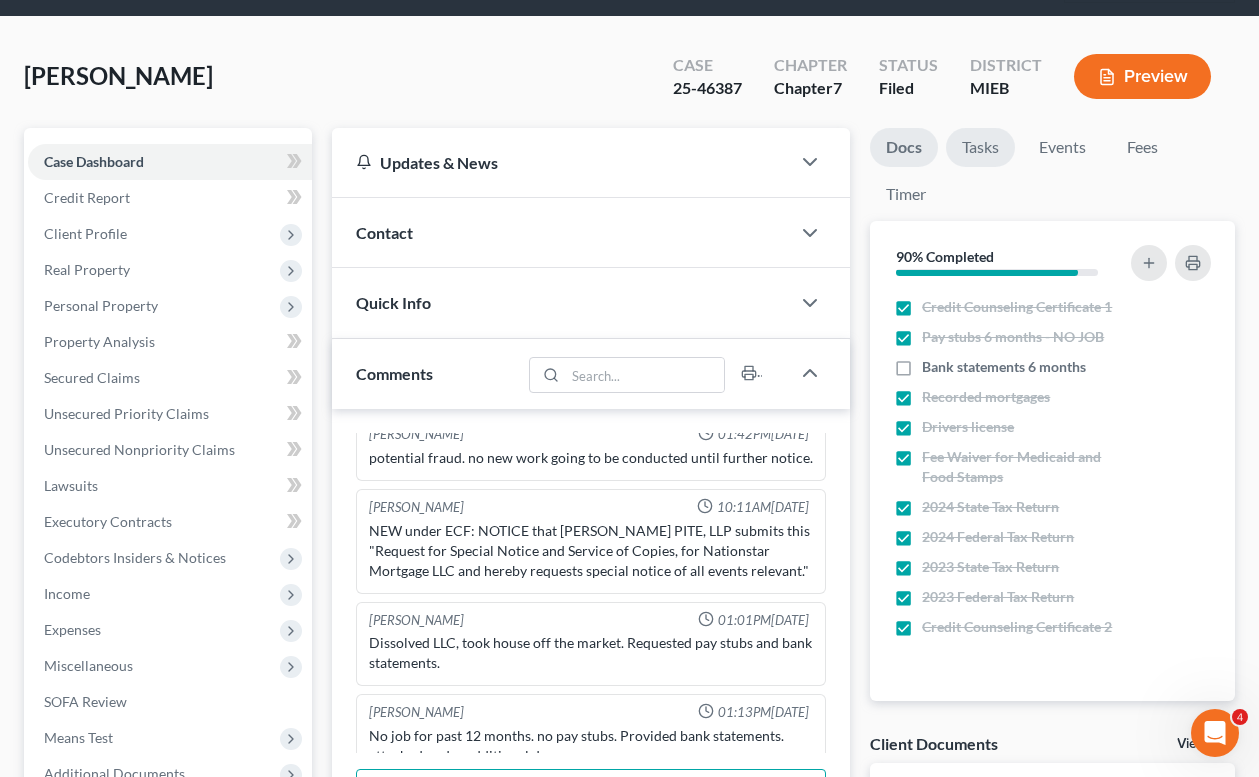 type on "WE DONT HAVE THE DOC PORTAL LINK YET PLEASE REACH OUT TO THE TRUSTEE" 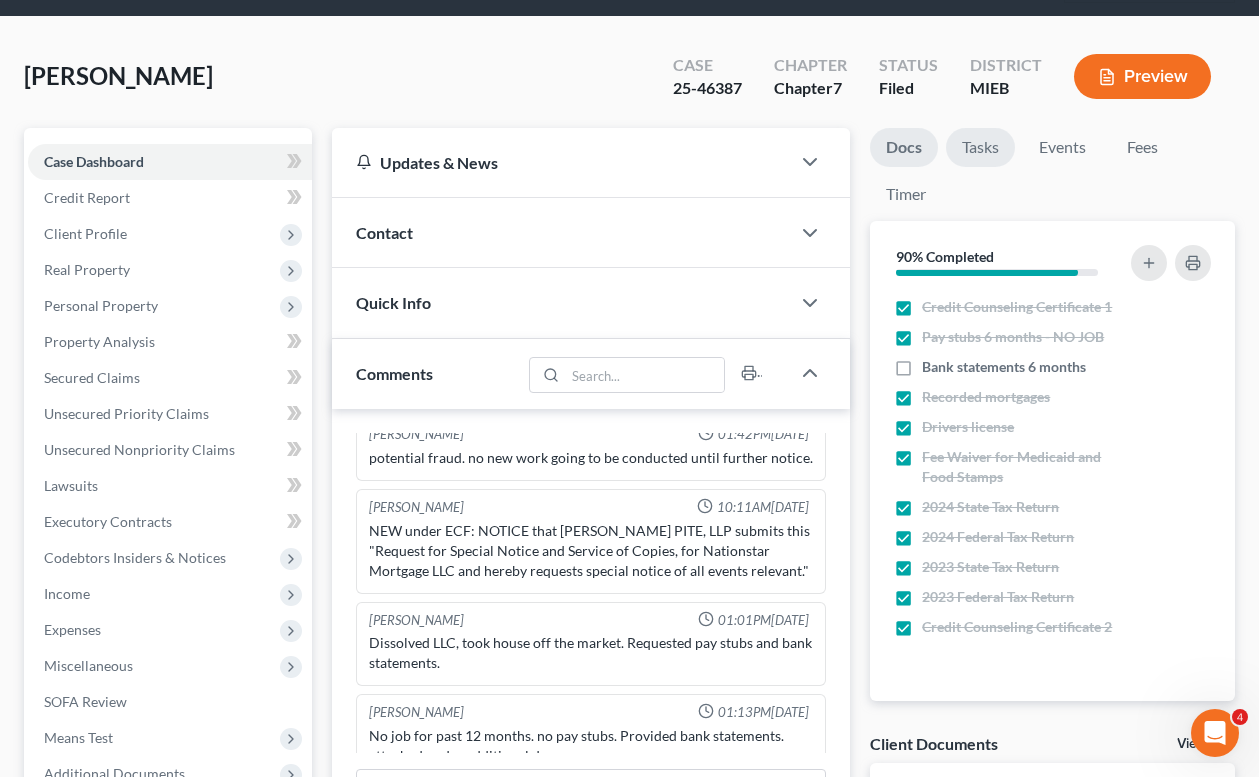 click on "Tasks" at bounding box center (980, 147) 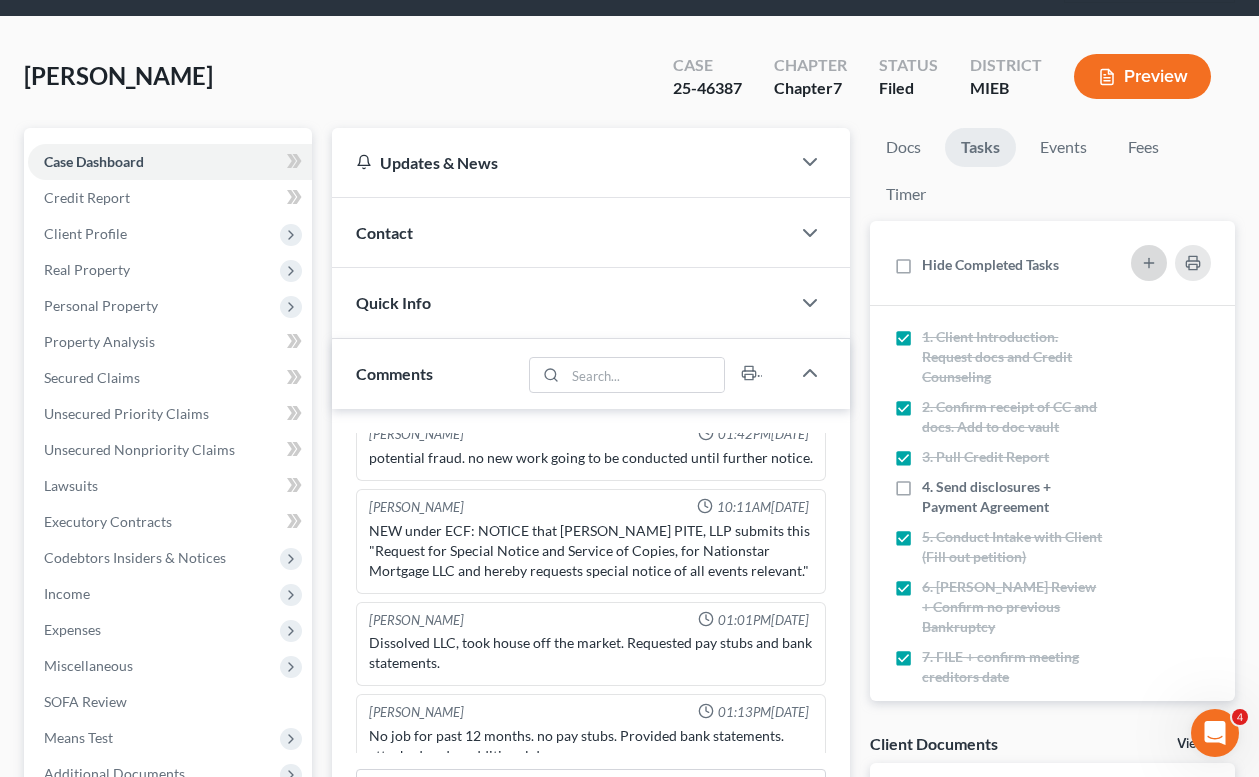 click 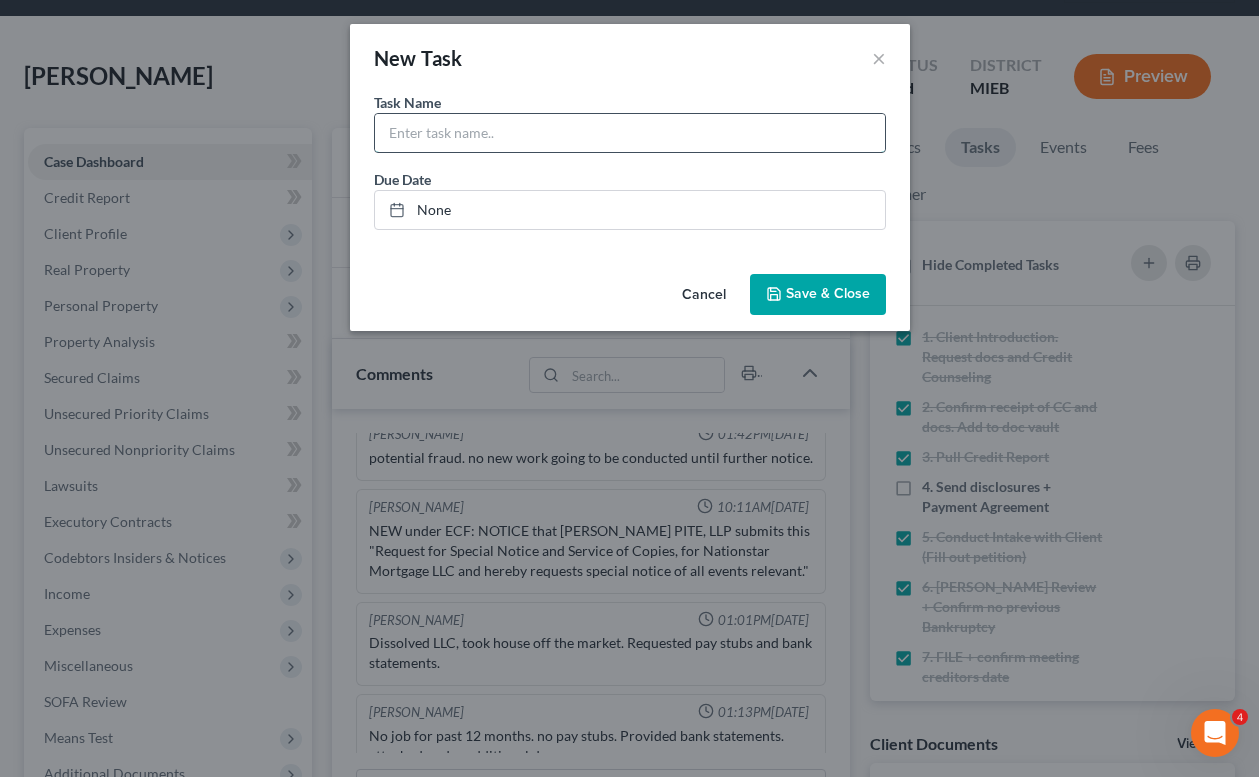 click at bounding box center (630, 133) 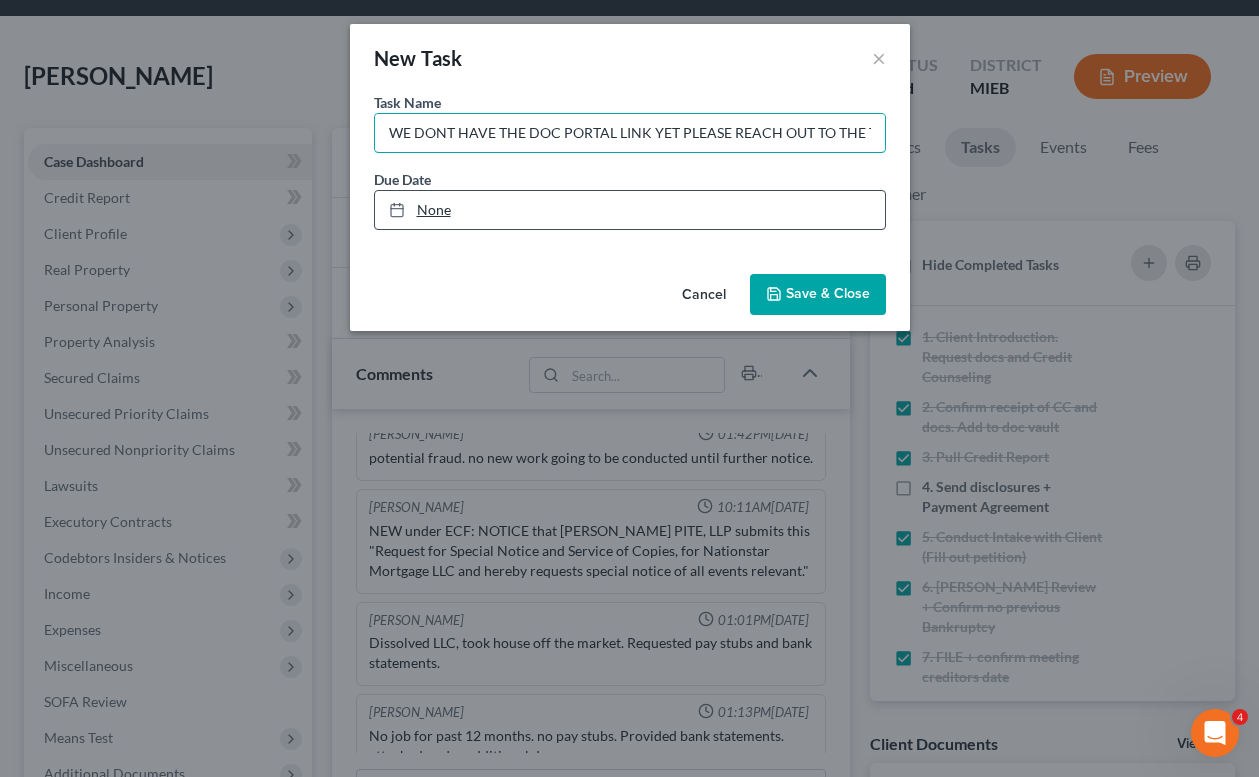 type on "WE DONT HAVE THE DOC PORTAL LINK YET PLEASE REACH OUT TO THE TRUSTEE" 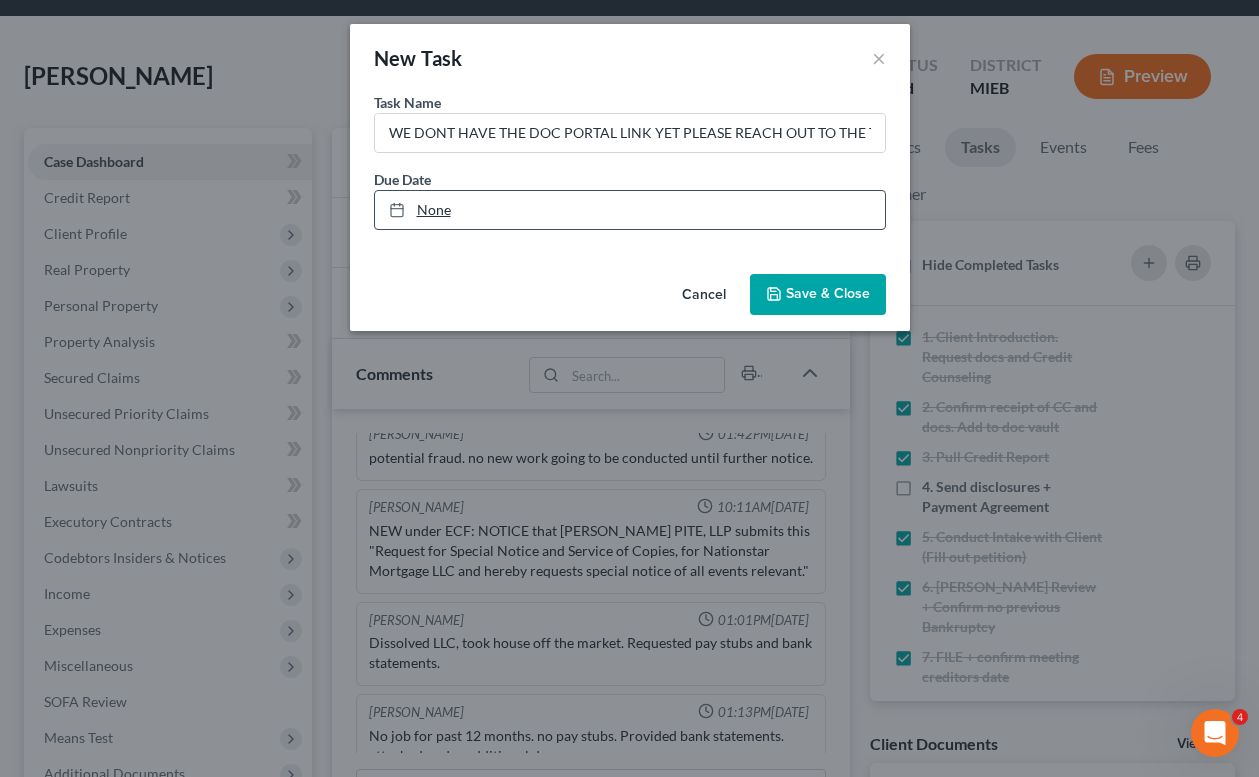 click on "None" at bounding box center (630, 210) 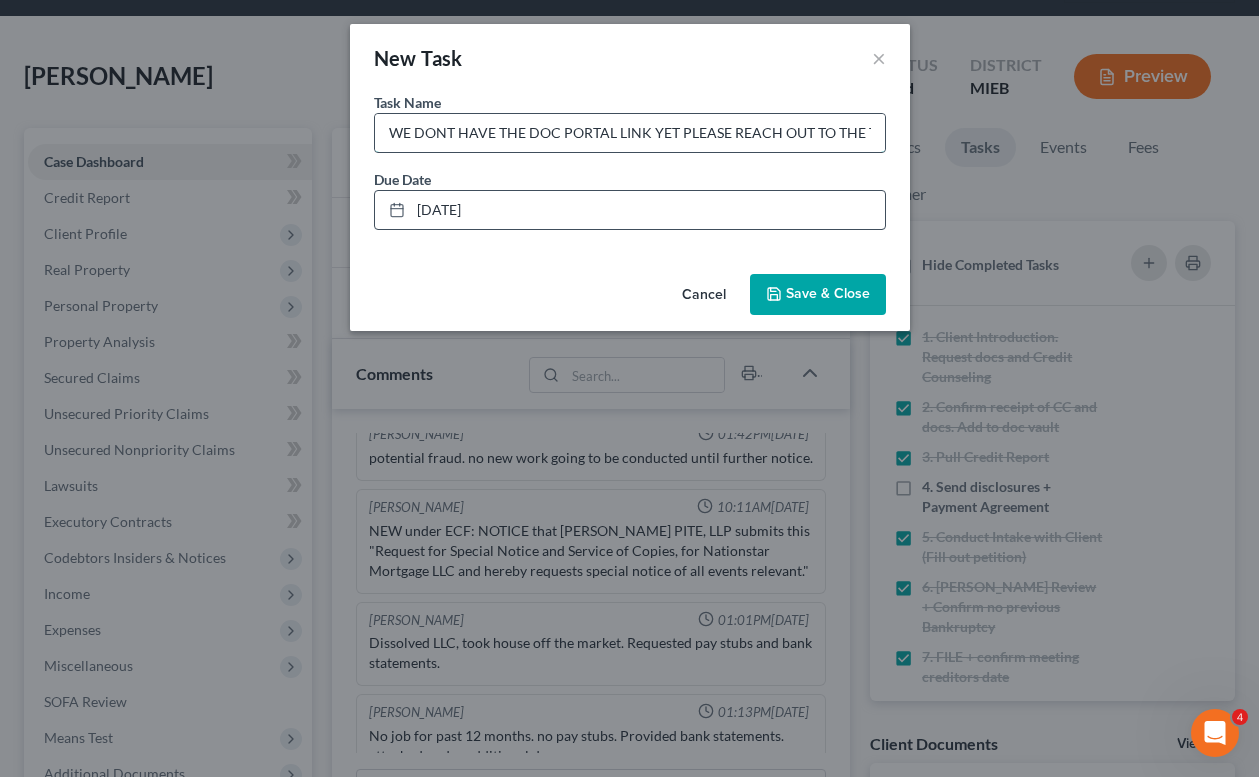 click on "WE DONT HAVE THE DOC PORTAL LINK YET PLEASE REACH OUT TO THE TRUSTEE" at bounding box center [630, 133] 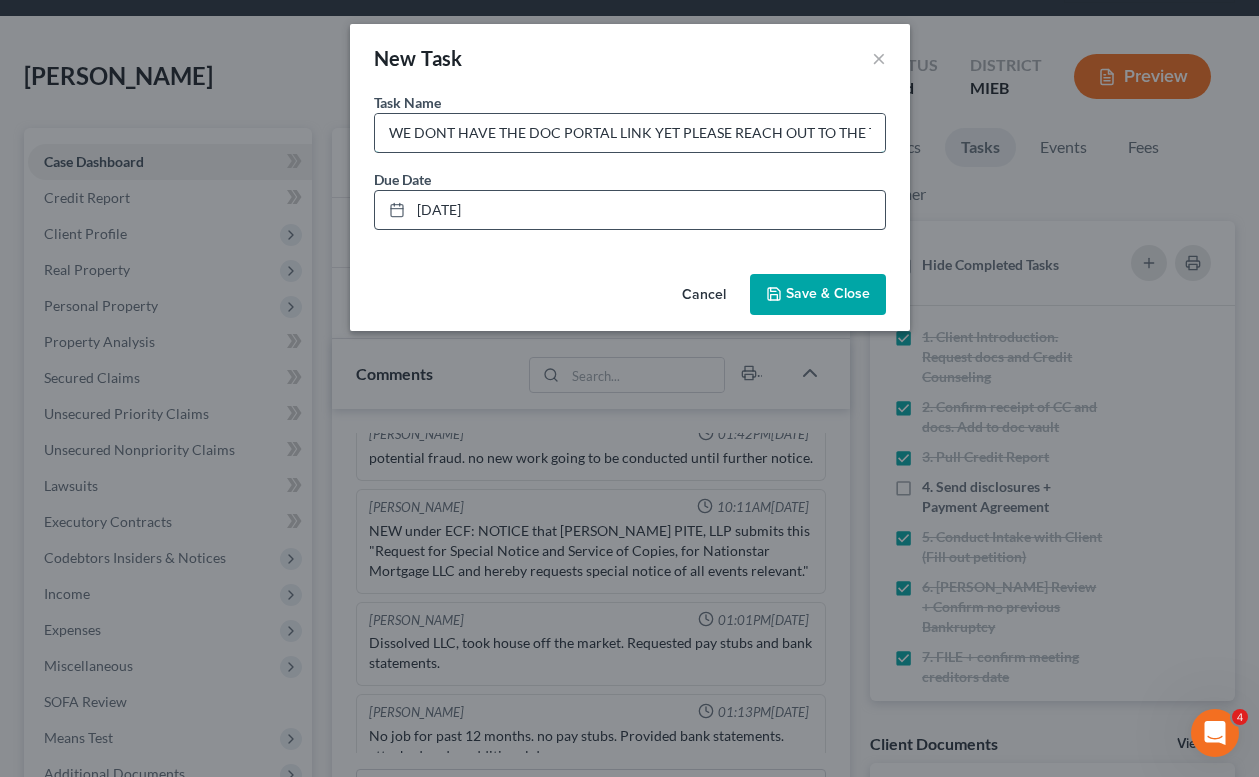 drag, startPoint x: 878, startPoint y: 132, endPoint x: 404, endPoint y: 121, distance: 474.12762 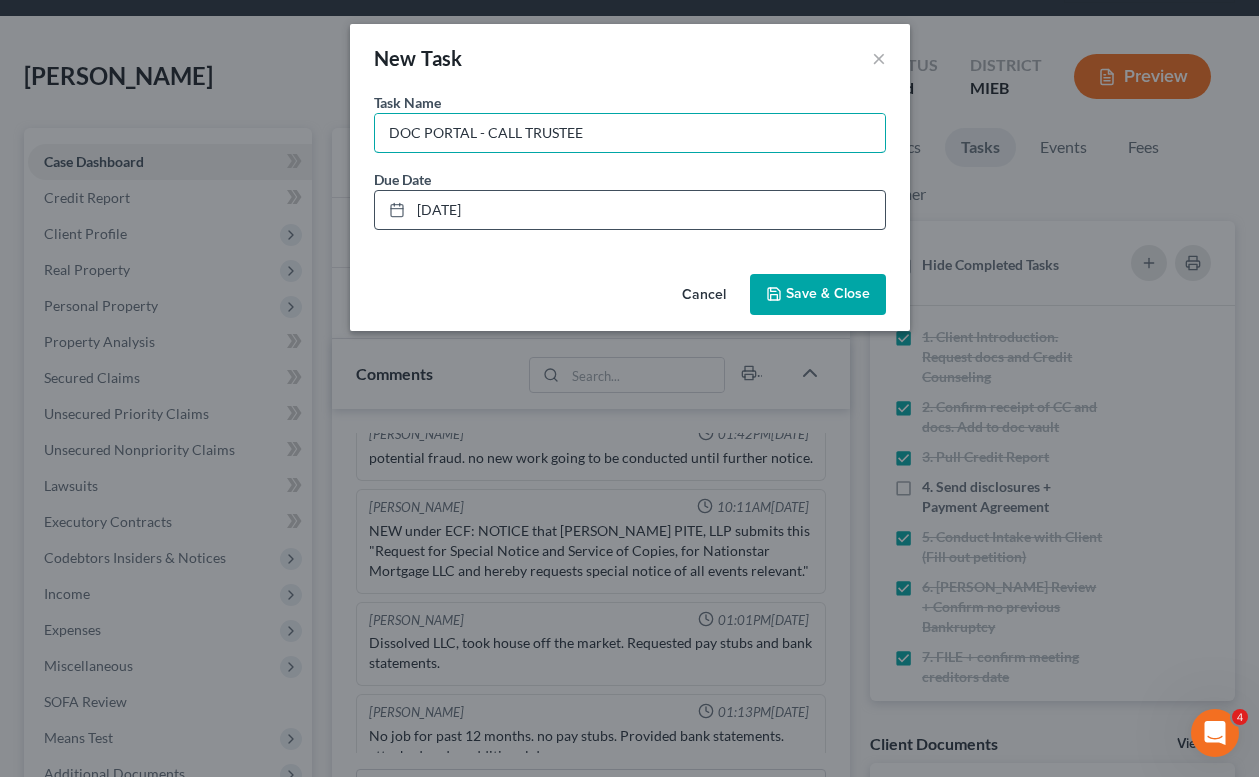 type on "DOC PORTAL - CALL TRUSTEE" 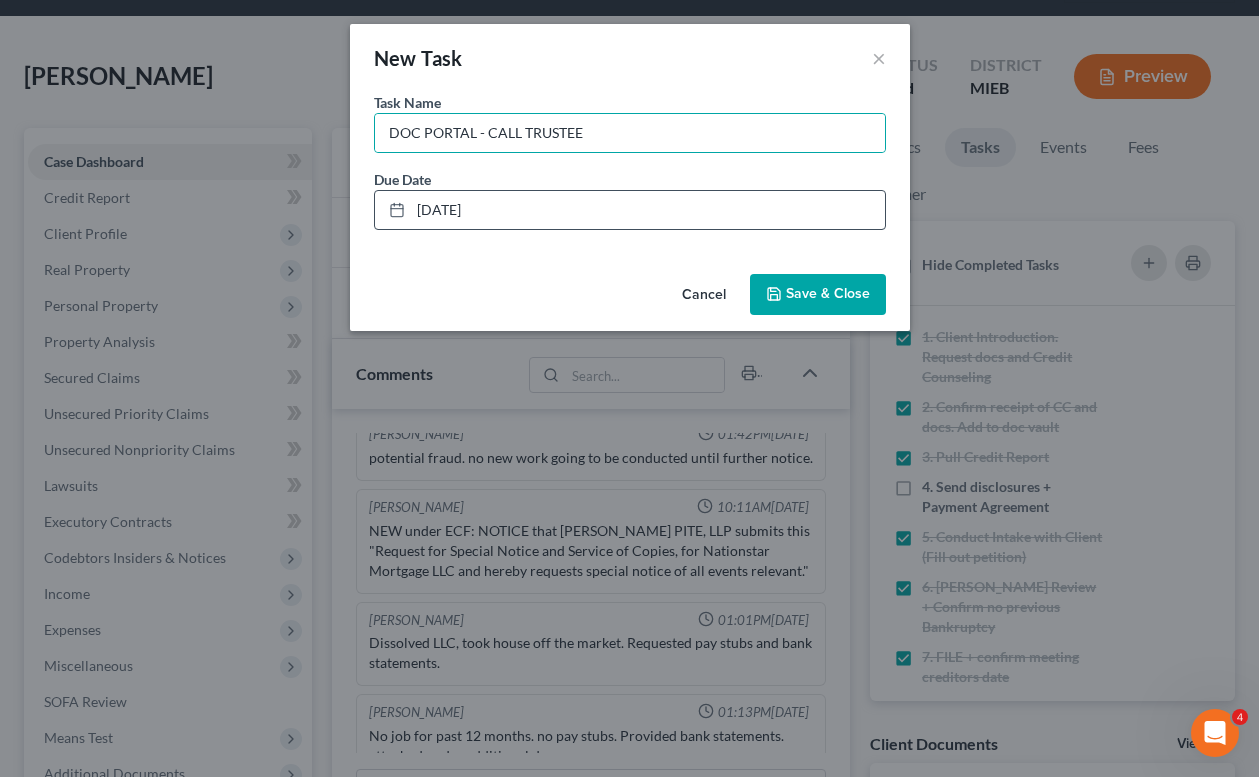 click on "Save & Close" at bounding box center [828, 294] 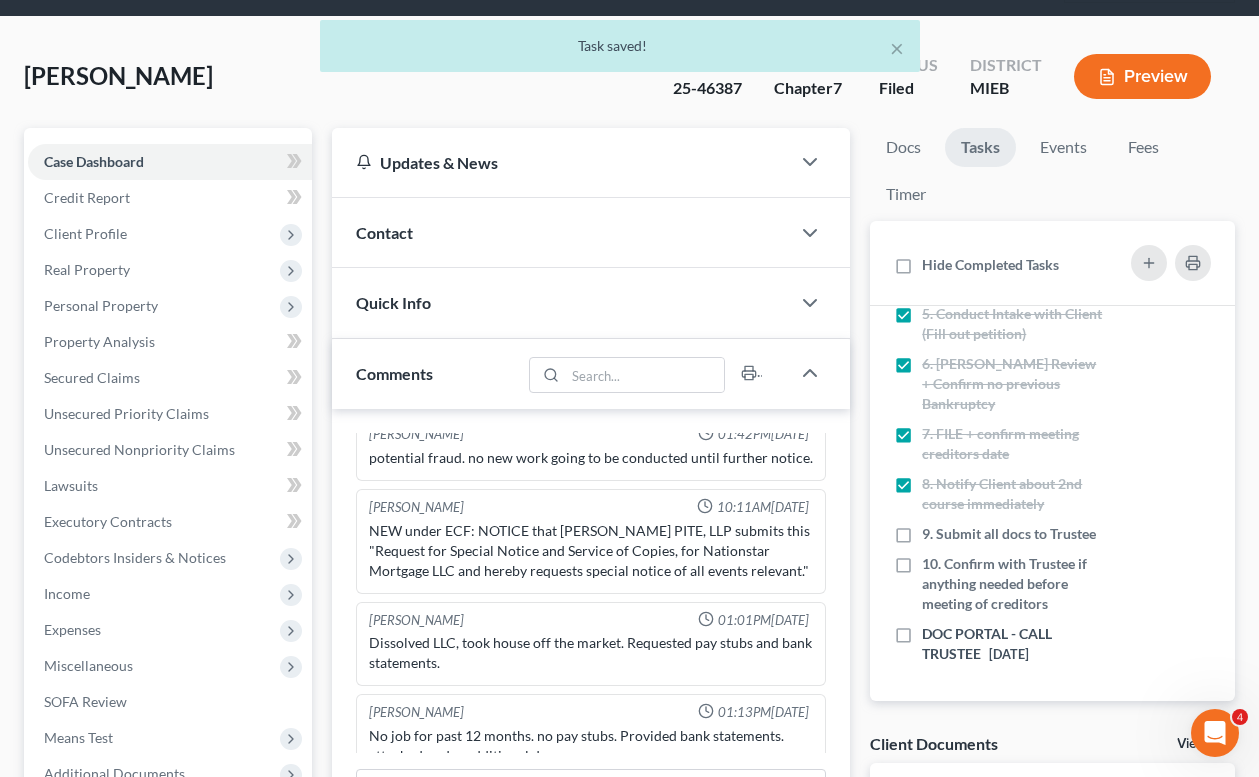 scroll, scrollTop: 223, scrollLeft: 0, axis: vertical 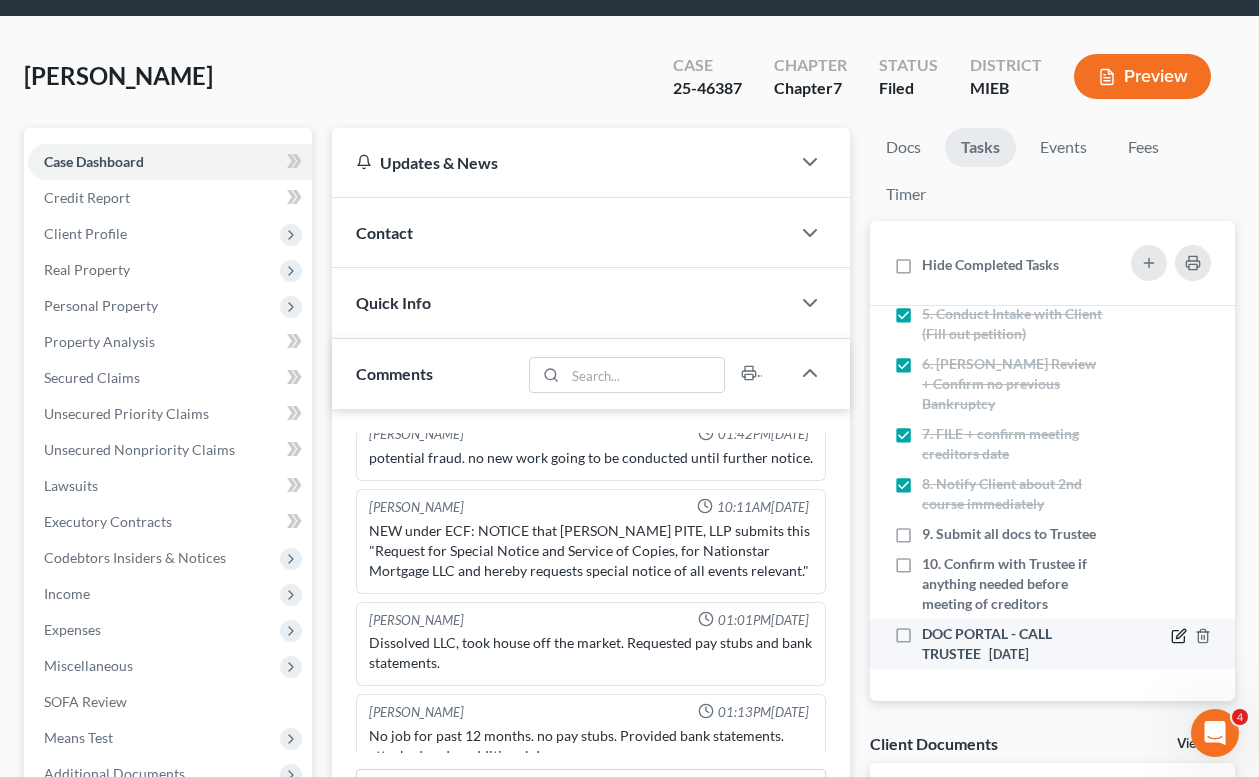 click 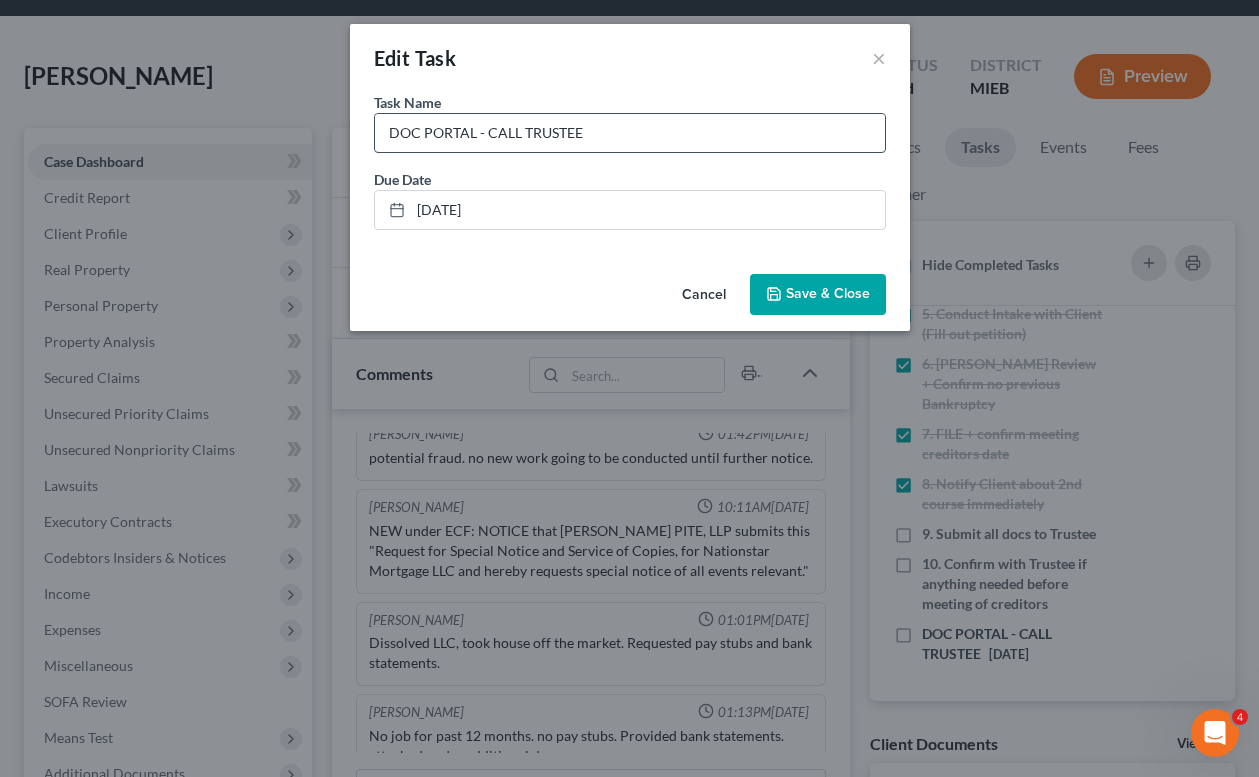 click on "DOC PORTAL - CALL TRUSTEE" at bounding box center [630, 133] 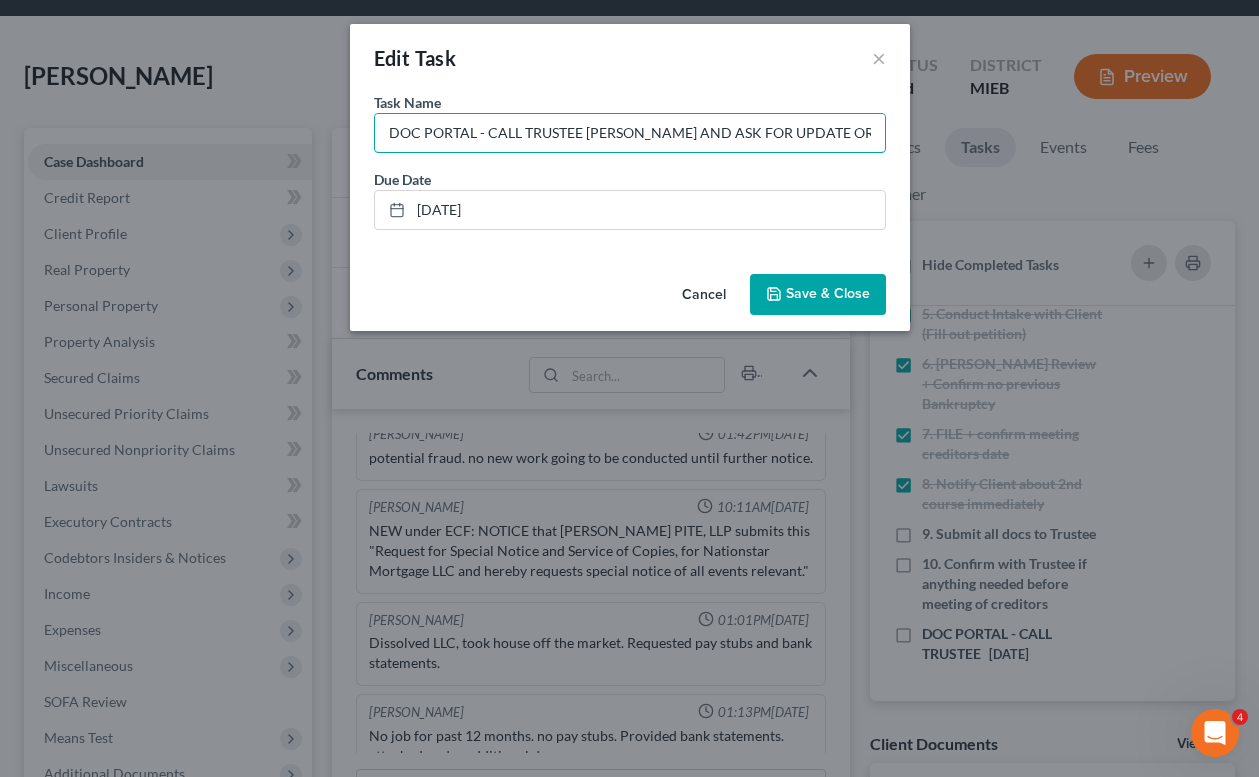 type on "DOC PORTAL - CALL TRUSTEE [PERSON_NAME] AND ASK FOR UPDATE OR SEND EMAIL" 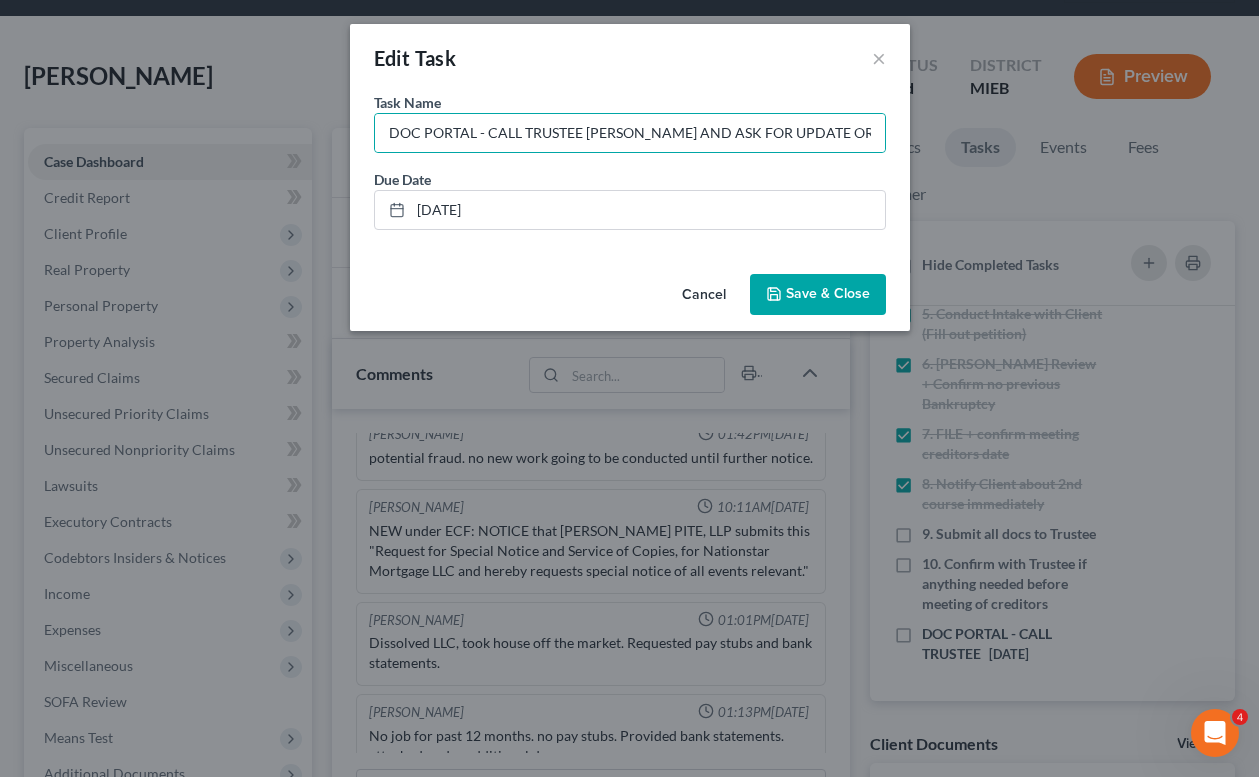 click on "Save & Close" at bounding box center (828, 294) 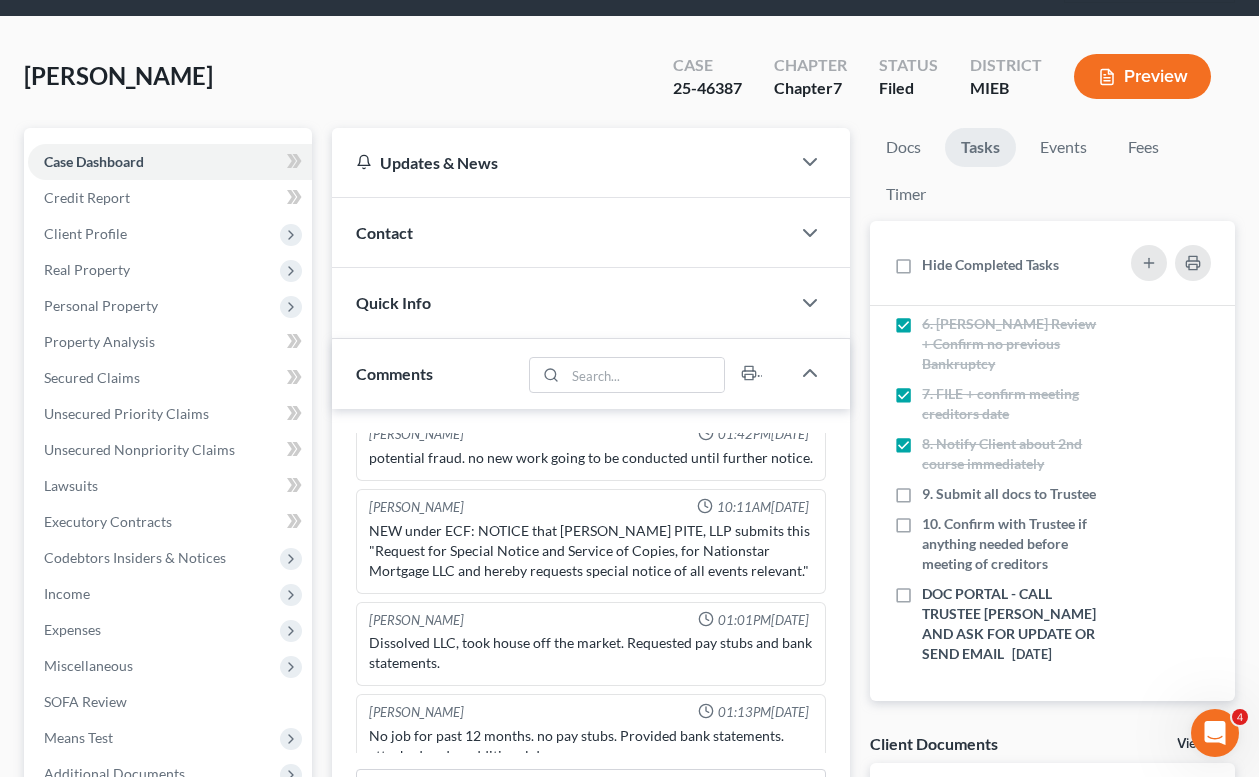 scroll, scrollTop: 263, scrollLeft: 0, axis: vertical 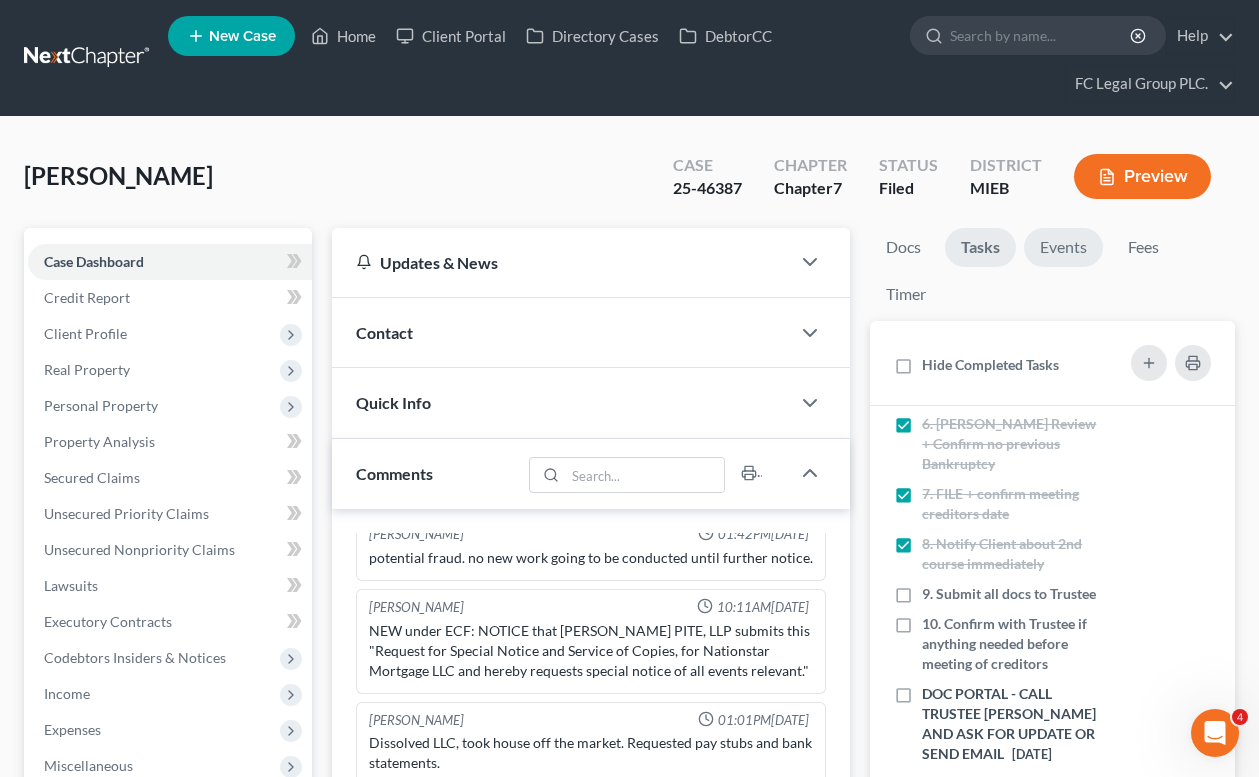 click on "Events" at bounding box center [1063, 247] 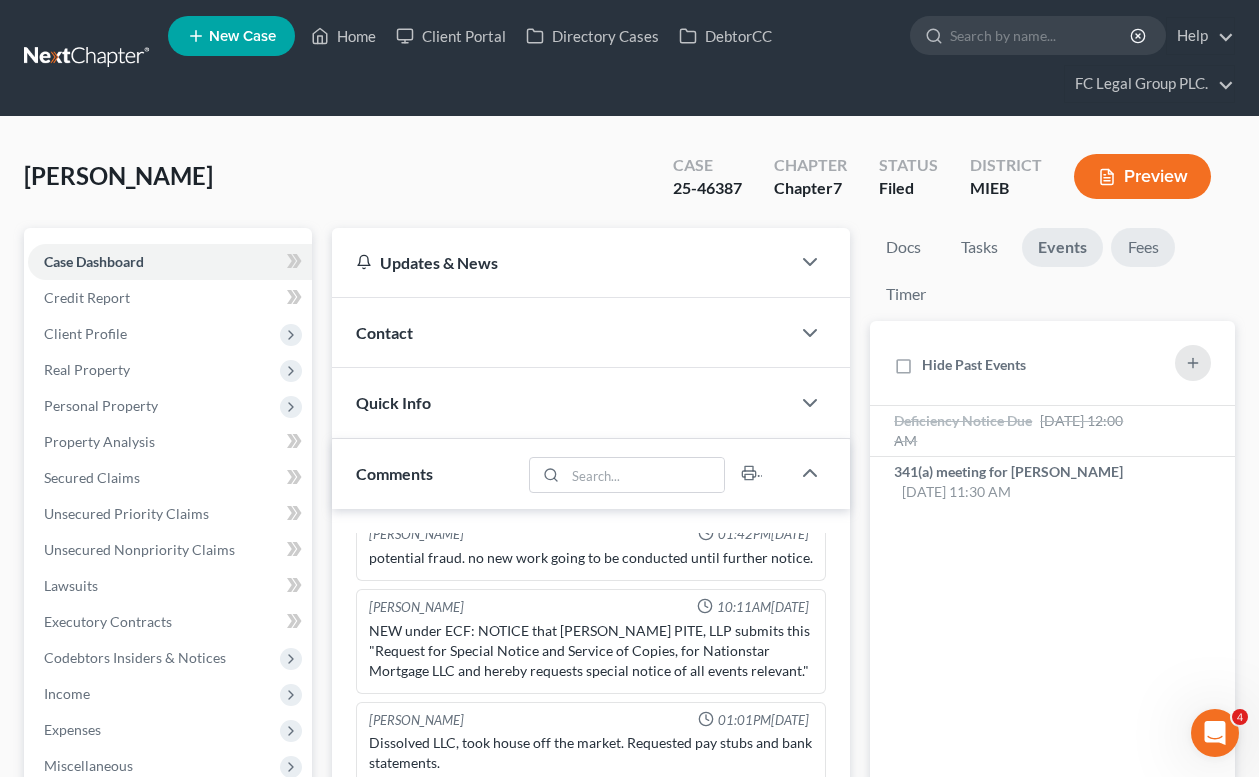click on "Fees" at bounding box center (1143, 247) 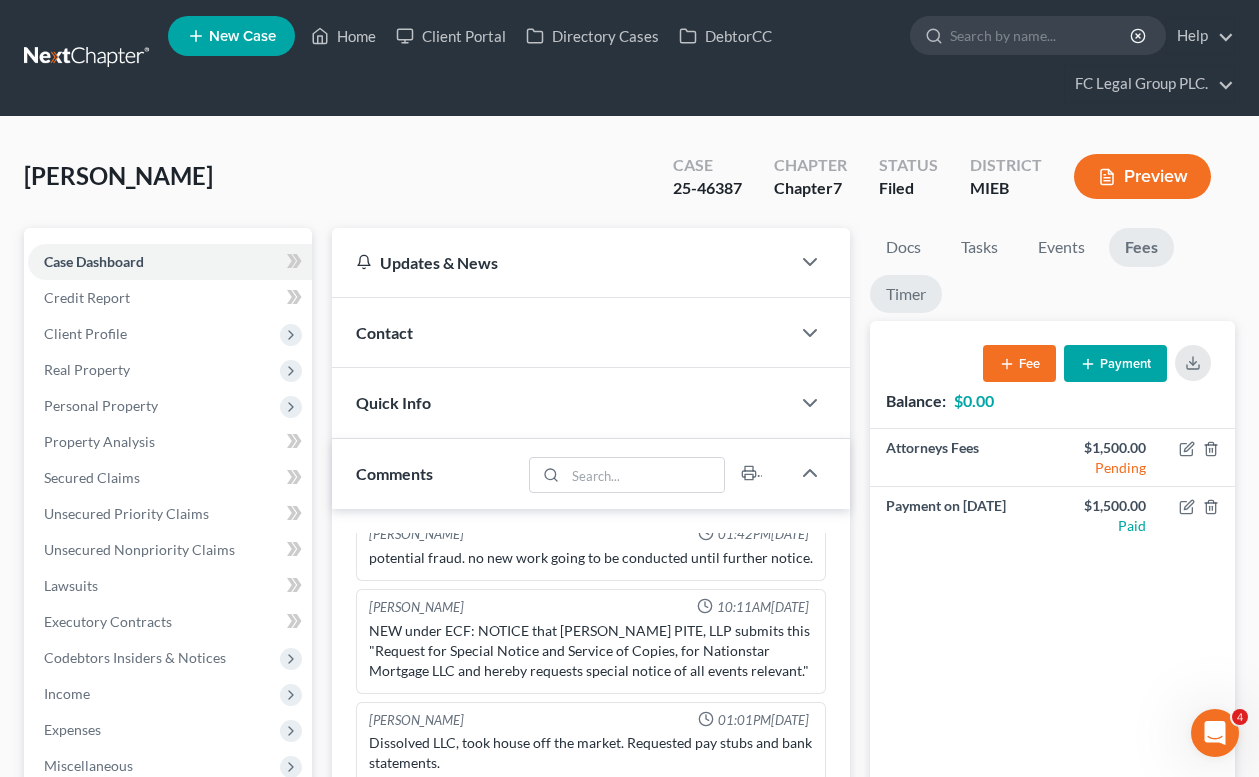 click on "Timer" at bounding box center (906, 294) 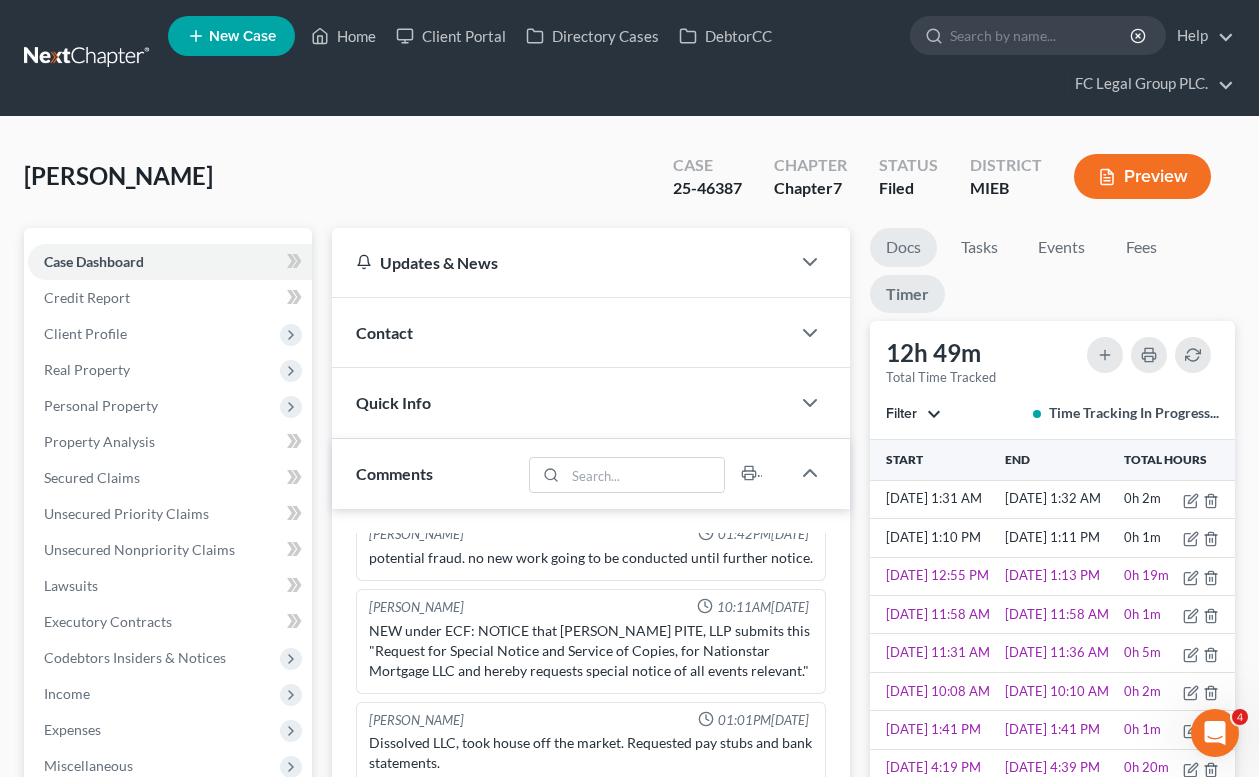 click on "Docs" at bounding box center [903, 247] 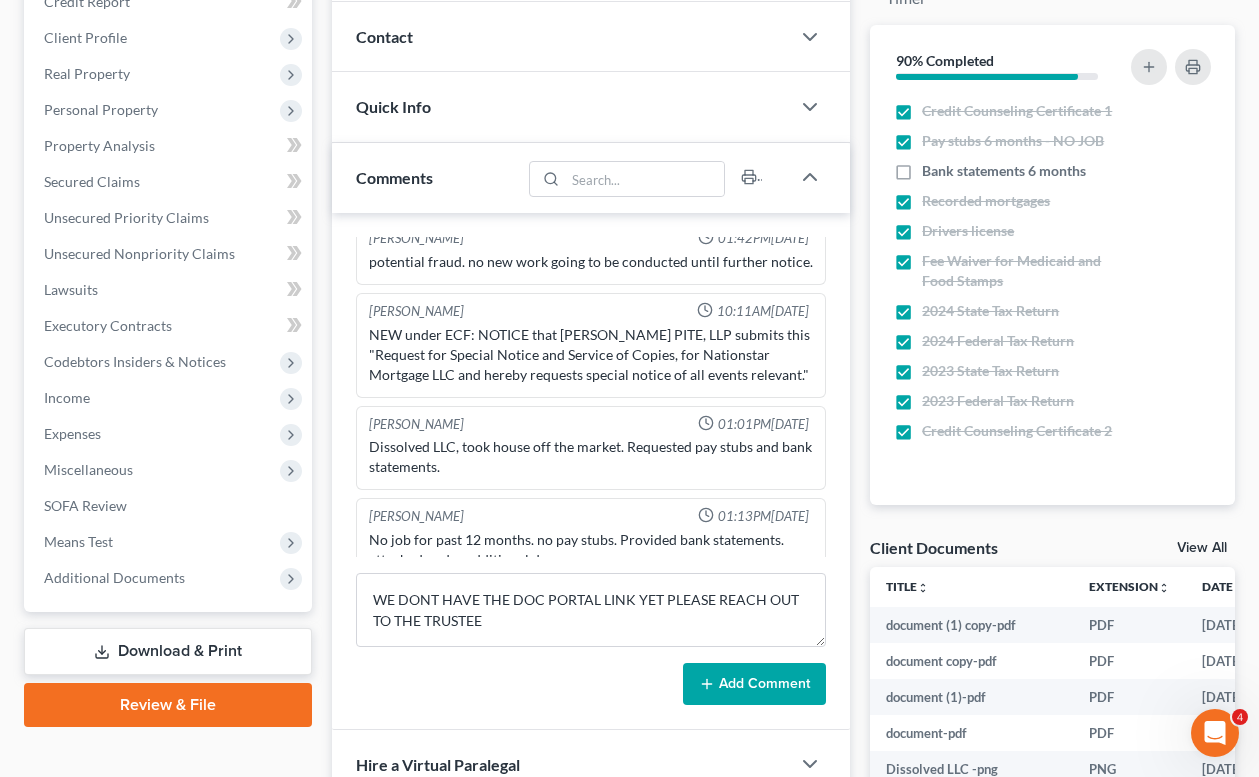 scroll, scrollTop: 297, scrollLeft: 0, axis: vertical 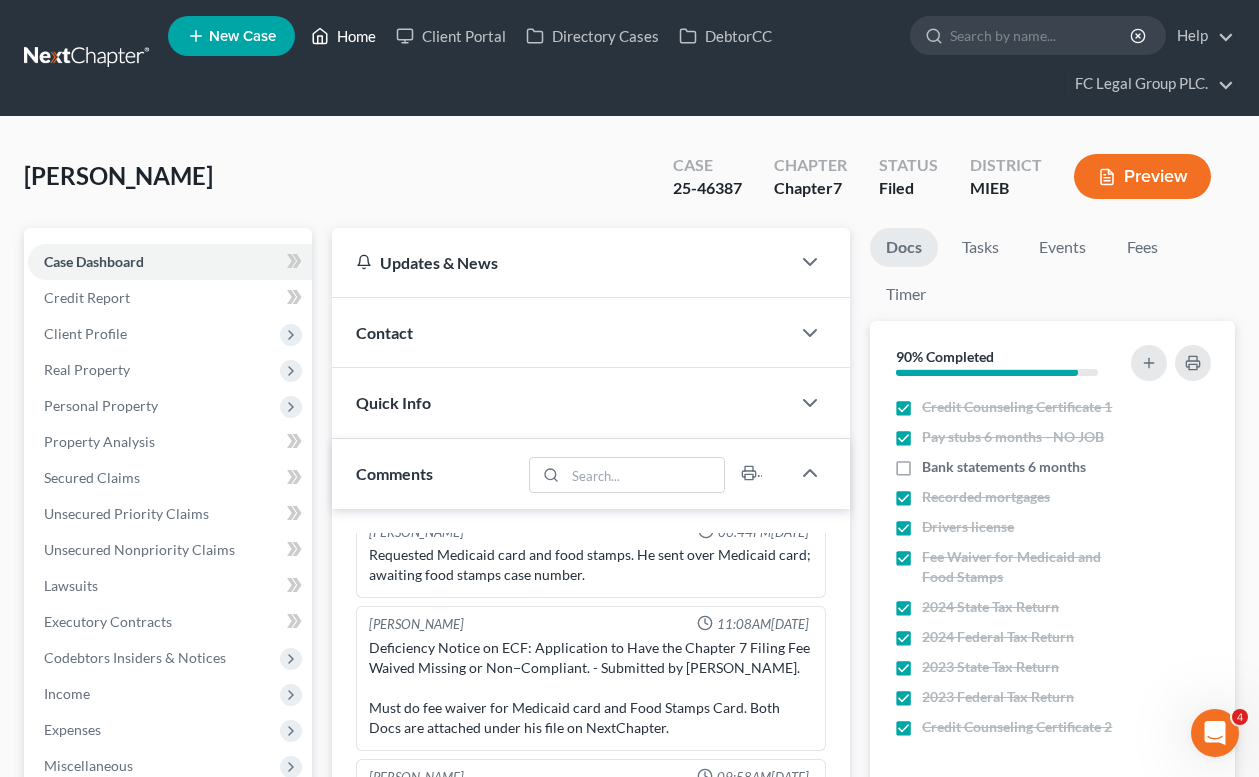 click on "Home" at bounding box center [343, 36] 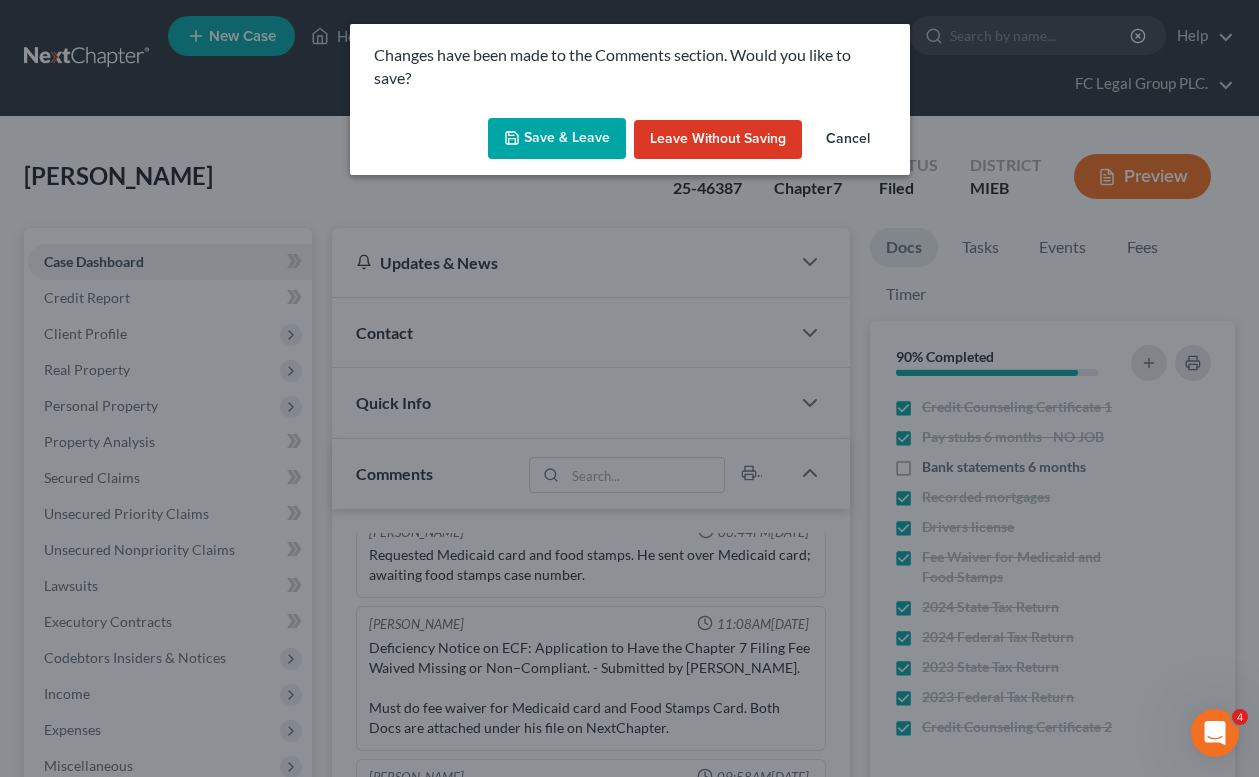 click on "Save & Leave" at bounding box center [557, 139] 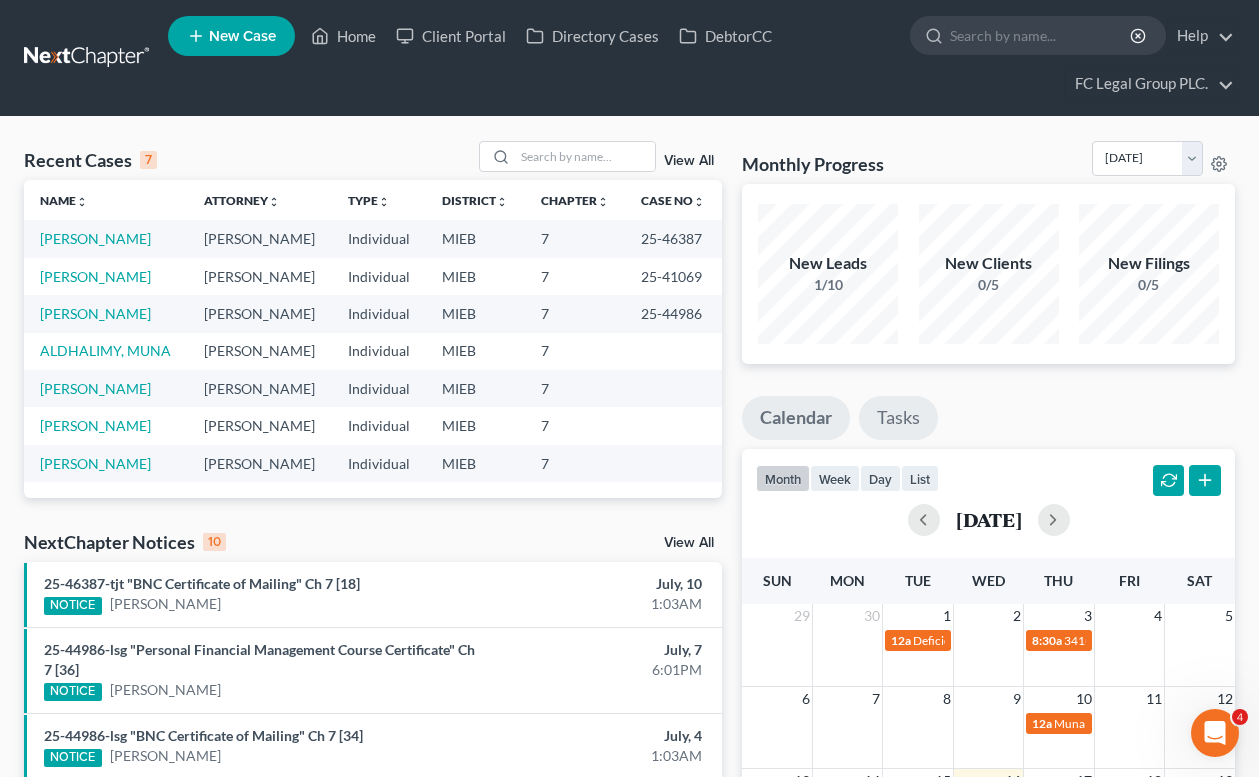 scroll, scrollTop: 0, scrollLeft: 0, axis: both 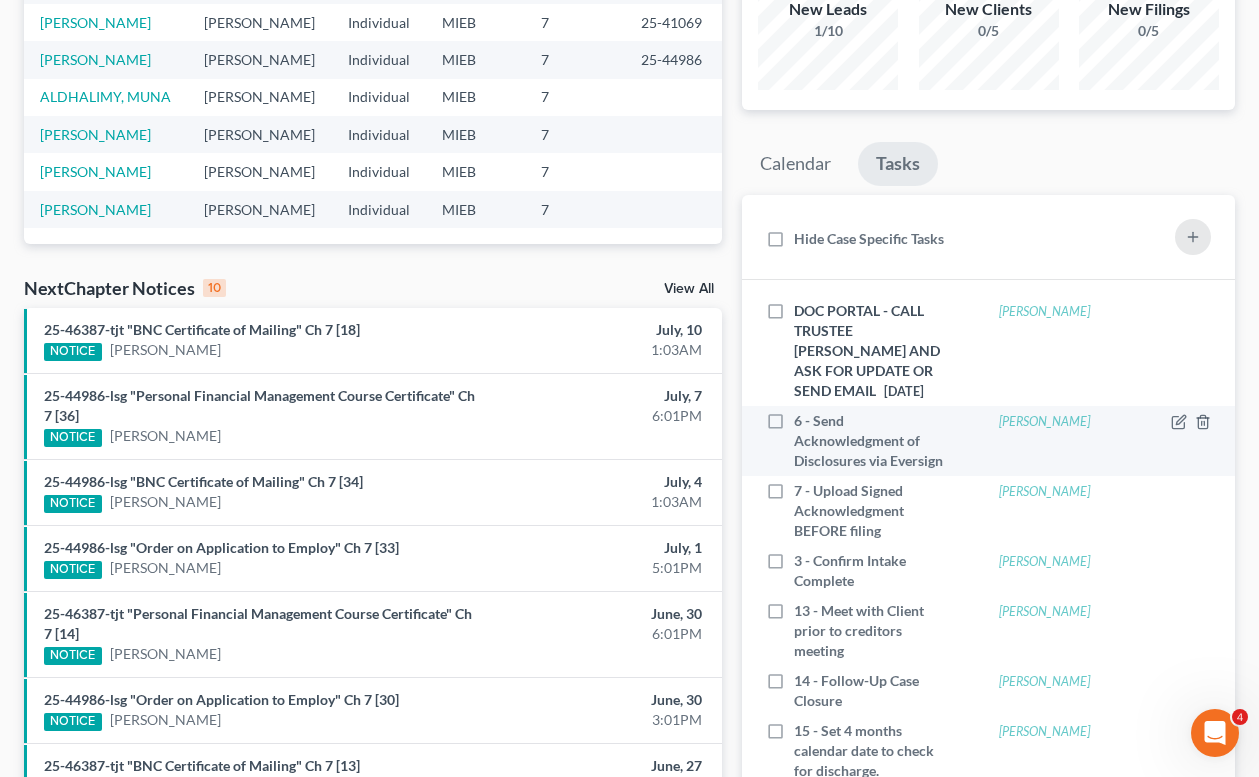 click on "6 - Send Acknowledgment of Disclosures via Eversign" at bounding box center [874, 441] 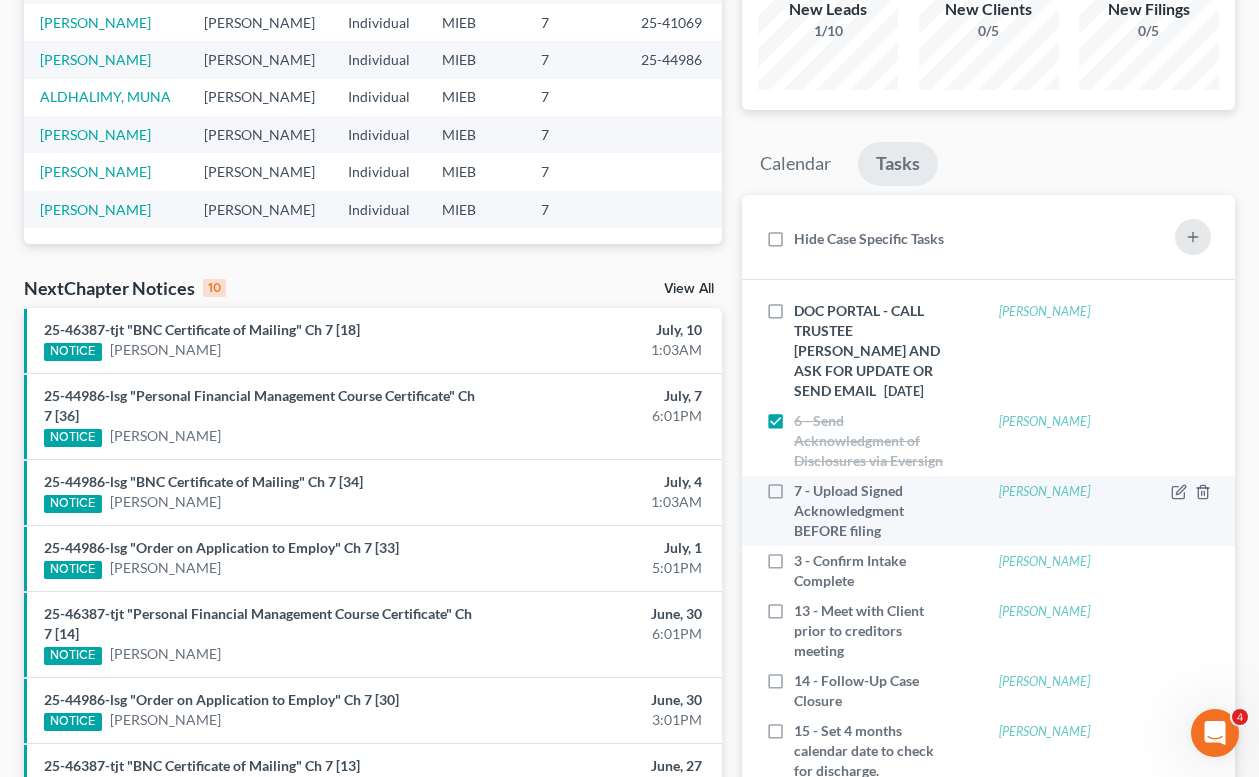 click on "7 - Upload Signed Acknowledgment BEFORE filing" at bounding box center (874, 511) 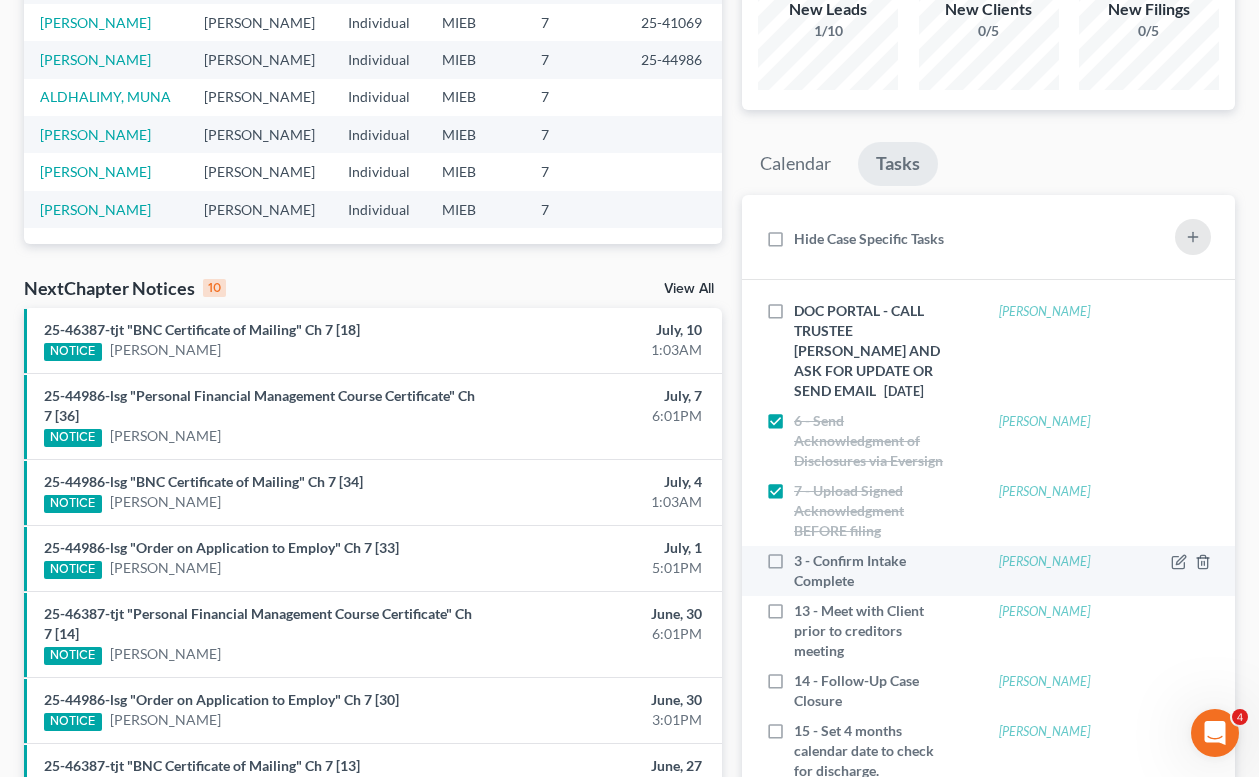 click on "3 - Confirm Intake Complete" at bounding box center (874, 571) 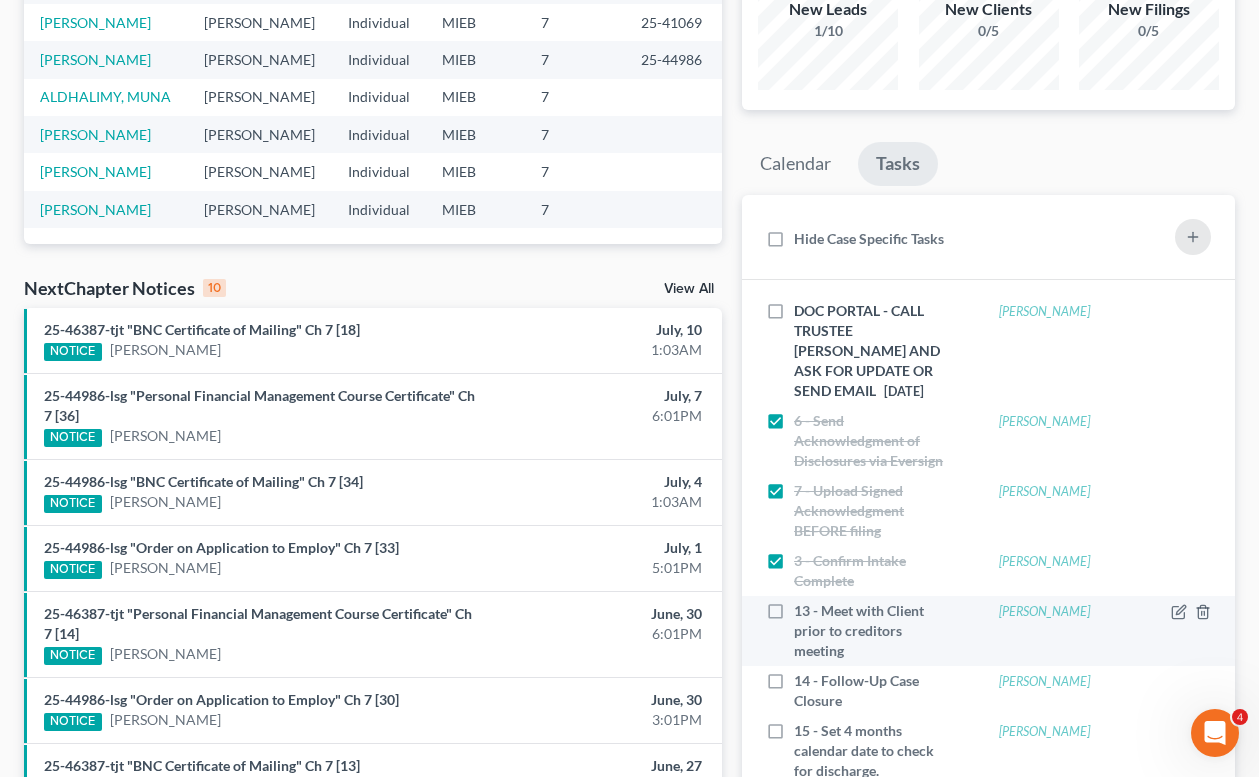 click on "13 - Meet with Client prior to creditors meeting" at bounding box center (874, 631) 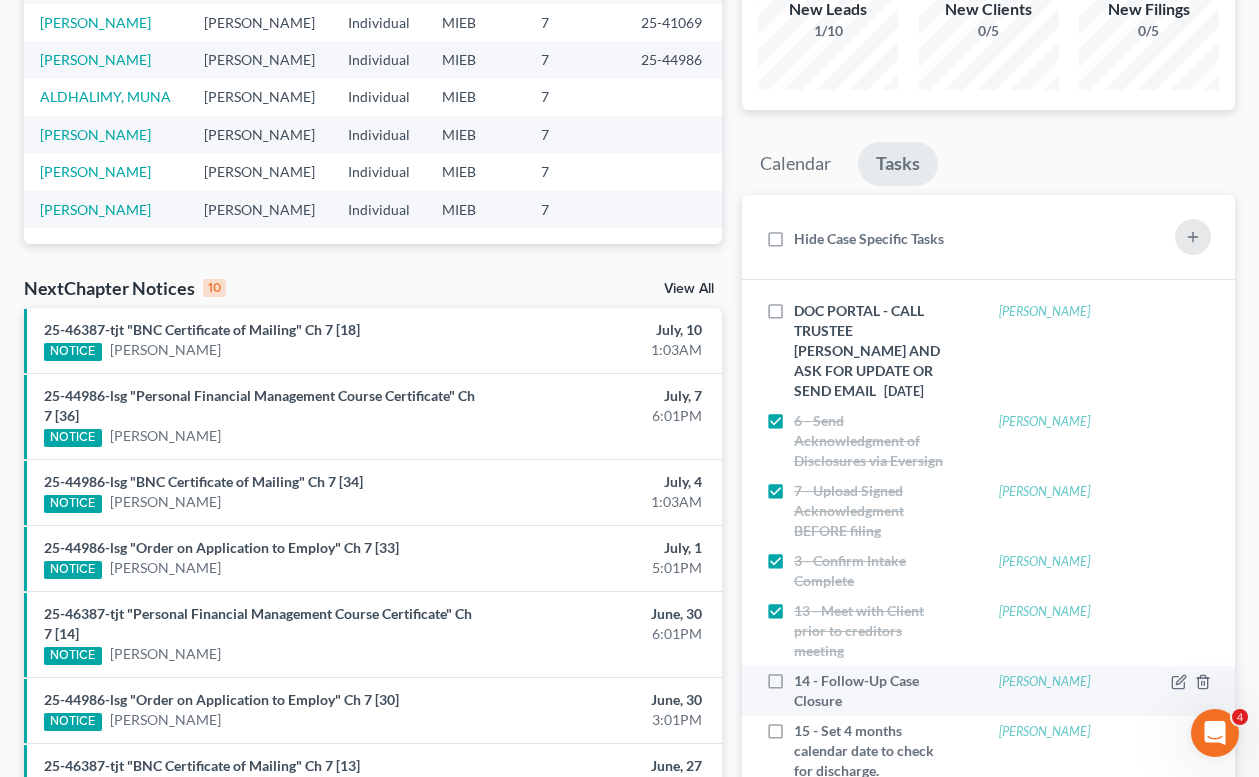 click on "14 - Follow-Up Case Closure" at bounding box center (874, 691) 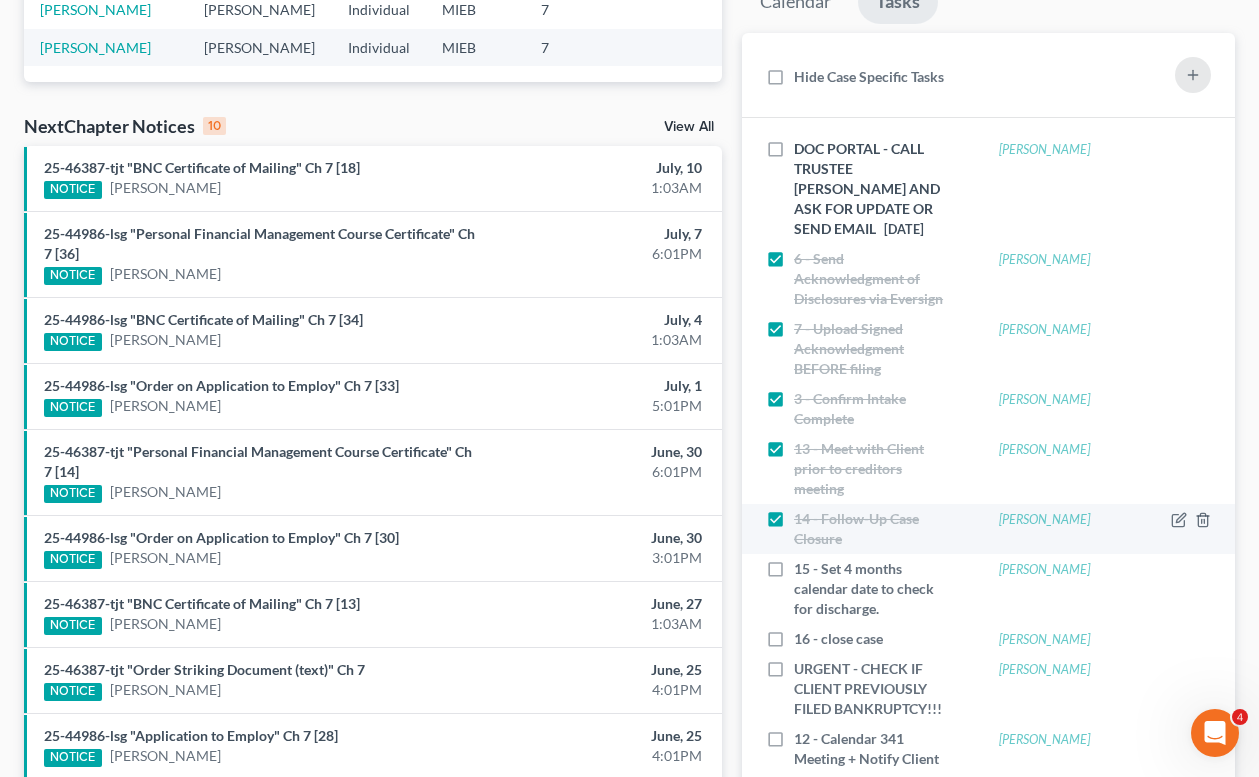 scroll, scrollTop: 487, scrollLeft: 0, axis: vertical 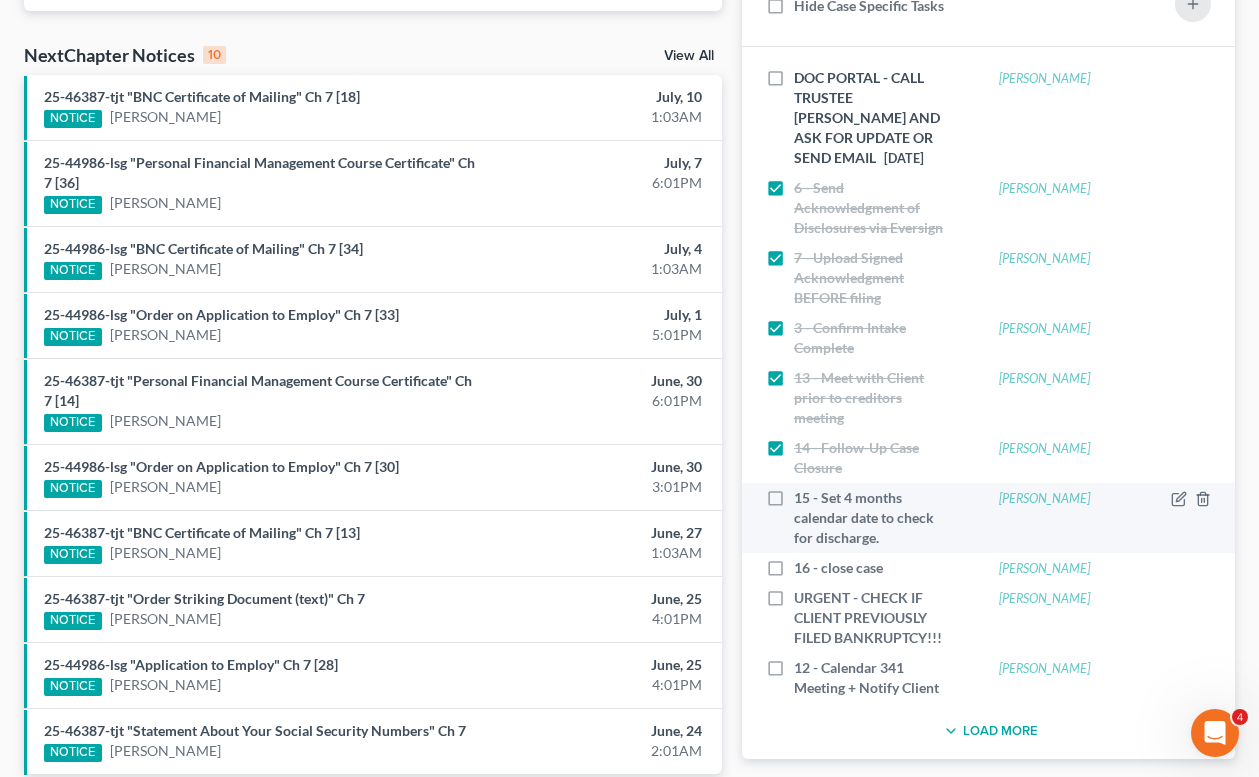 click on "15 - Set 4 months calendar date to check for discharge." at bounding box center [874, 518] 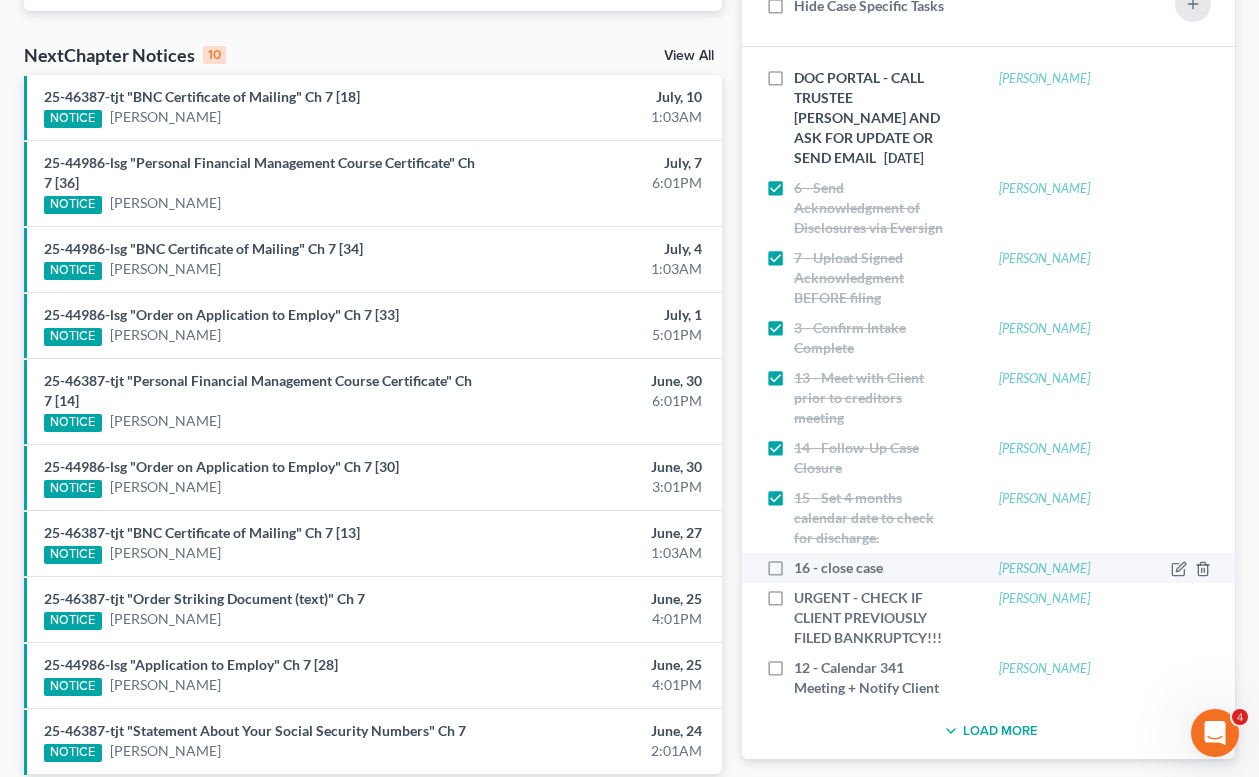 click on "16 - close case" at bounding box center (846, 568) 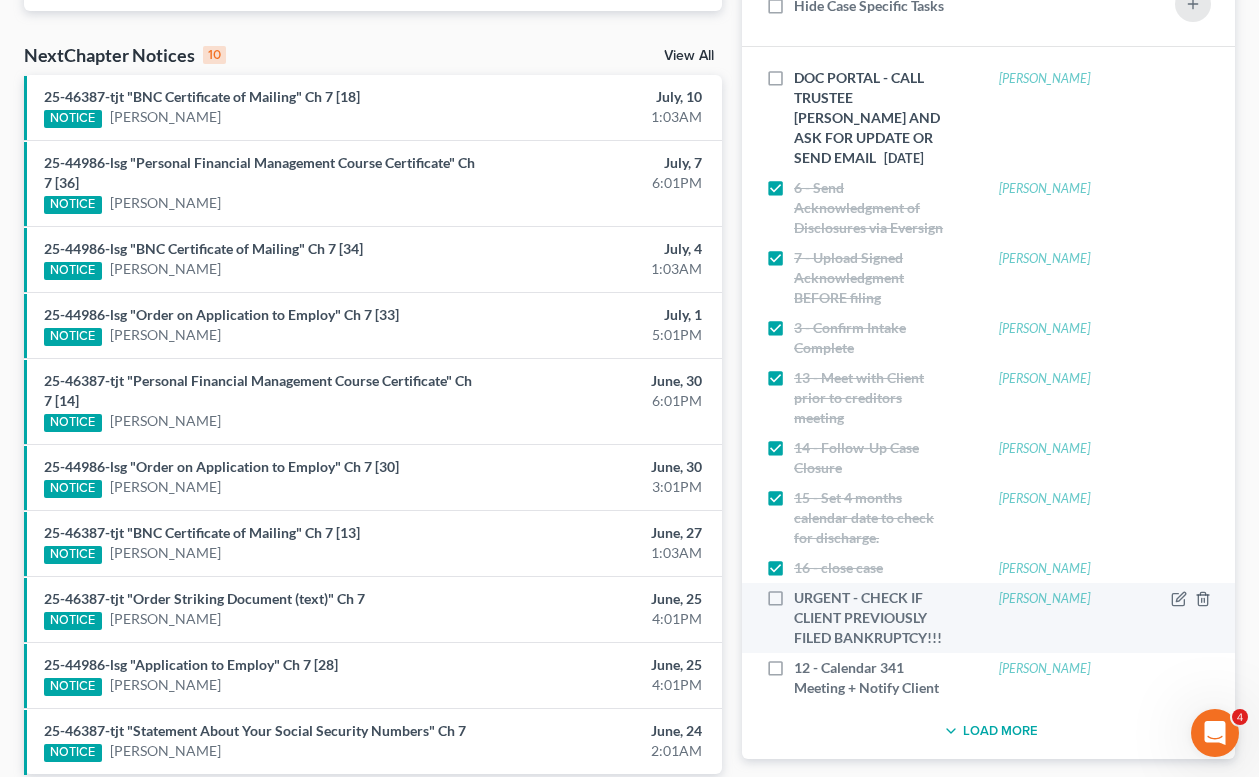 click on "URGENT - CHECK IF CLIENT PREVIOUSLY FILED BANKRUPTCY!!!" at bounding box center [874, 618] 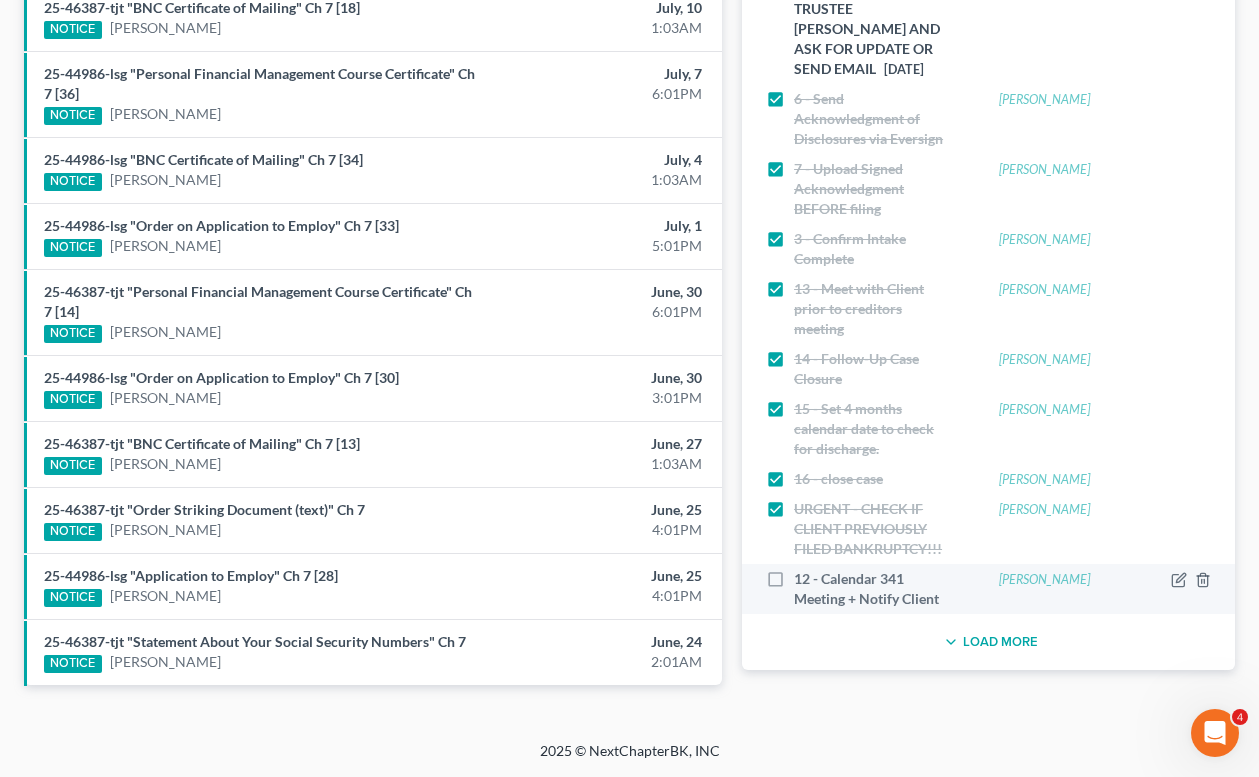 scroll, scrollTop: 619, scrollLeft: 0, axis: vertical 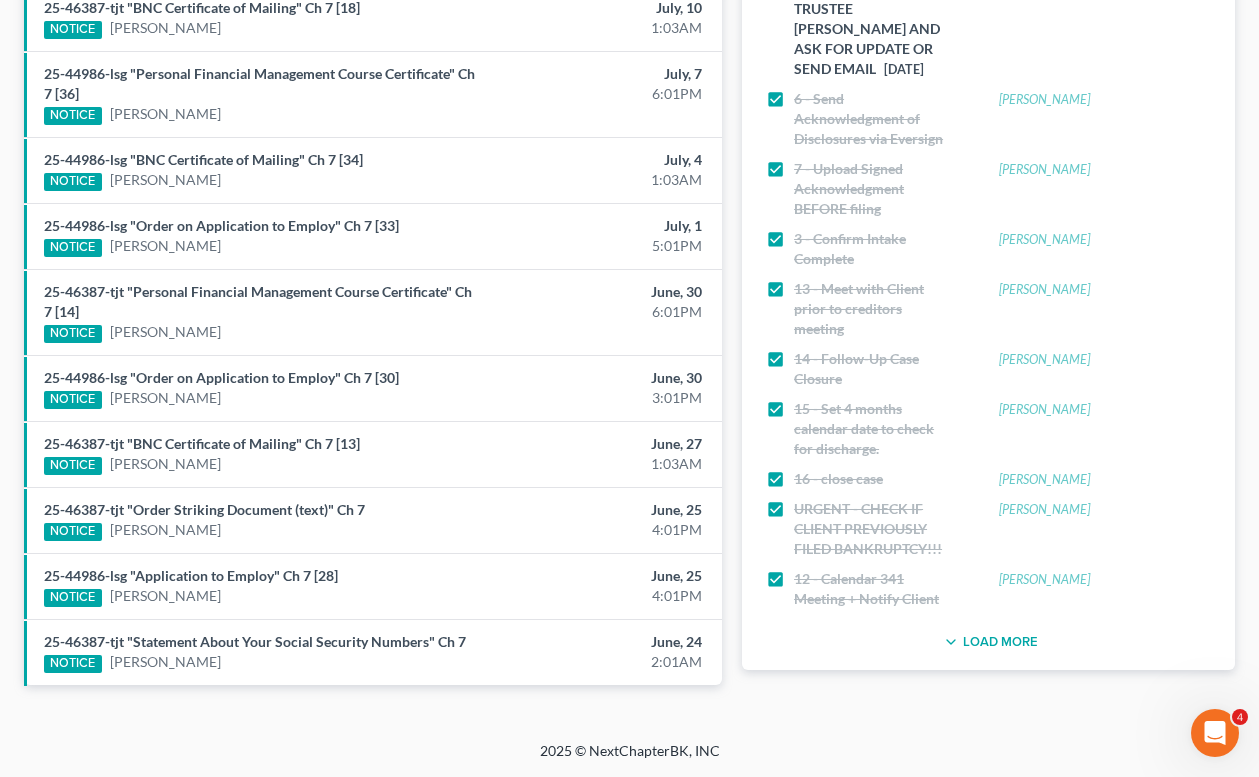 click on "Load More" at bounding box center [988, 642] 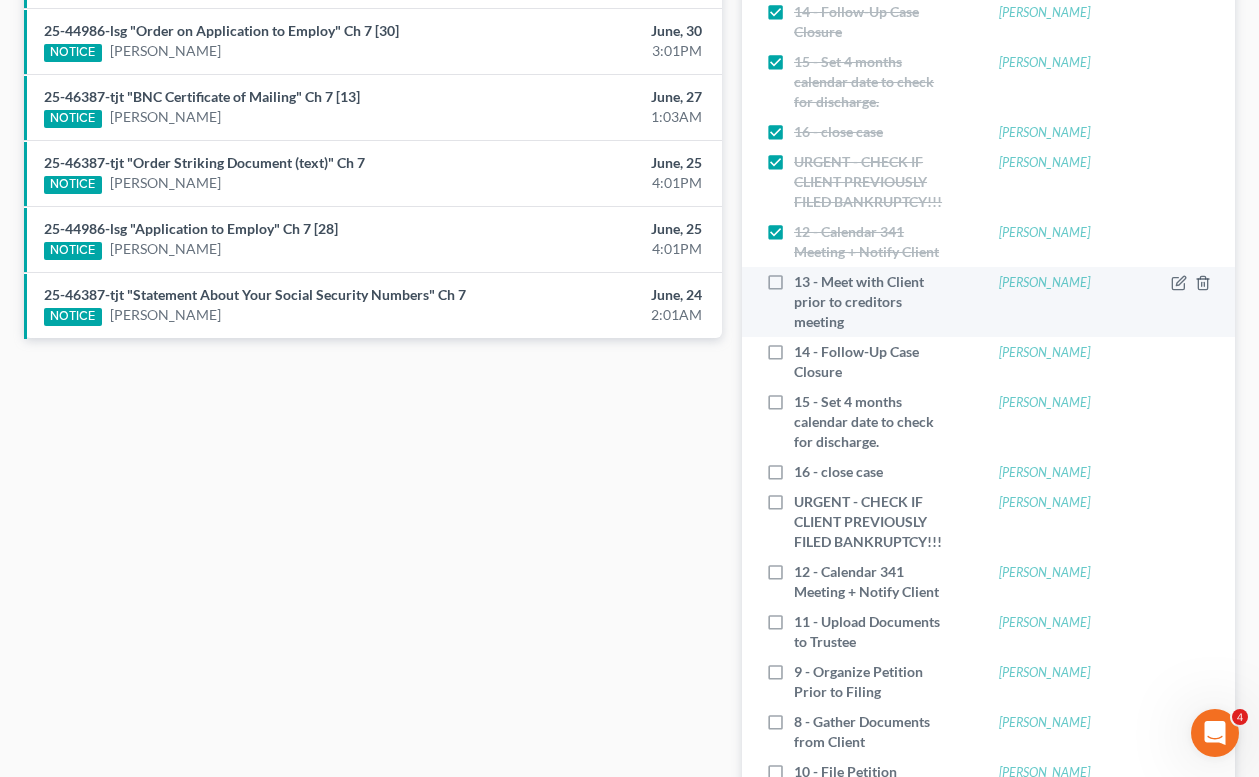 scroll, scrollTop: 939, scrollLeft: 0, axis: vertical 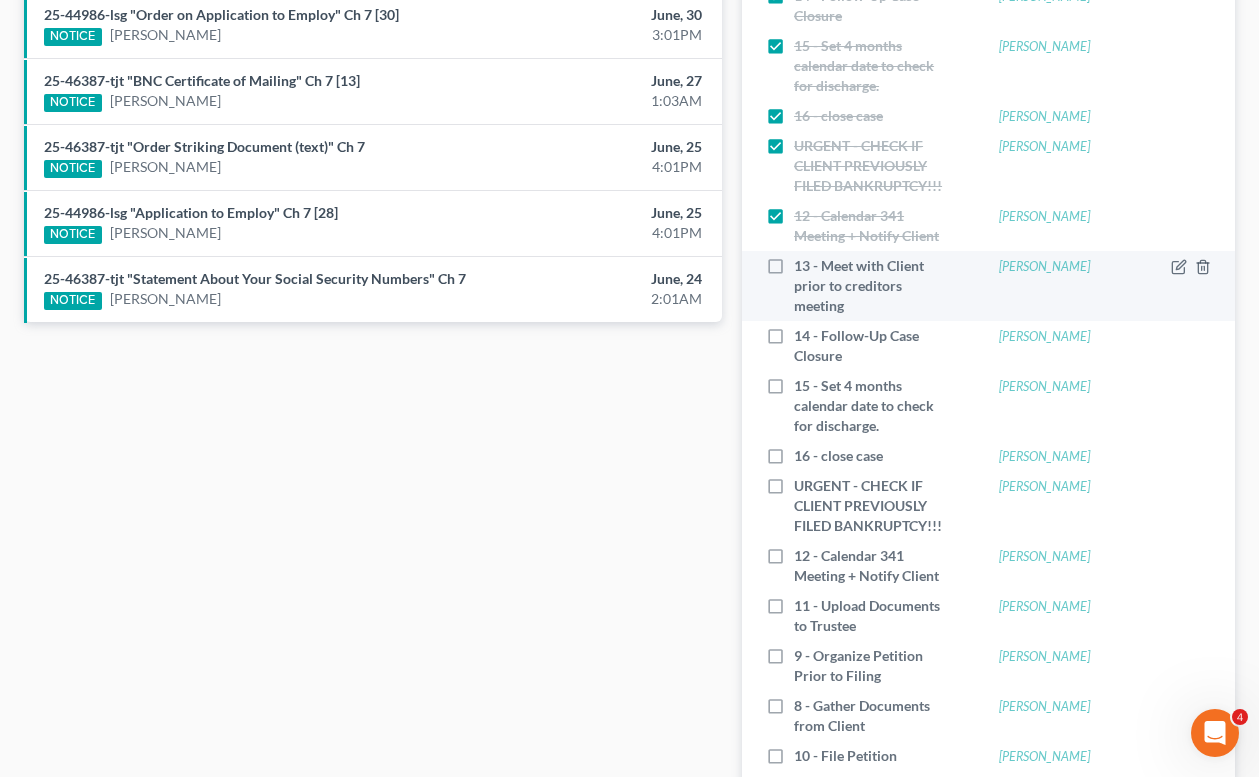 click on "13 - Meet with Client prior to creditors meeting" at bounding box center [874, 286] 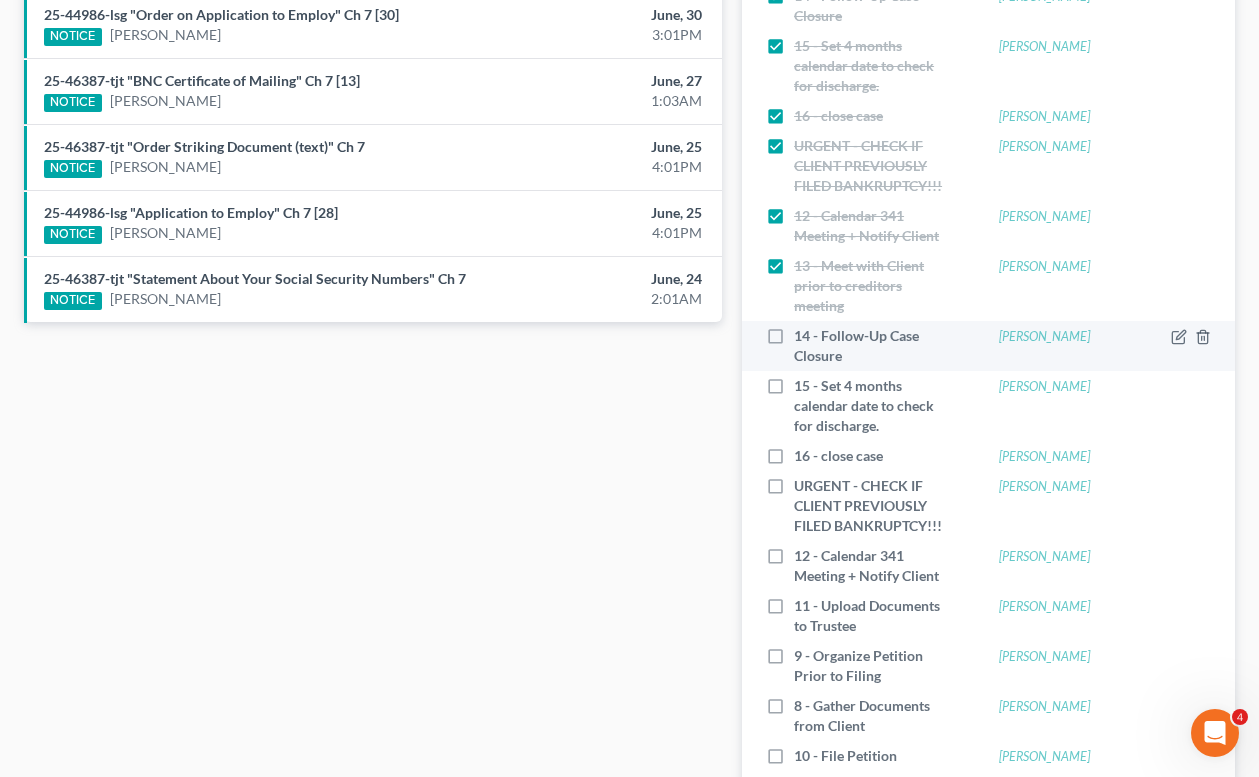 click on "14 - Follow-Up Case Closure" at bounding box center [874, 346] 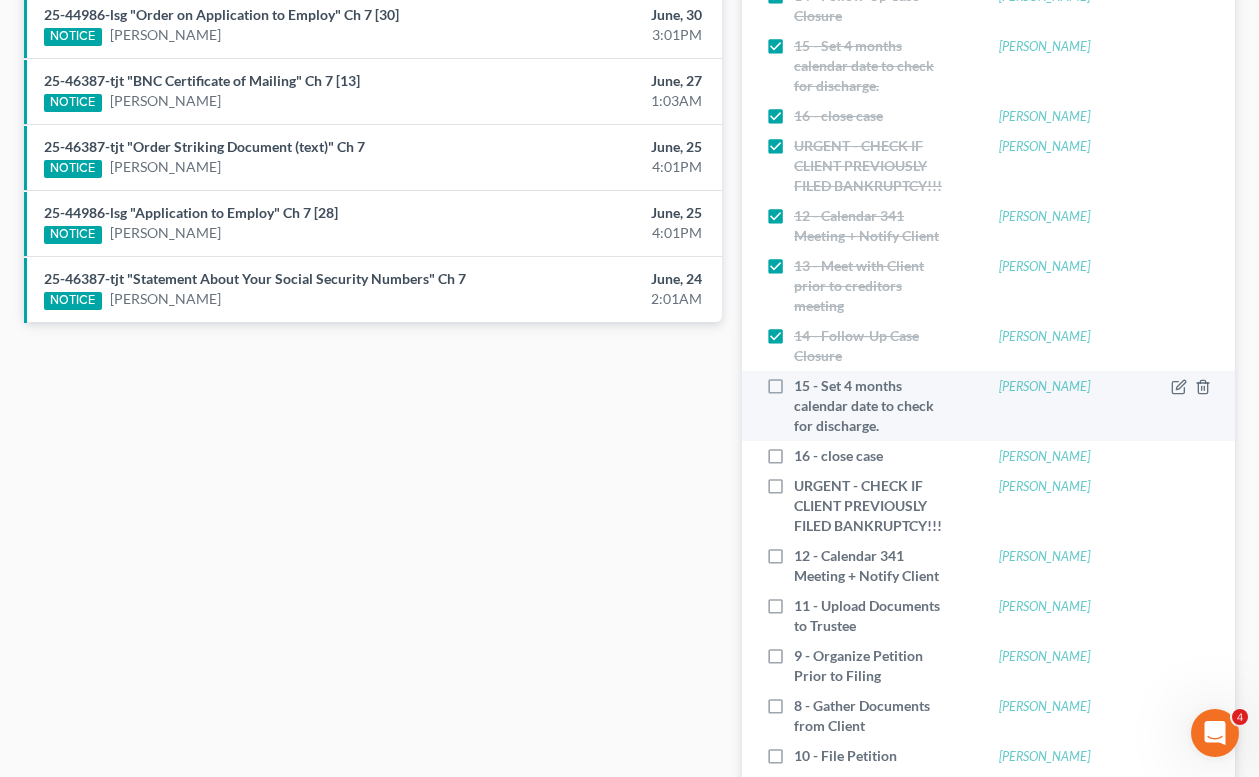 click on "15 - Set 4 months calendar date to check for discharge." at bounding box center [874, 406] 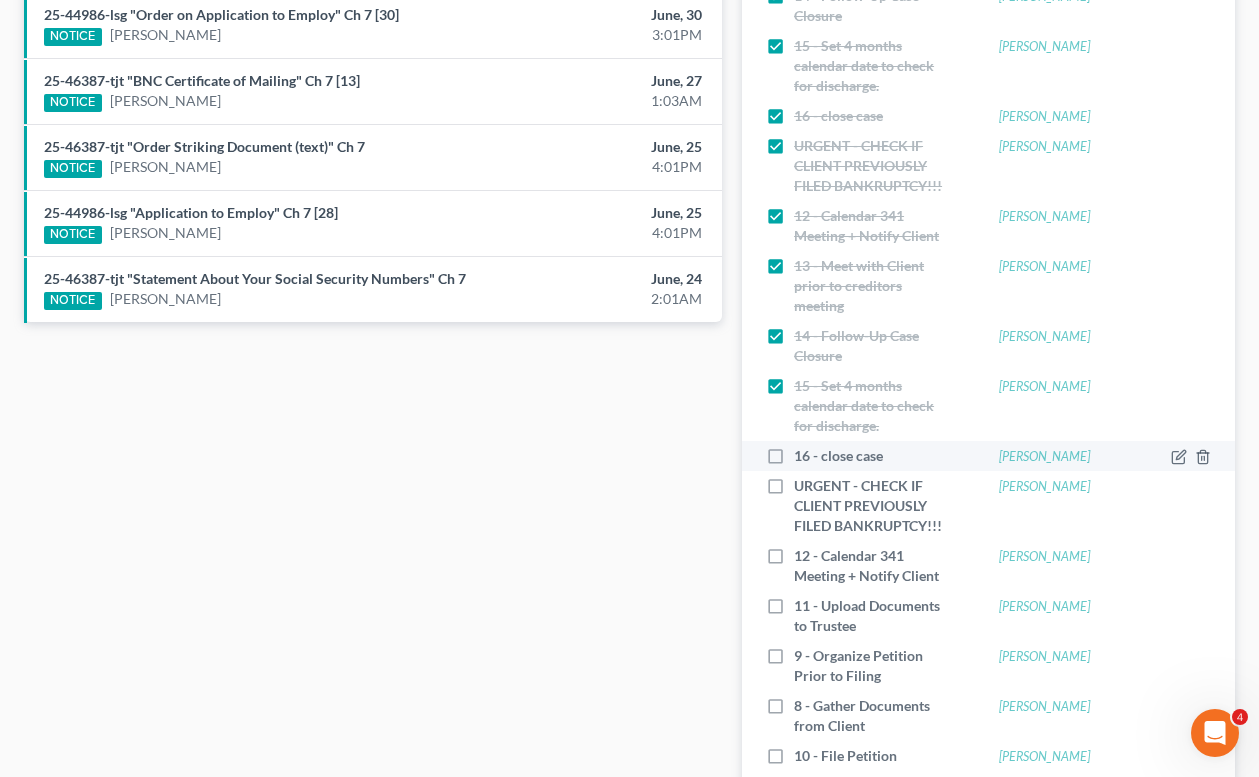 click on "16 - close case" at bounding box center (846, 456) 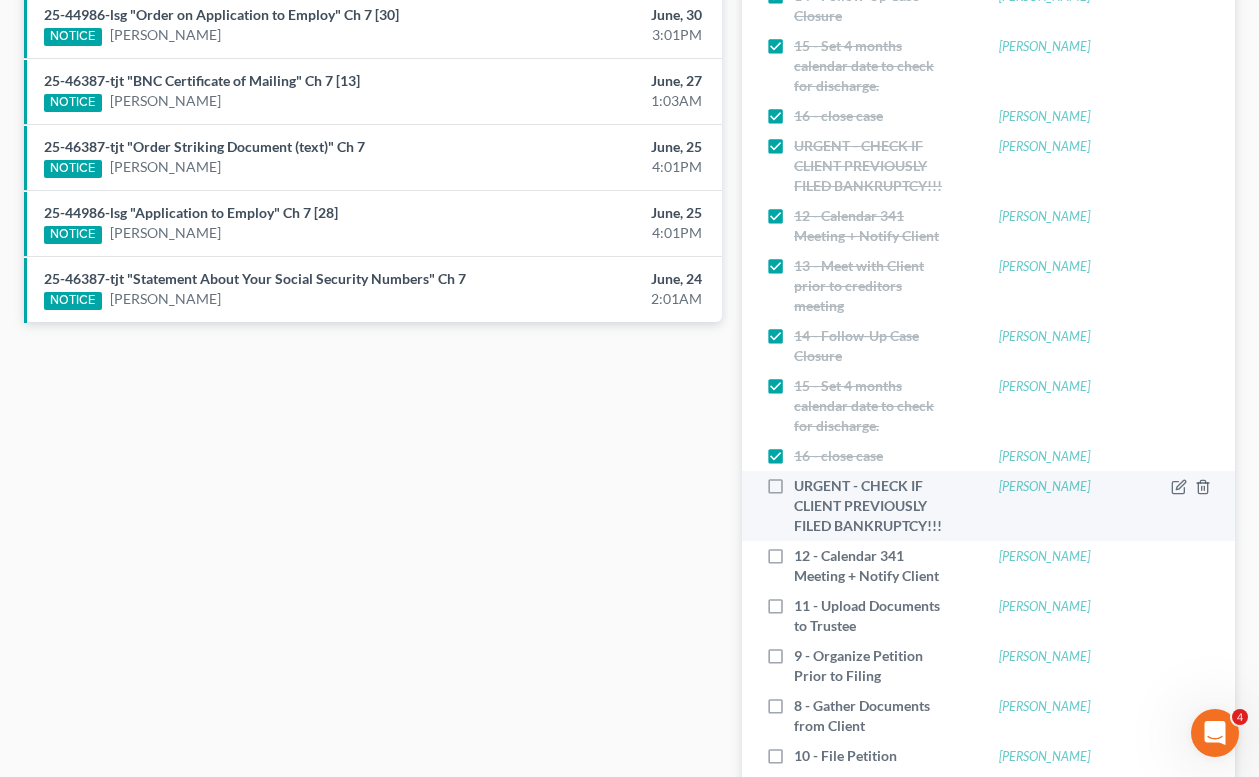 click on "URGENT - CHECK IF CLIENT PREVIOUSLY FILED BANKRUPTCY!!!" at bounding box center (860, 506) 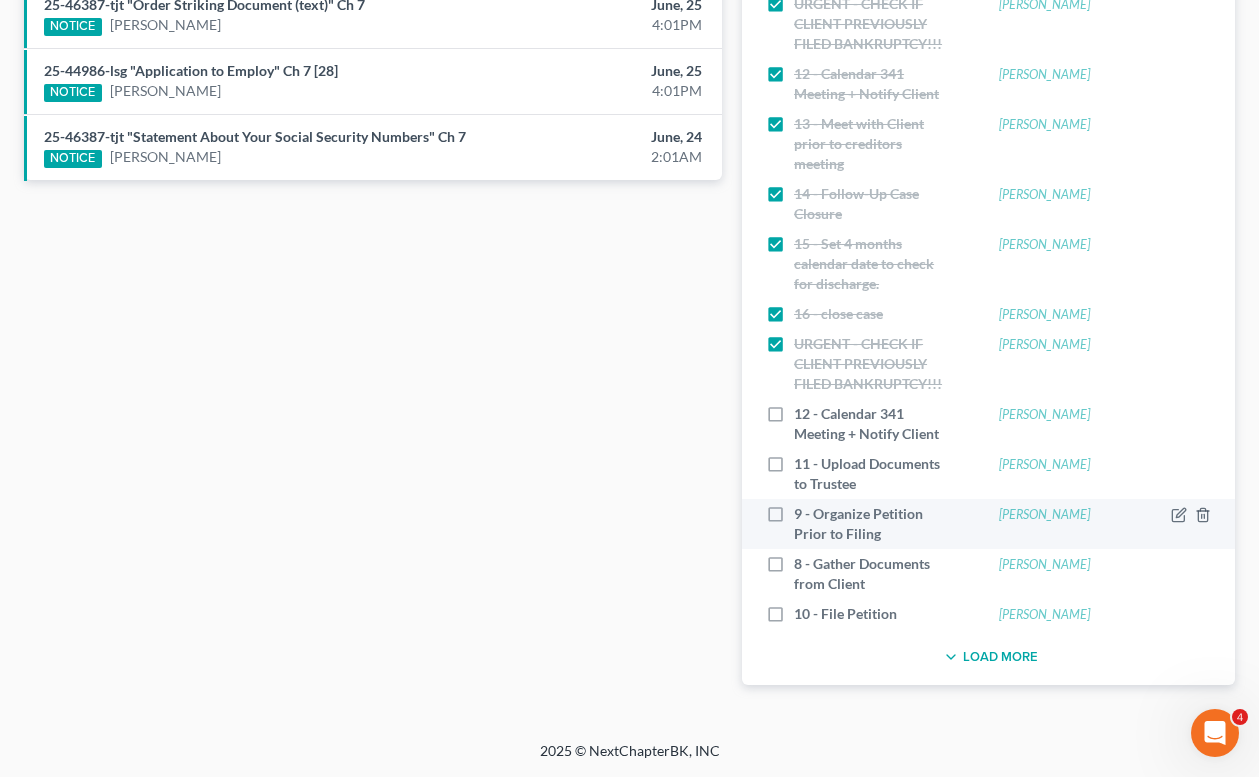 scroll, scrollTop: 1179, scrollLeft: 0, axis: vertical 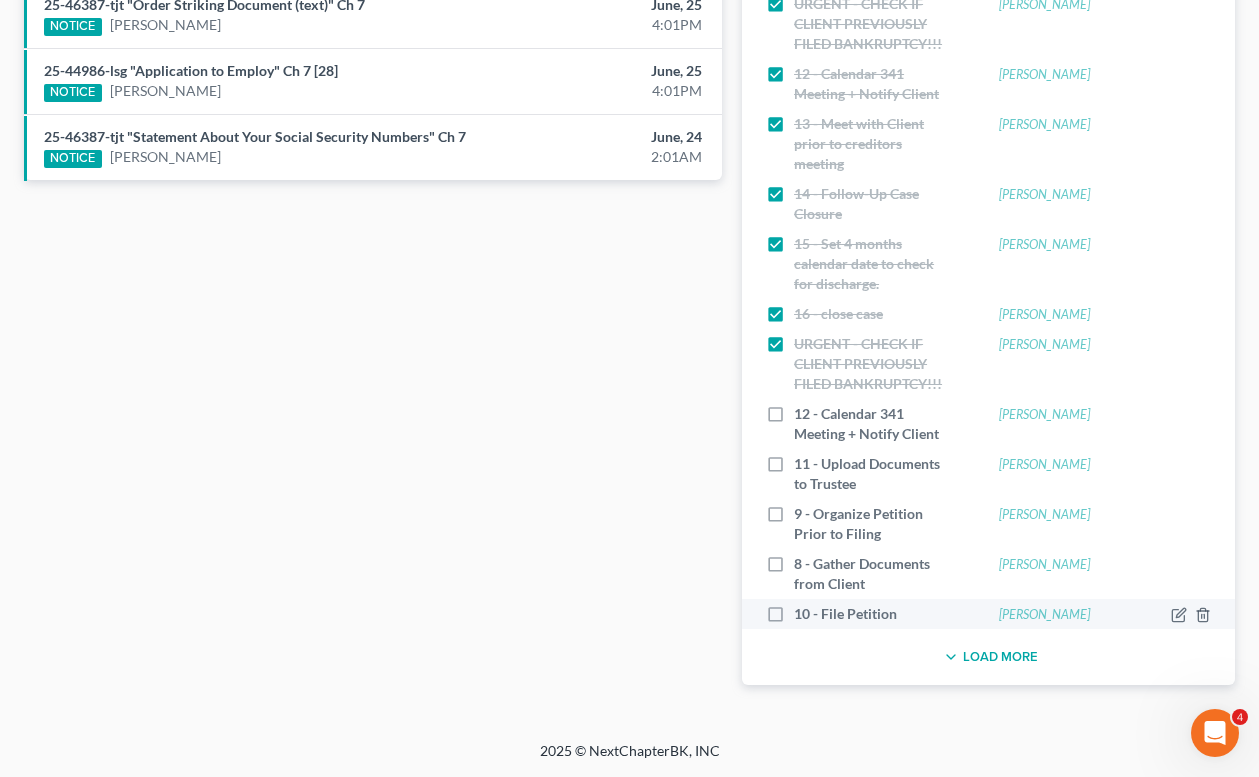 click on "10 - File Petition" at bounding box center [853, 614] 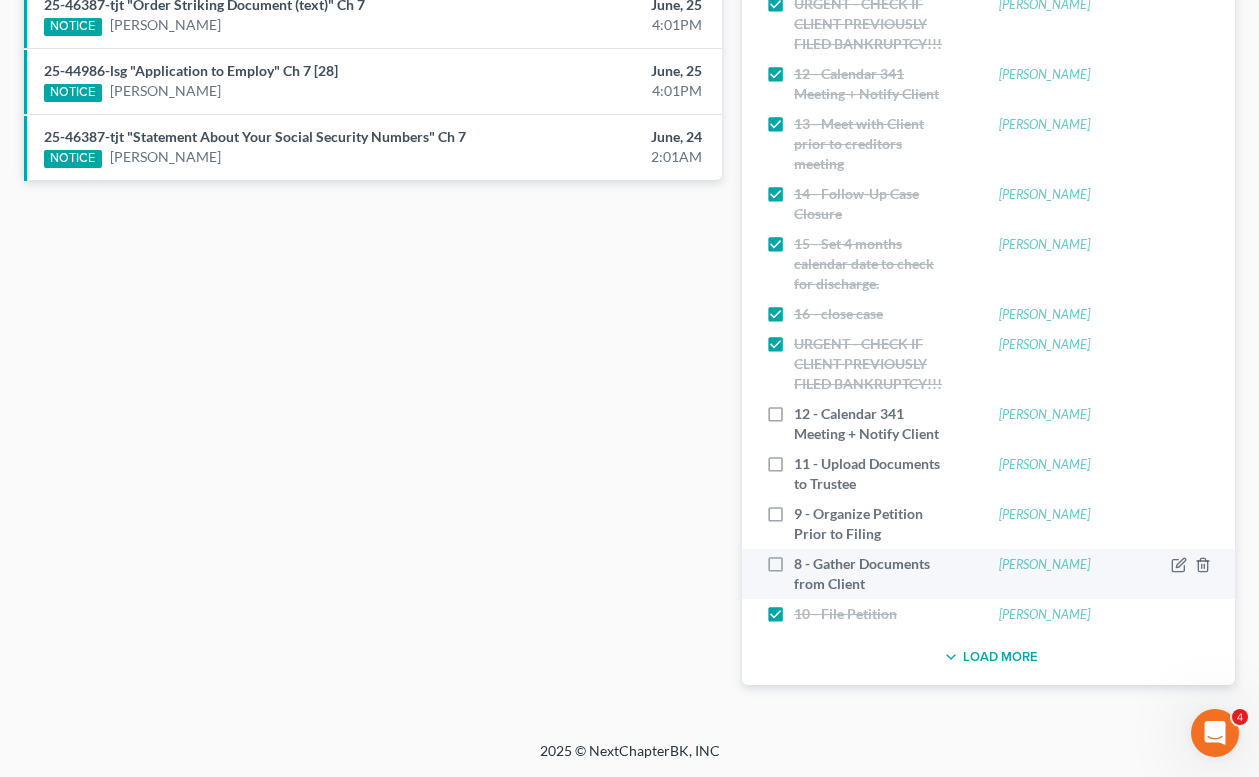 click on "8 - Gather Documents from Client" at bounding box center (874, 574) 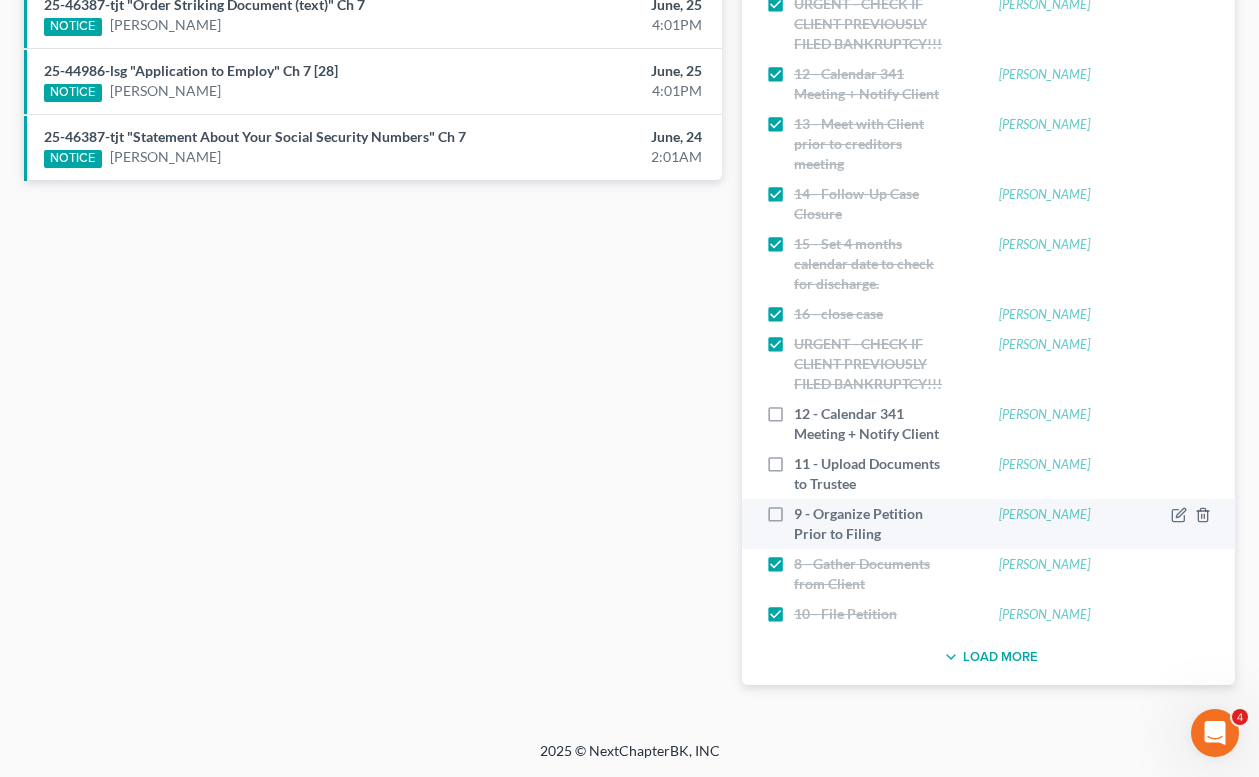 click on "9 - Organize Petition Prior to Filing" at bounding box center [874, 524] 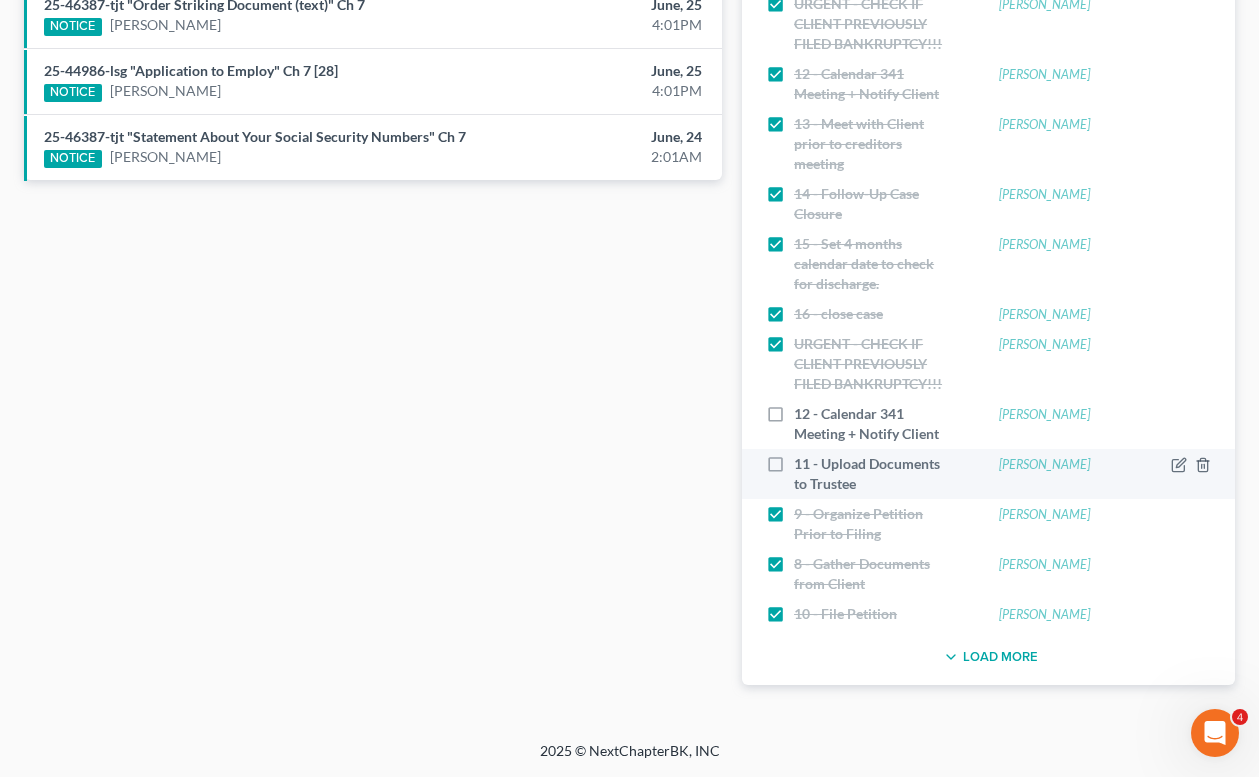 click on "11 - Upload Documents to Trustee" at bounding box center [874, 474] 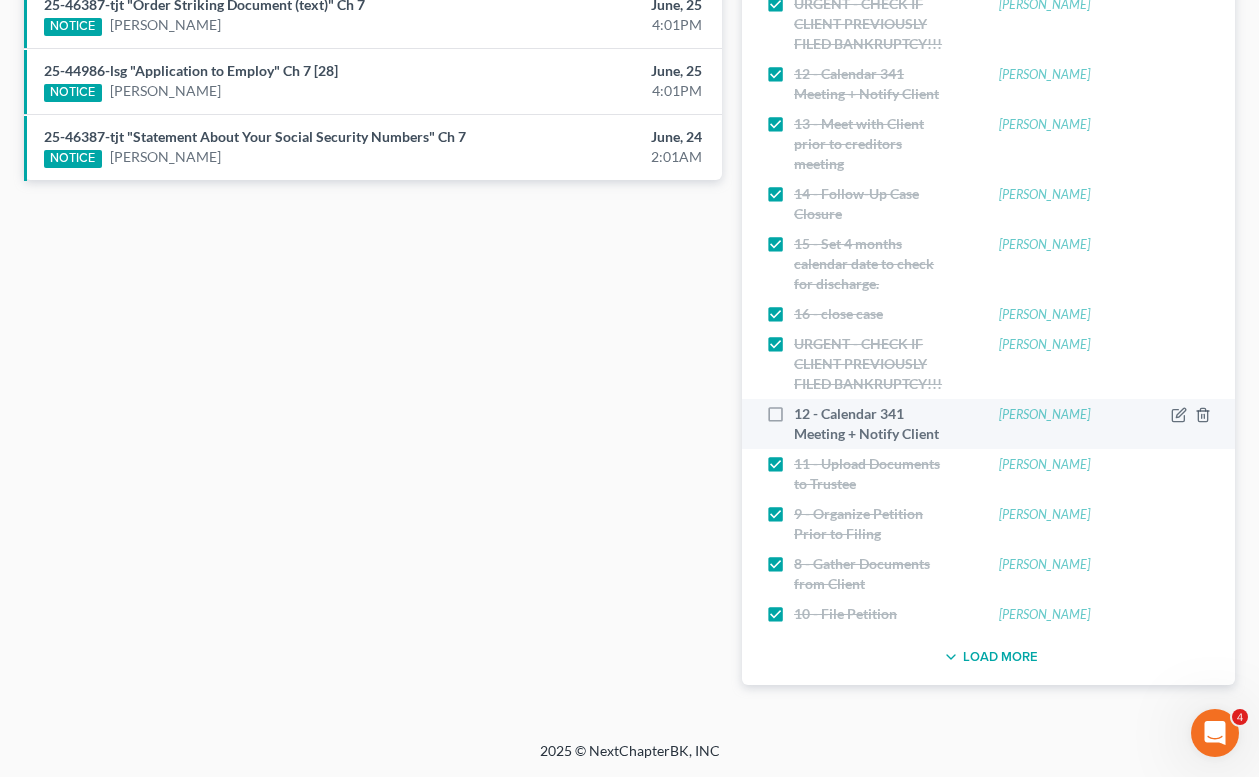 click on "12 - Calendar 341 Meeting + Notify Client" at bounding box center [874, 424] 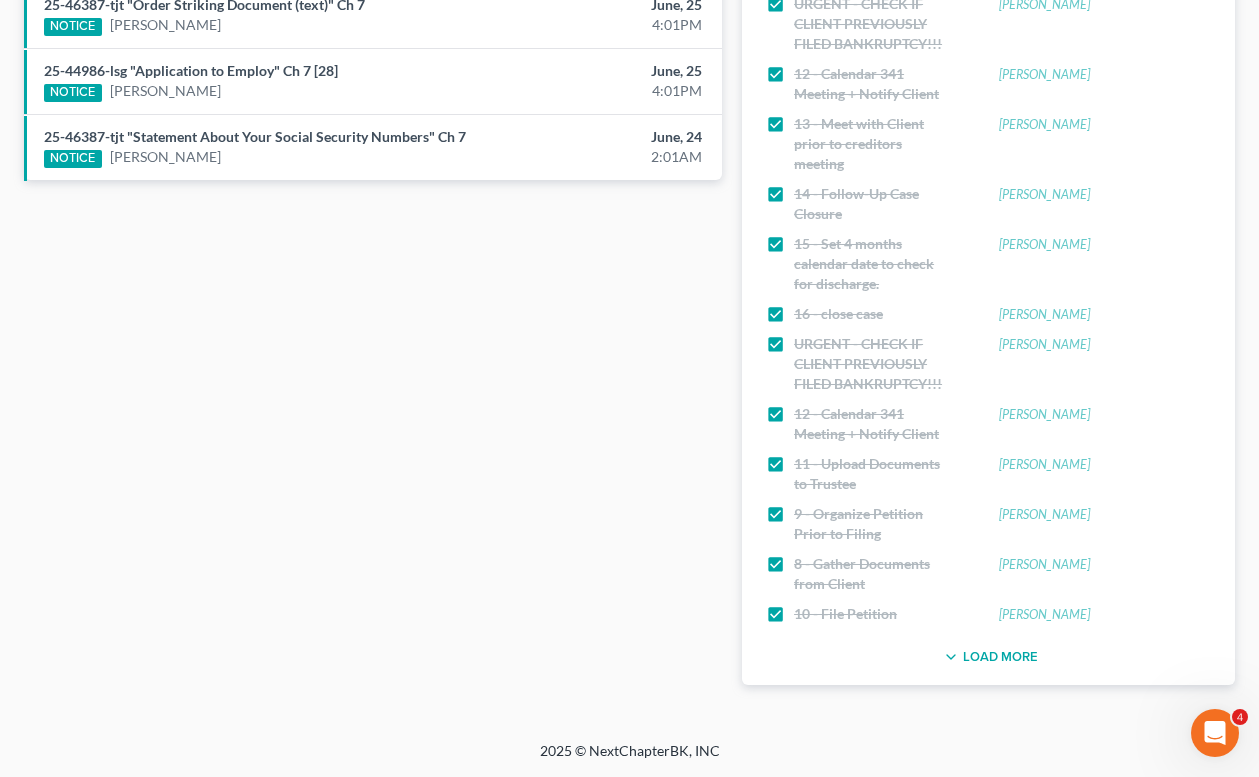 click on "Load More" at bounding box center [988, 657] 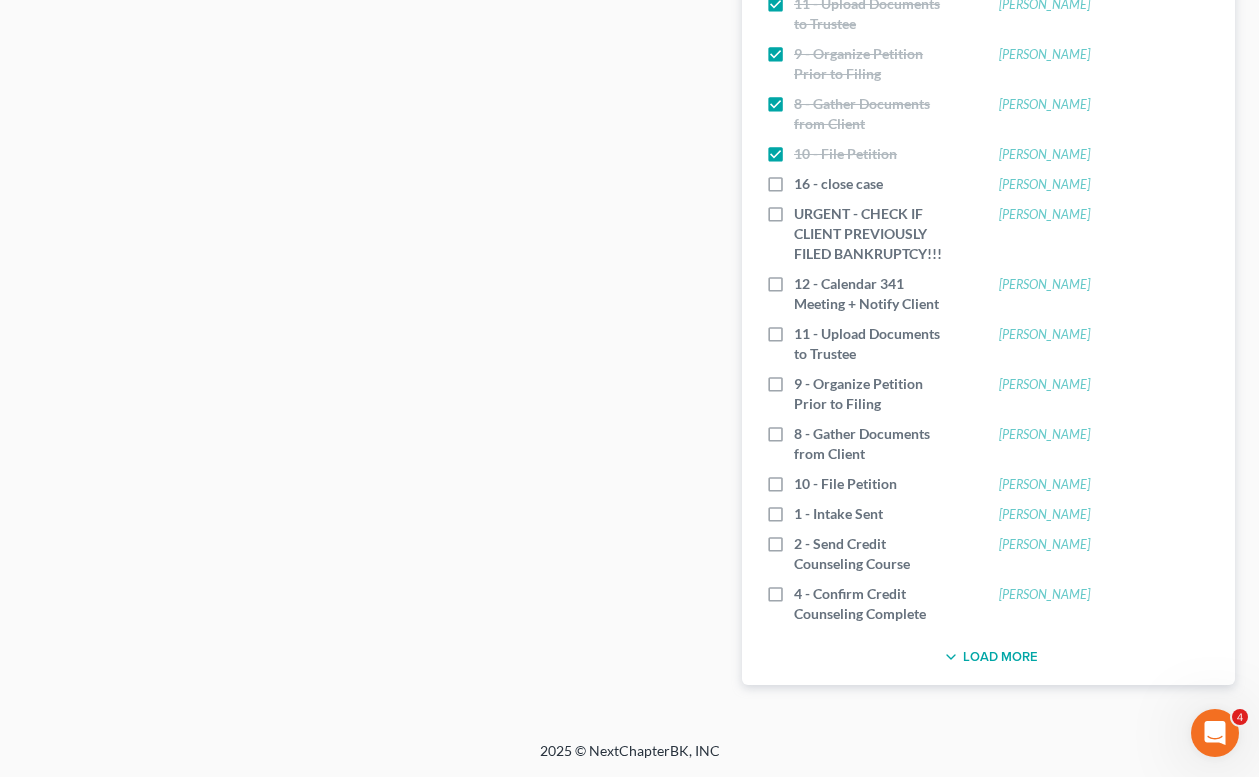 scroll, scrollTop: 1581, scrollLeft: 0, axis: vertical 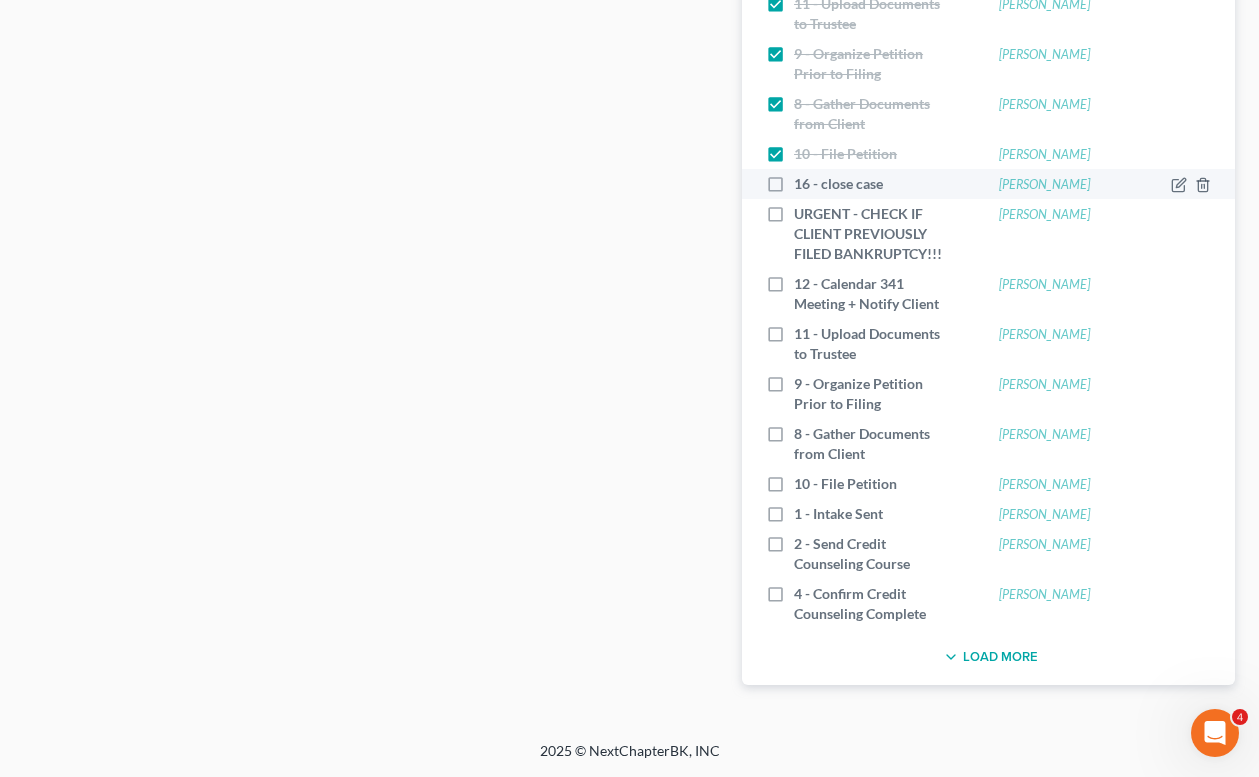 click on "16 - close case" at bounding box center (846, 184) 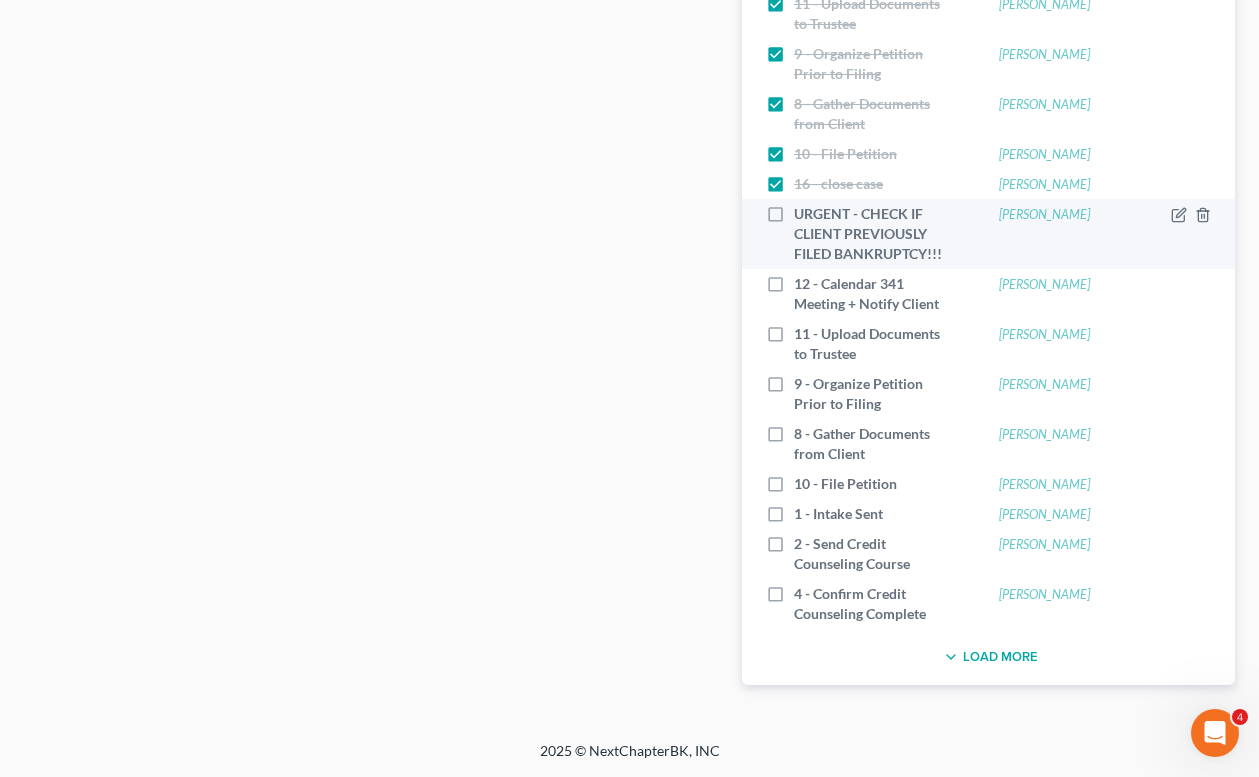 click on "URGENT - CHECK IF CLIENT PREVIOUSLY FILED BANKRUPTCY!!!" at bounding box center (874, 234) 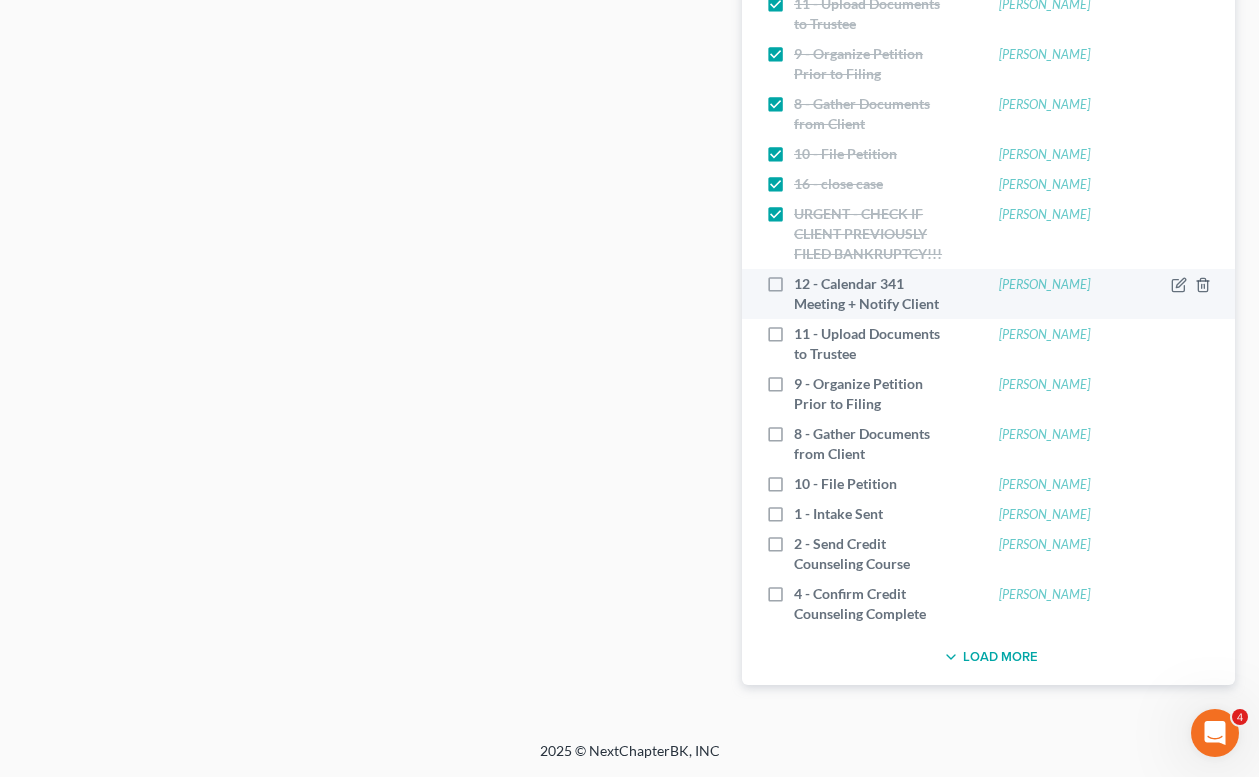 click on "12 - Calendar 341 Meeting + Notify Client" at bounding box center [874, 294] 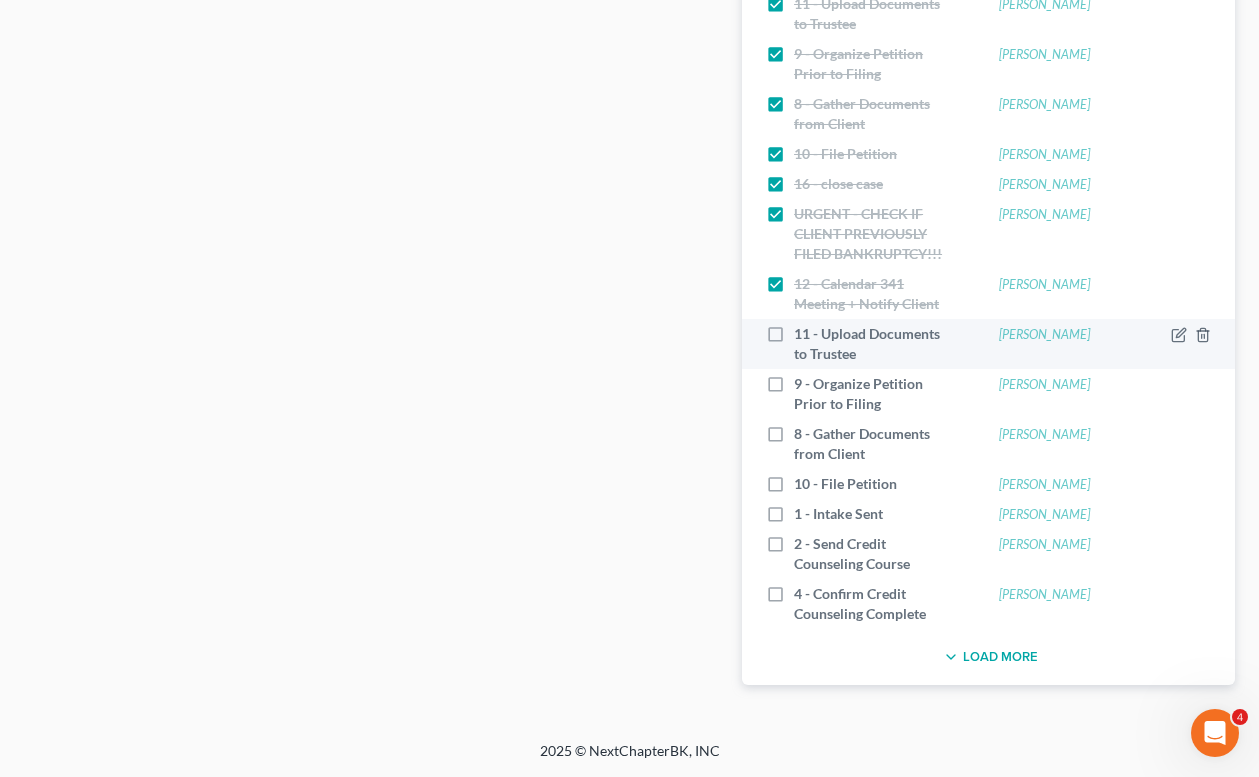 click on "11 - Upload Documents to Trustee" at bounding box center (874, 344) 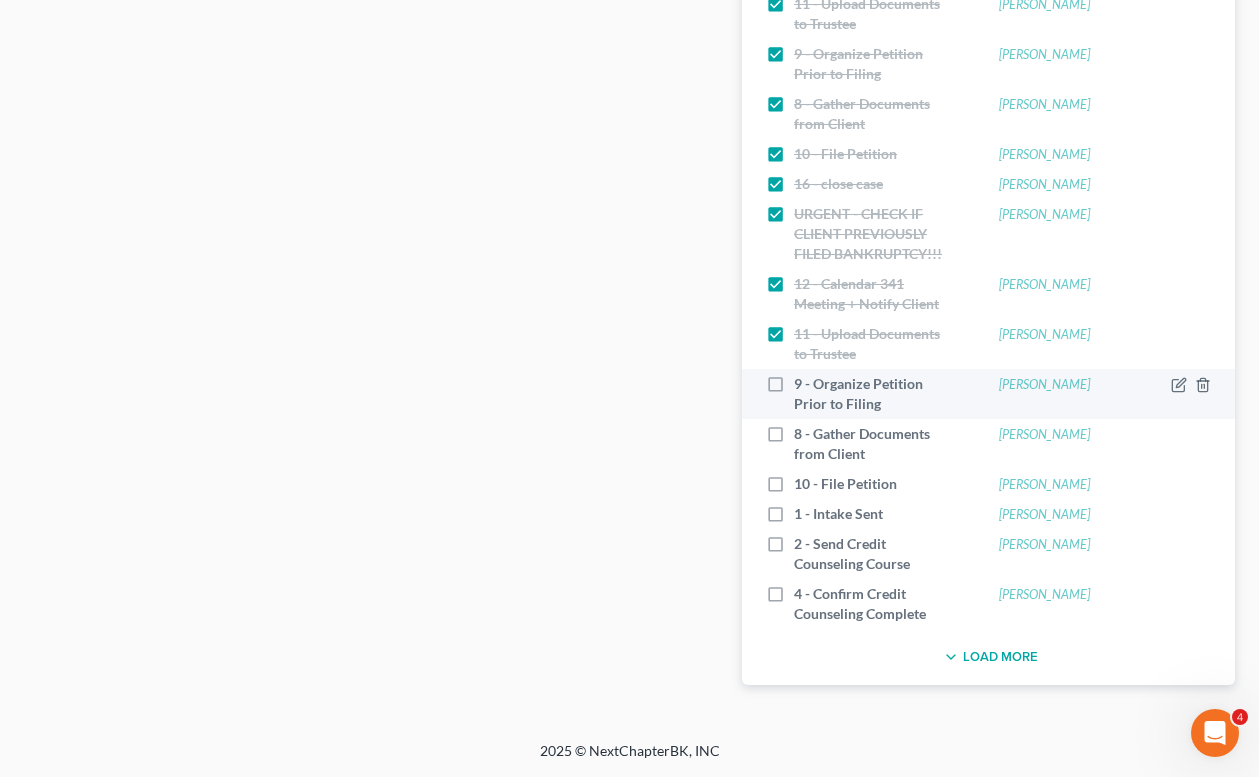 click on "9 - Organize Petition Prior to Filing" at bounding box center [874, 394] 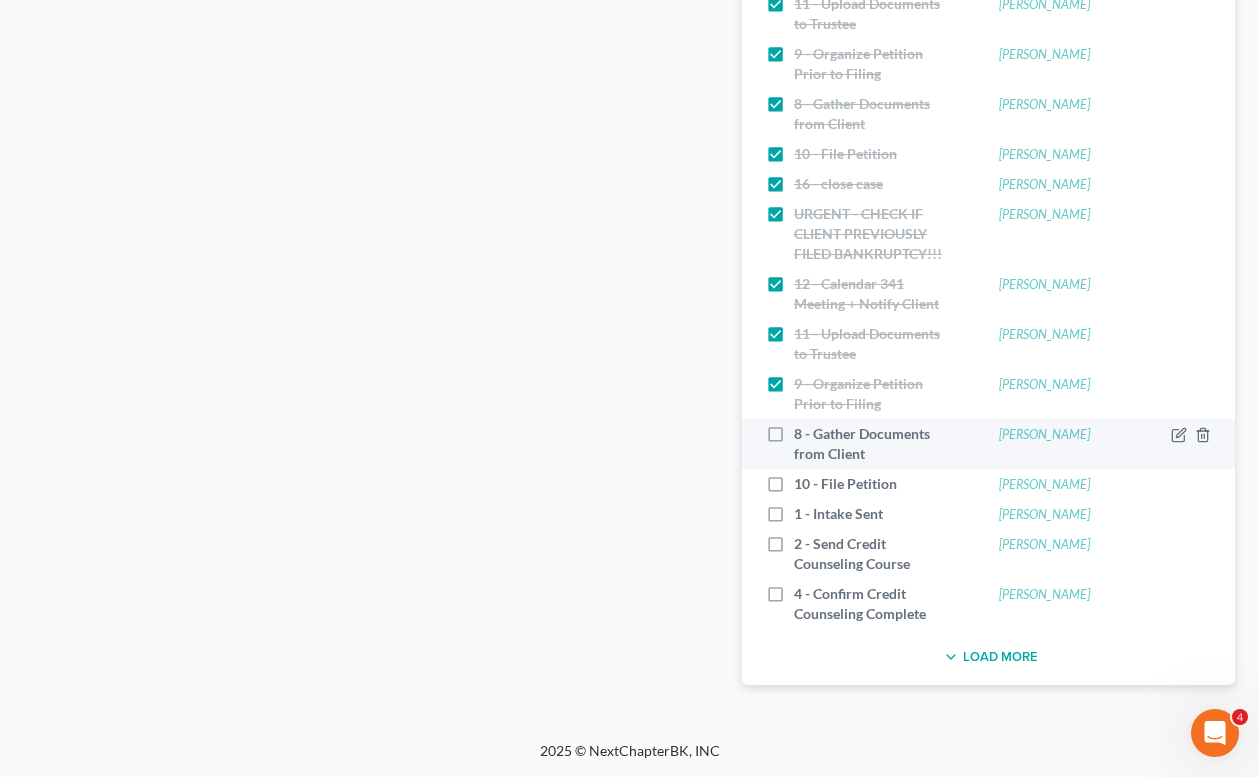 click on "8 - Gather Documents from Client" at bounding box center [874, 444] 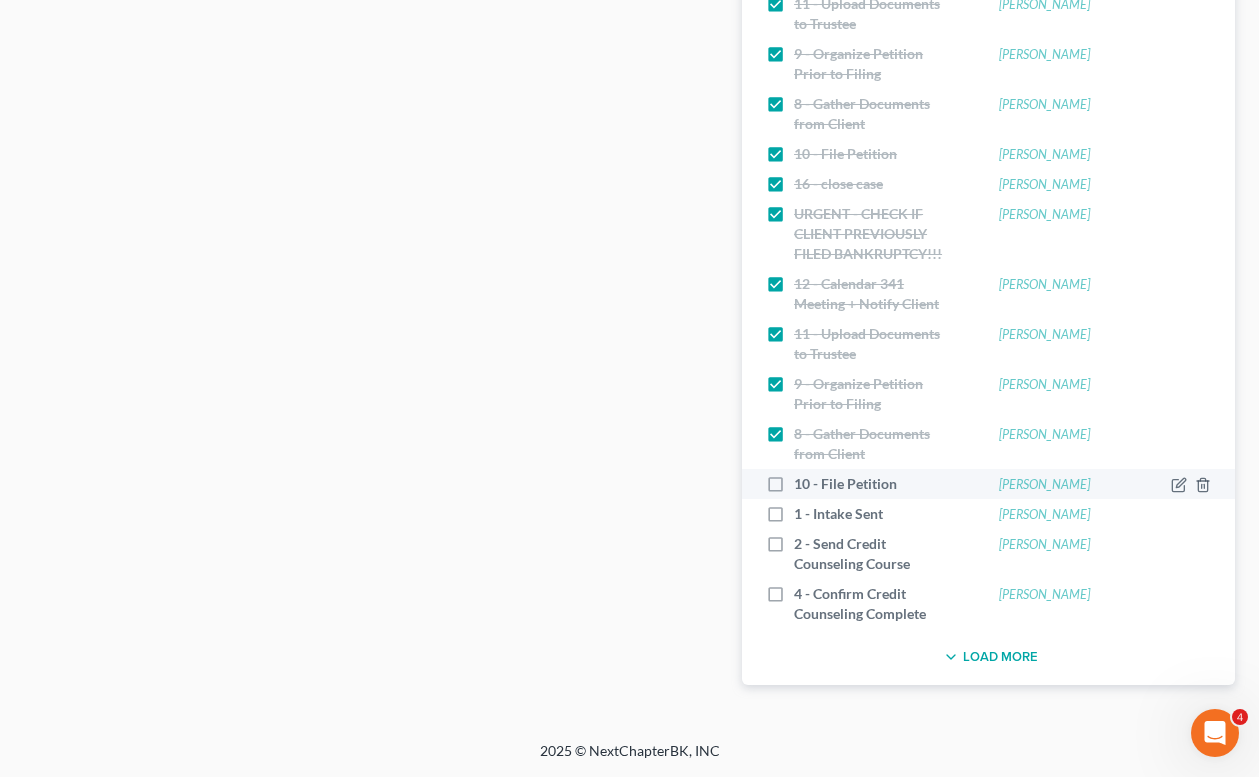 click on "10 - File Petition" at bounding box center (853, 484) 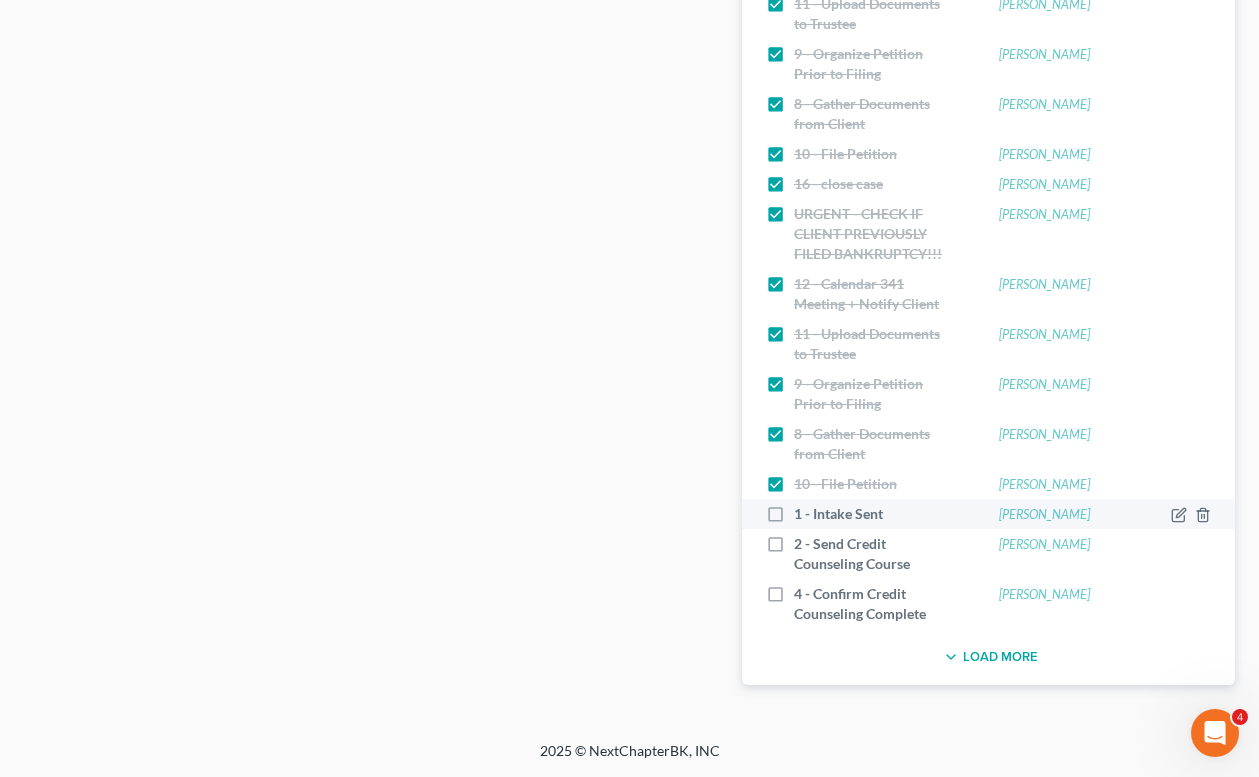 click on "1 - Intake Sent" at bounding box center (846, 514) 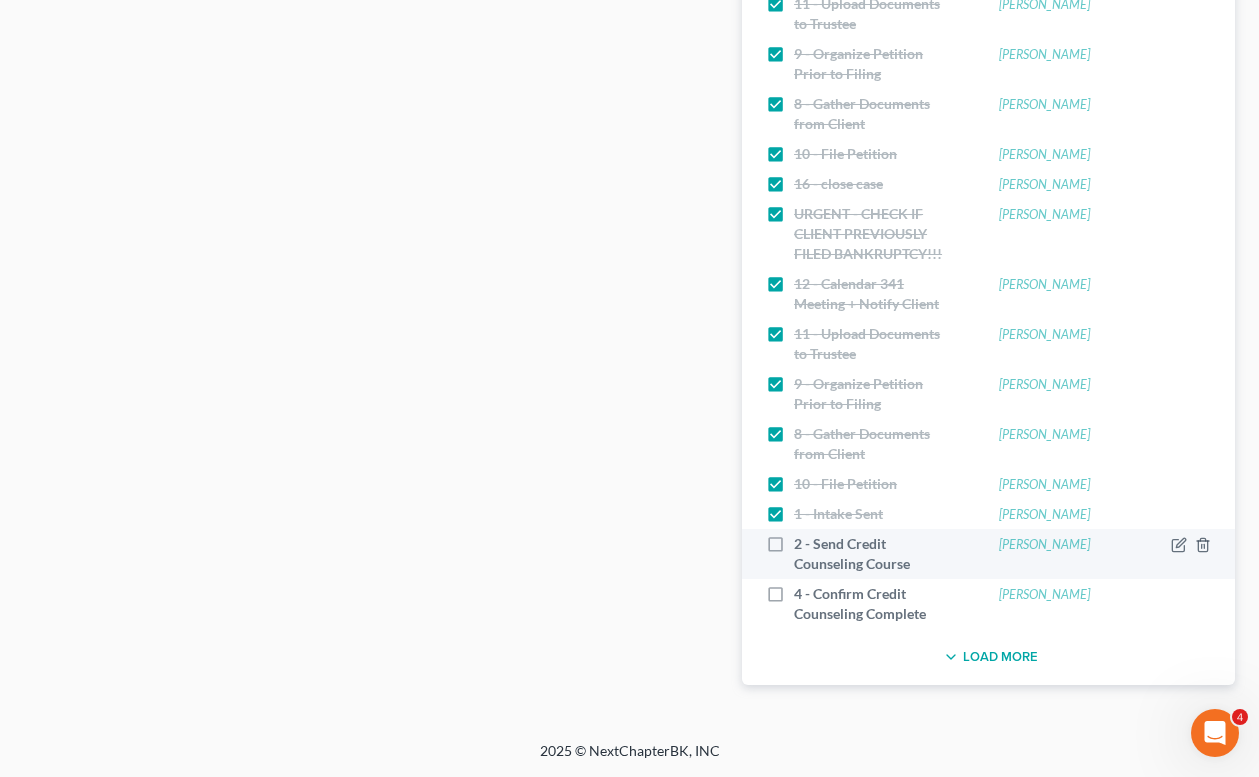 click on "2 - Send Credit Counseling Course" at bounding box center [874, 554] 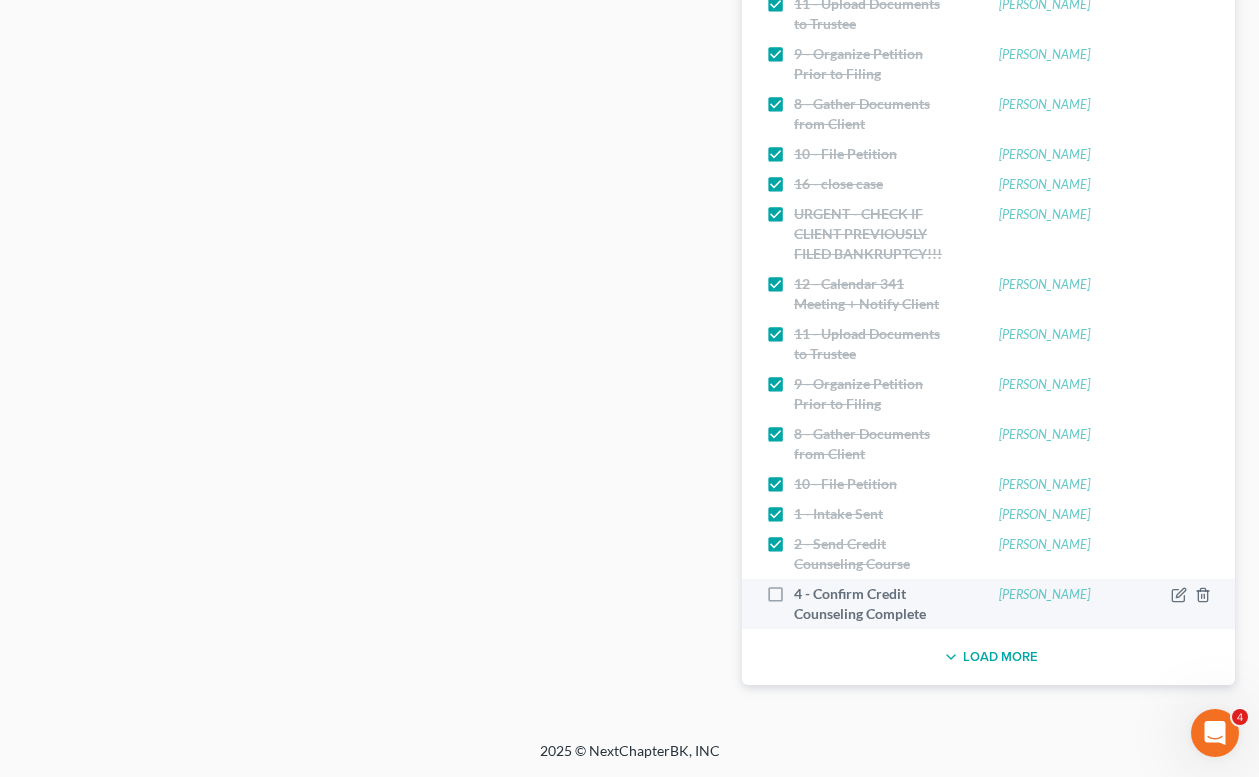click on "4 - Confirm Credit Counseling Complete" at bounding box center (874, 604) 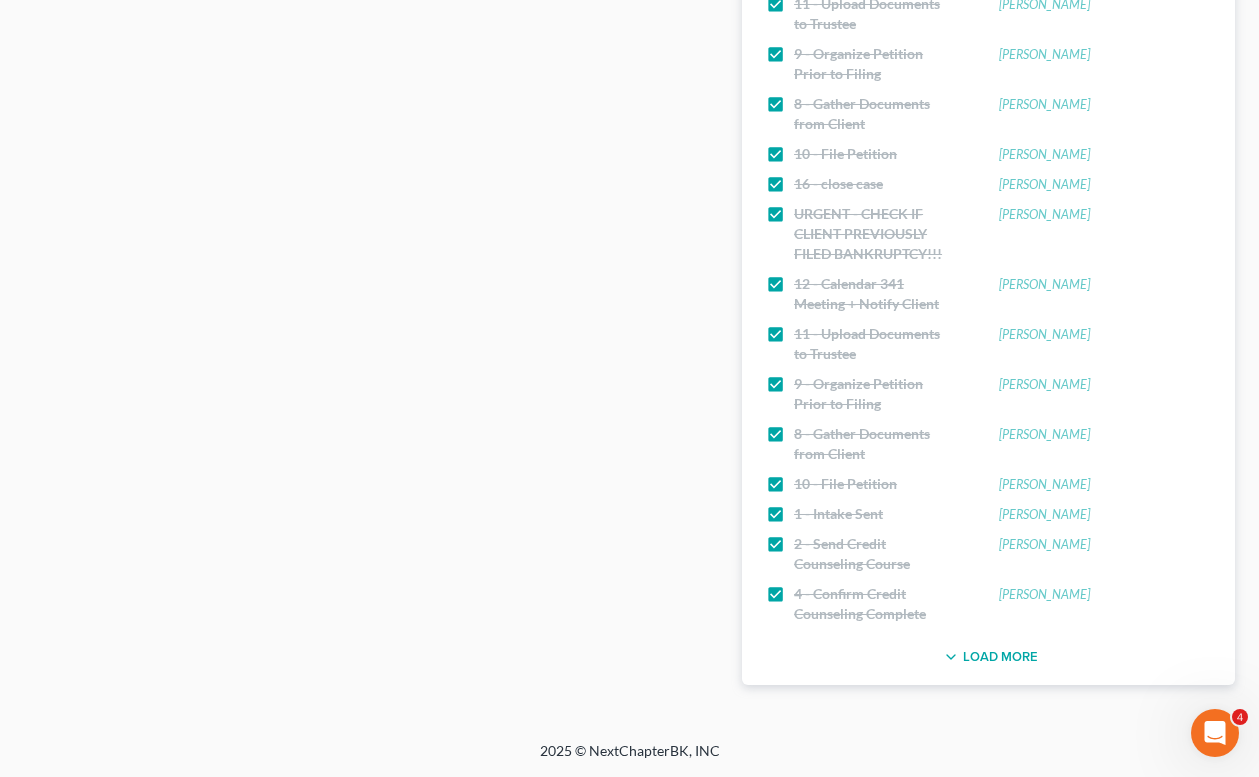 click on "Load More" at bounding box center [988, 657] 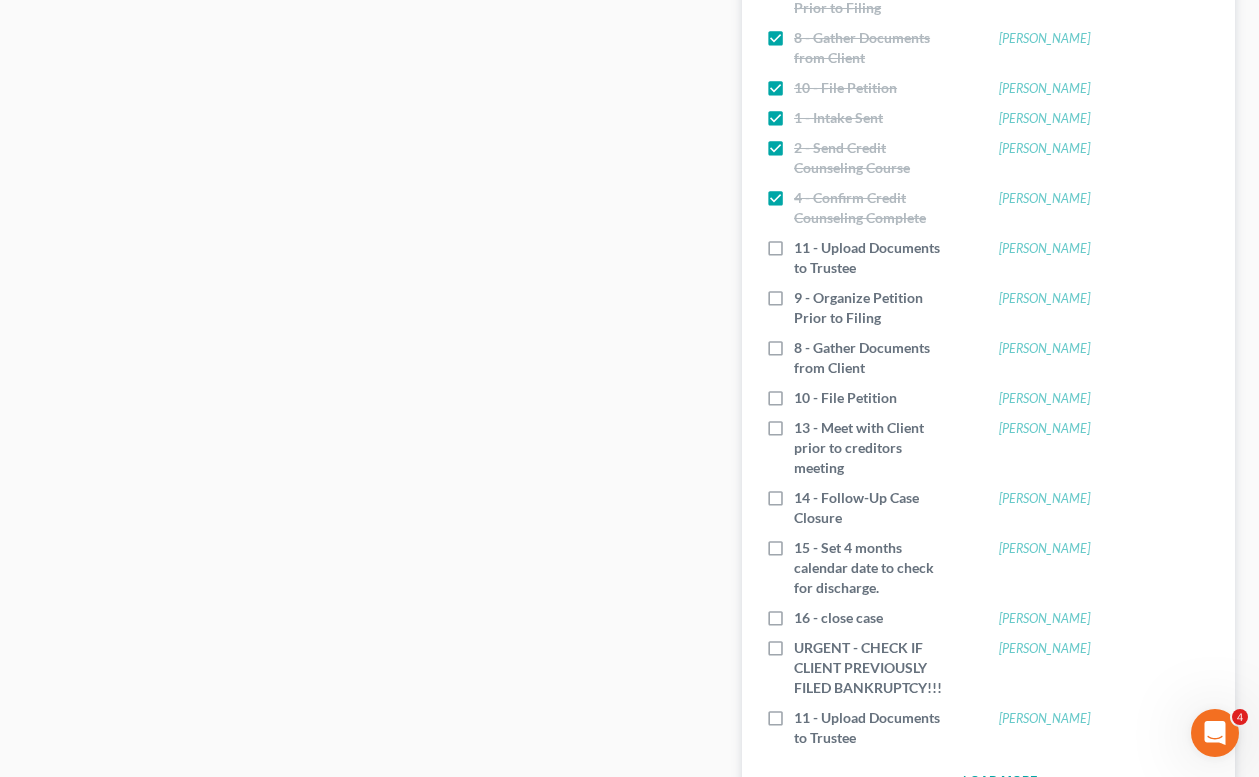 scroll, scrollTop: 1954, scrollLeft: 0, axis: vertical 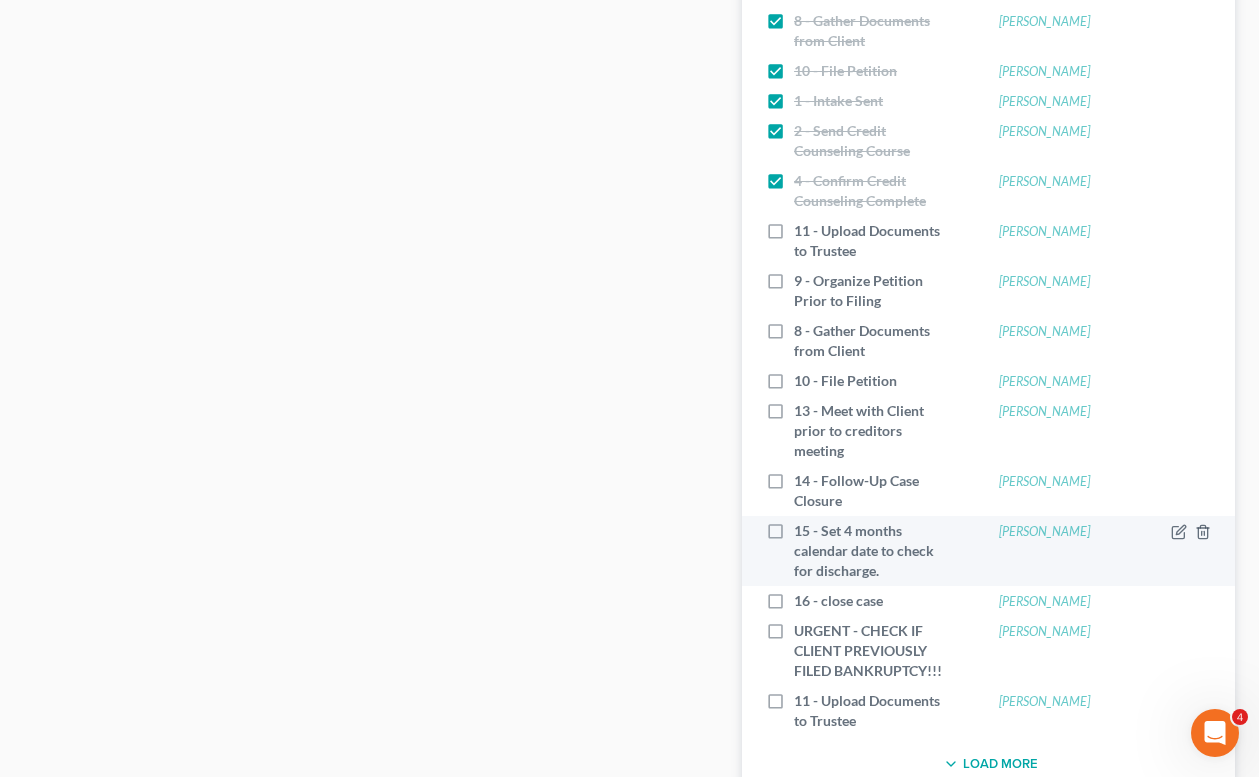 click on "15 - Set 4 months calendar date to check for discharge." at bounding box center (874, 551) 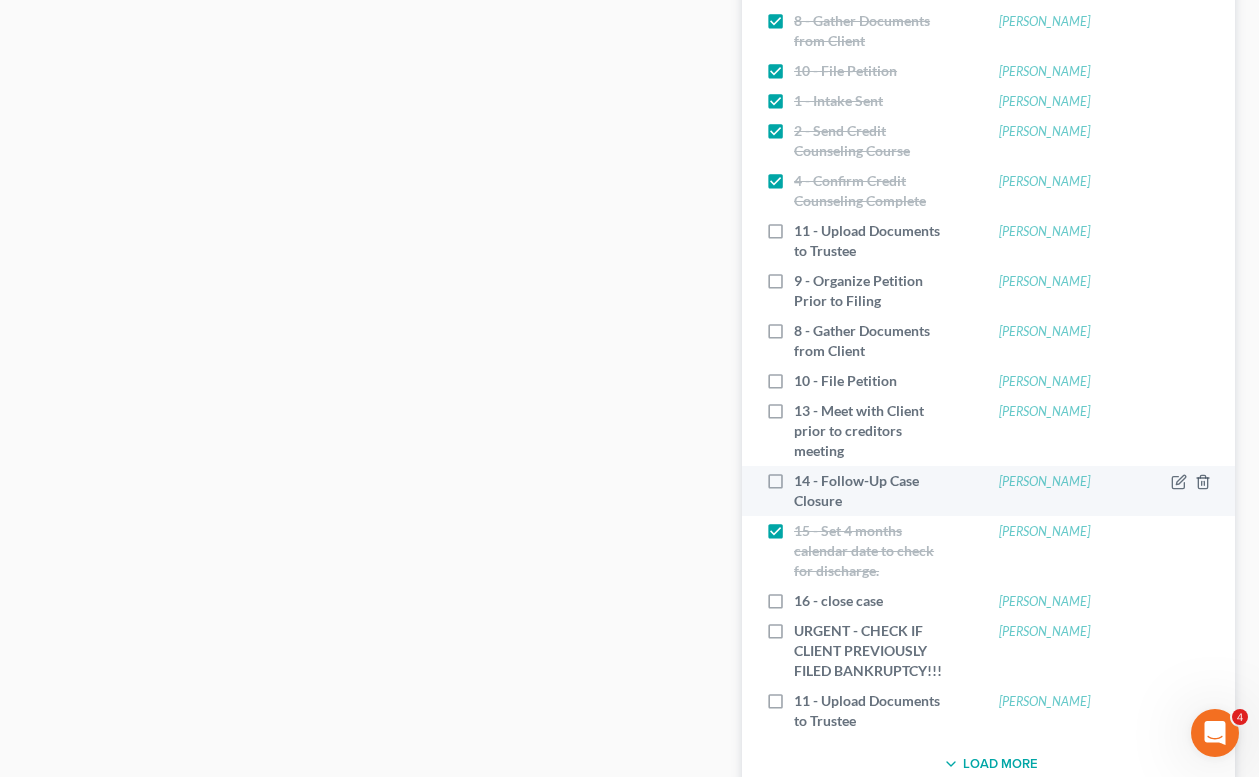 click on "14 - Follow-Up Case Closure" at bounding box center (874, 491) 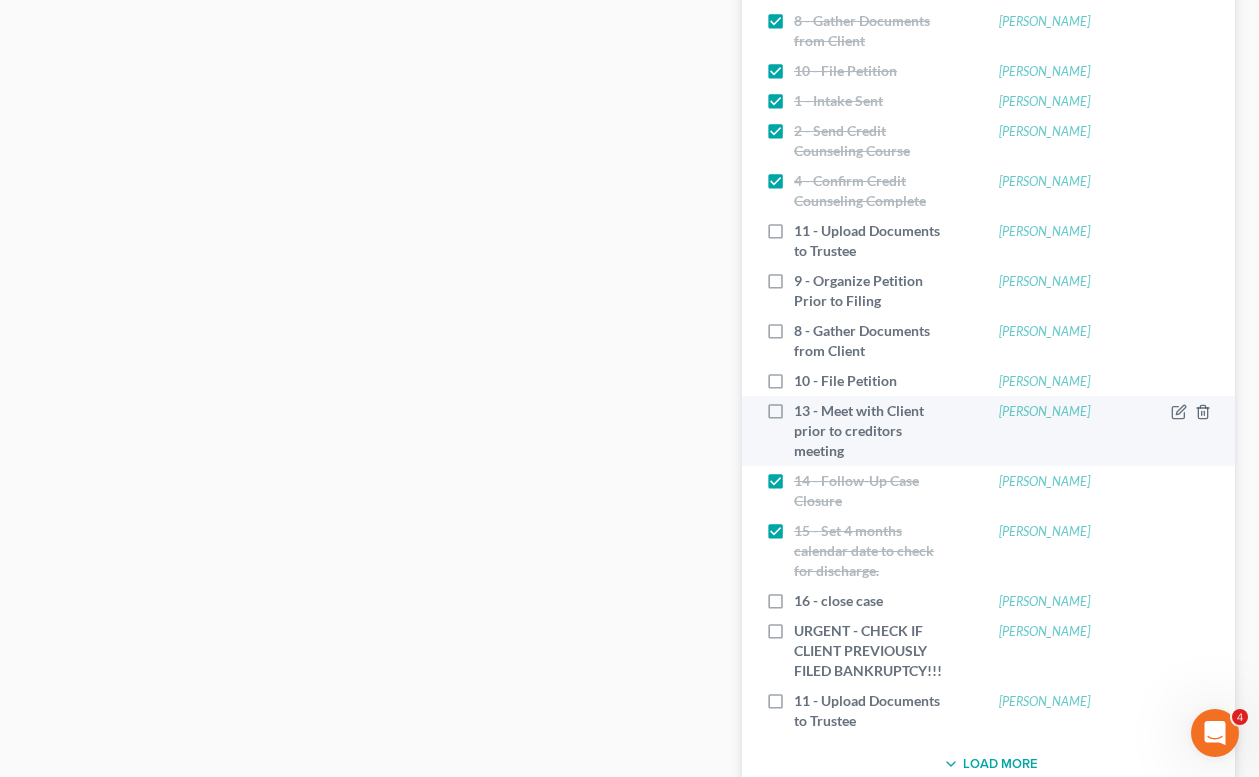 click on "13 - Meet with Client prior to creditors meeting" at bounding box center (874, 431) 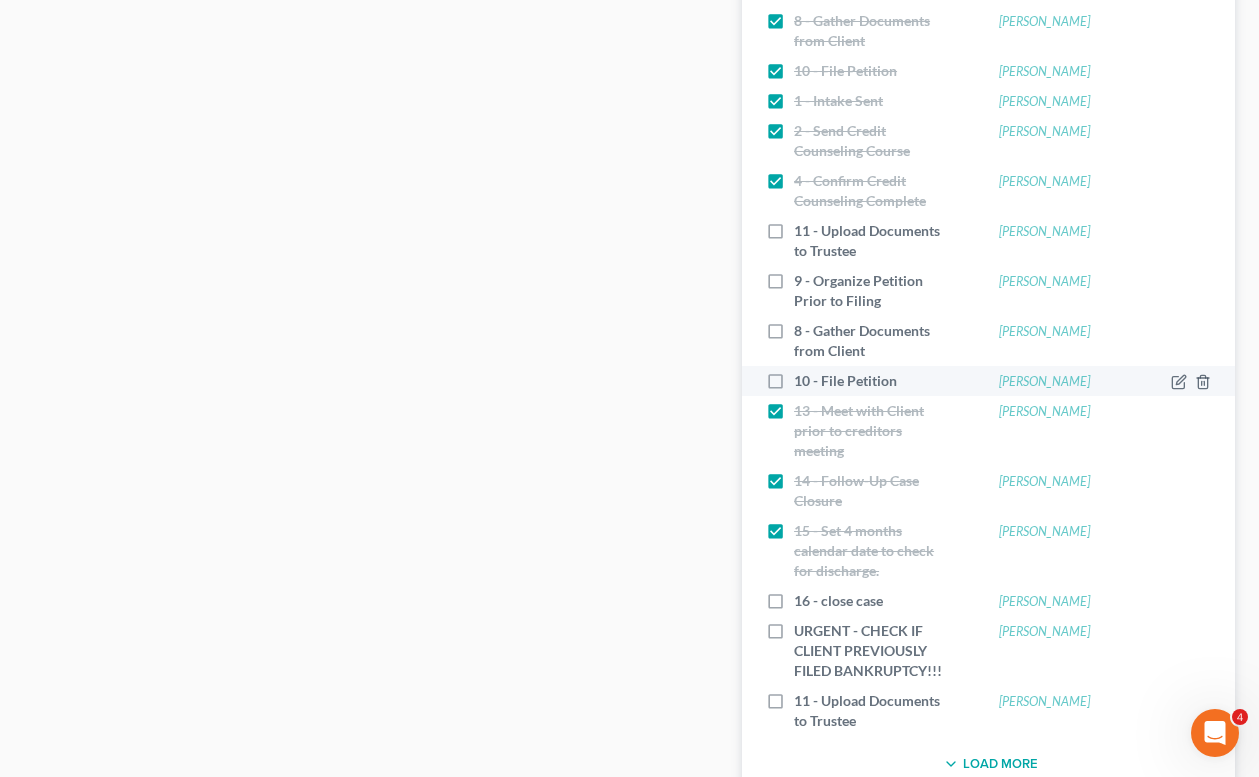 click on "10 - File Petition" at bounding box center (853, 381) 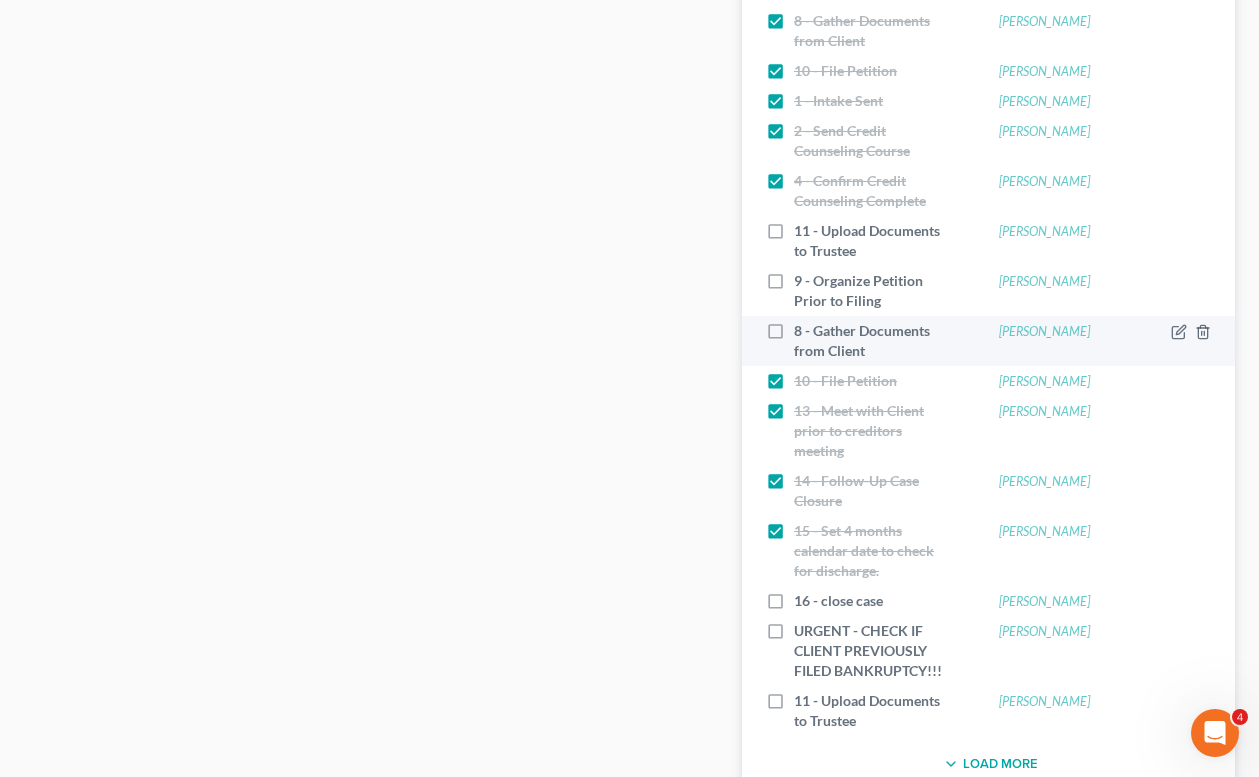 click on "8 - Gather Documents from Client" at bounding box center [874, 341] 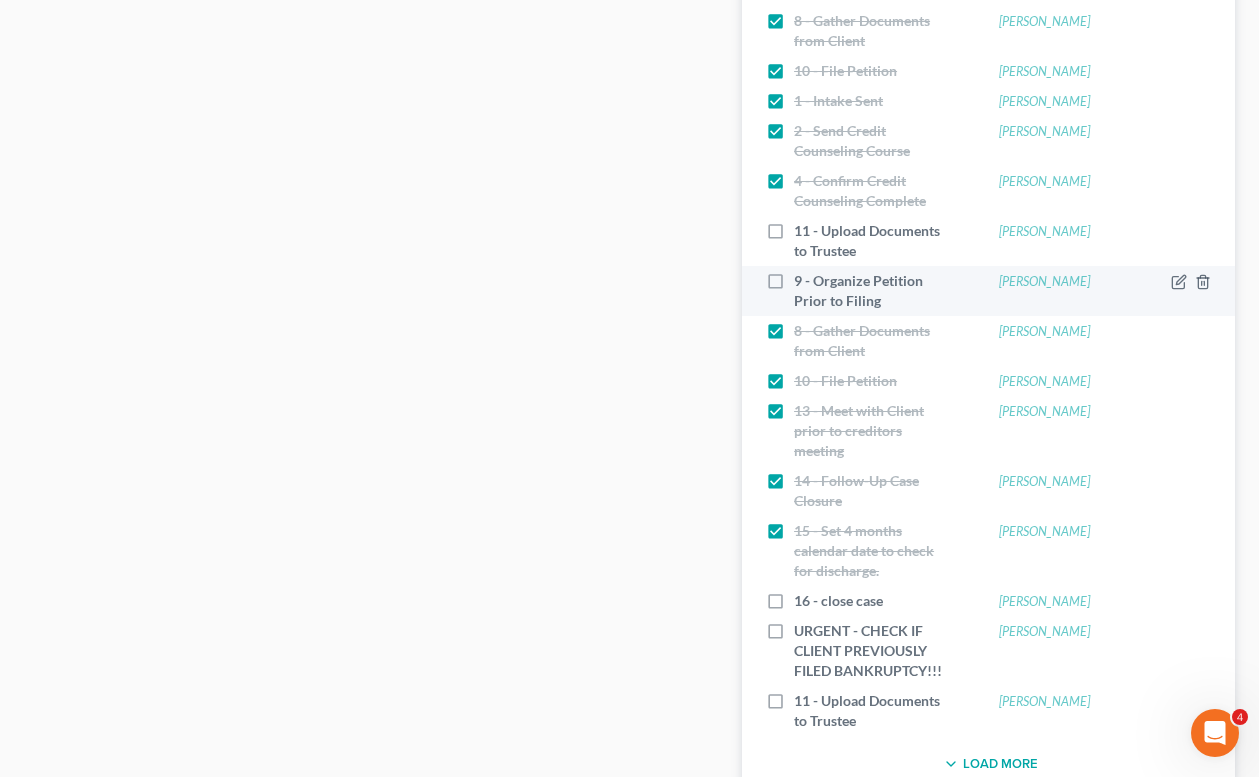 click on "9 - Organize Petition Prior to Filing" at bounding box center [874, 291] 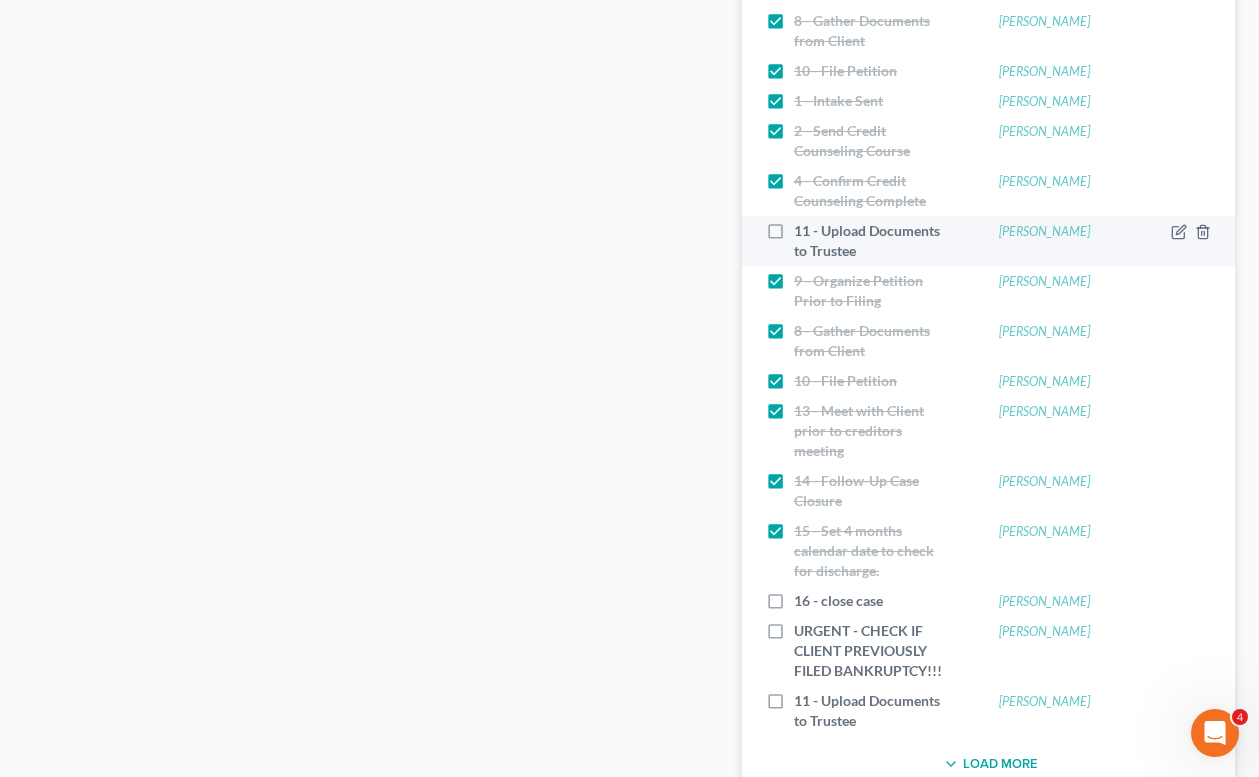 click on "11 - Upload Documents to Trustee" at bounding box center (874, 241) 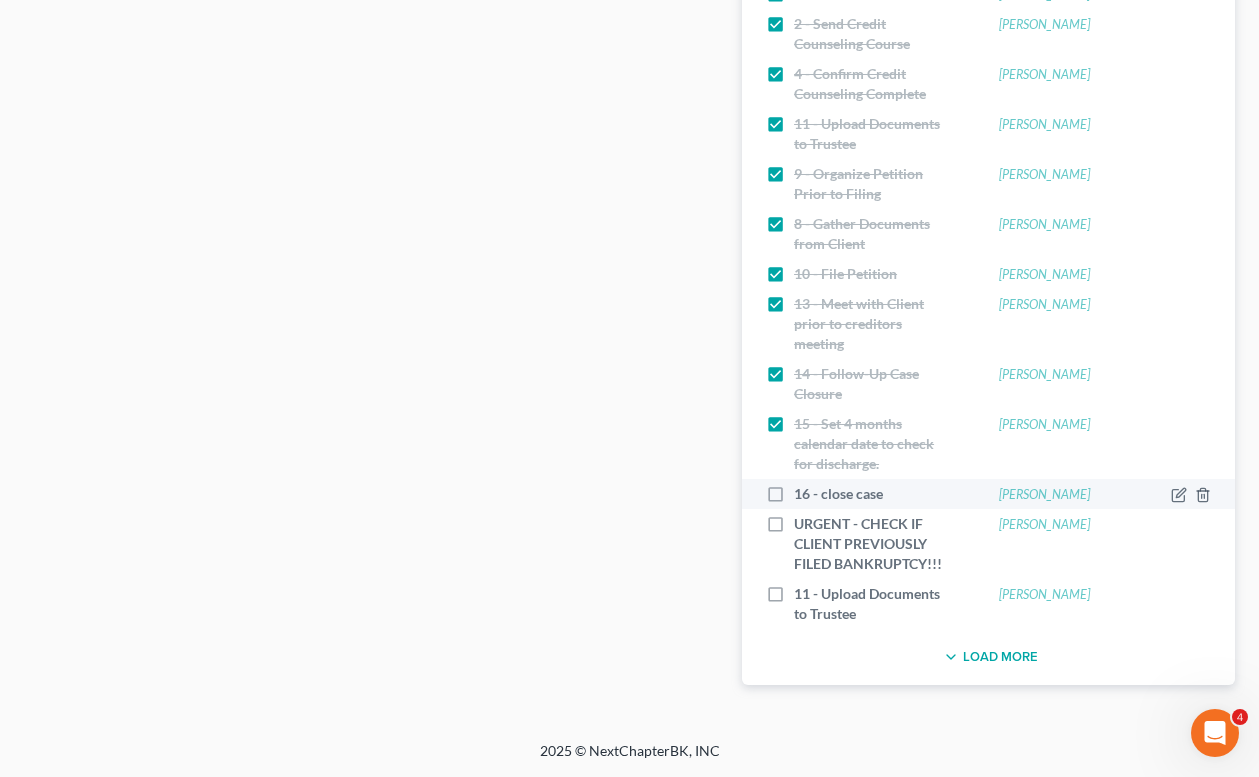 scroll, scrollTop: 2219, scrollLeft: 0, axis: vertical 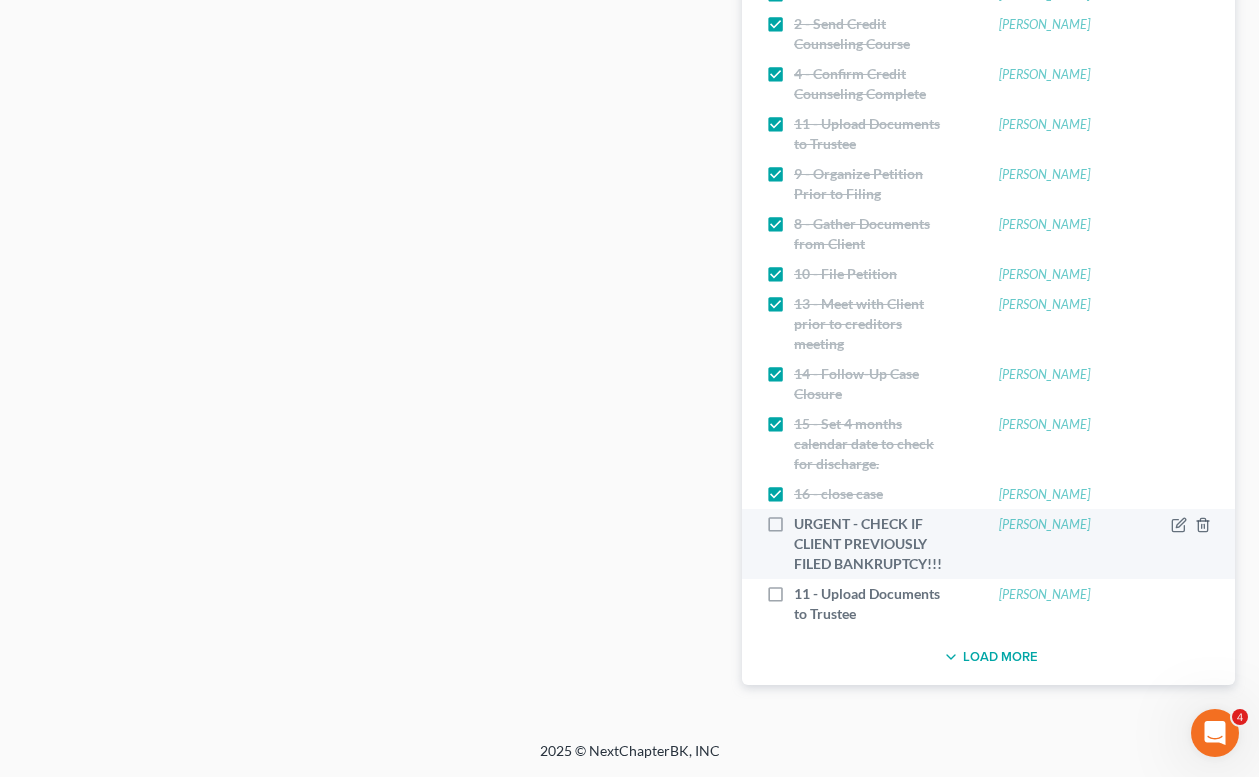 click on "URGENT - CHECK IF CLIENT PREVIOUSLY FILED BANKRUPTCY!!!" at bounding box center (874, 544) 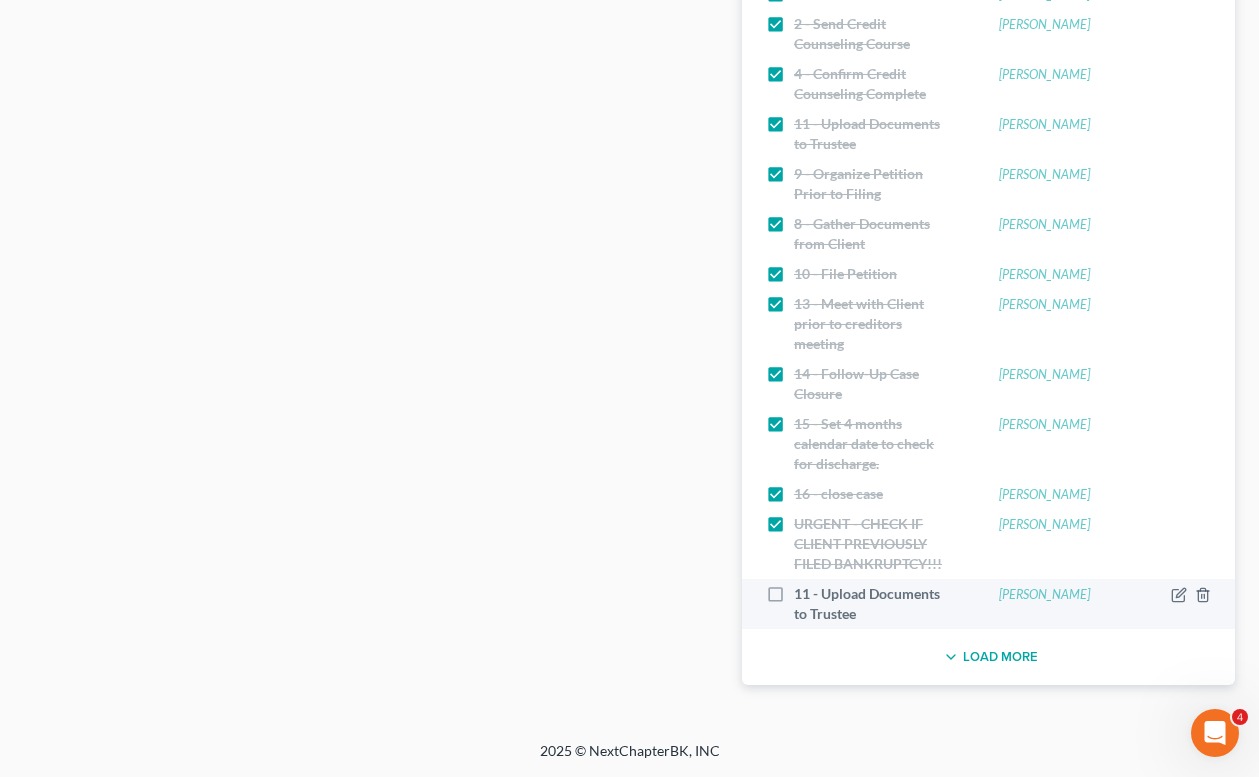click on "11 - Upload Documents to Trustee" at bounding box center (874, 604) 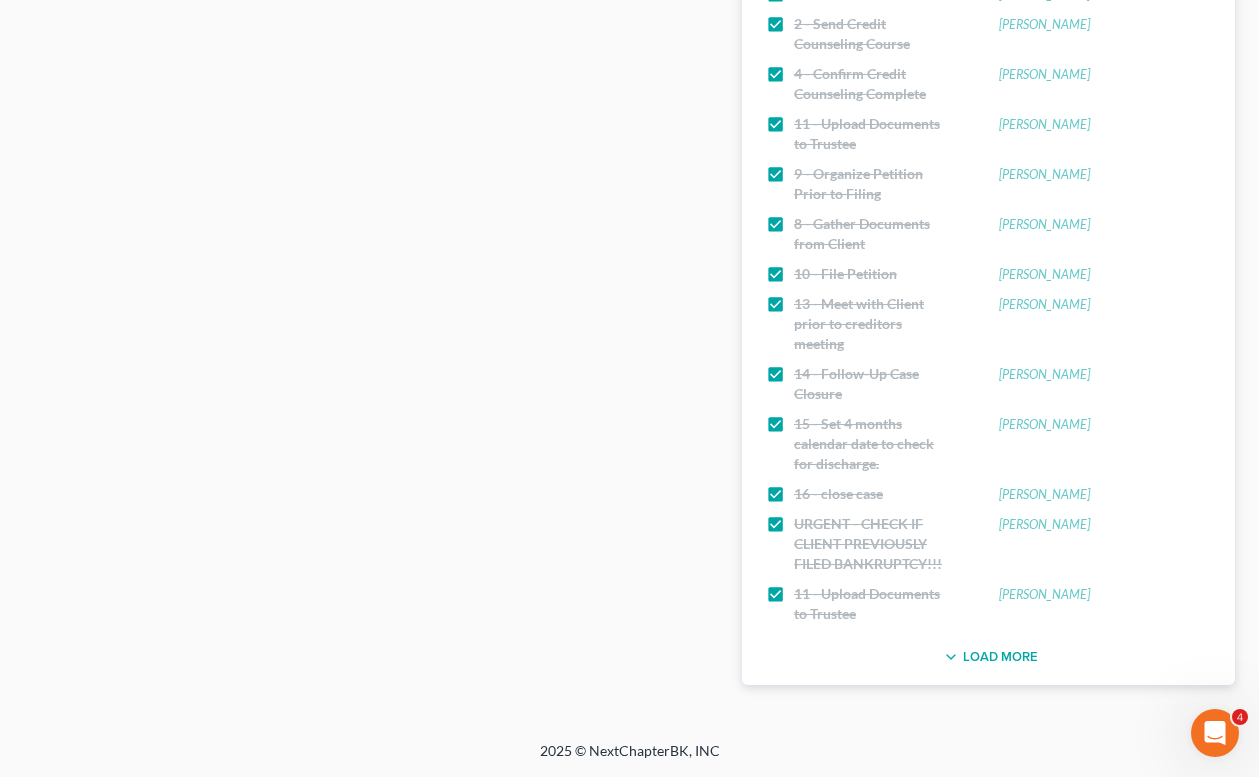 click on "Load More" at bounding box center (988, 657) 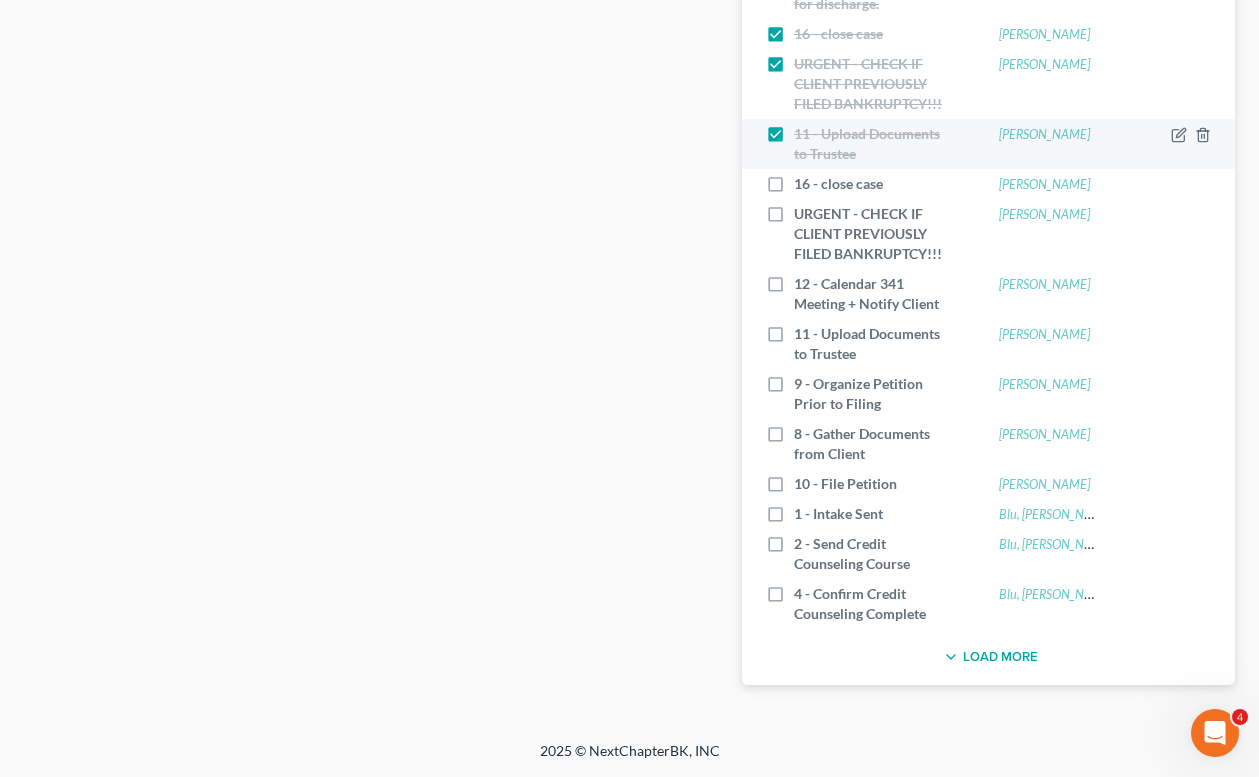 scroll, scrollTop: 2544, scrollLeft: 0, axis: vertical 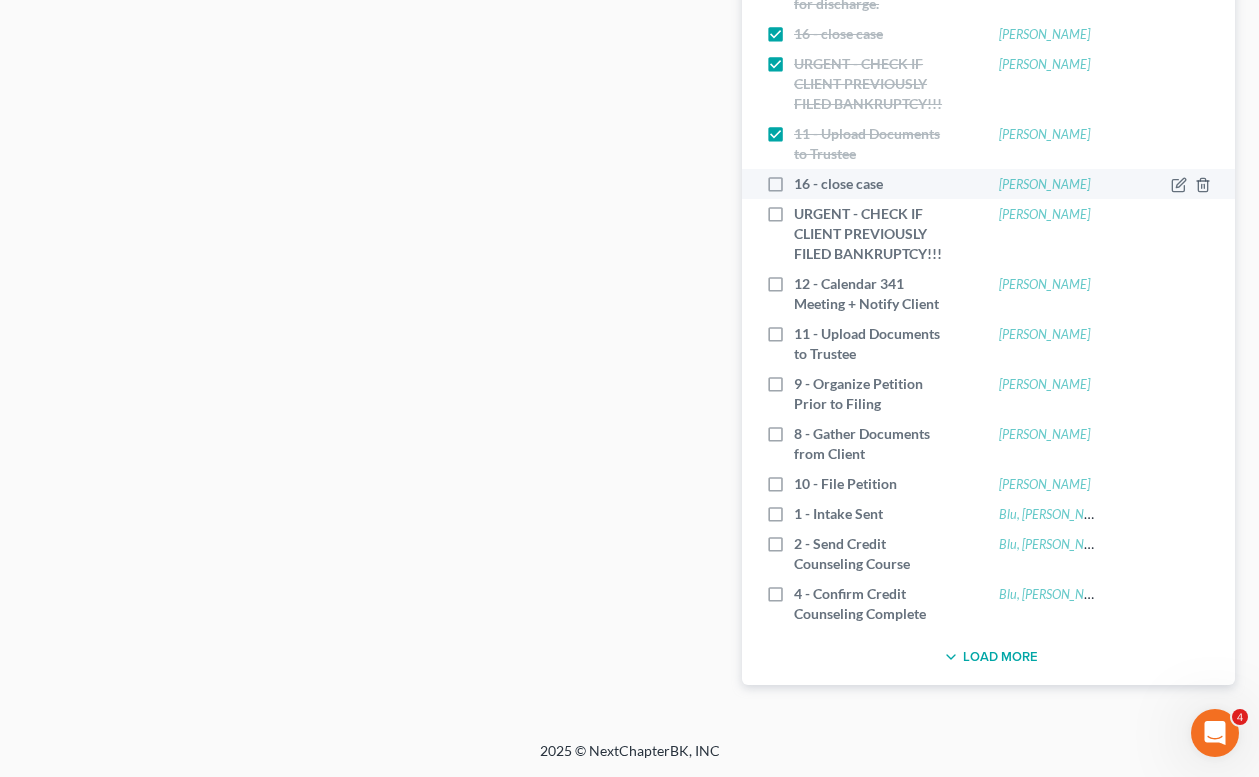 click on "16 - close case" at bounding box center (846, 184) 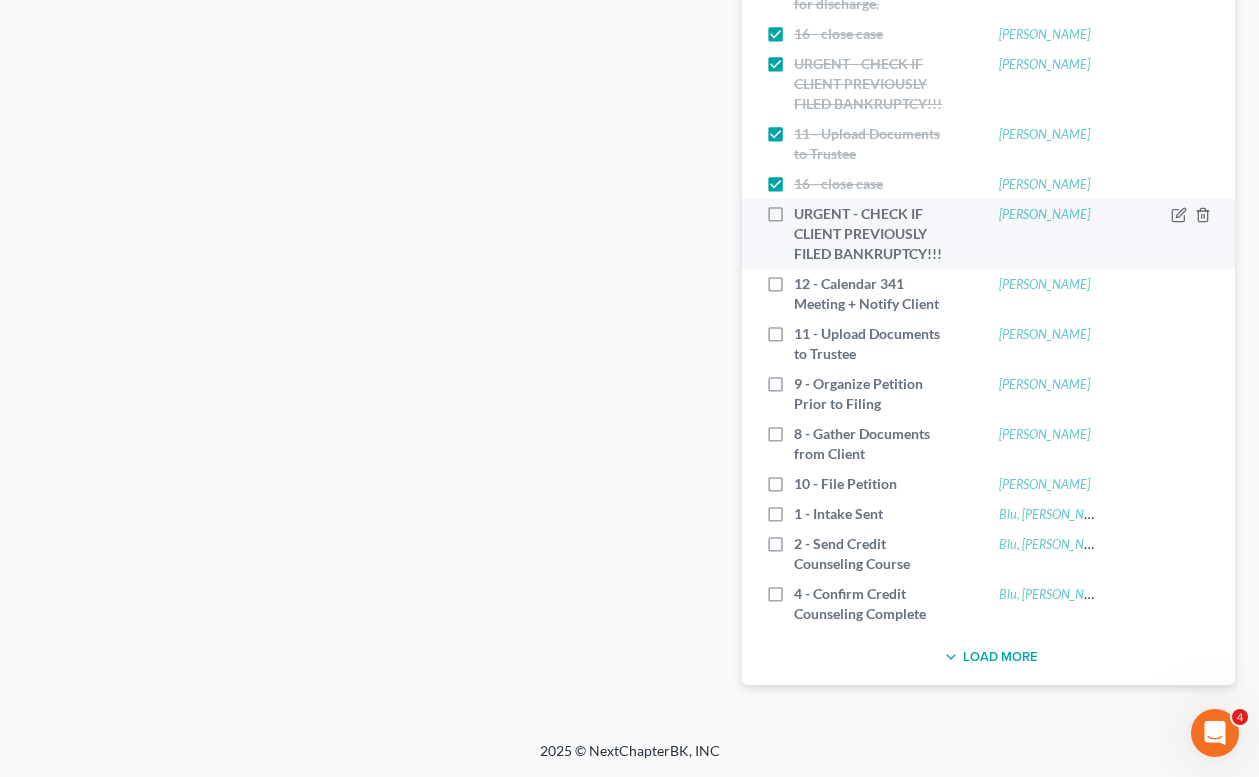 click on "URGENT - CHECK IF CLIENT PREVIOUSLY FILED BANKRUPTCY!!!" at bounding box center [874, 234] 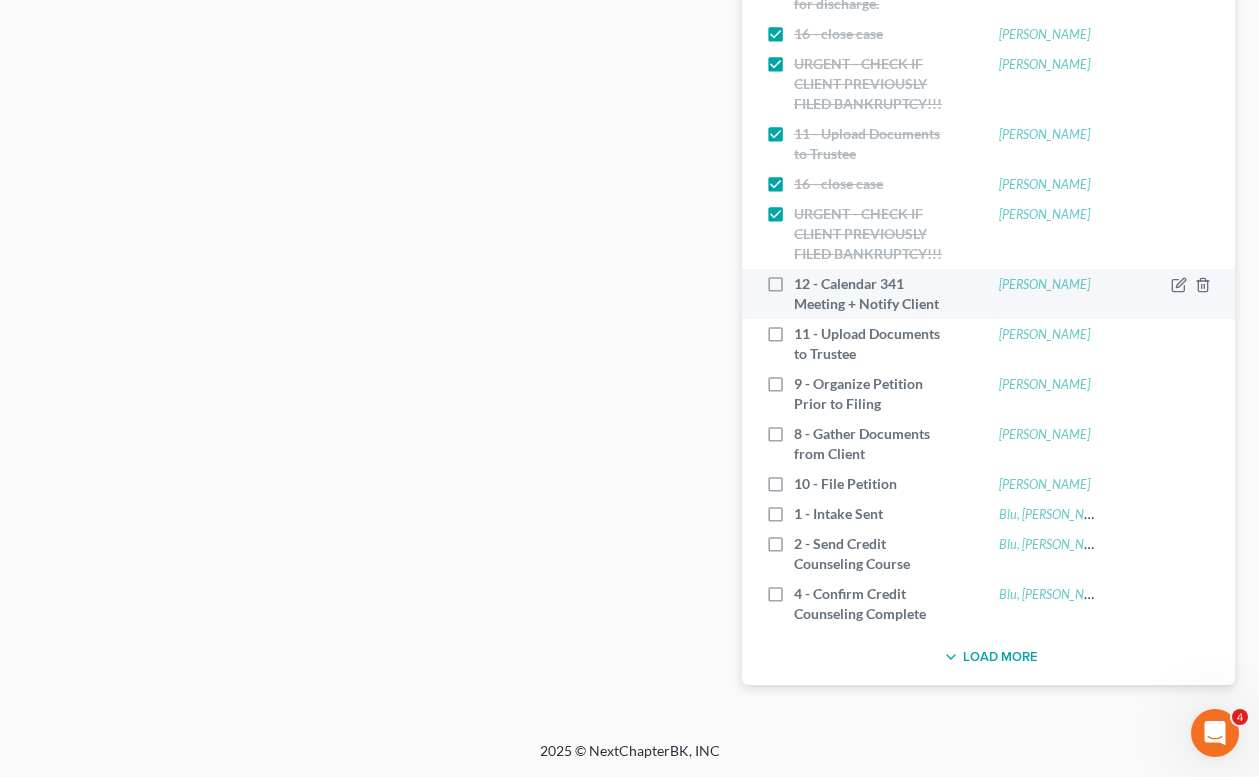 click on "12 - Calendar 341 Meeting + Notify Client" at bounding box center [874, 294] 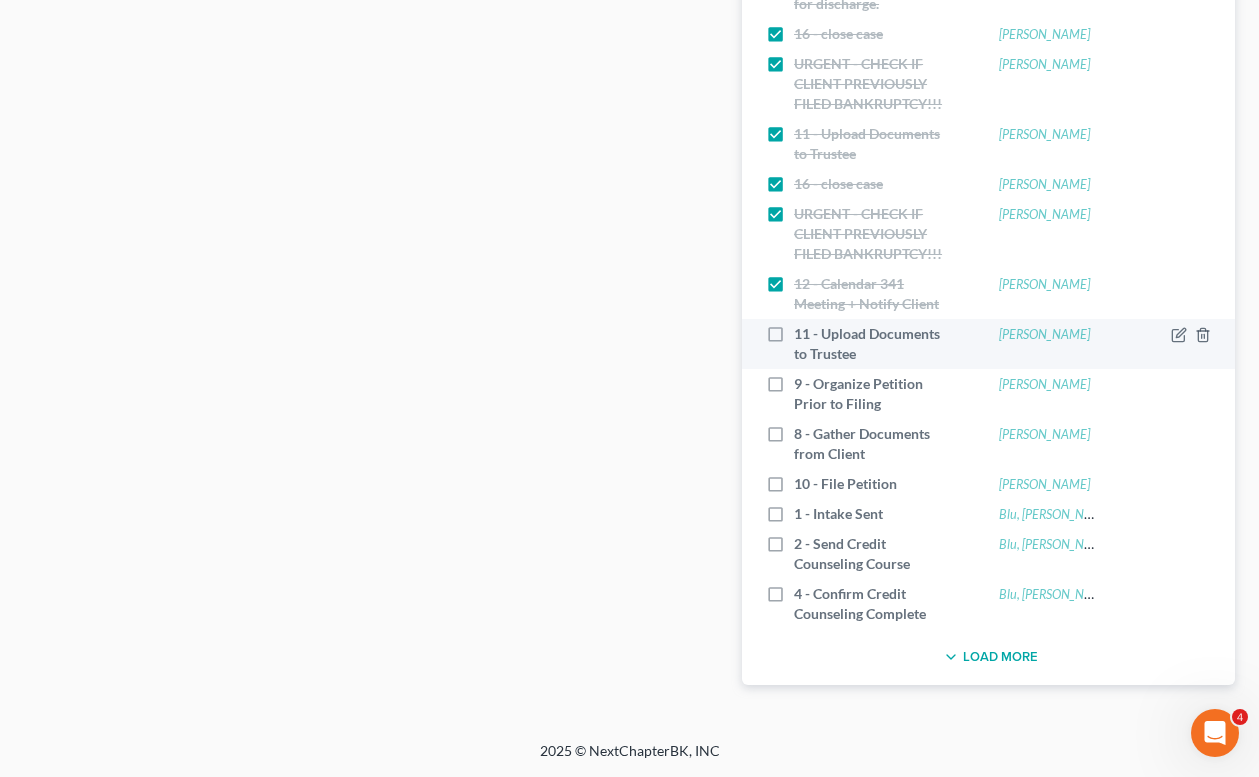 click on "11 - Upload Documents to Trustee" at bounding box center (874, 344) 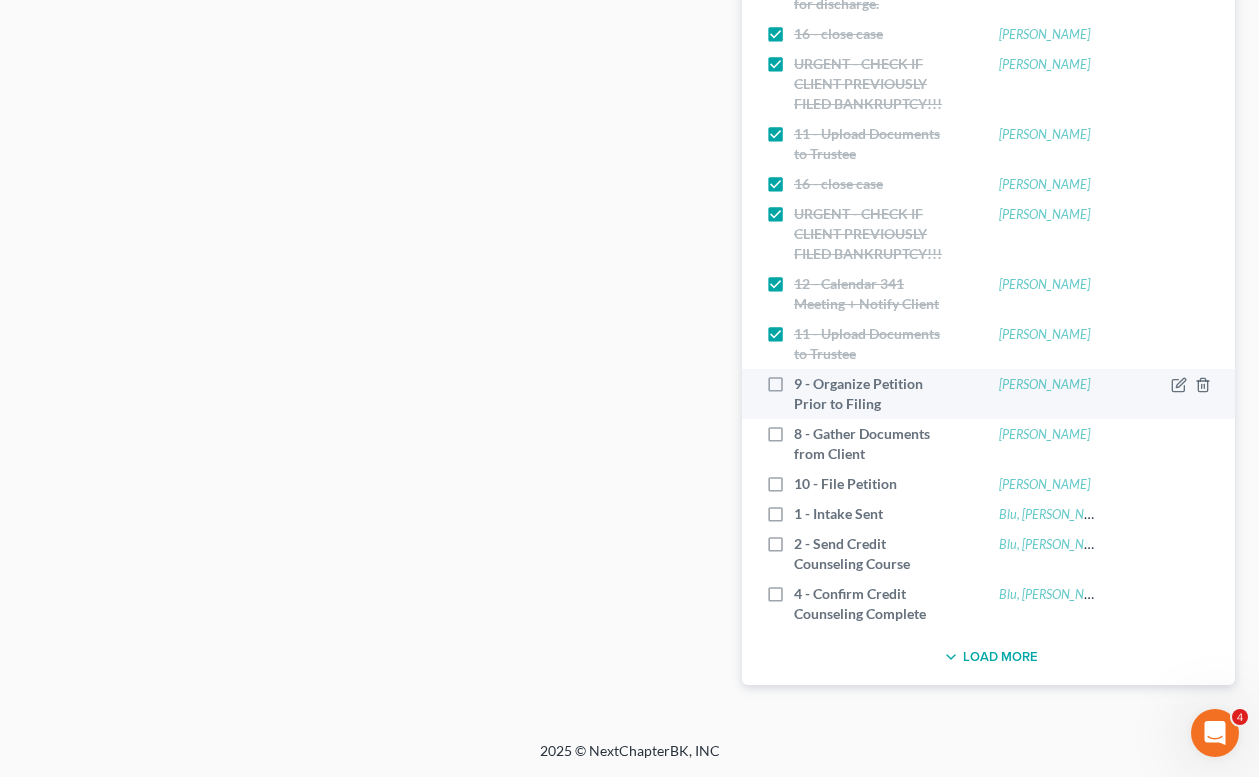 click on "9 - Organize Petition Prior to Filing" at bounding box center (874, 394) 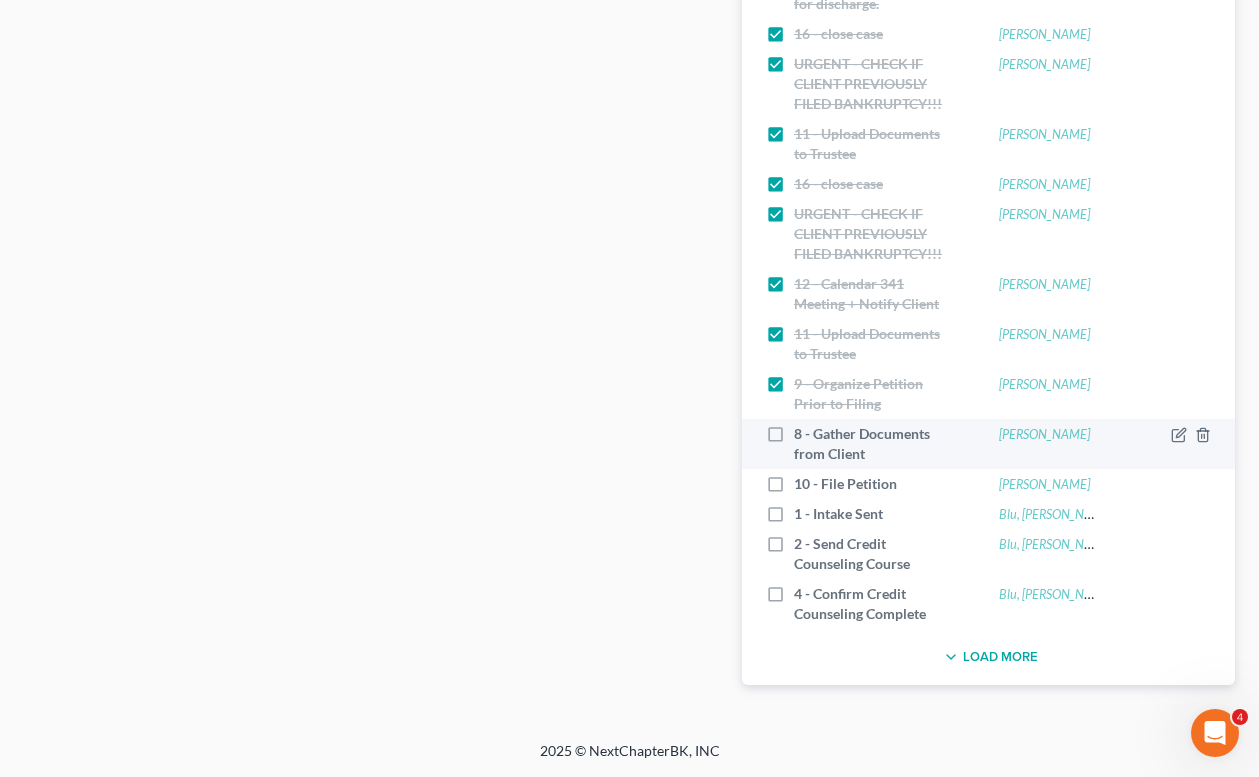 click on "8 - Gather Documents from Client" at bounding box center [874, 444] 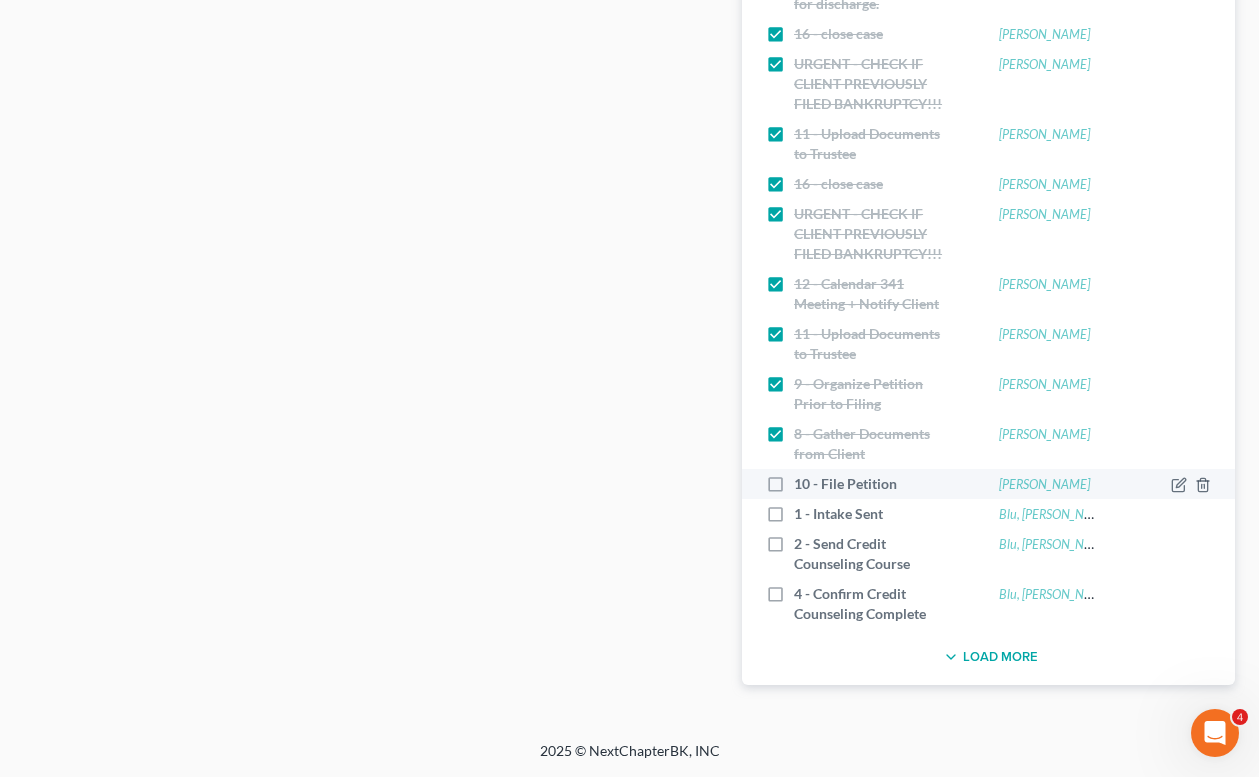 click on "10 - File Petition" at bounding box center [853, 484] 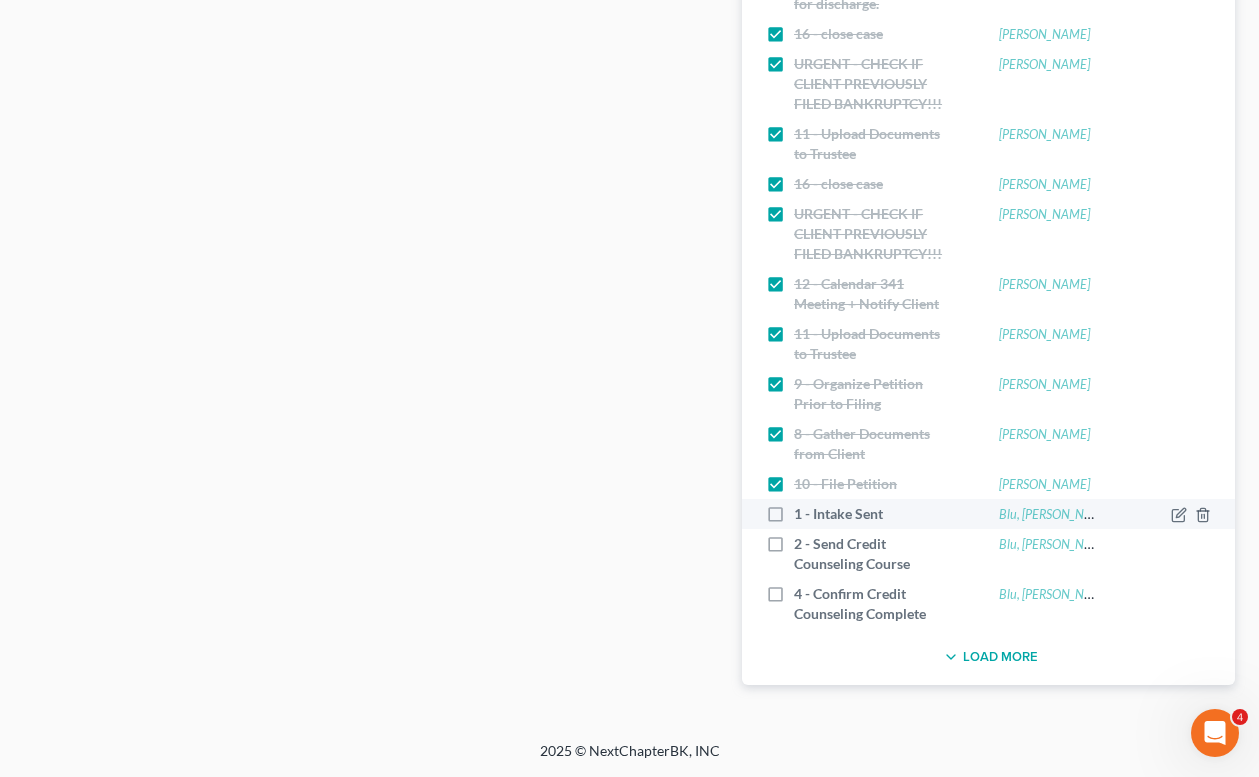 click on "1 - Intake Sent" at bounding box center [846, 514] 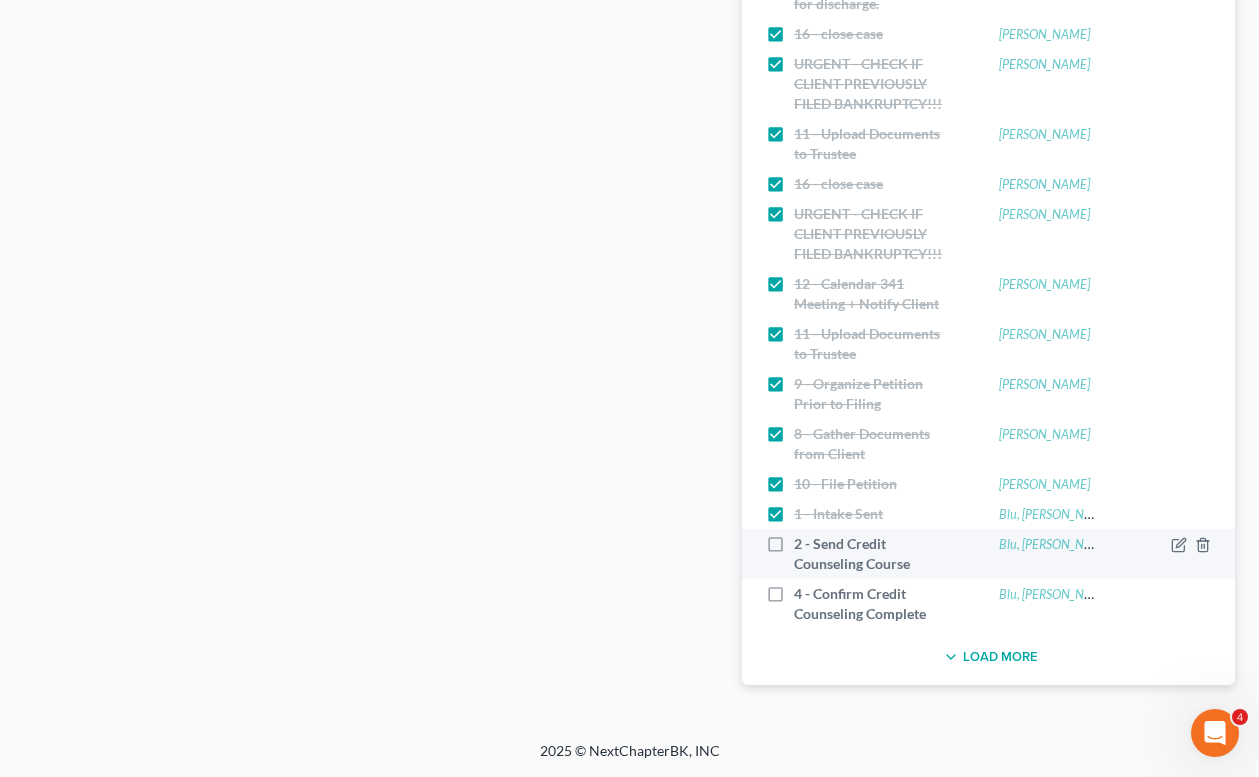 click on "2 - Send Credit Counseling Course" at bounding box center [874, 554] 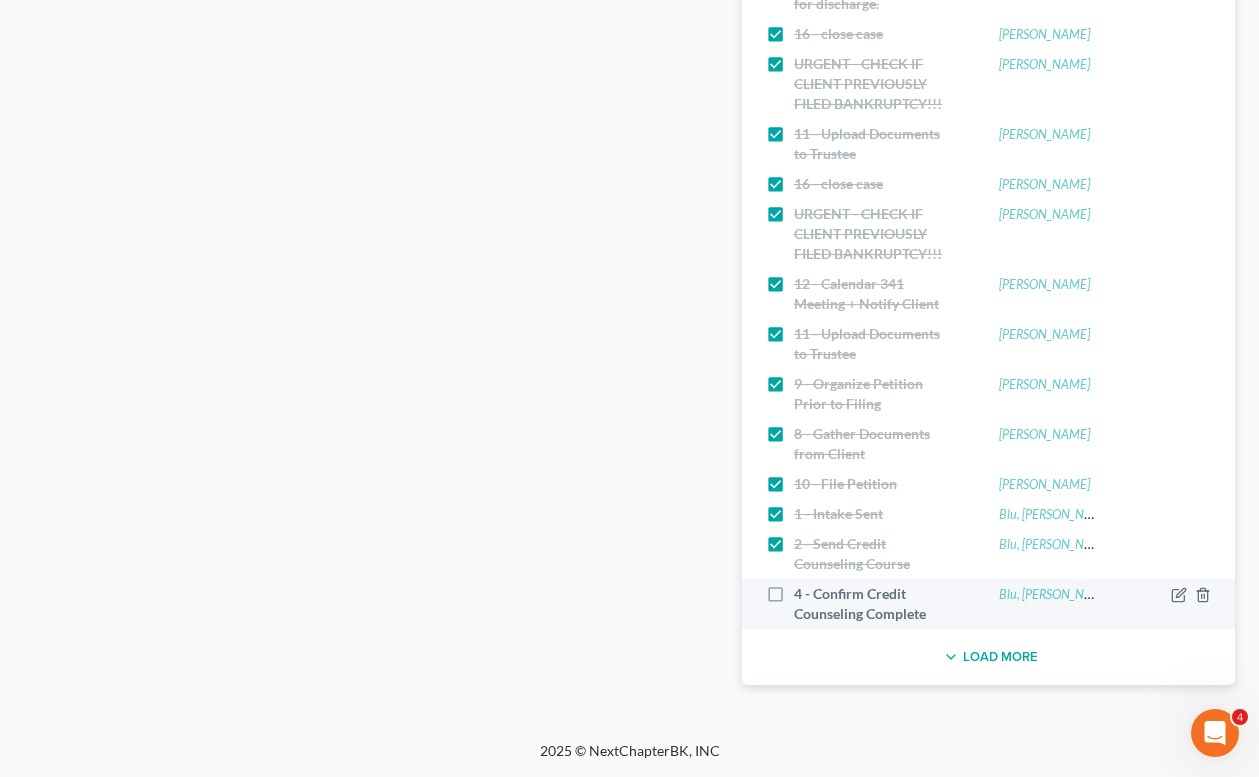 scroll, scrollTop: 2719, scrollLeft: 0, axis: vertical 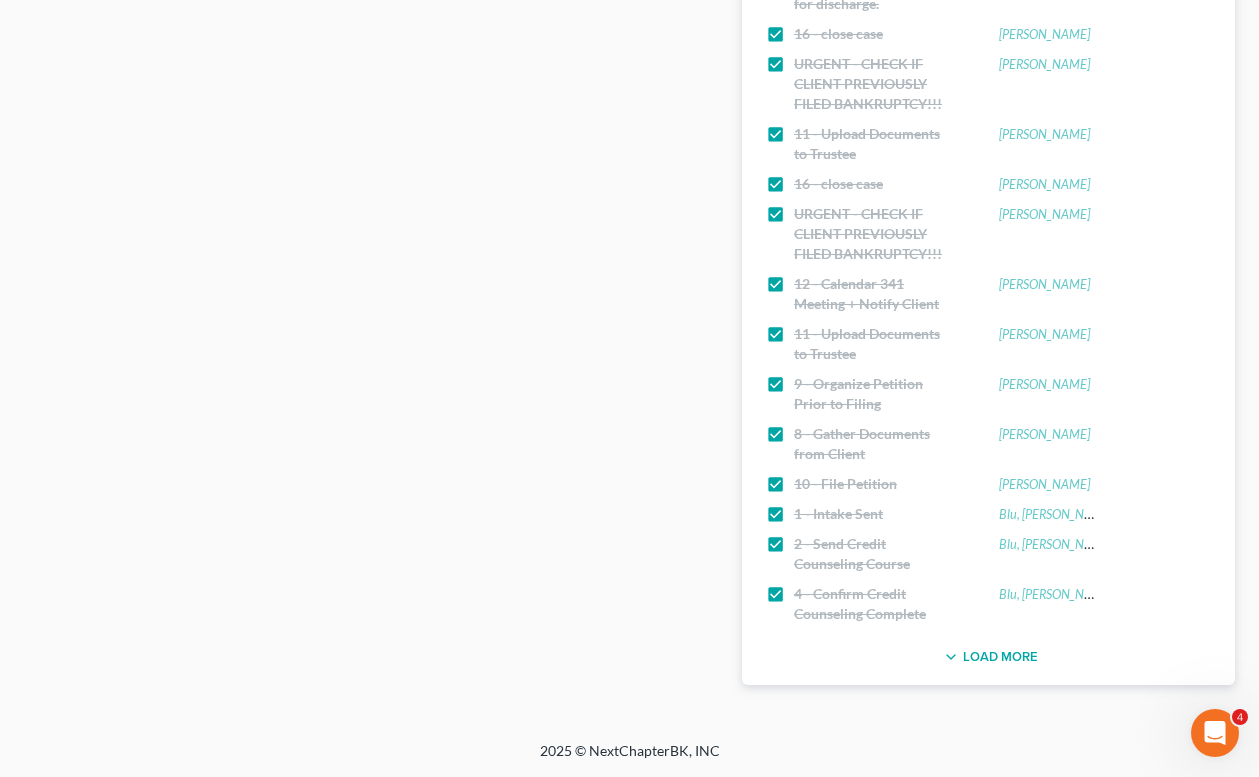 click on "Load More" at bounding box center [988, 657] 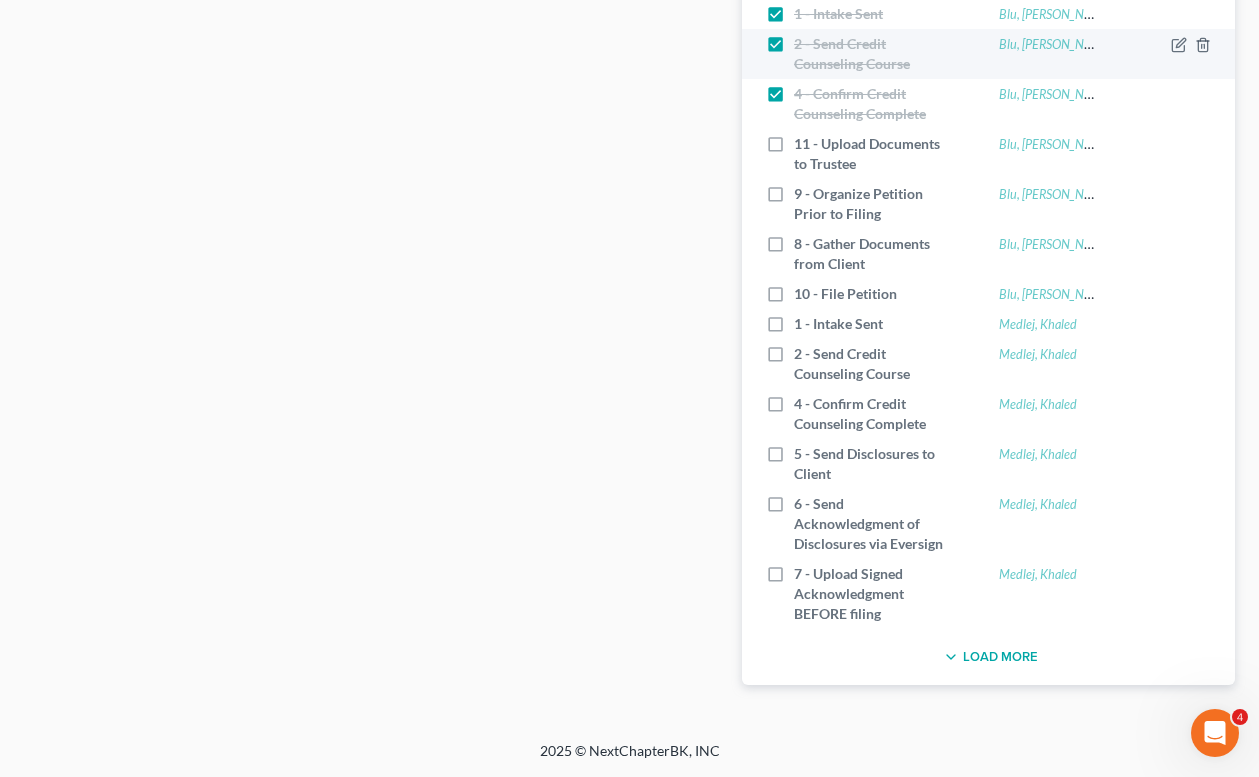 scroll, scrollTop: 3155, scrollLeft: 0, axis: vertical 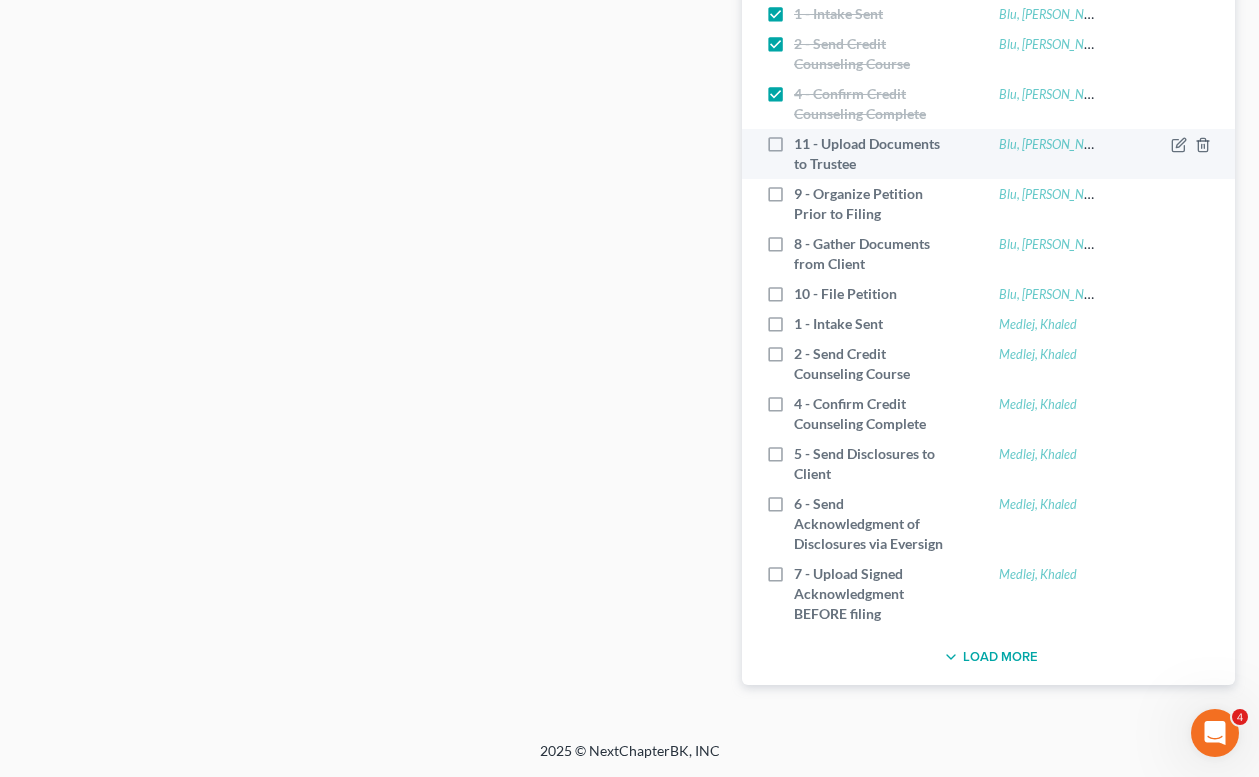 click on "11 - Upload Documents to Trustee" at bounding box center (874, 154) 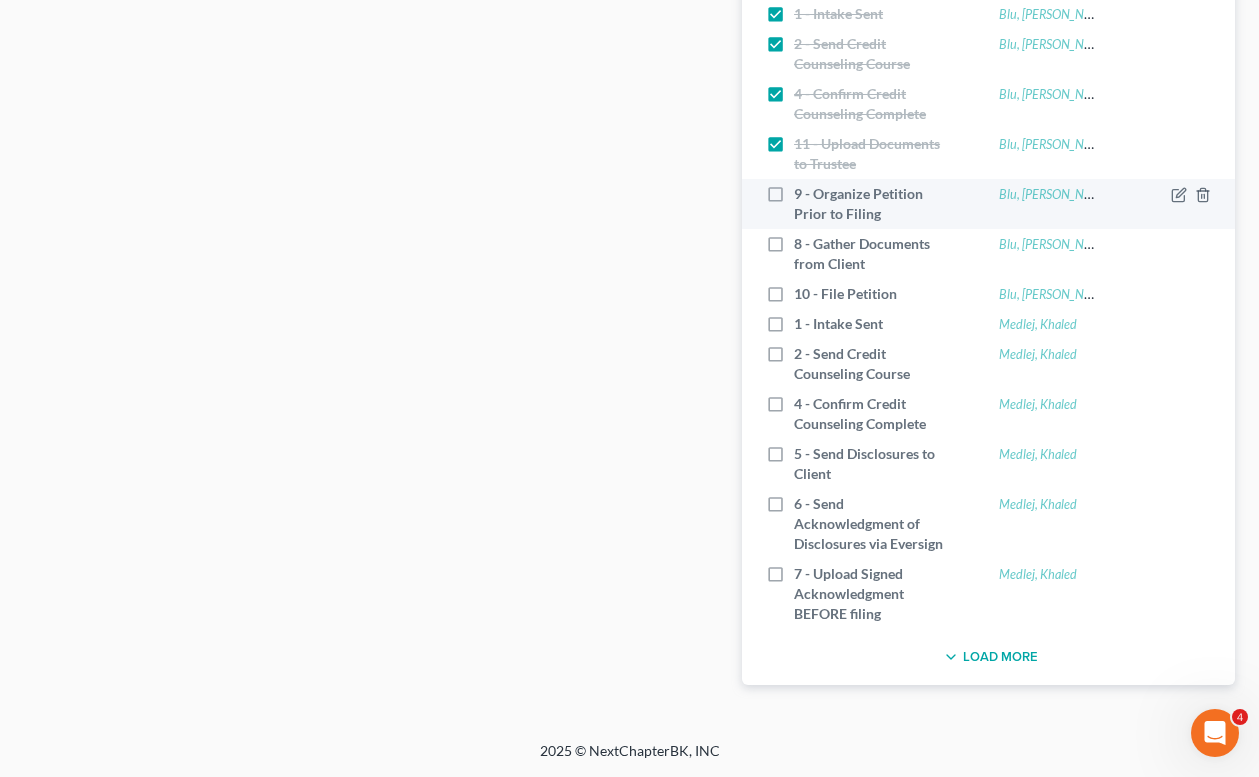 click on "9 - Organize Petition Prior to Filing" at bounding box center (874, 204) 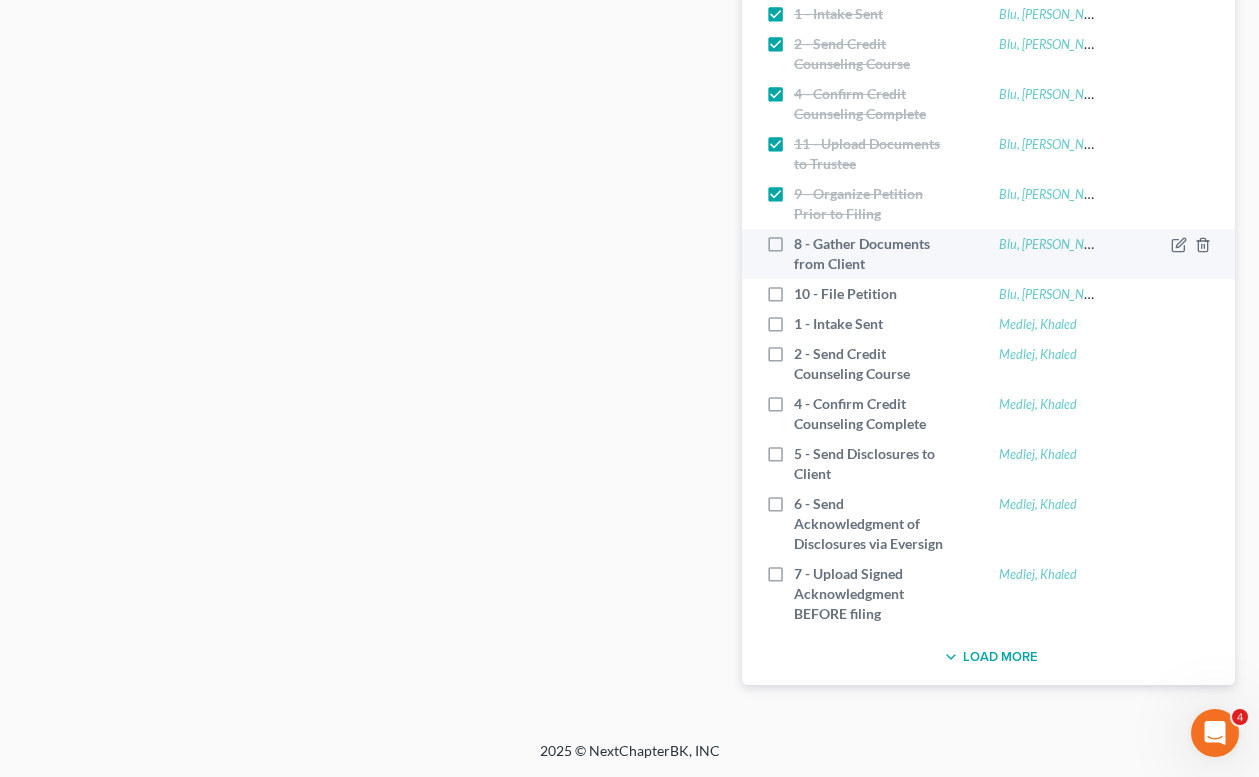 click on "8 - Gather Documents from Client" at bounding box center [874, 254] 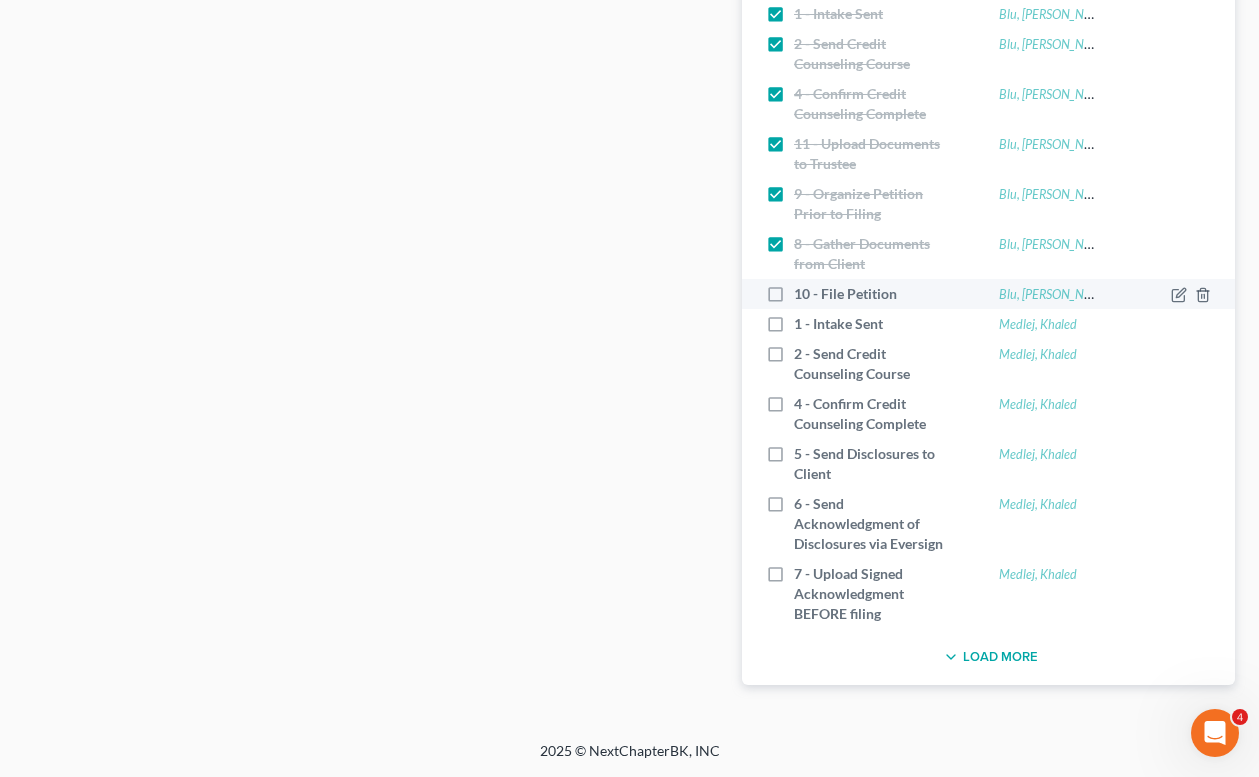 click on "10 - File Petition" at bounding box center [853, 294] 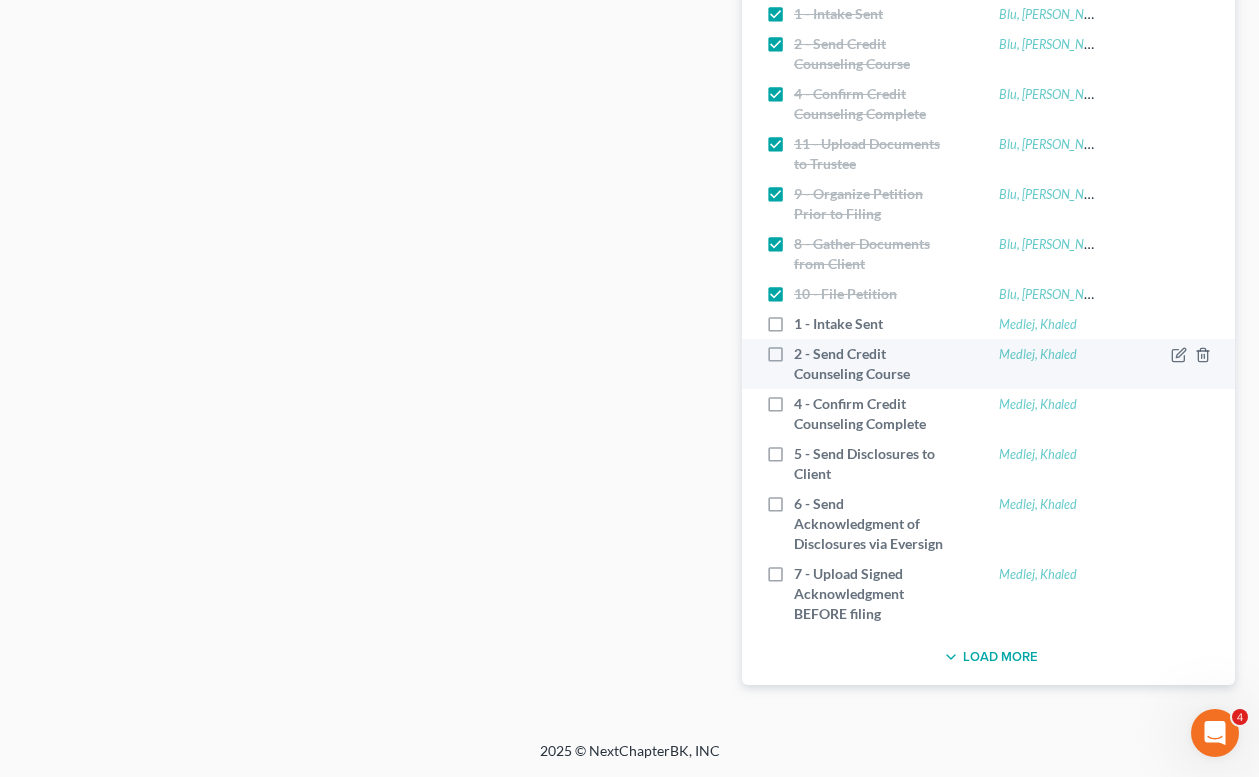 click on "2 - Send Credit Counseling Course" at bounding box center [874, 364] 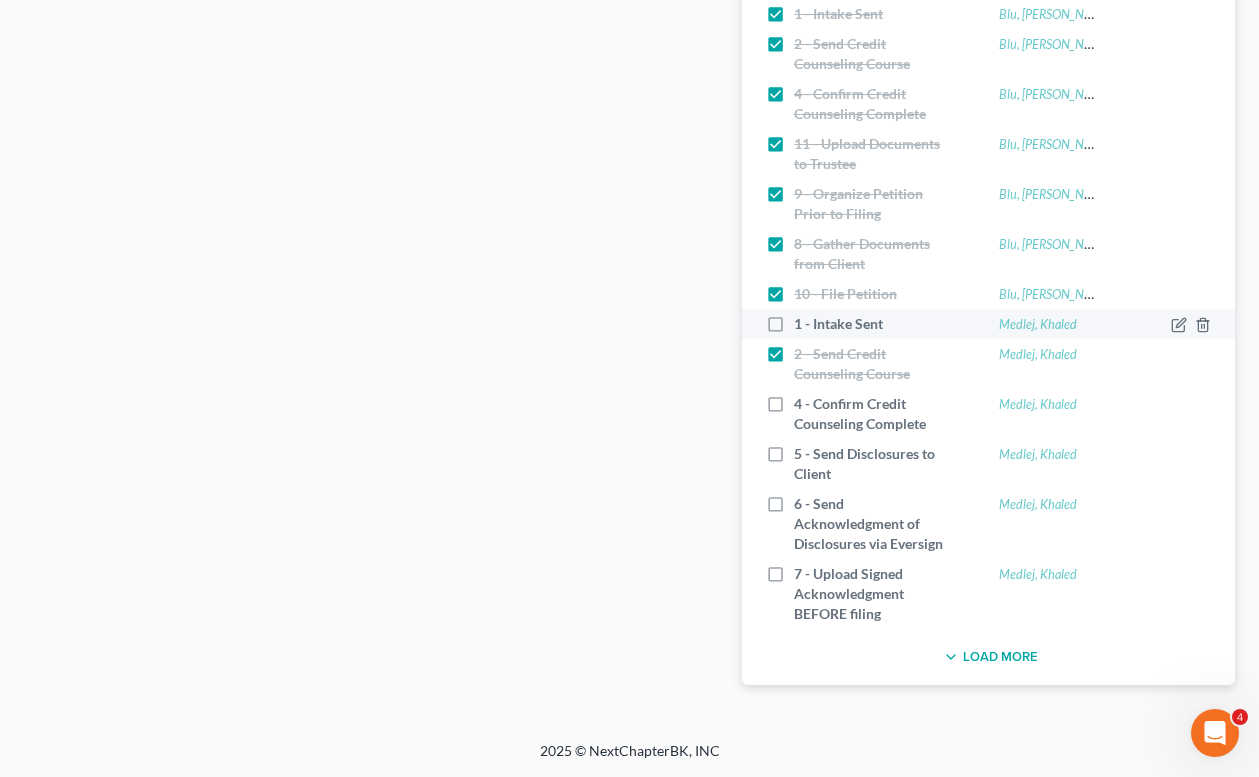 click on "1 - Intake Sent" at bounding box center [846, 324] 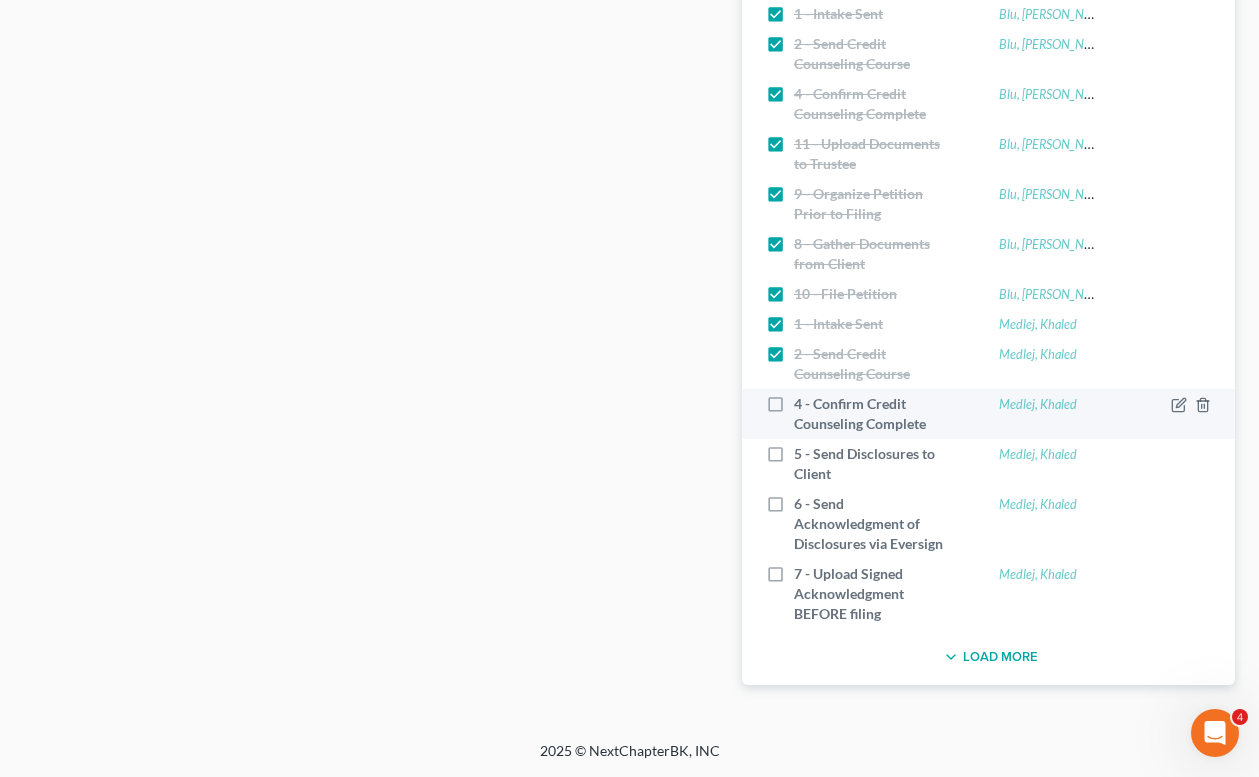 click on "4 - Confirm Credit Counseling Complete" at bounding box center [874, 414] 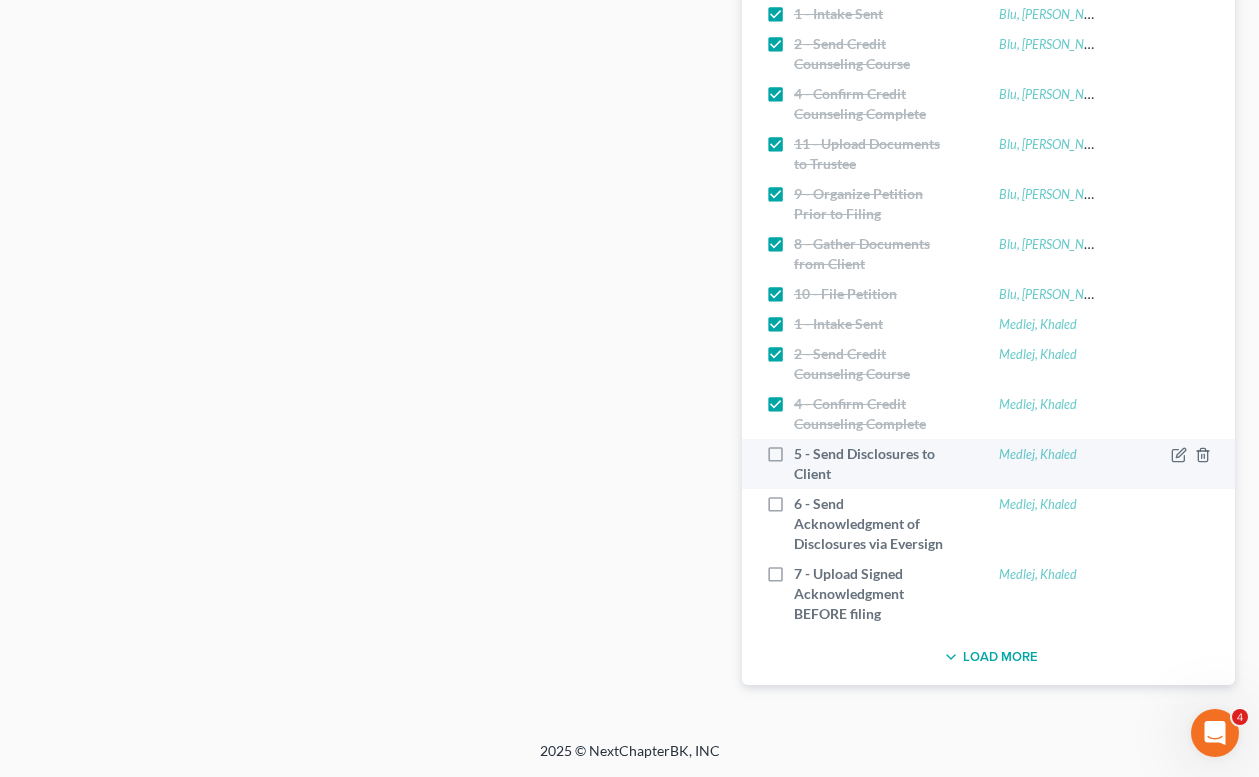 click on "5 - Send Disclosures to Client" at bounding box center [874, 464] 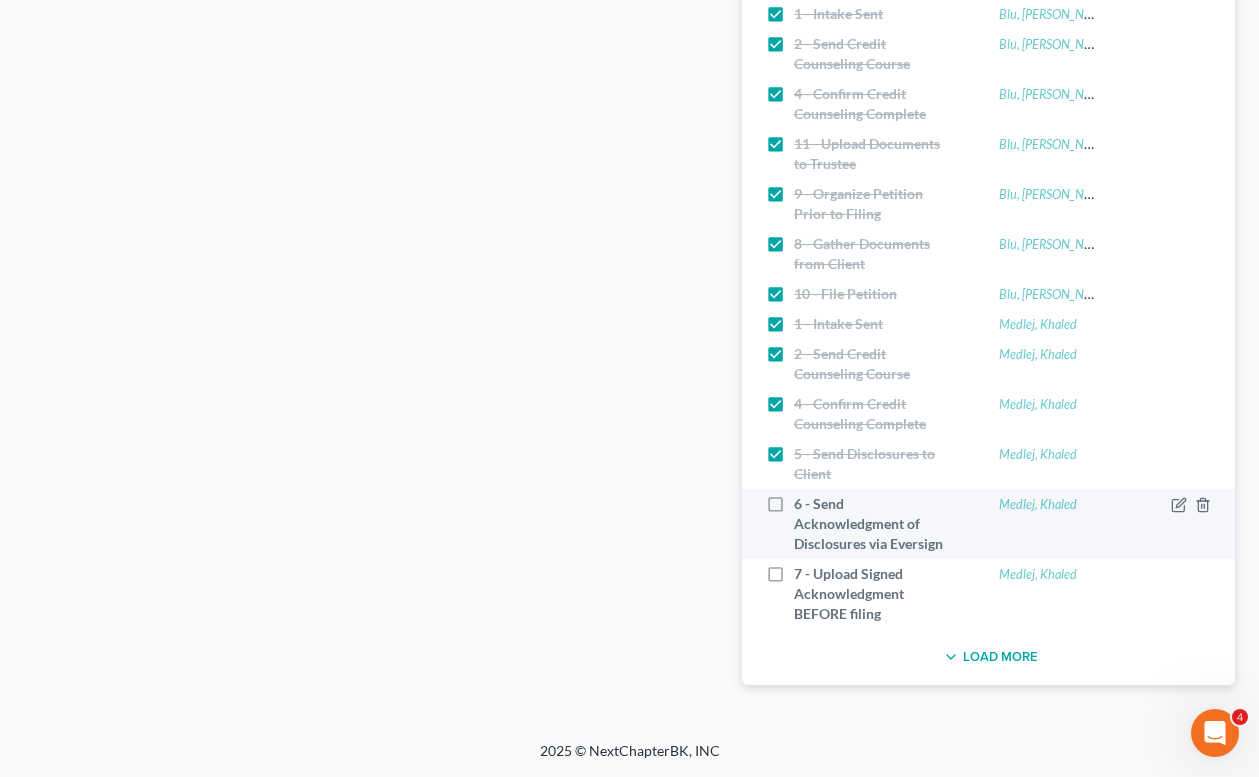 click on "6 - Send Acknowledgment of Disclosures via Eversign" at bounding box center [874, 524] 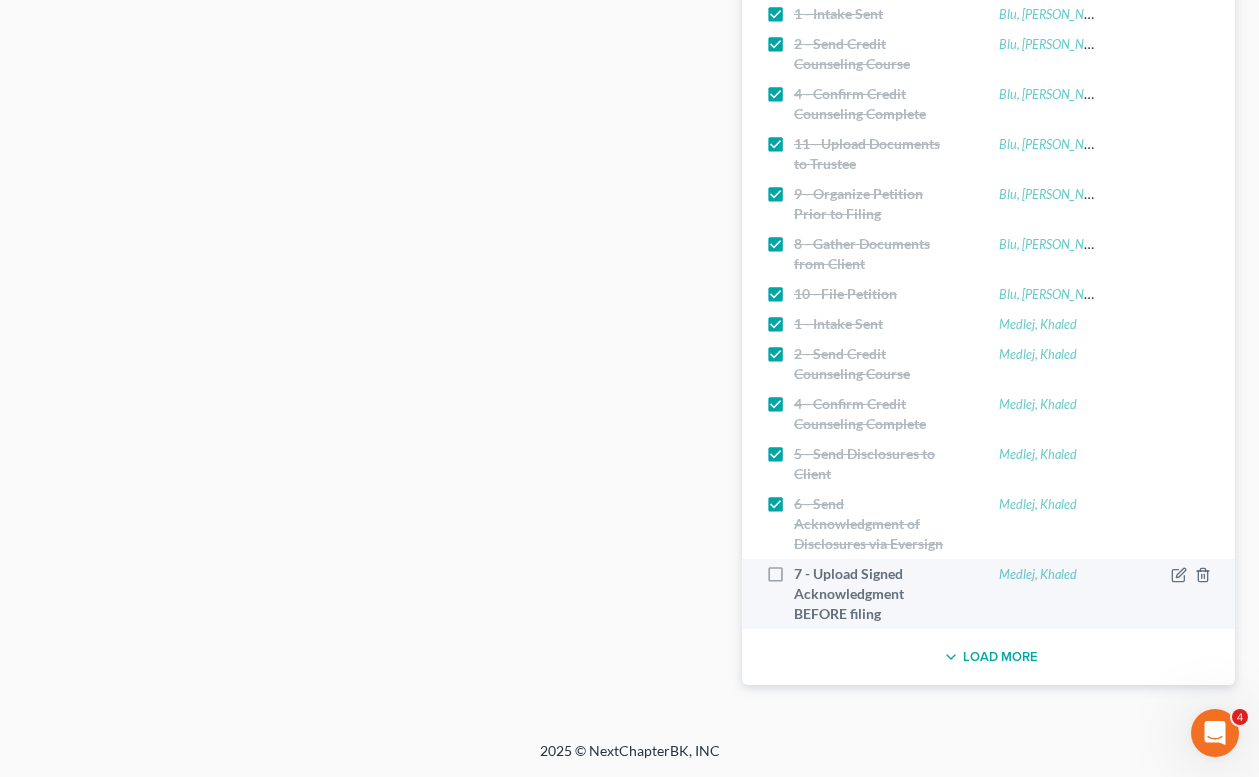 click on "7 - Upload Signed Acknowledgment BEFORE filing" at bounding box center (874, 594) 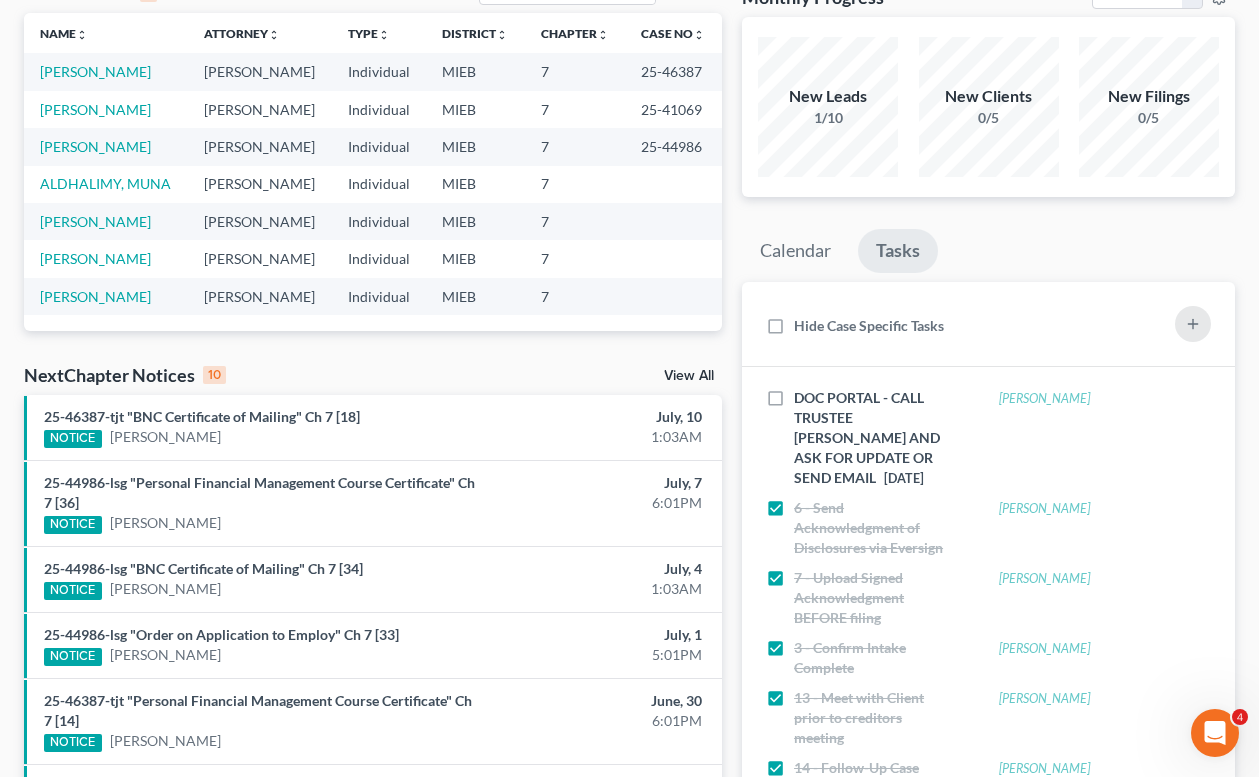 scroll, scrollTop: 165, scrollLeft: 0, axis: vertical 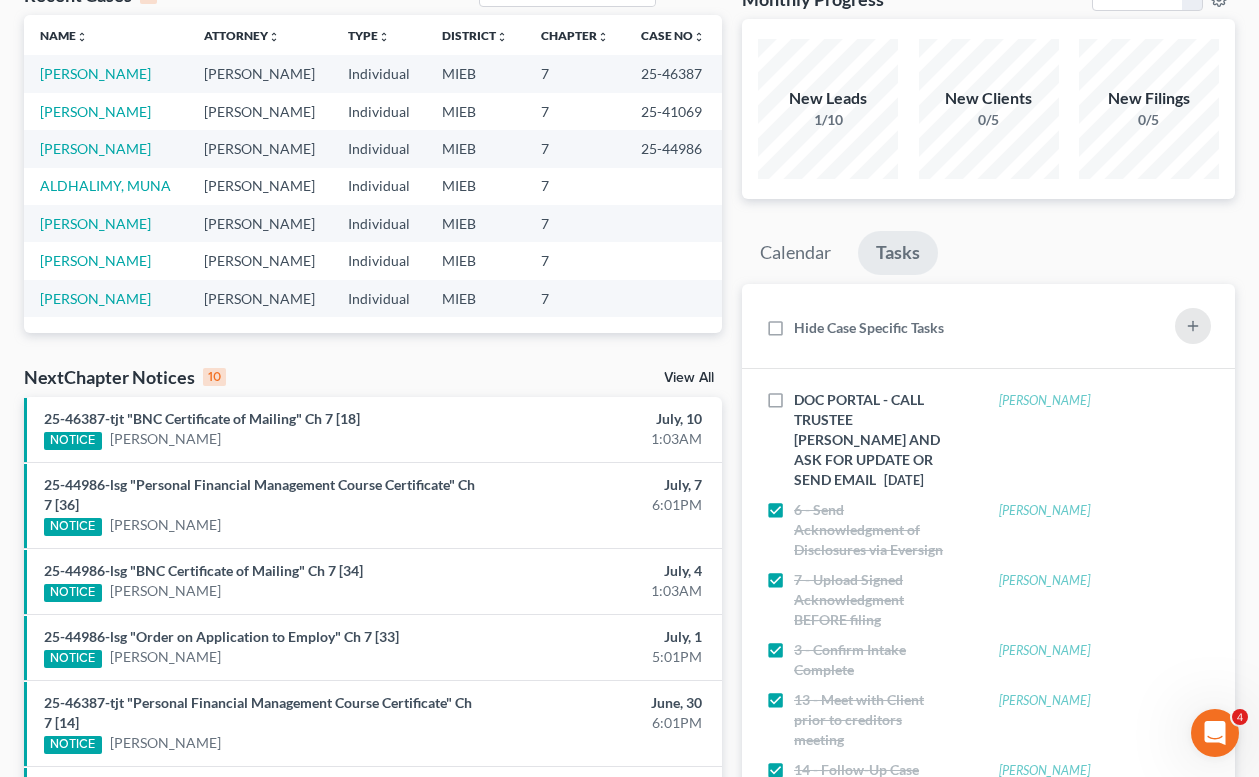 click on "Hide Case Specific Tasks" at bounding box center (869, 328) 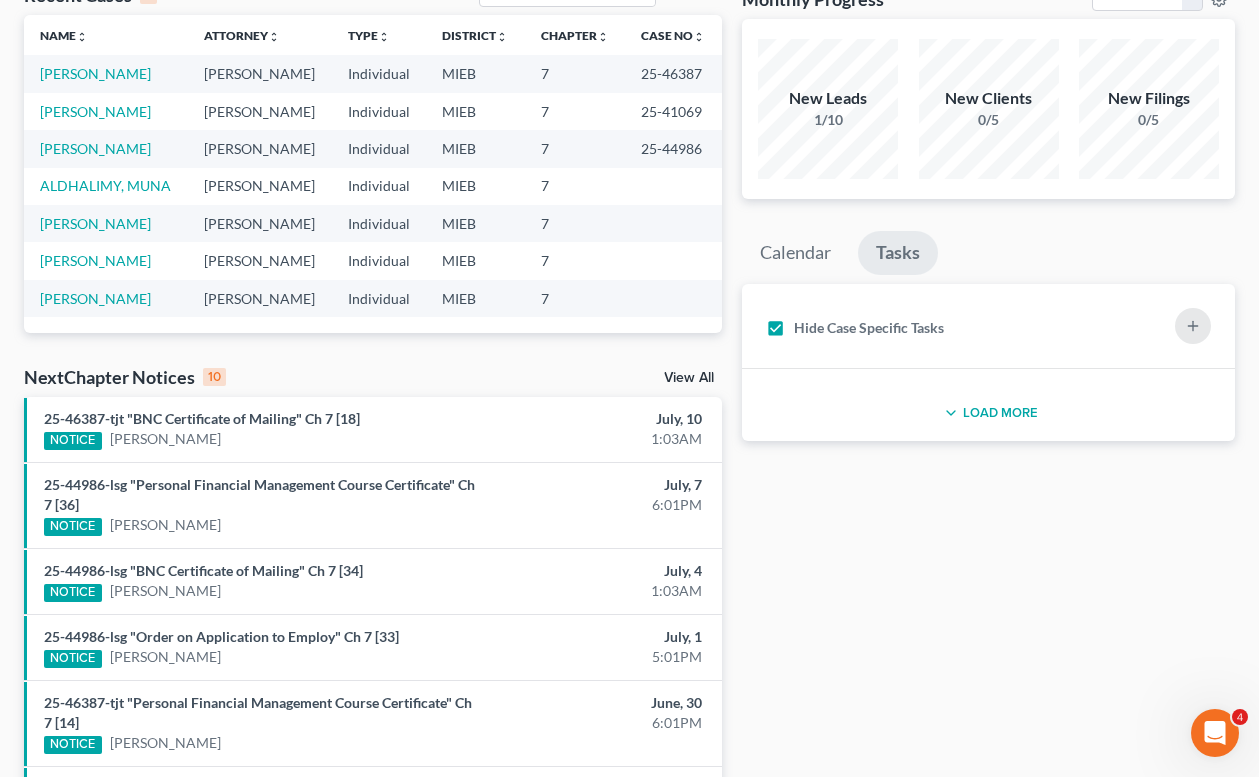 click on "Load More" at bounding box center (988, 413) 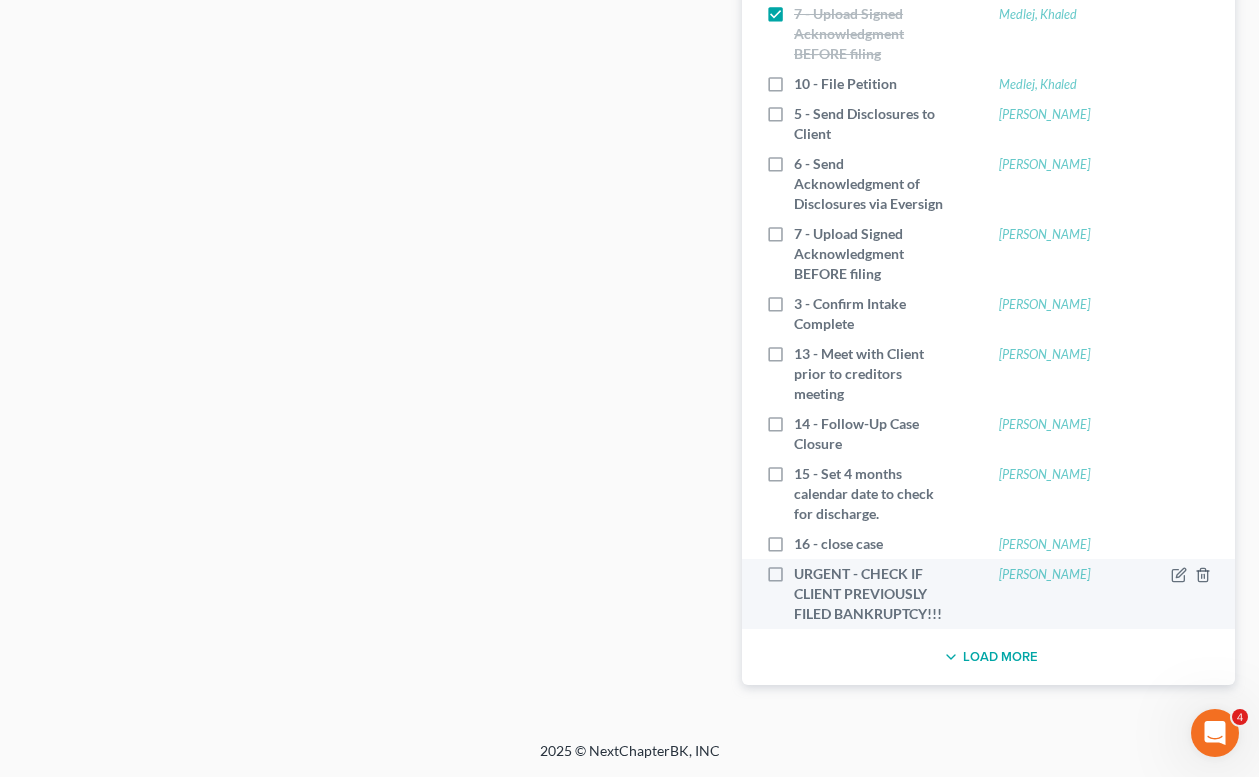 scroll, scrollTop: 3839, scrollLeft: 0, axis: vertical 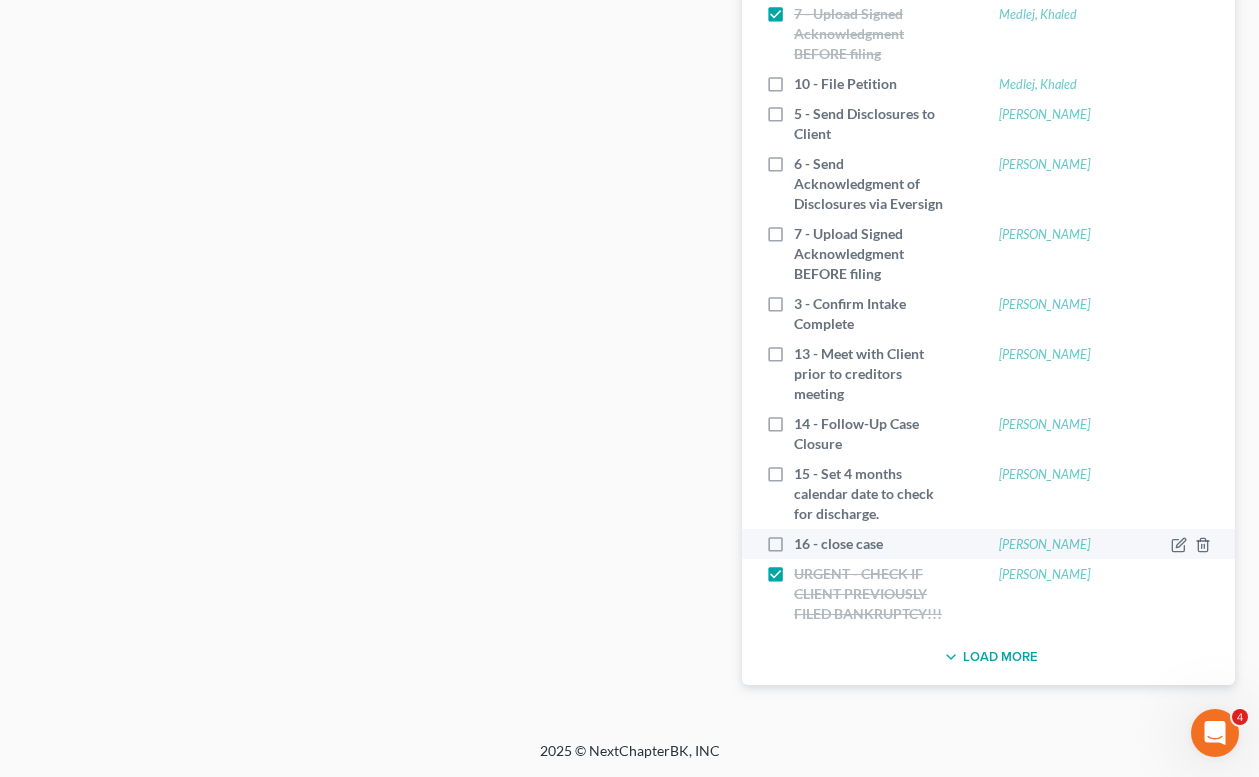 click on "16 - close case" at bounding box center [846, 544] 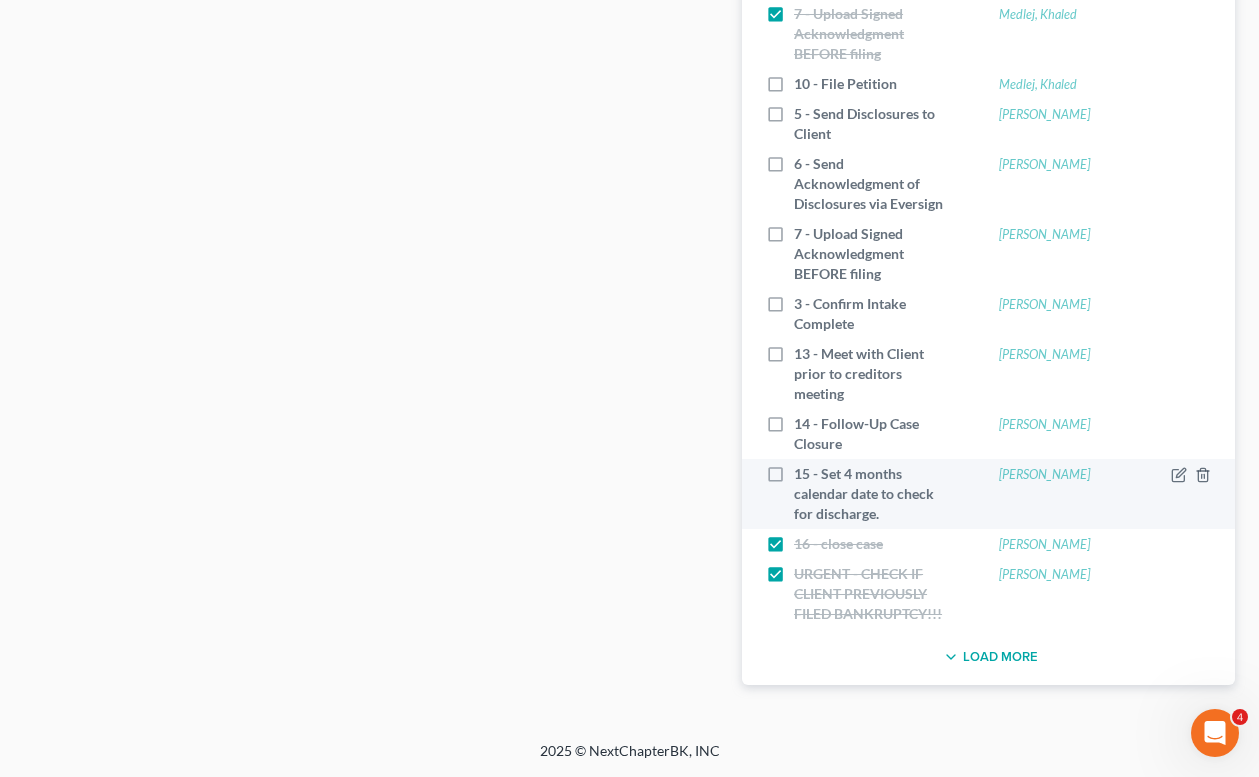 click on "15 - Set 4 months calendar date to check for discharge." at bounding box center [874, 494] 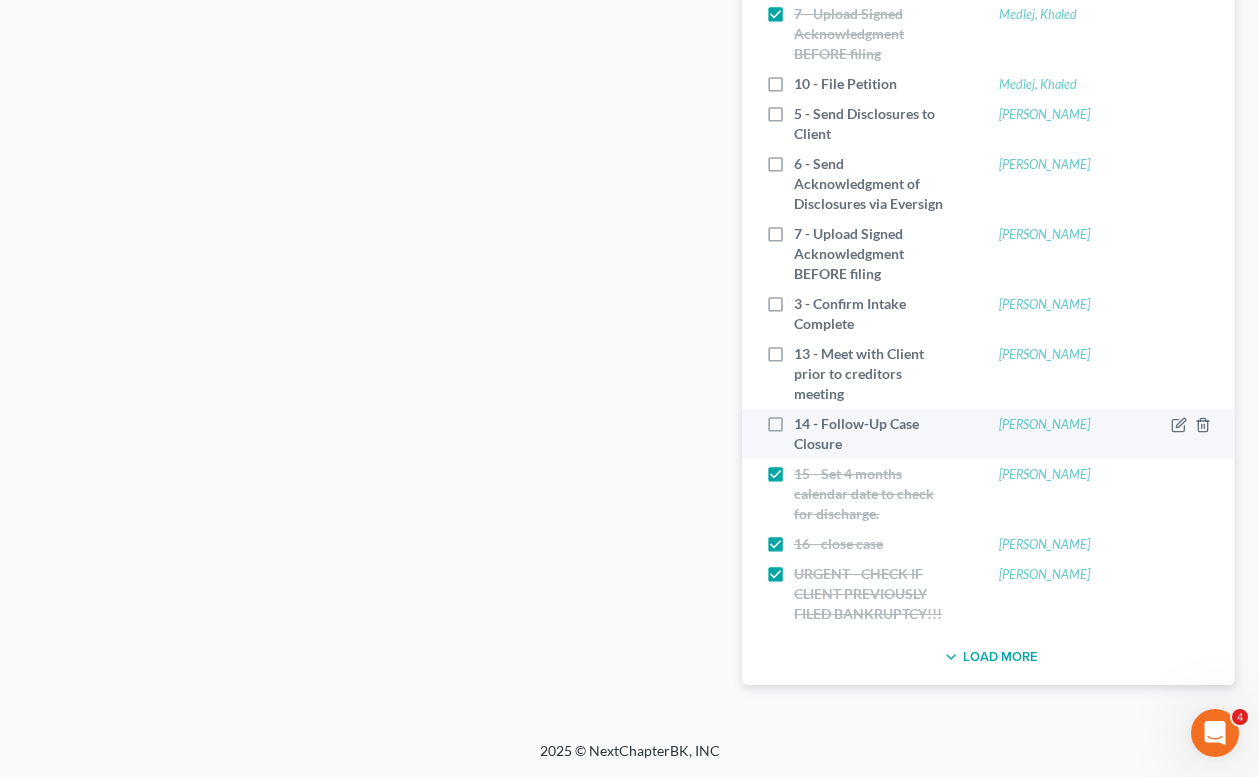 click on "14 - Follow-Up Case Closure" at bounding box center [874, 434] 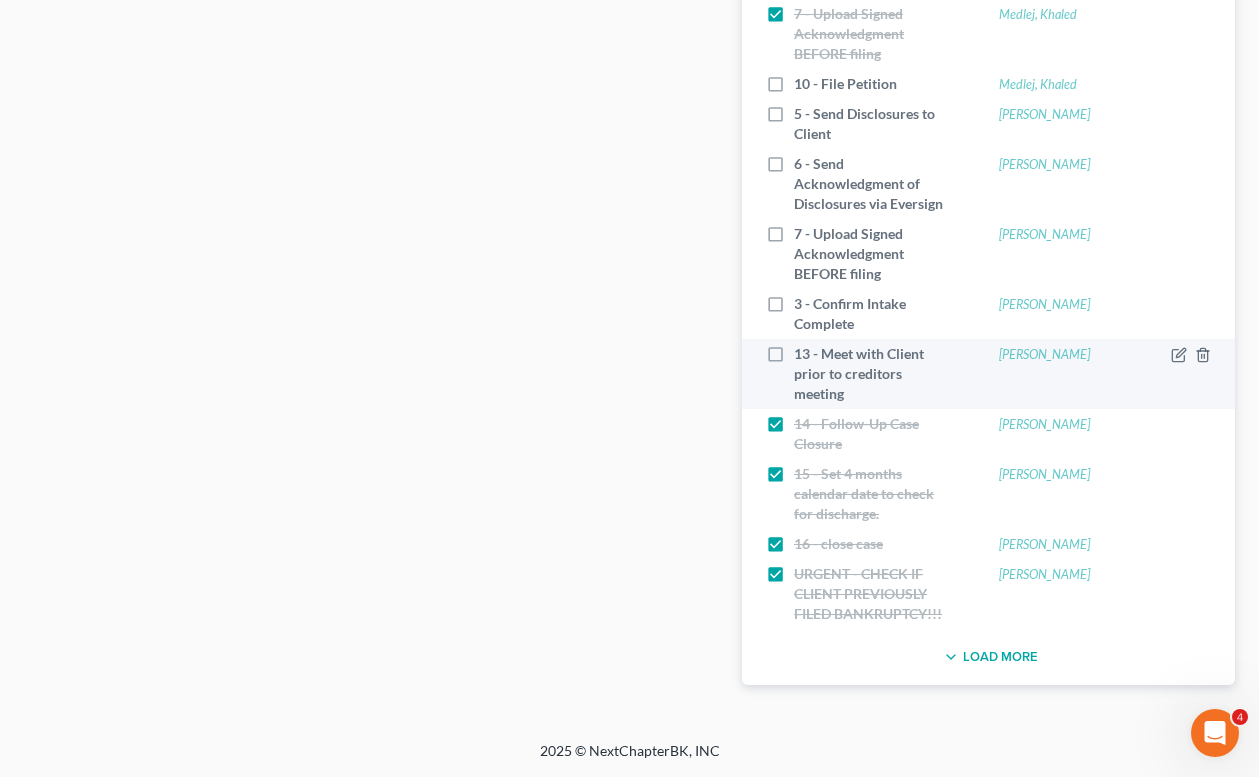 click on "13 - Meet with Client prior to creditors meeting" at bounding box center [874, 374] 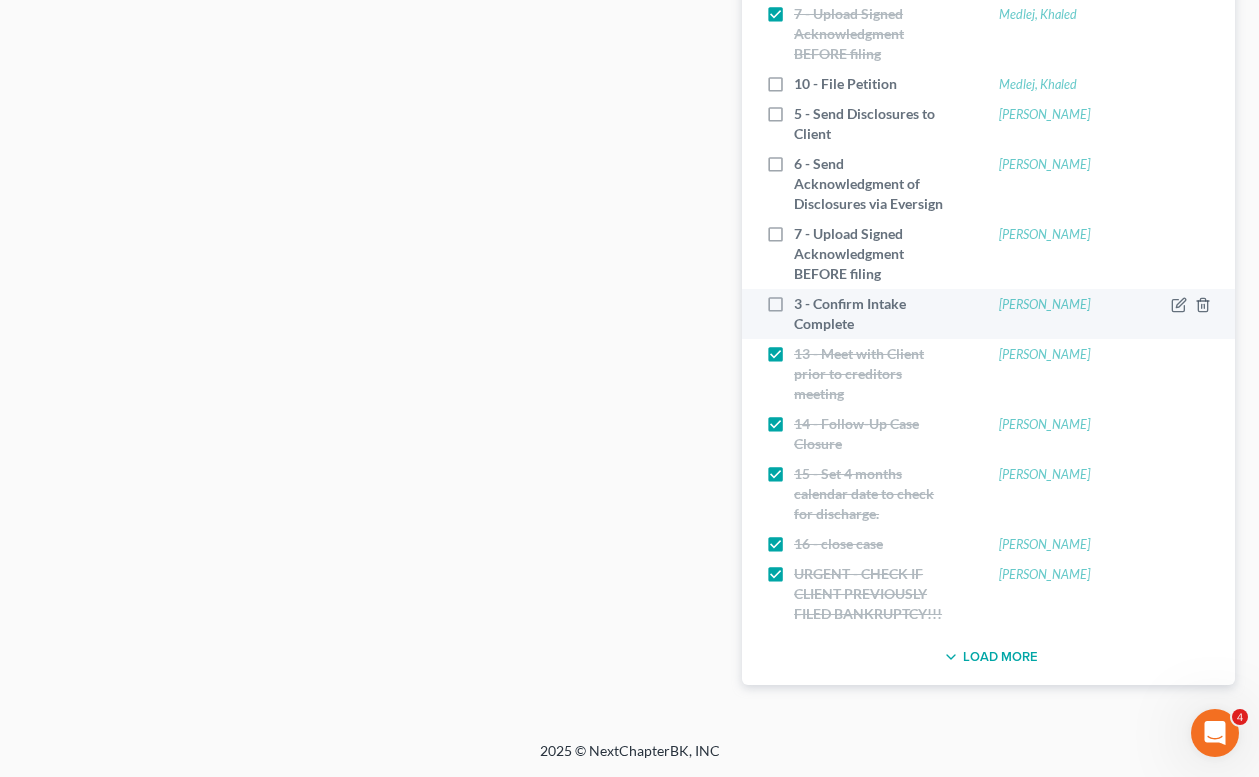 click on "3 - Confirm Intake Complete" at bounding box center [874, 314] 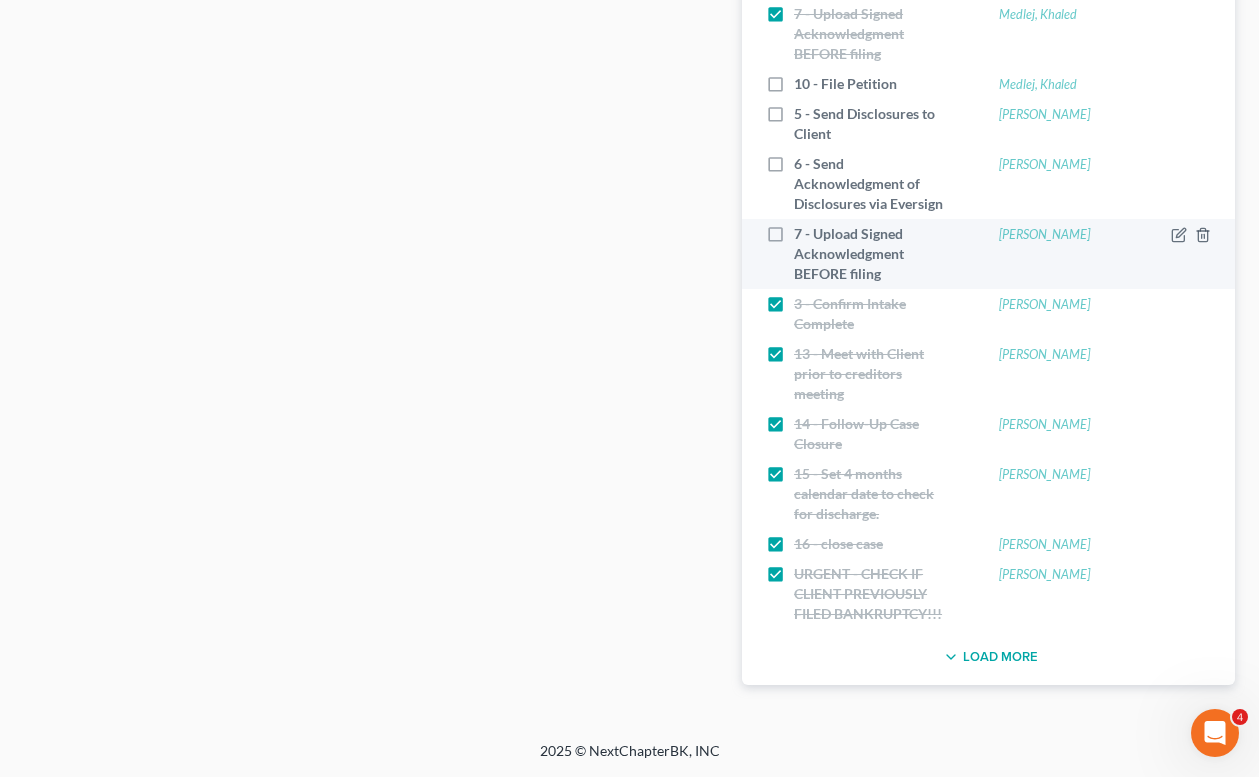 click on "7 - Upload Signed Acknowledgment BEFORE filing" at bounding box center [874, 254] 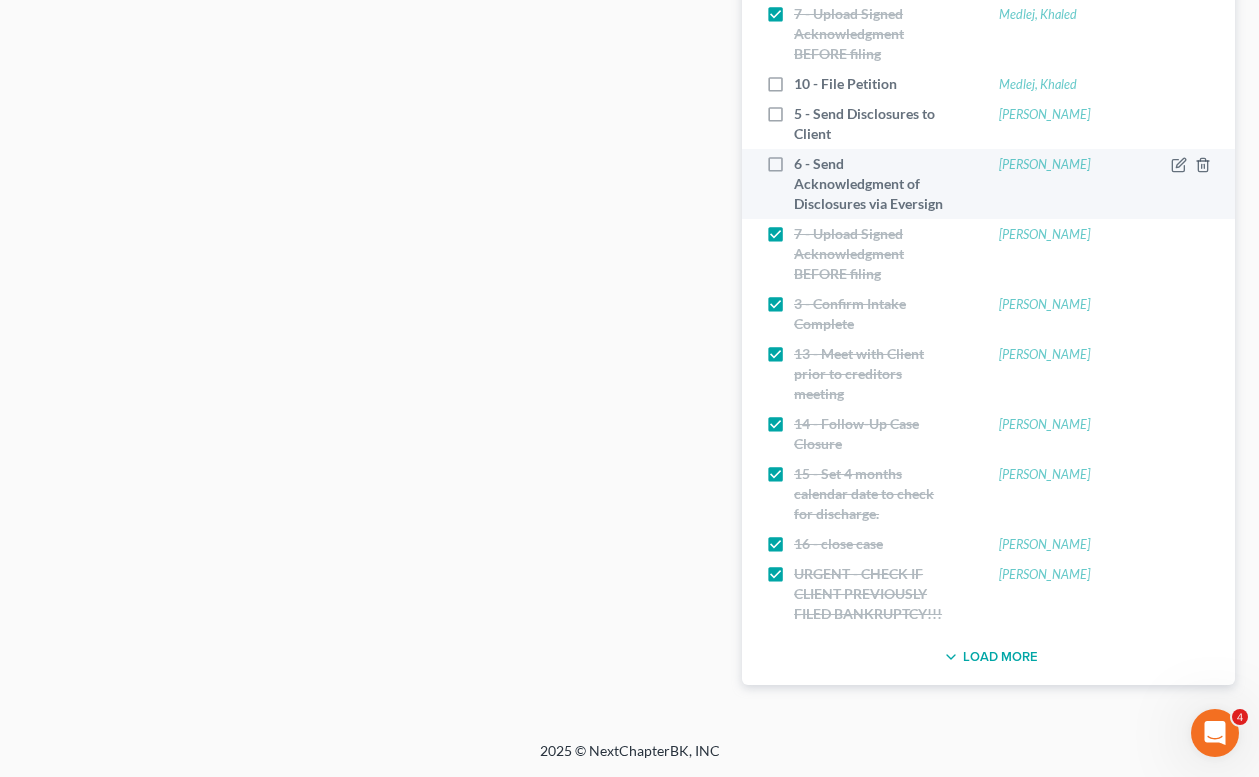 click on "6 - Send Acknowledgment of Disclosures via Eversign" at bounding box center [874, 184] 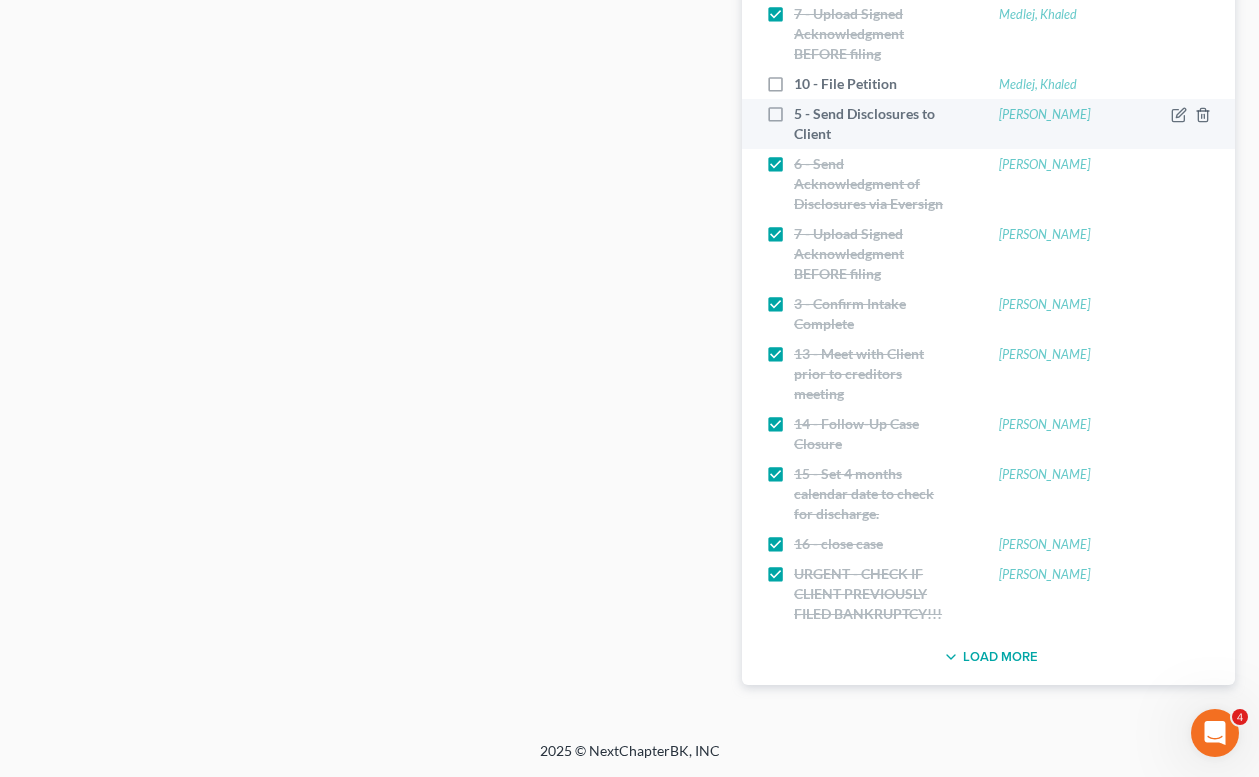 click on "5 - Send Disclosures to Client" at bounding box center (874, 124) 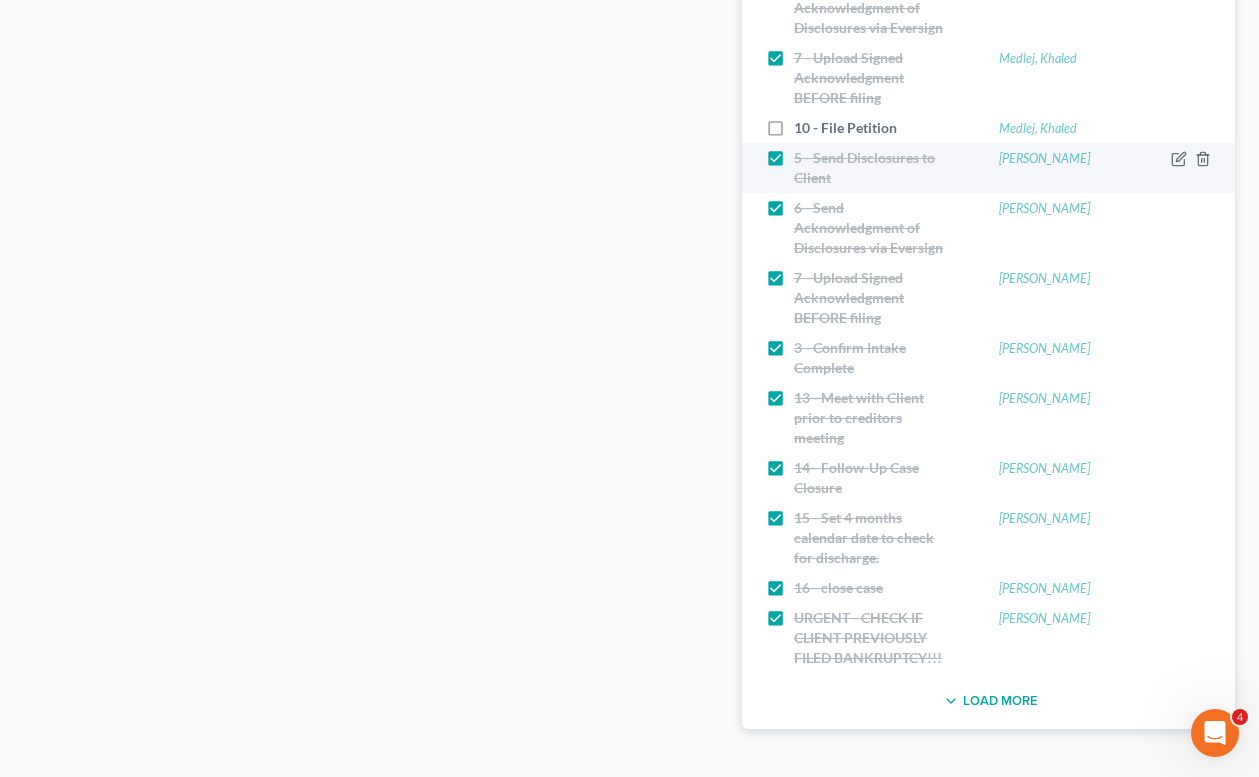 scroll, scrollTop: 3515, scrollLeft: 0, axis: vertical 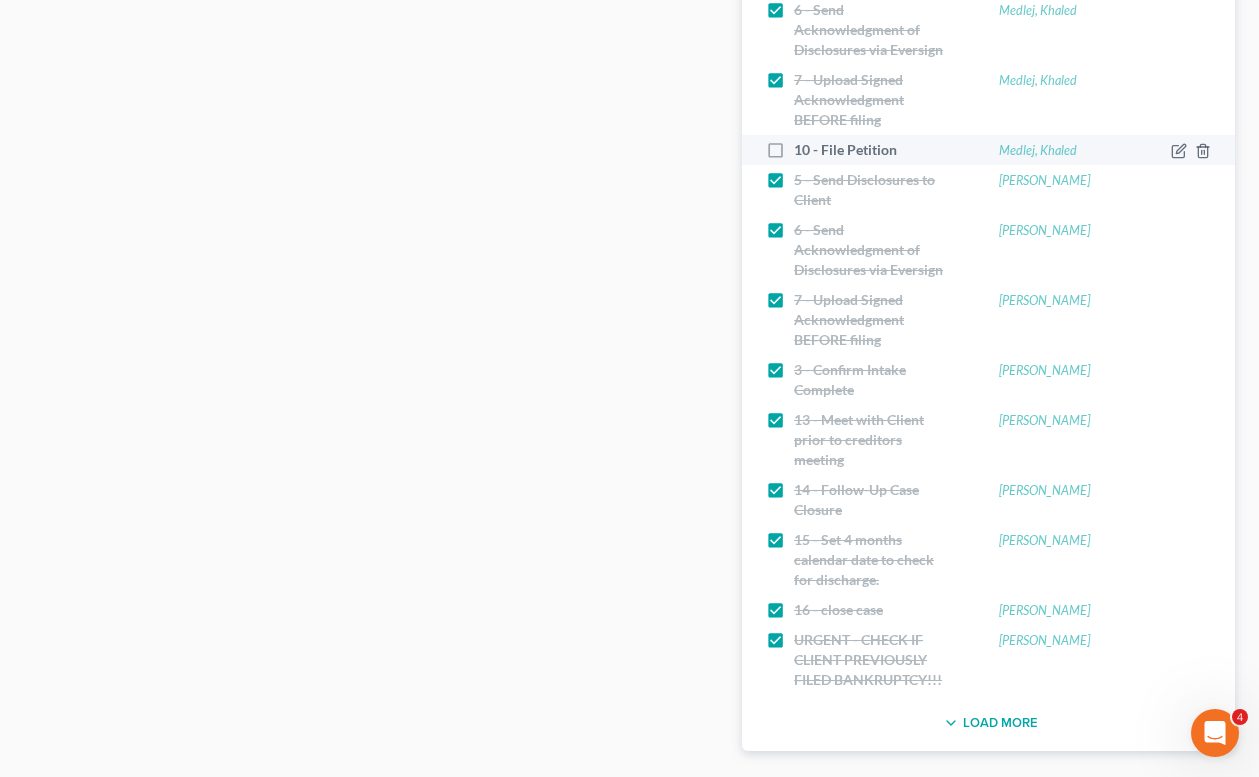 click on "10 - File Petition" at bounding box center [853, 150] 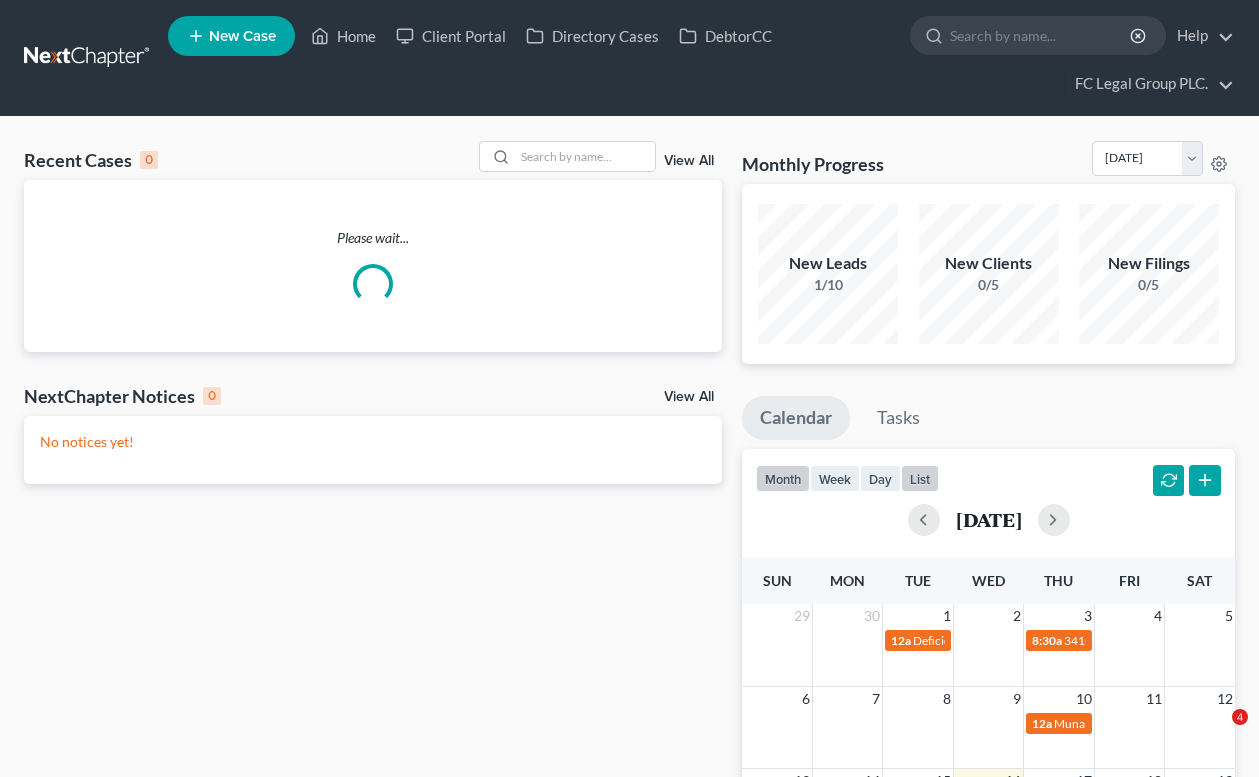 scroll, scrollTop: 413, scrollLeft: 0, axis: vertical 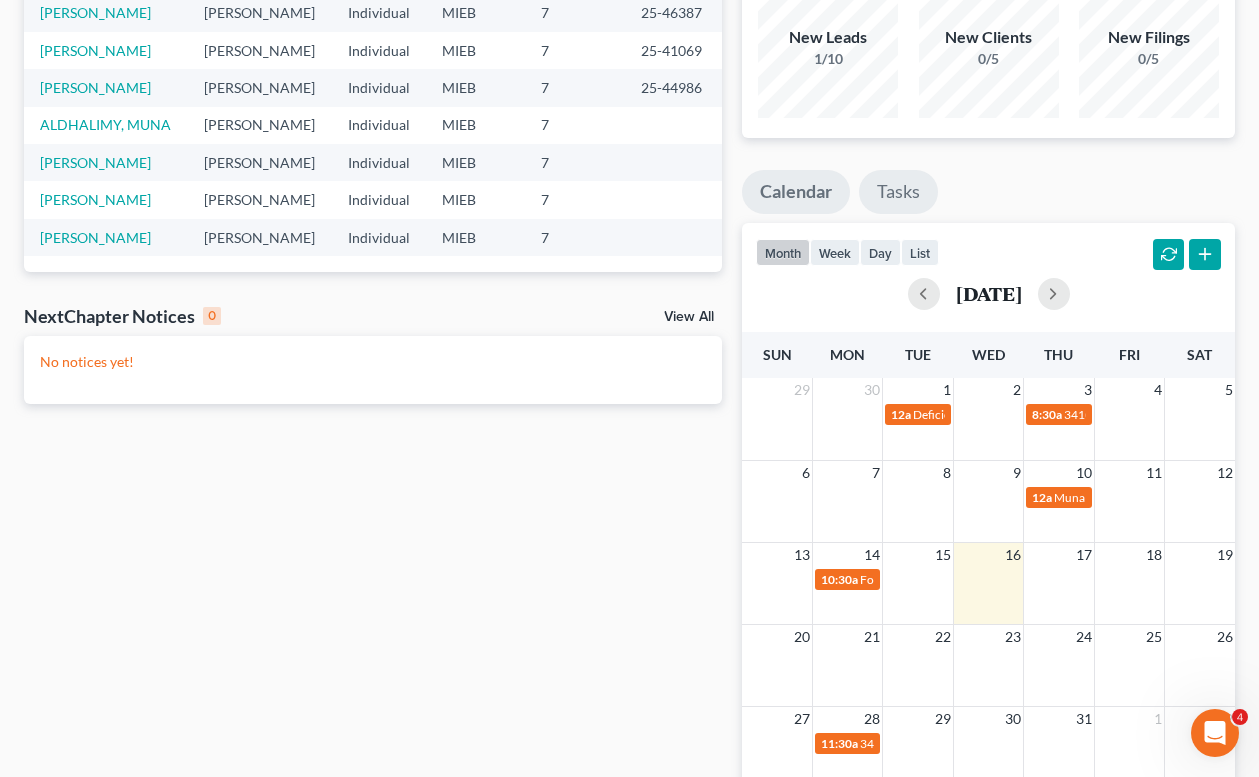 click on "Tasks" at bounding box center [898, 192] 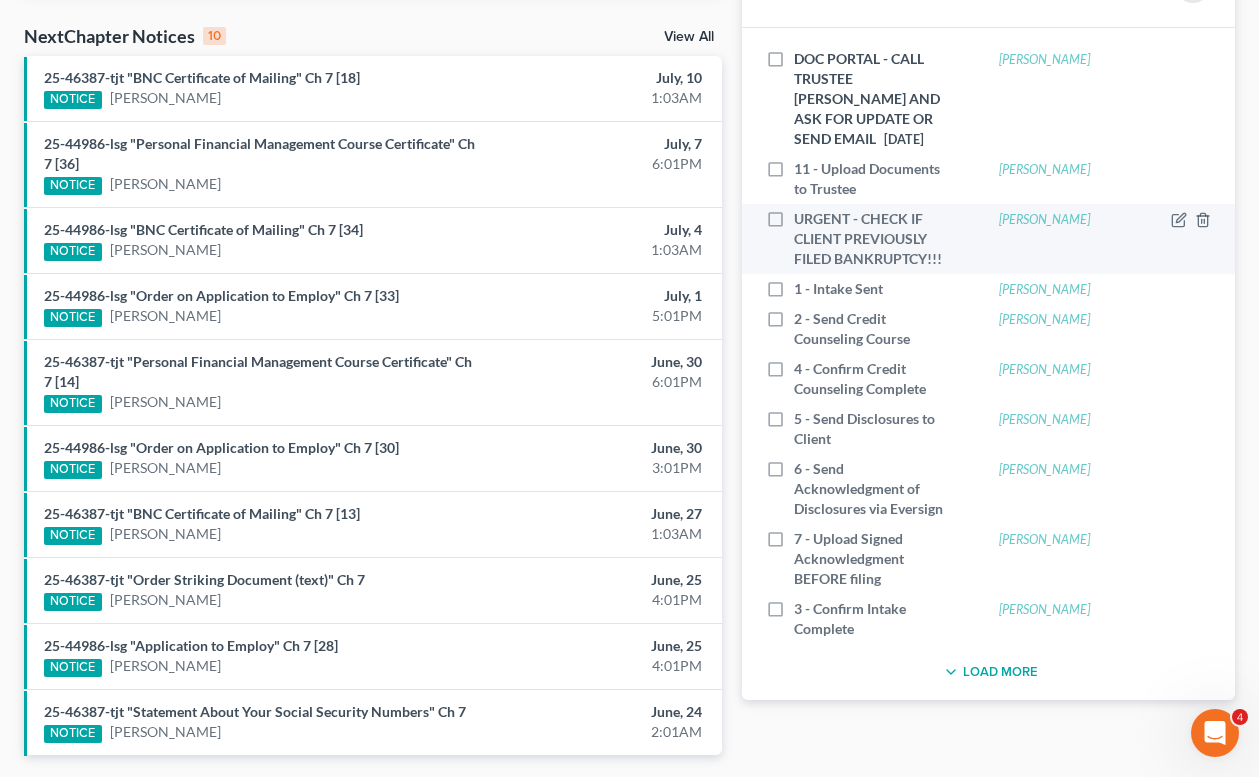 scroll, scrollTop: 507, scrollLeft: 0, axis: vertical 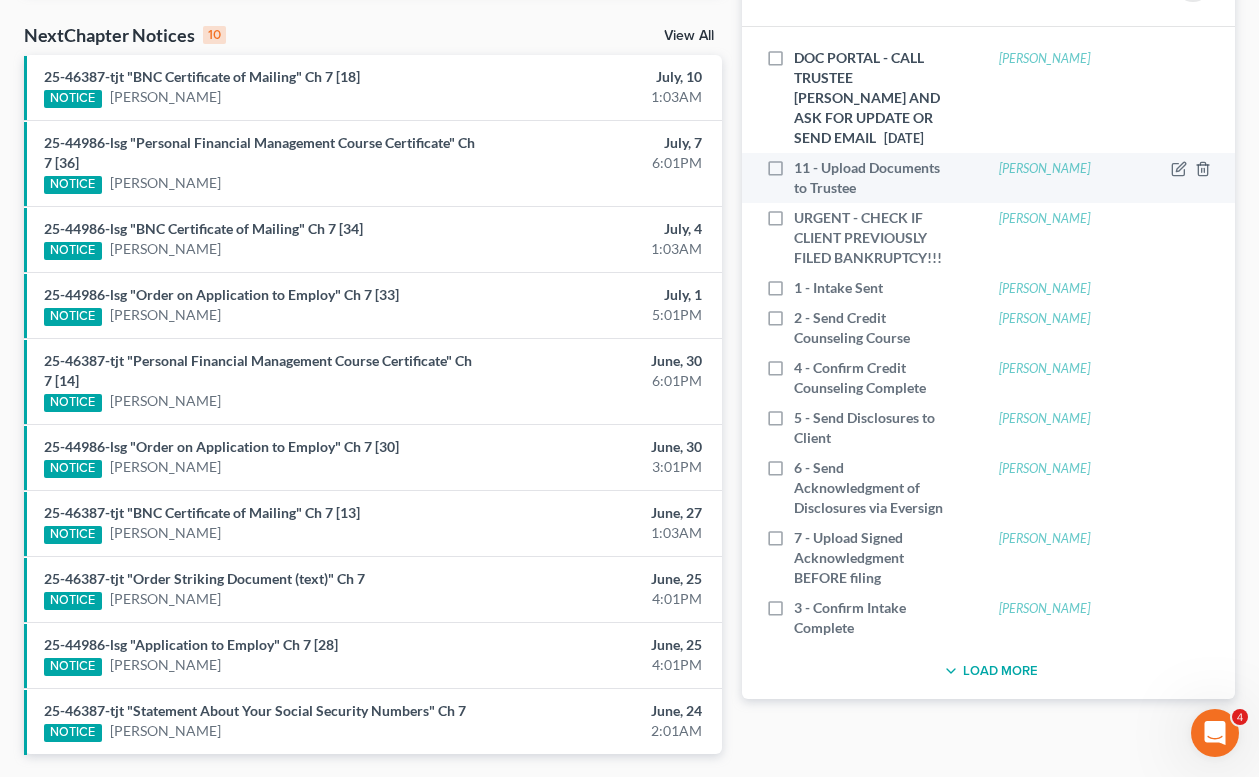 click on "11 - Upload Documents to Trustee" at bounding box center (874, 178) 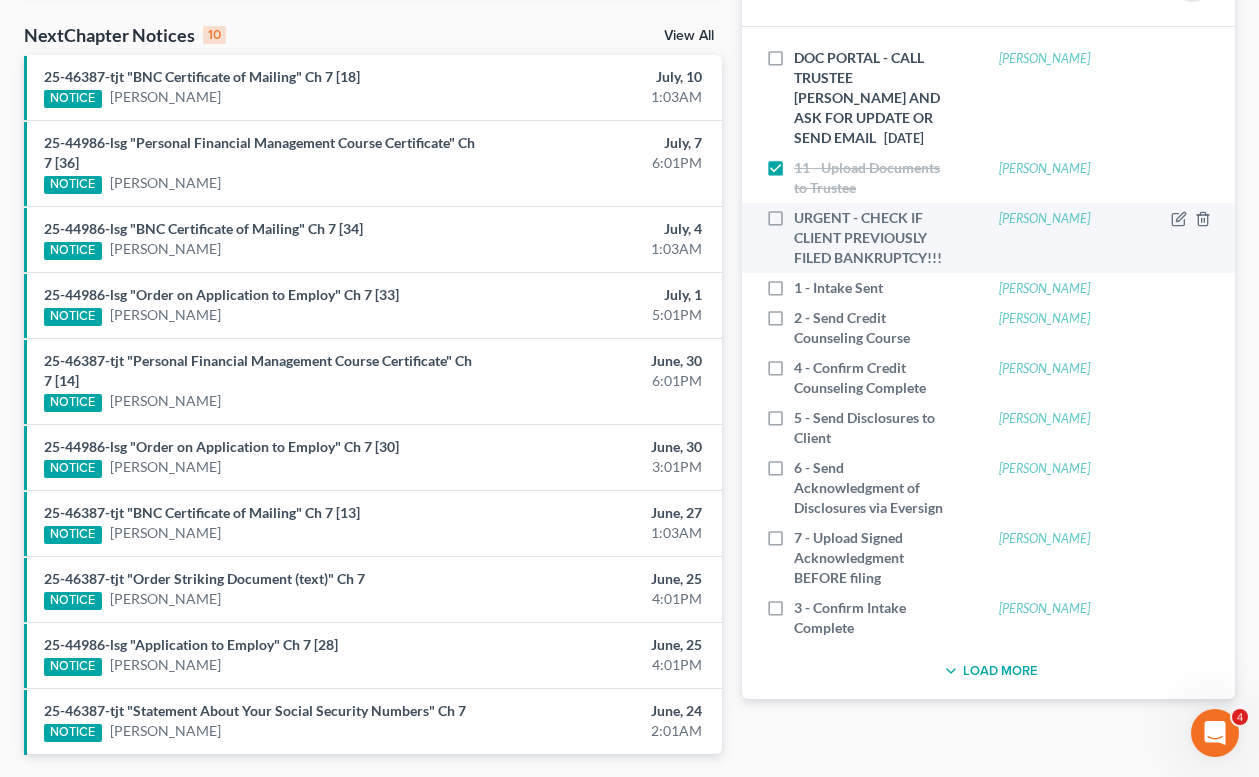 click on "URGENT - CHECK IF CLIENT PREVIOUSLY FILED BANKRUPTCY!!!" at bounding box center (874, 238) 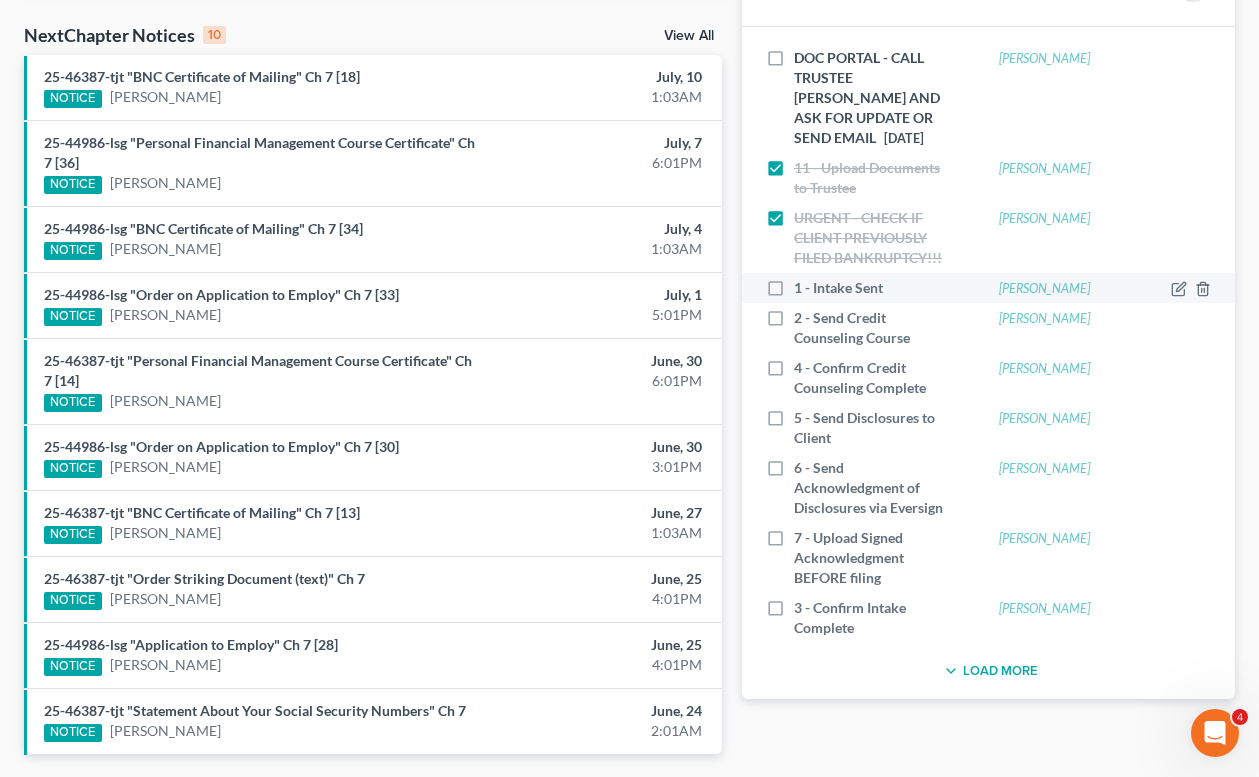 click on "1 - Intake Sent" at bounding box center (846, 288) 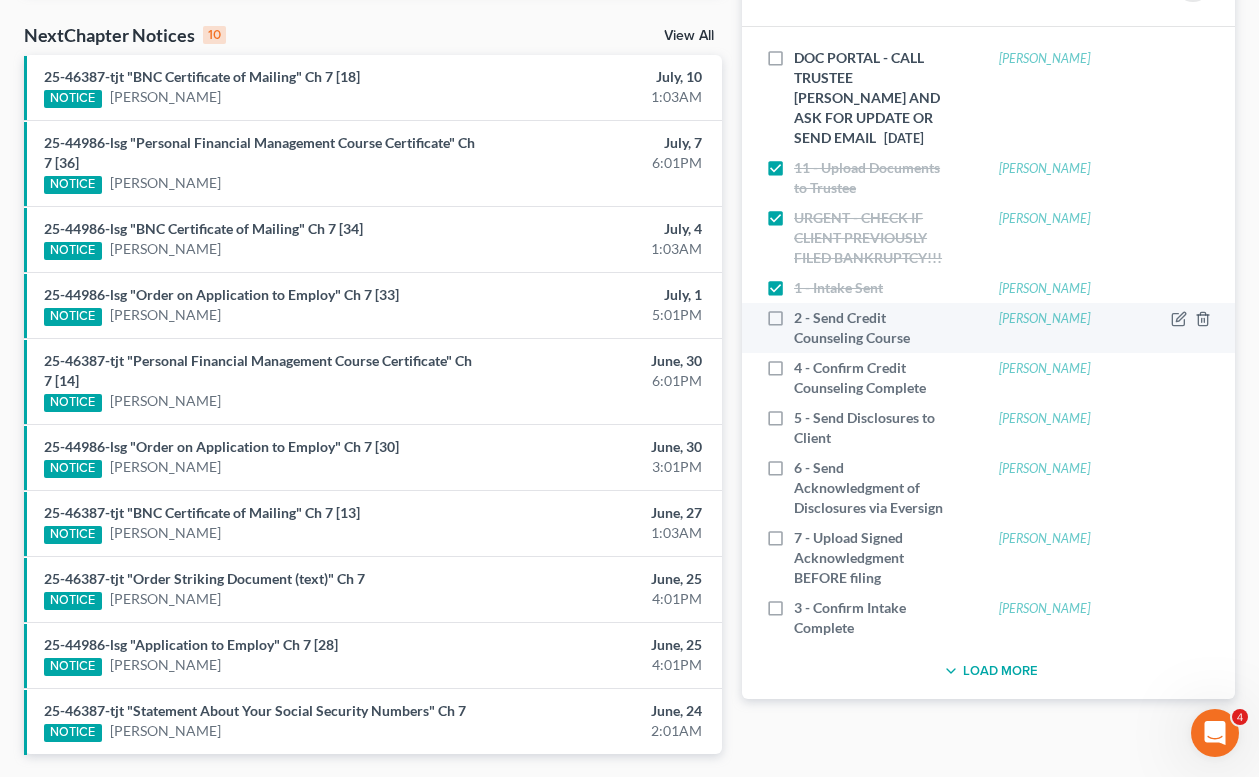 click on "2 - Send Credit Counseling Course" at bounding box center (860, 328) 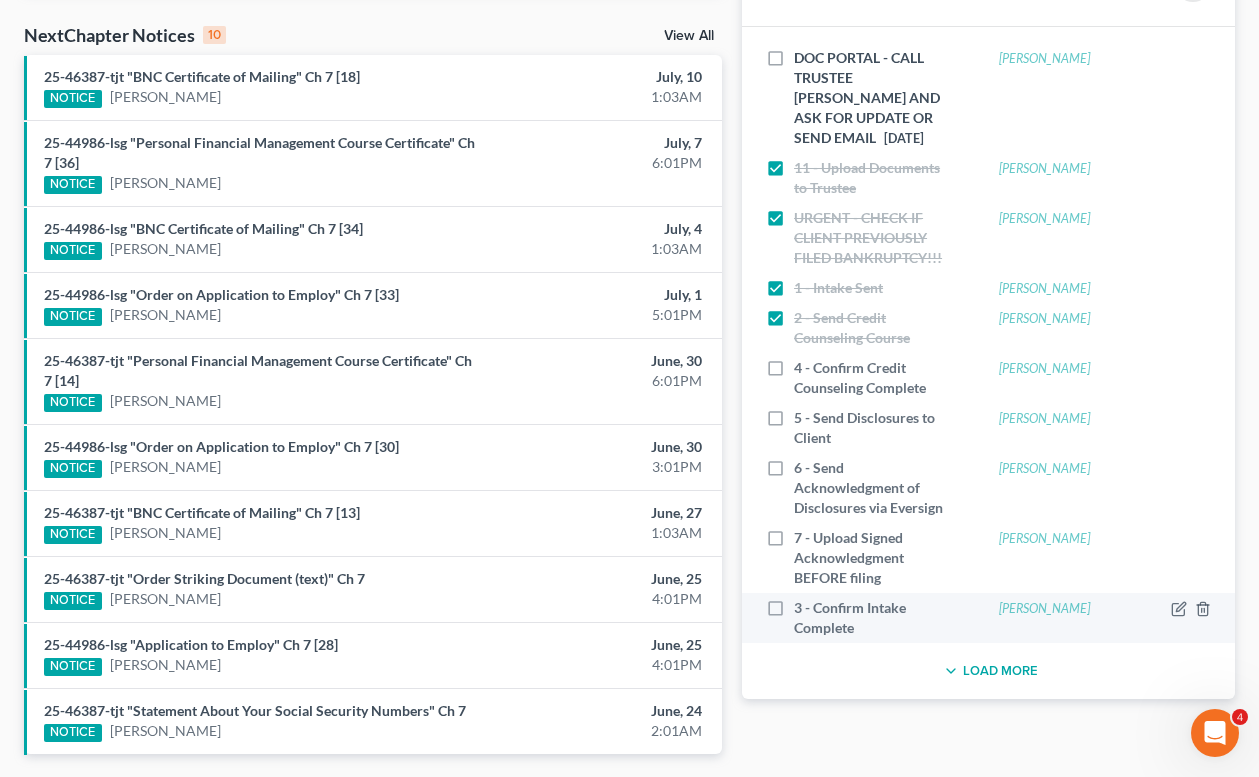 click on "3 - Confirm Intake Complete" at bounding box center (874, 618) 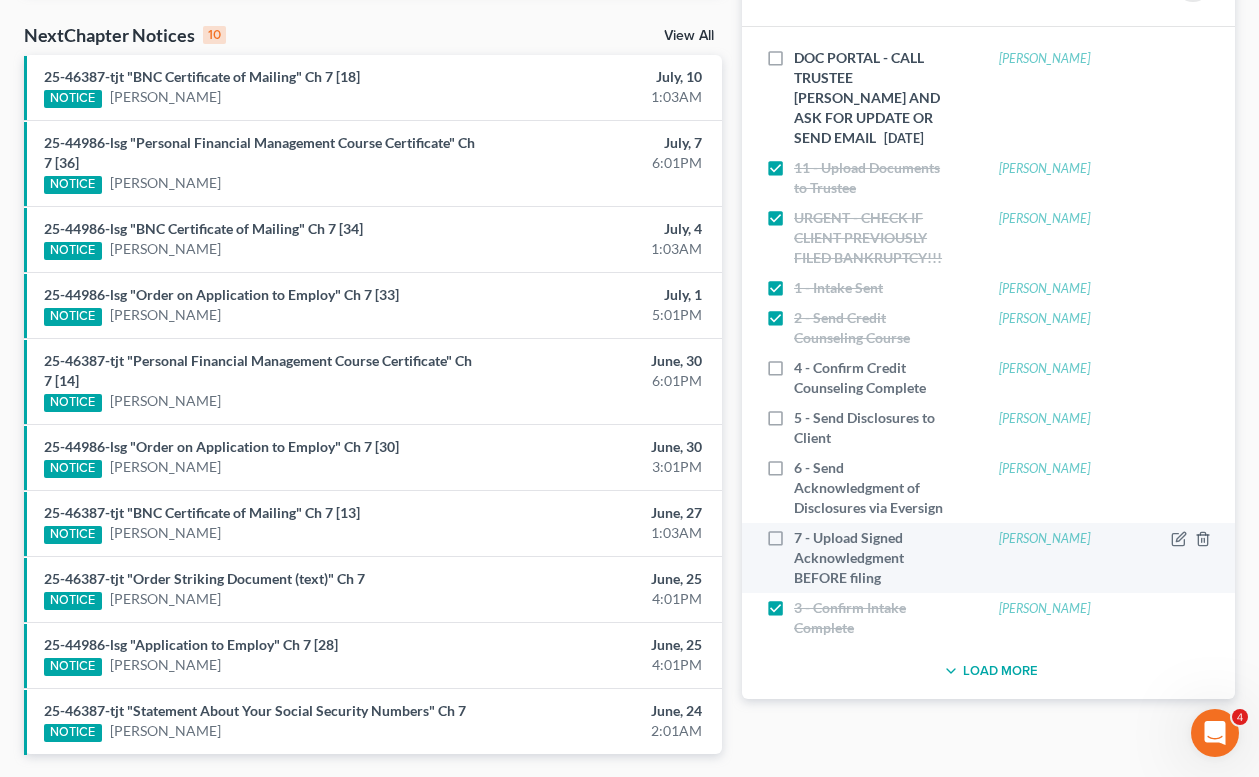 click on "7 - Upload Signed Acknowledgment BEFORE filing" at bounding box center (874, 558) 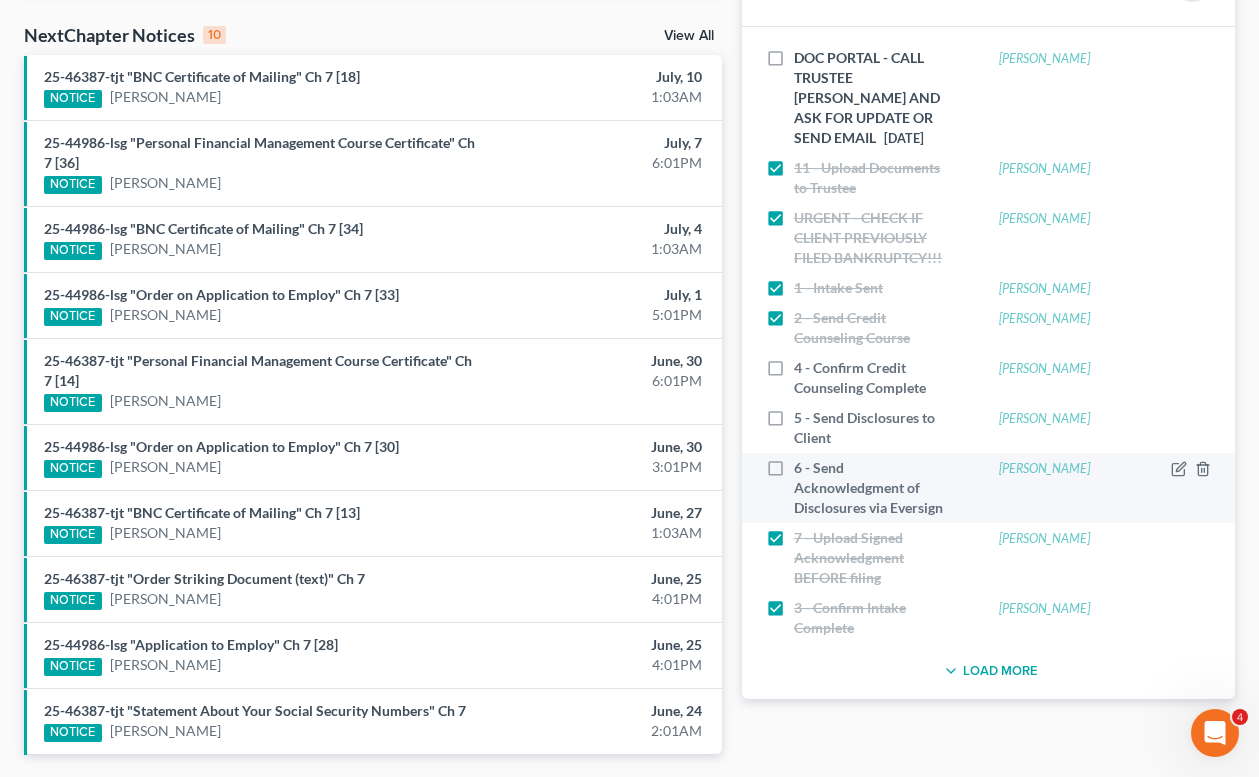 click on "6 - Send Acknowledgment of Disclosures via Eversign" at bounding box center [874, 488] 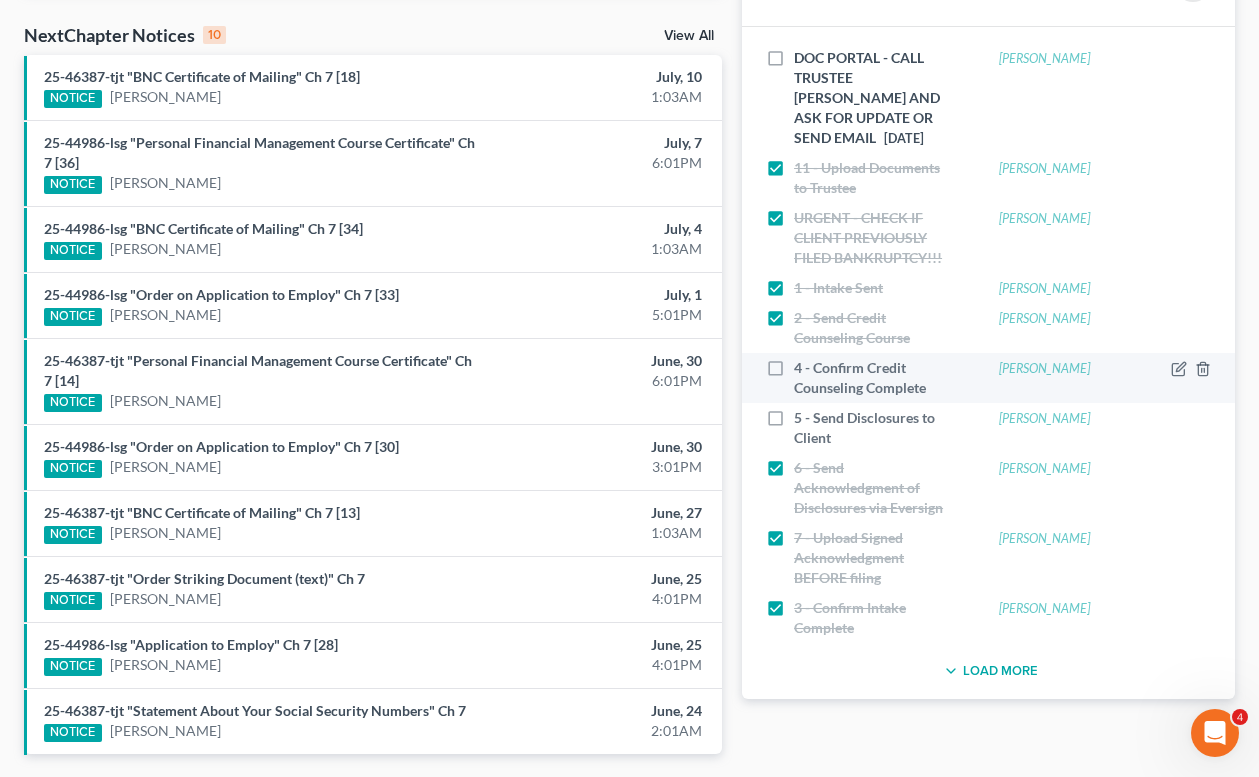 click on "4 - Confirm Credit Counseling Complete Aboutaam, Mohamed" at bounding box center [988, 378] 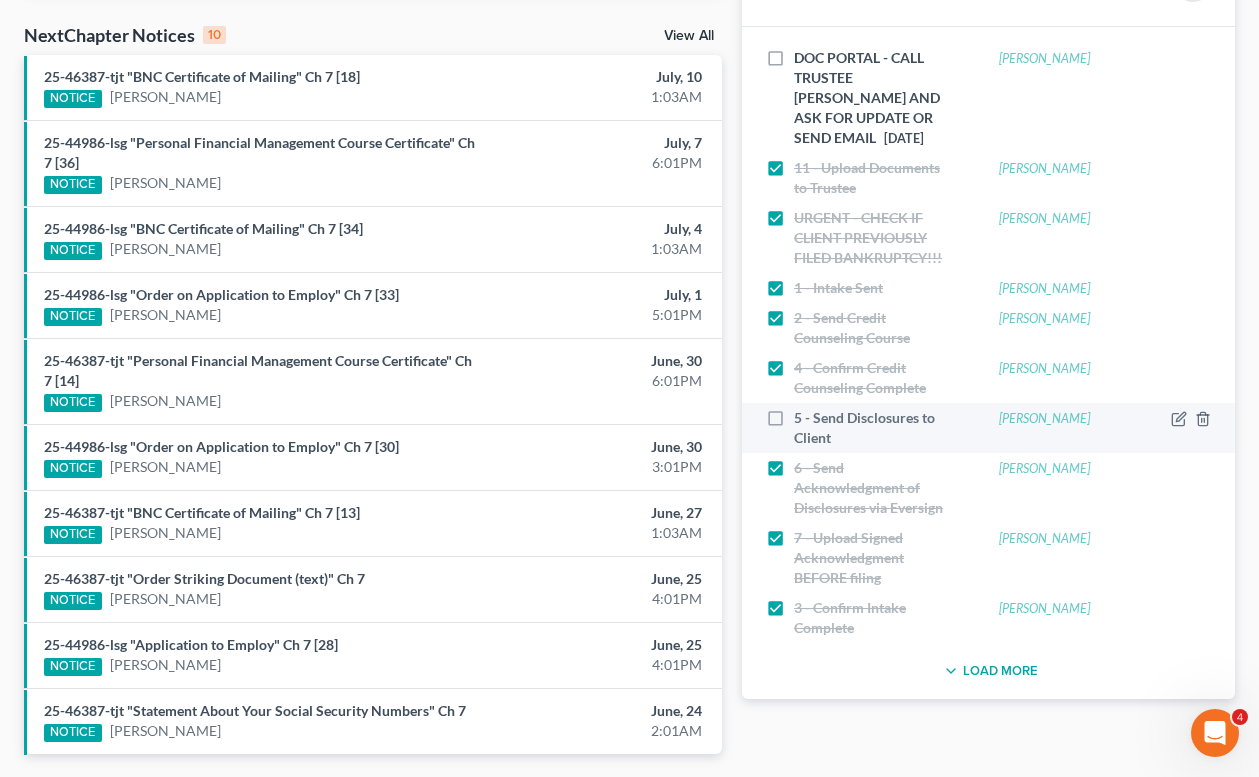 click on "5 - Send Disclosures to Client" at bounding box center [874, 428] 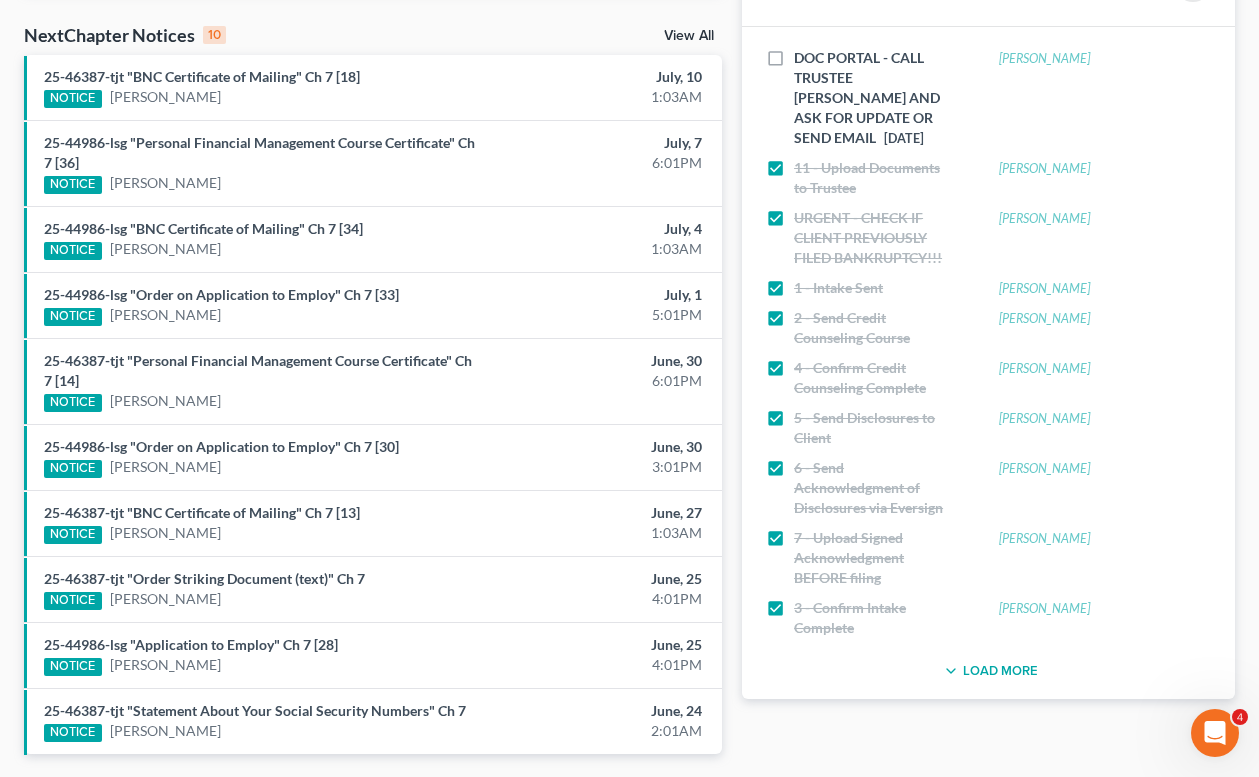 click on "Load More" at bounding box center (988, 671) 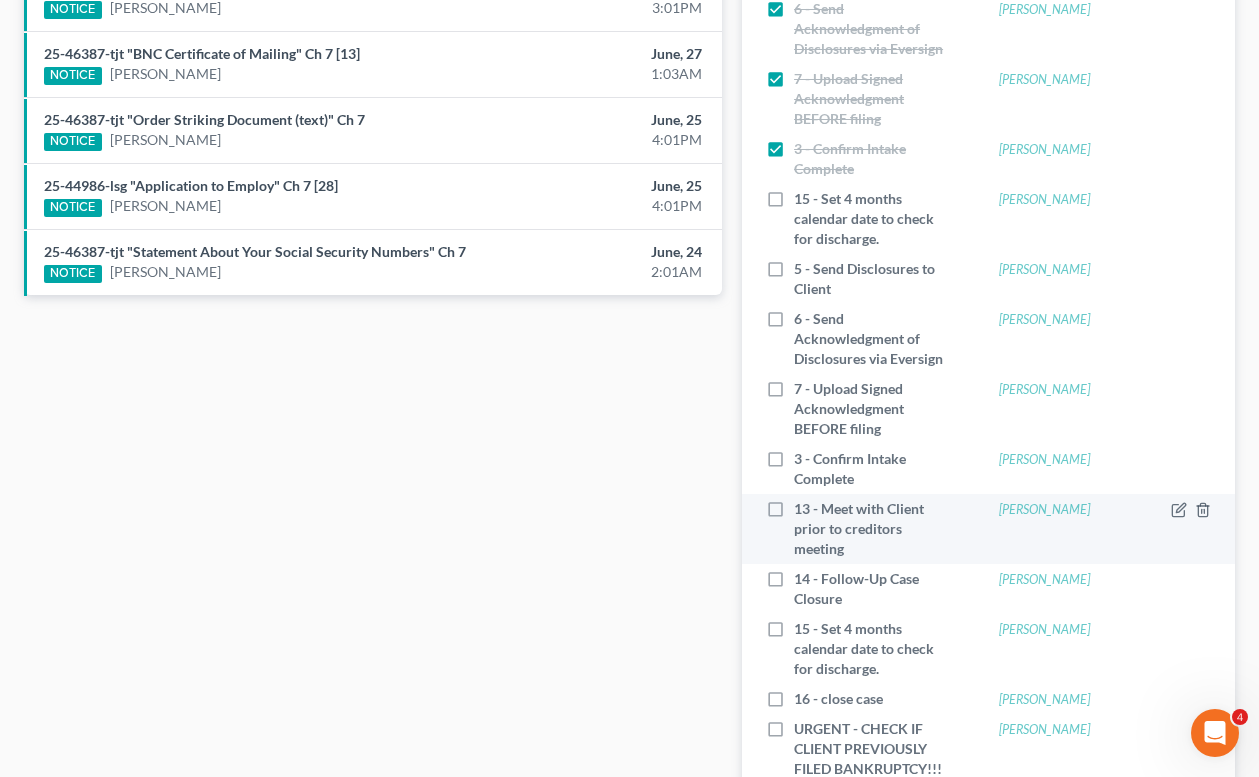scroll, scrollTop: 970, scrollLeft: 0, axis: vertical 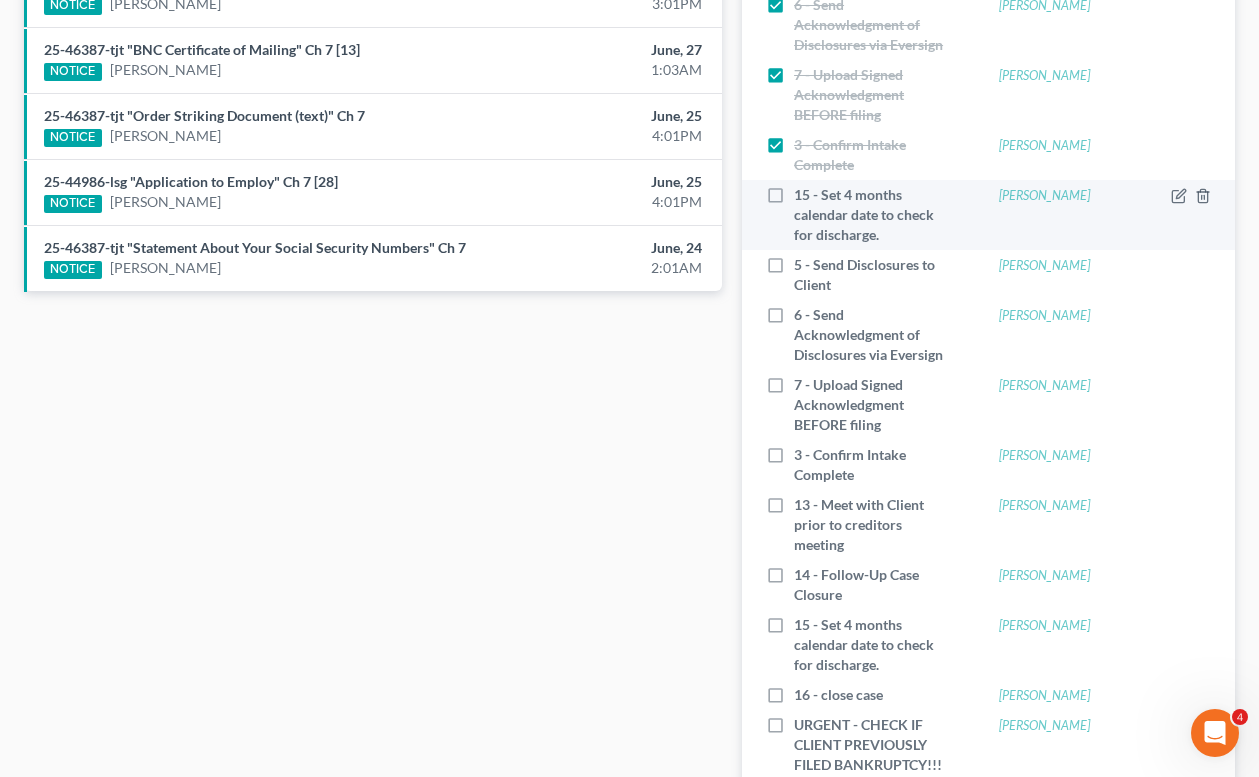 click on "15 - Set 4 months calendar date to check for discharge." at bounding box center (874, 215) 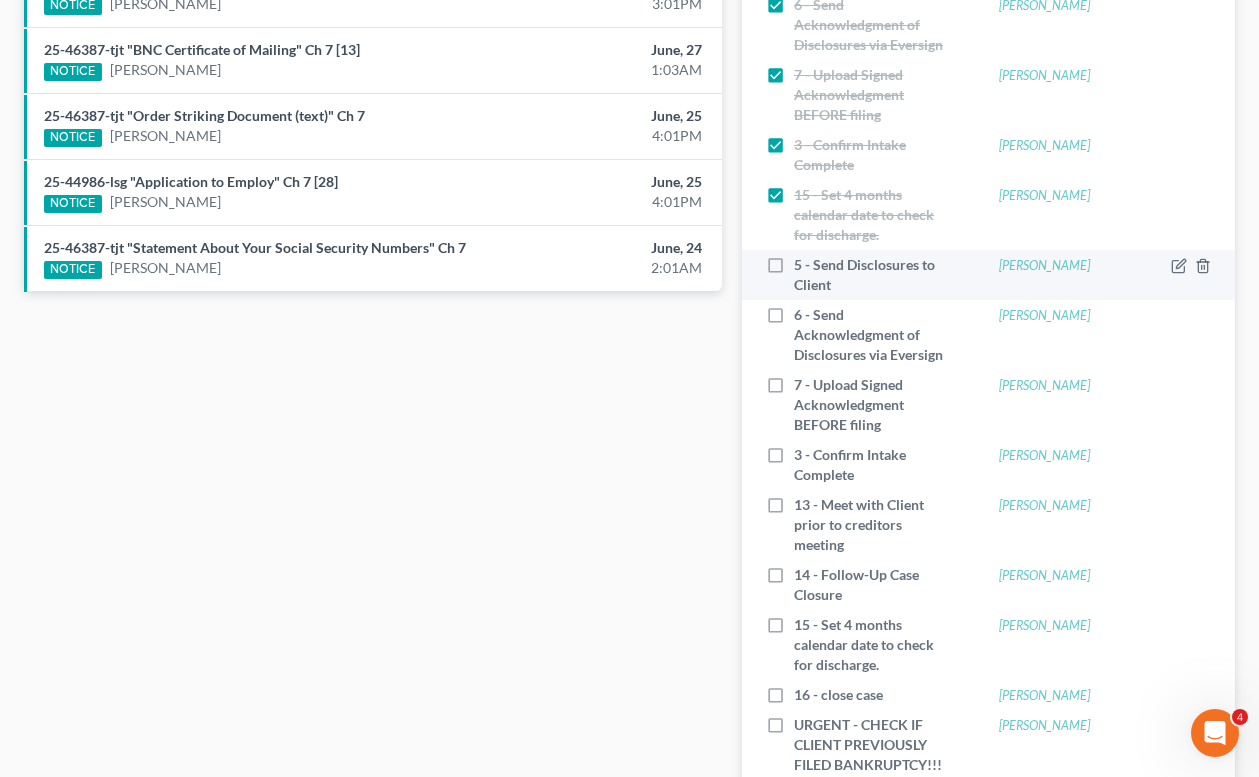 click on "5 - Send Disclosures to Client" at bounding box center [874, 275] 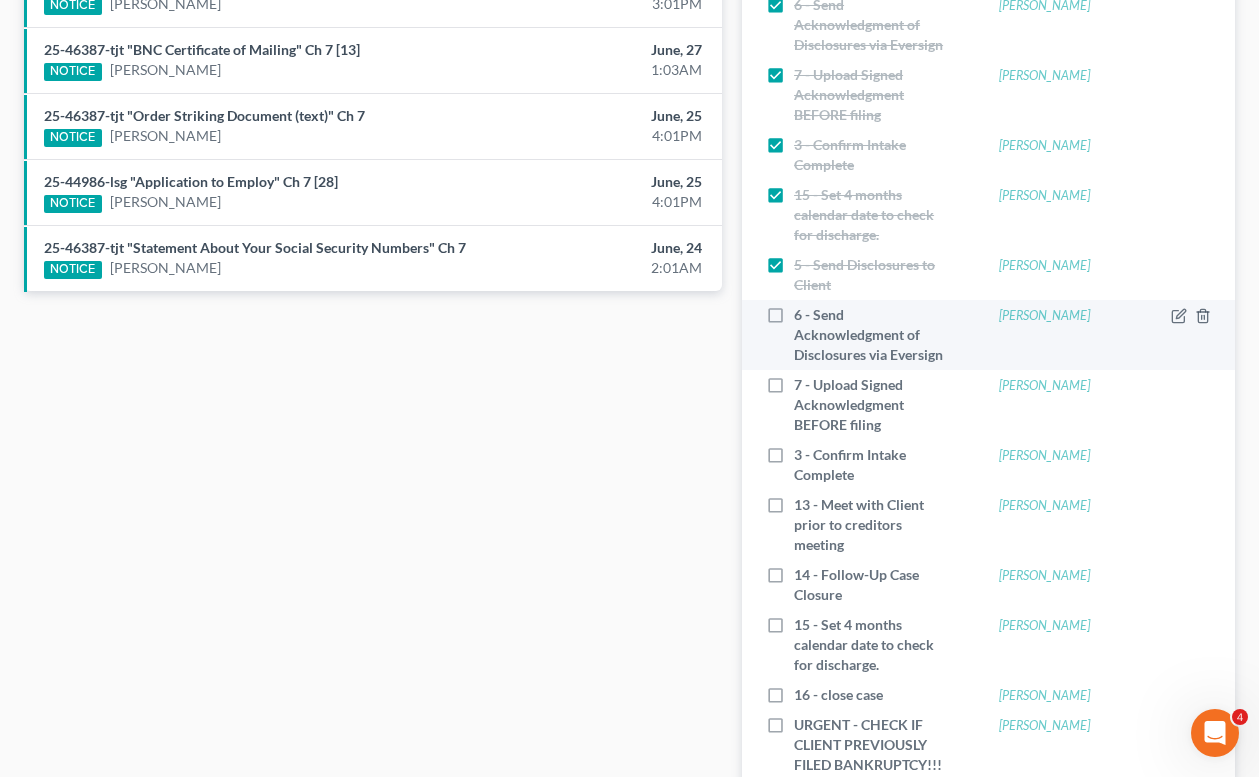 click on "6 - Send Acknowledgment of Disclosures via Eversign" at bounding box center (874, 335) 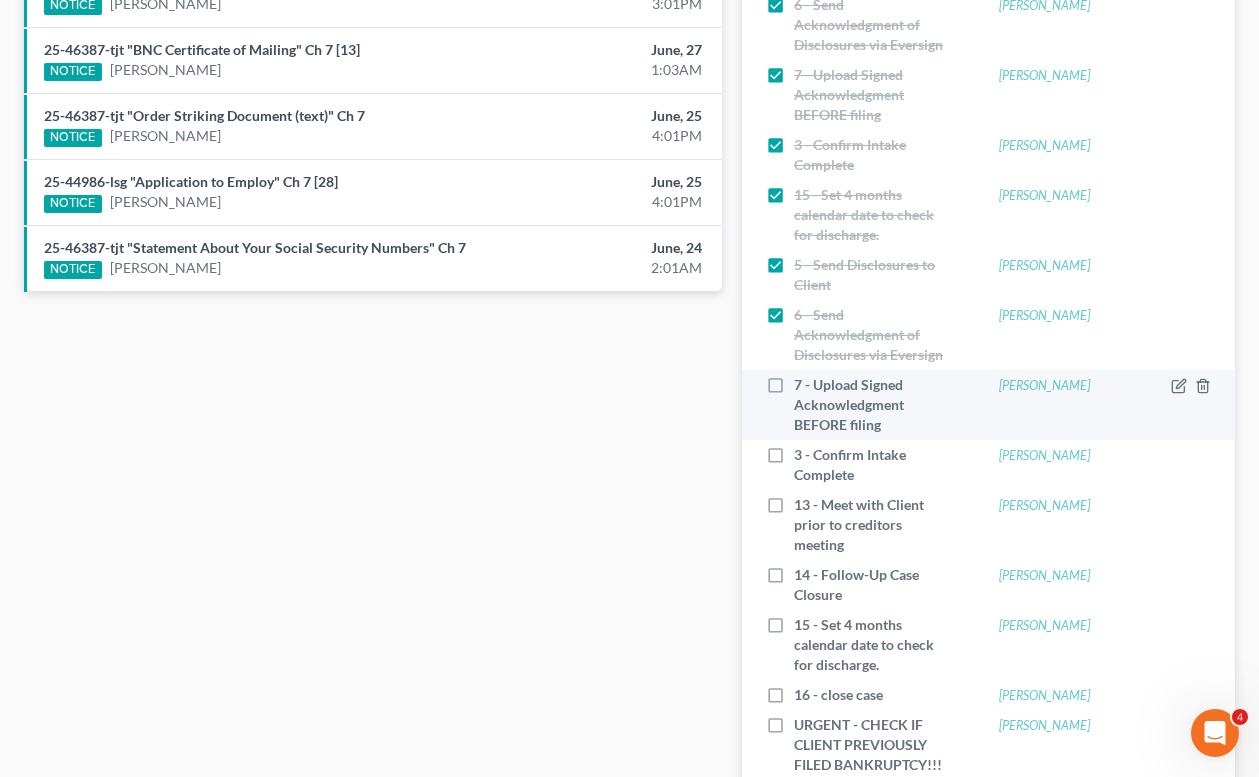 click on "7 - Upload Signed Acknowledgment BEFORE filing" at bounding box center (874, 405) 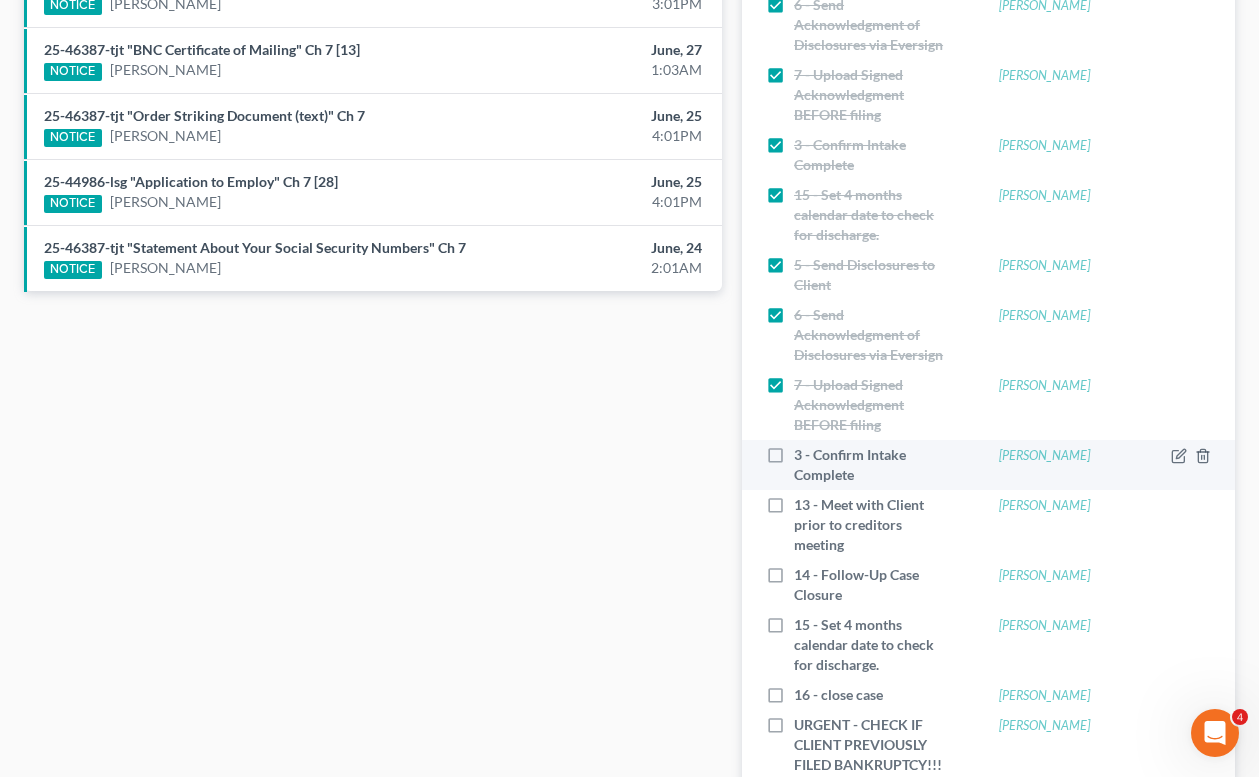 click on "3 - Confirm Intake Complete" at bounding box center (874, 465) 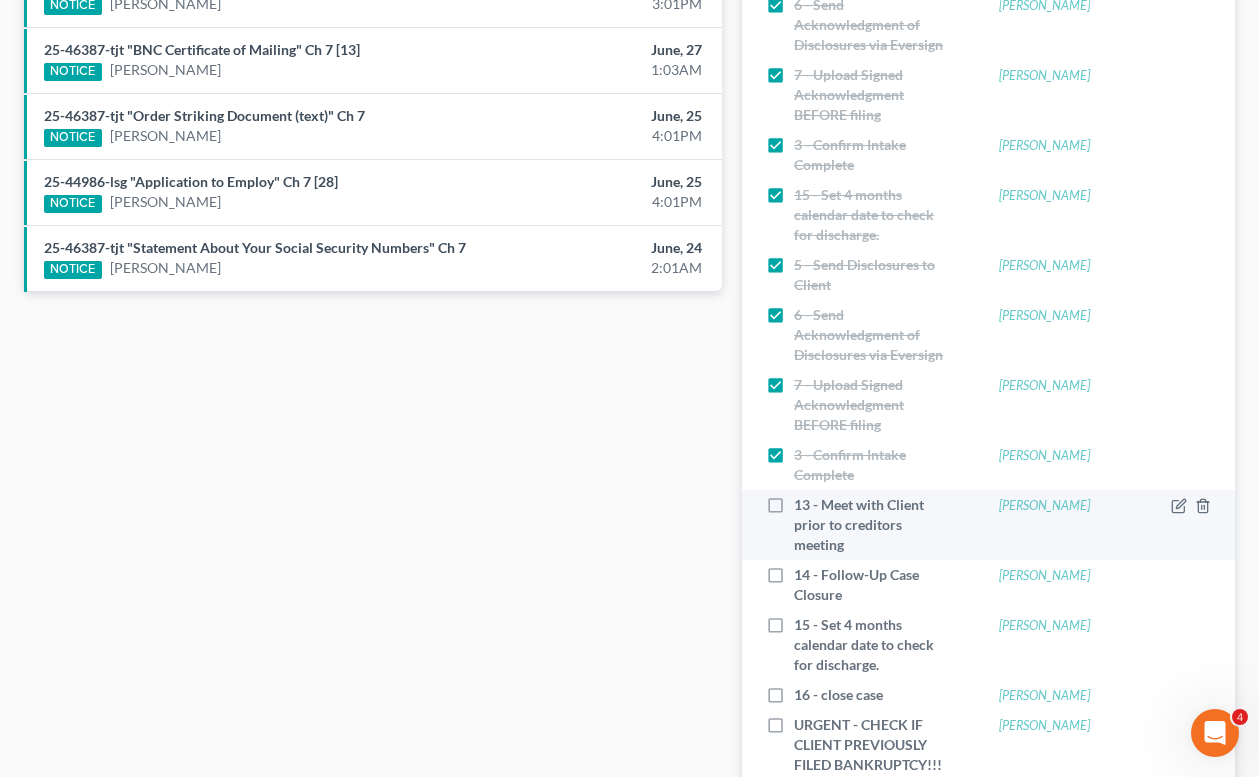 click on "13 - Meet with Client prior to creditors meeting" at bounding box center (860, 525) 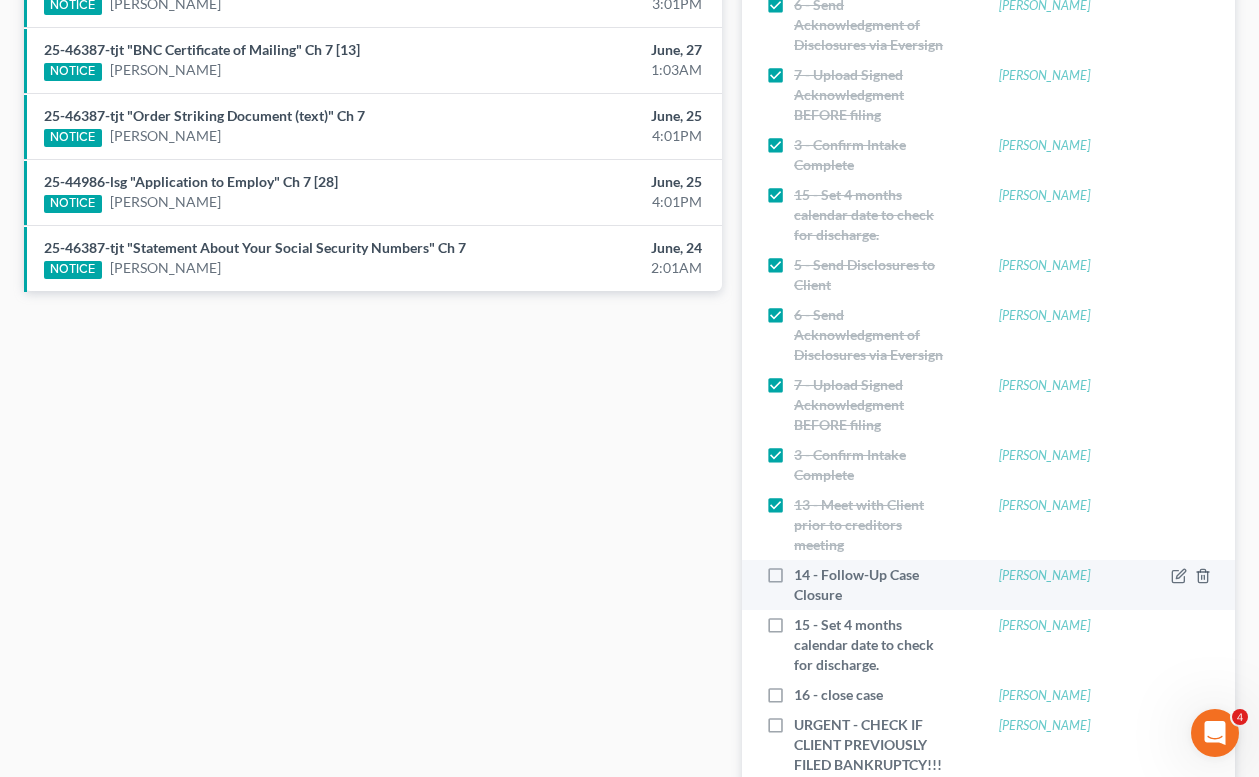 click on "14 - Follow-Up Case Closure" at bounding box center [874, 585] 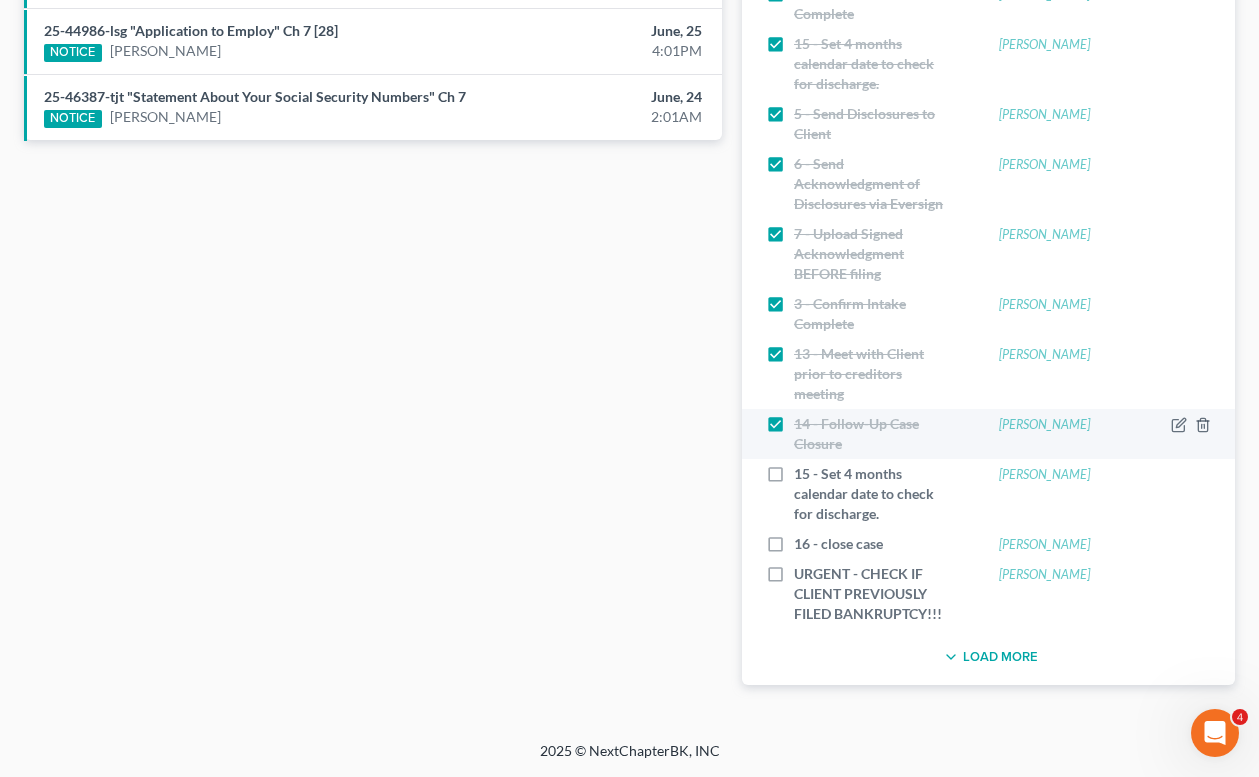 scroll, scrollTop: 1199, scrollLeft: 0, axis: vertical 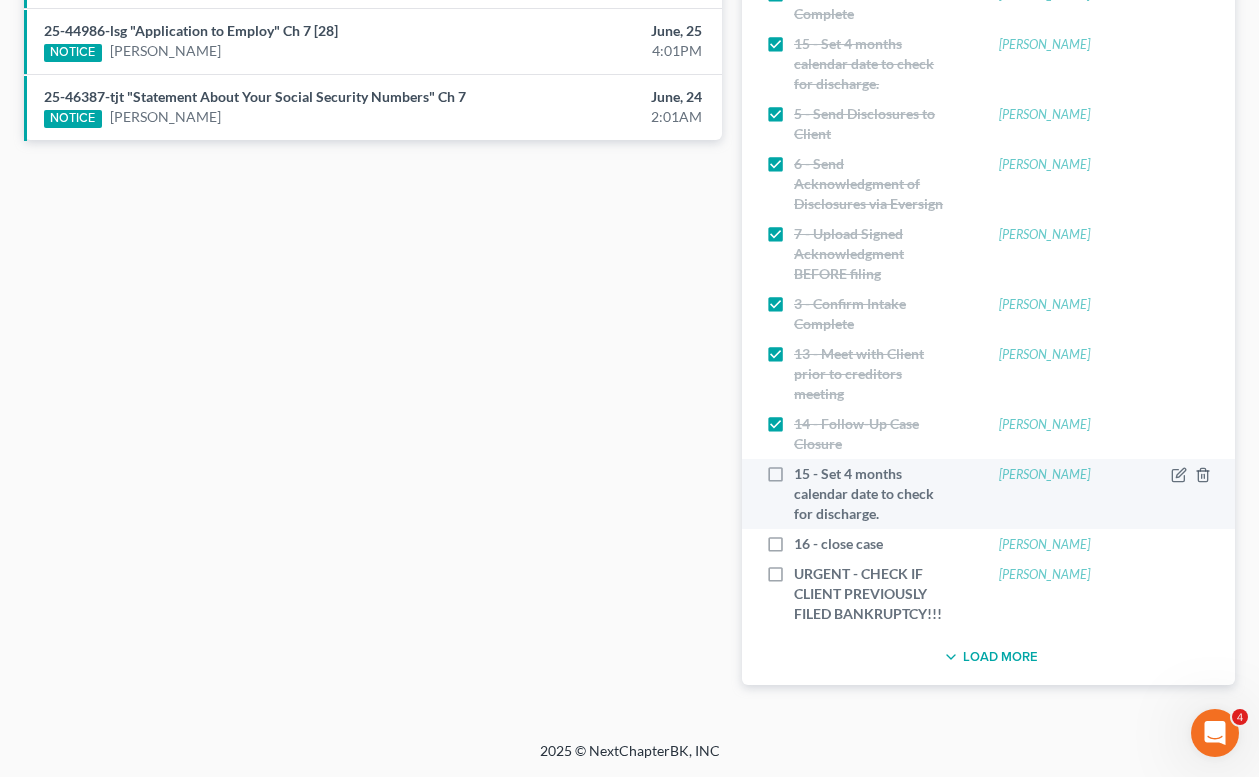 click on "15 - Set 4 months calendar date to check for discharge." at bounding box center (874, 494) 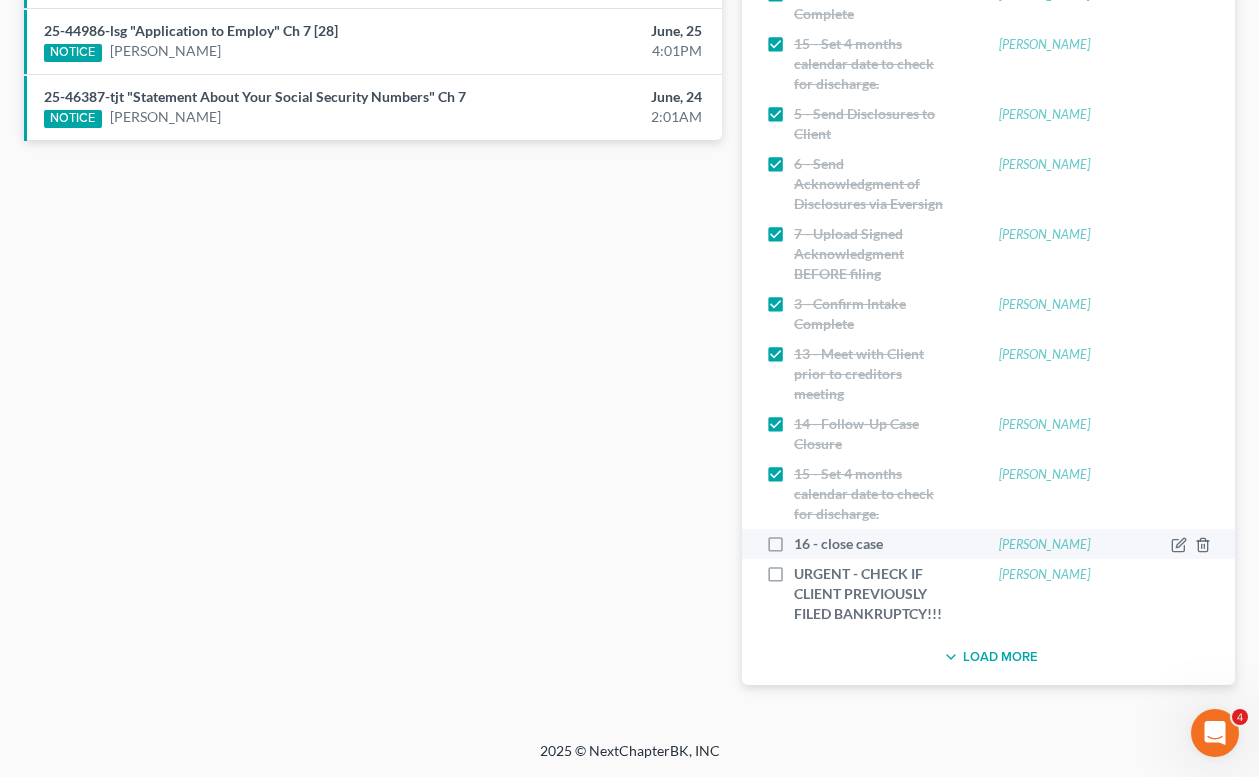 click on "16 - close case" at bounding box center [846, 544] 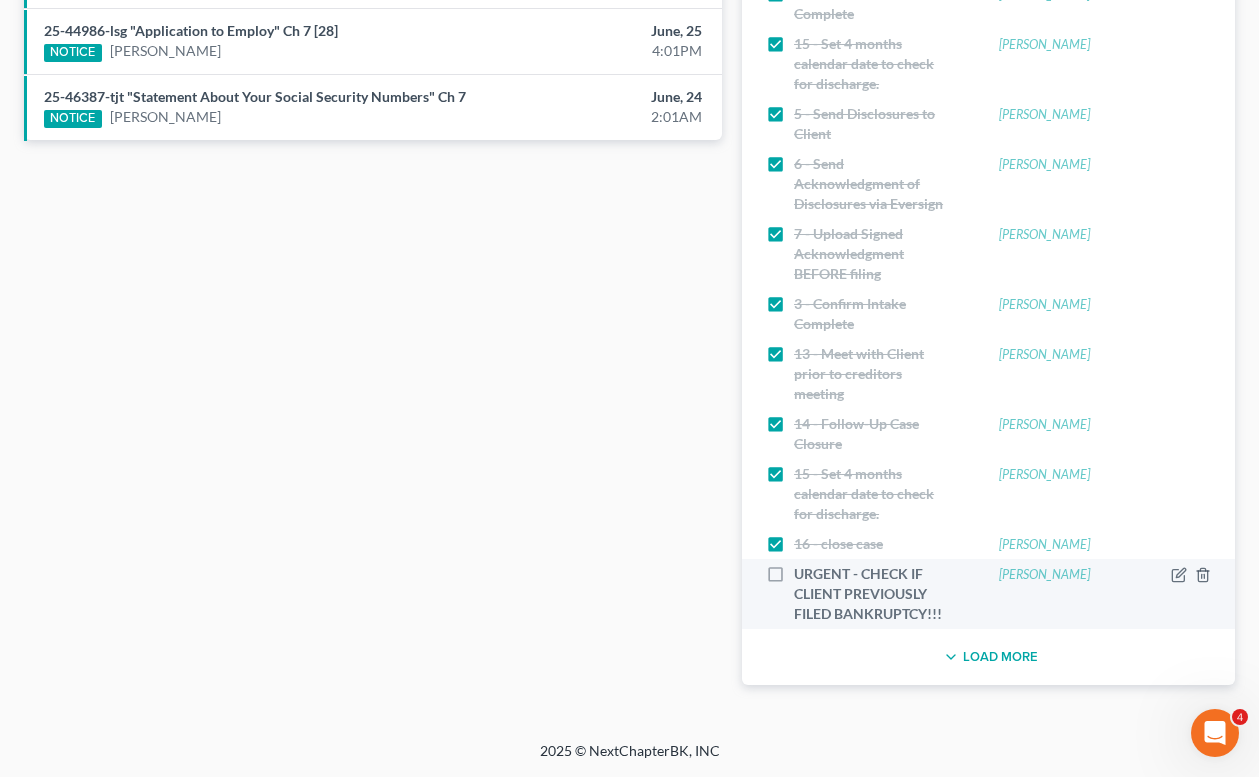 click on "URGENT - CHECK IF CLIENT PREVIOUSLY FILED BANKRUPTCY!!!" at bounding box center (874, 594) 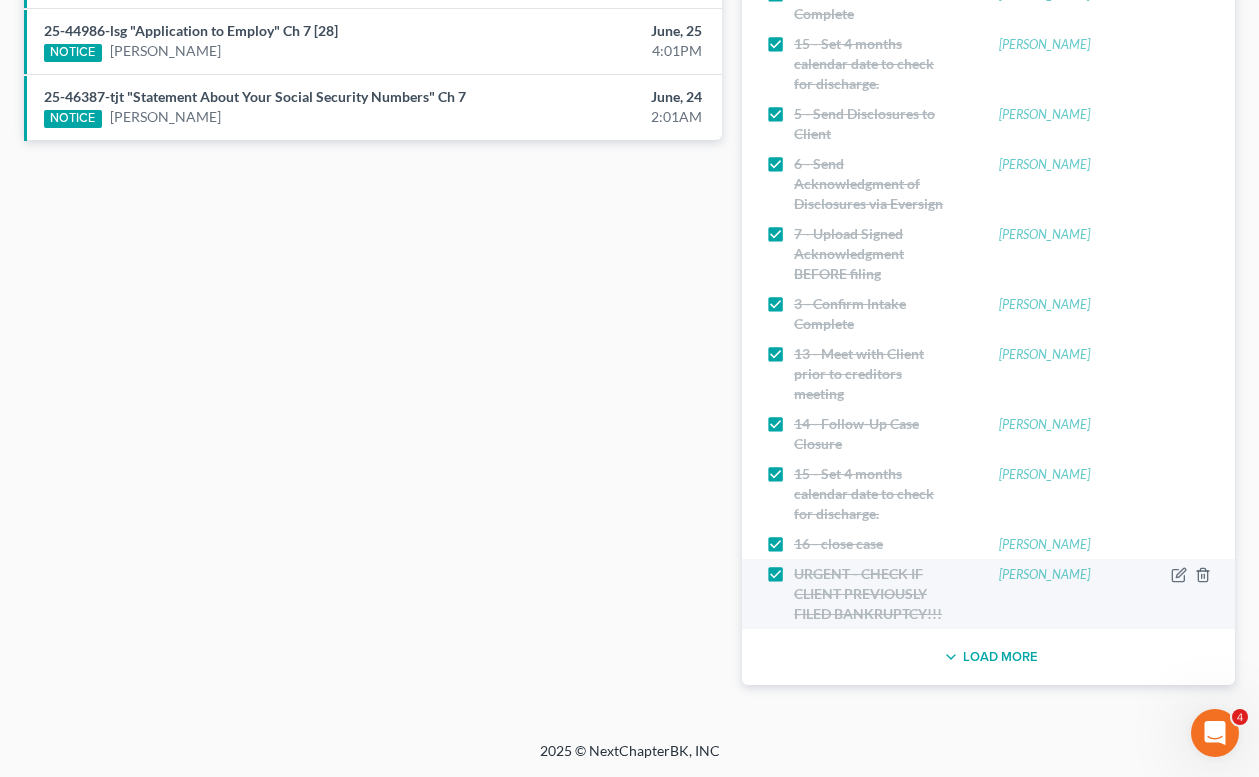 click on "URGENT - CHECK IF CLIENT PREVIOUSLY FILED BANKRUPTCY!!!" at bounding box center (874, 594) 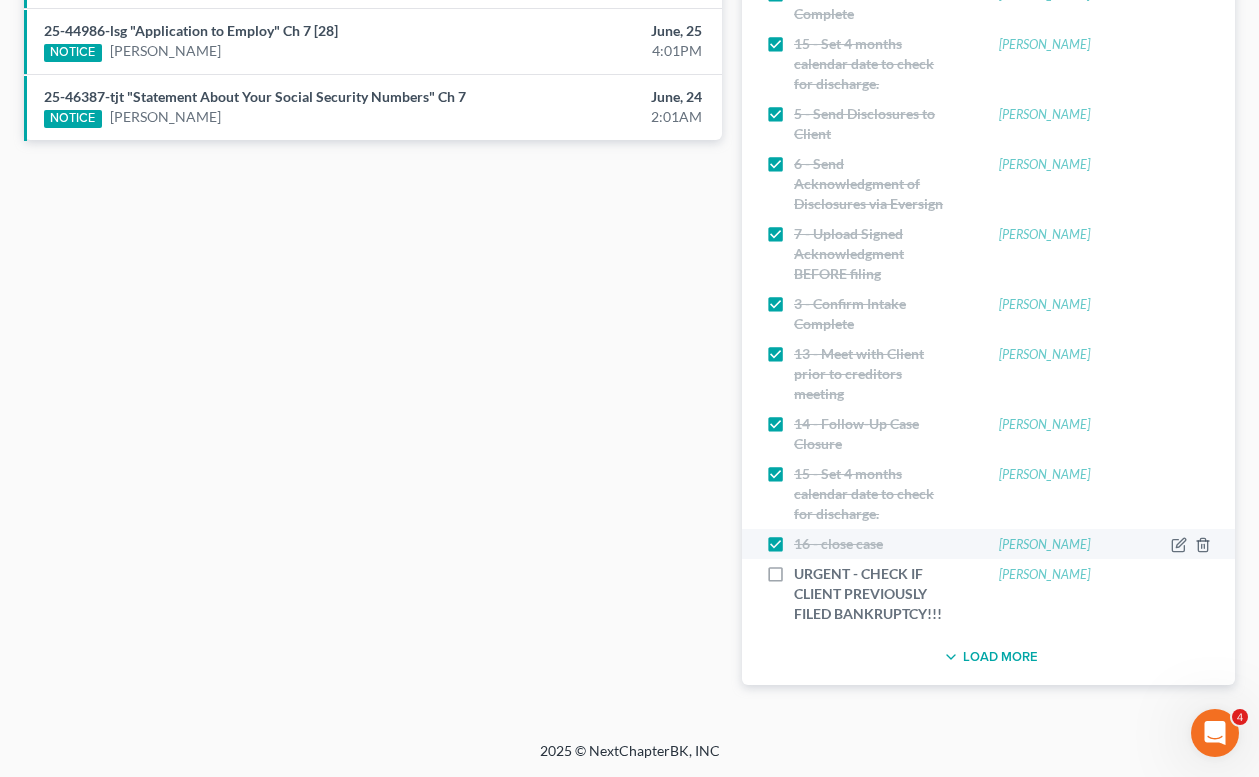 click on "16 - close case" at bounding box center [846, 544] 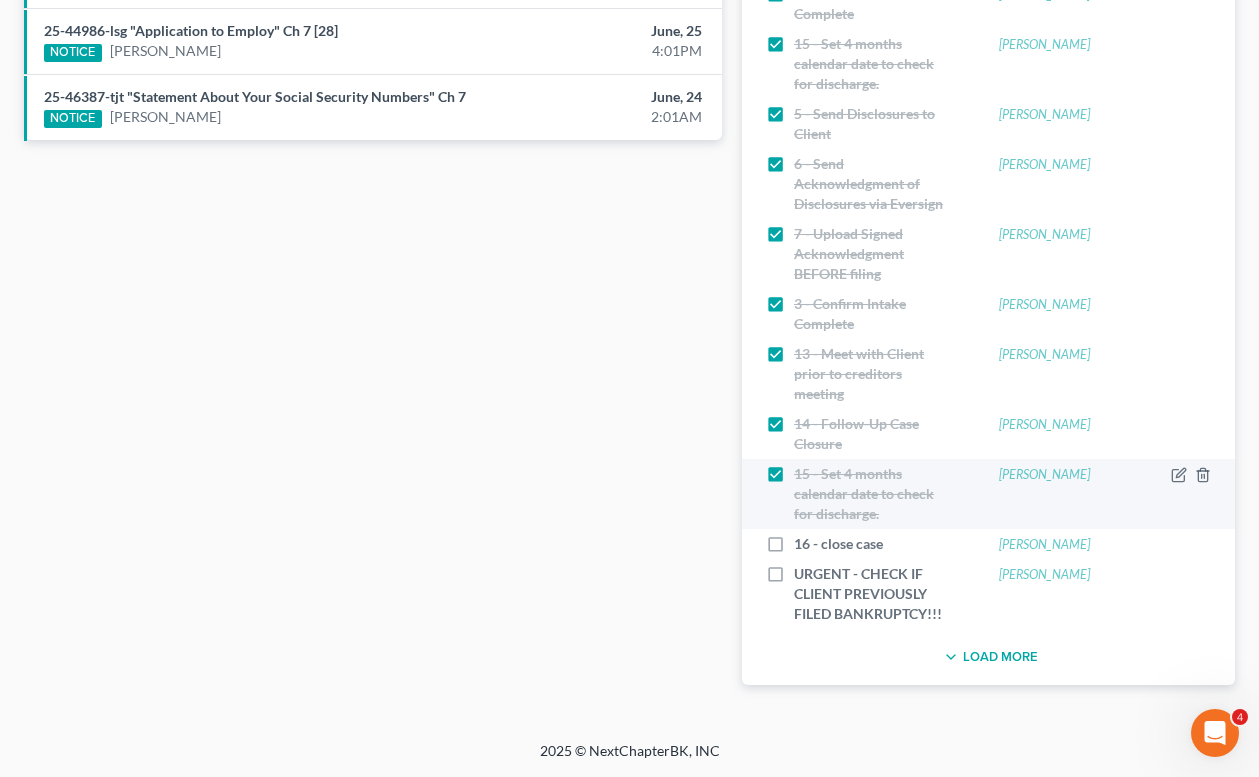 click on "15 - Set 4 months calendar date to check for discharge." at bounding box center [874, 494] 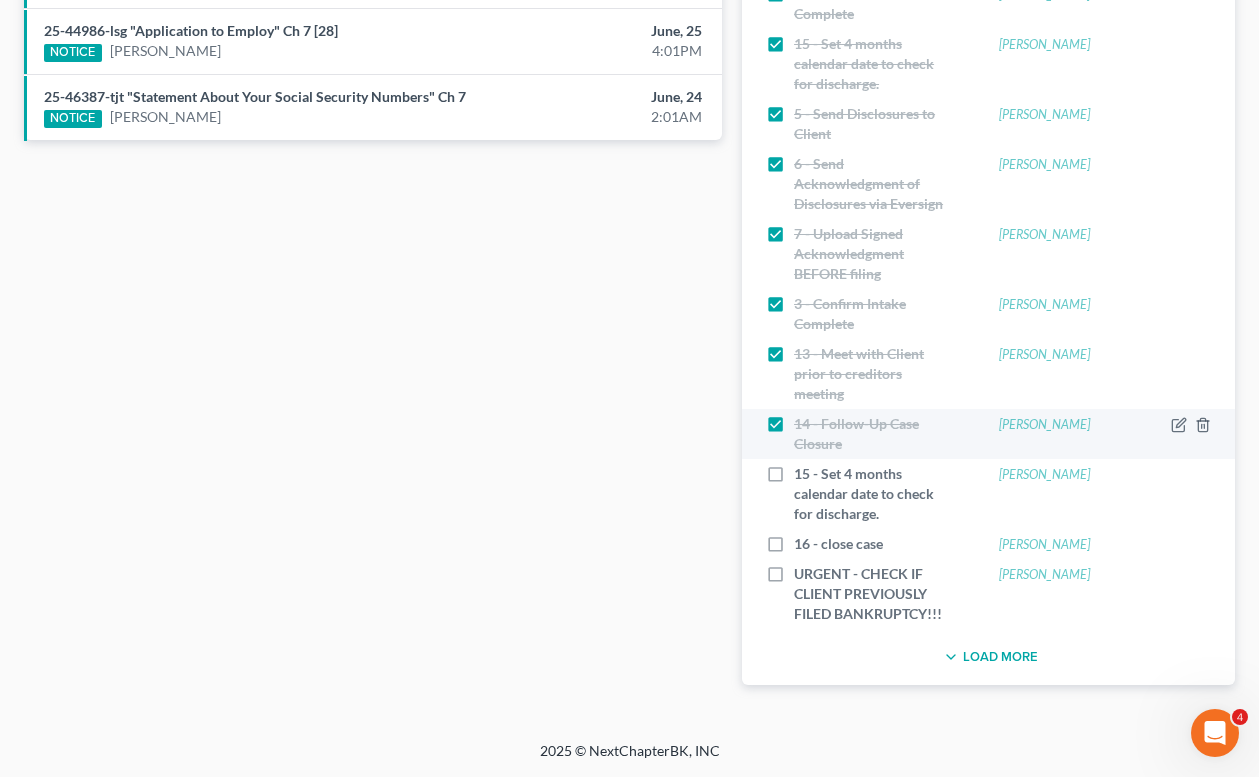 click on "14 - Follow-Up Case Closure" at bounding box center (874, 434) 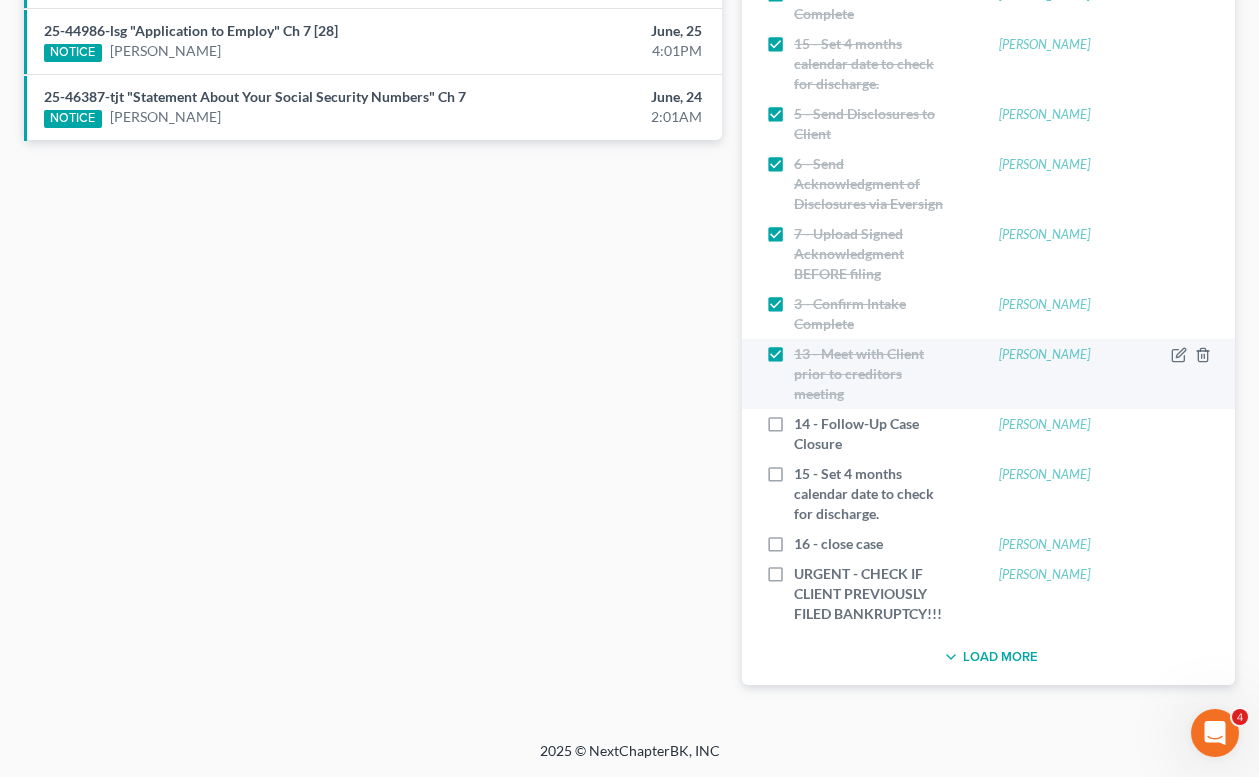 click on "13 - Meet with Client prior to creditors meeting" at bounding box center (874, 374) 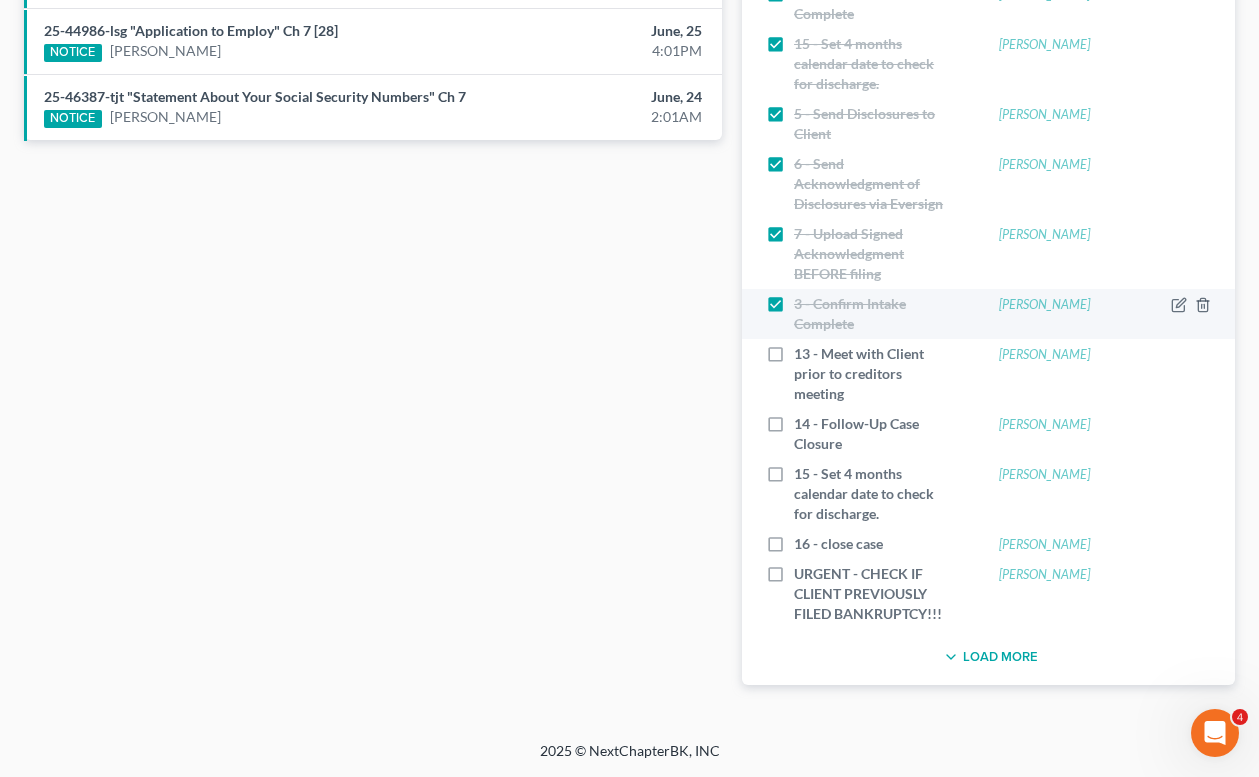 click on "3 - Confirm Intake Complete" at bounding box center (874, 314) 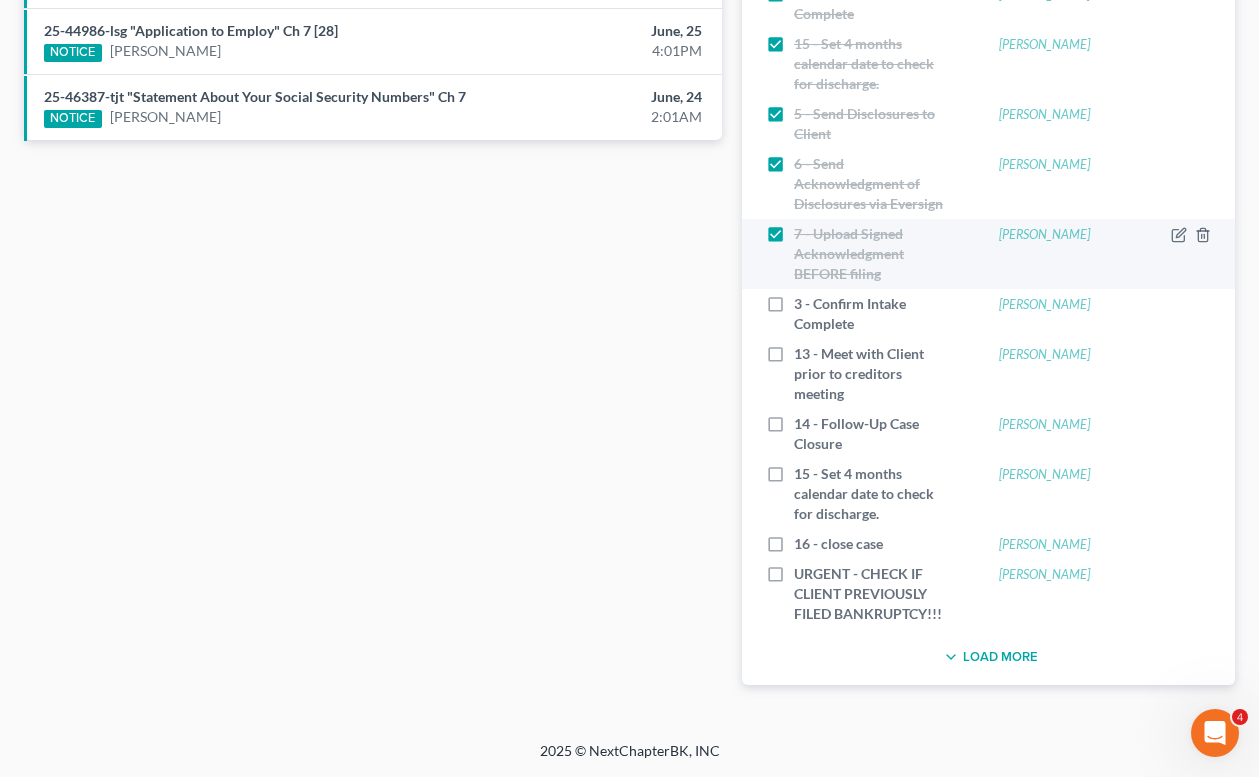 click on "7 - Upload Signed Acknowledgment BEFORE filing" at bounding box center (874, 254) 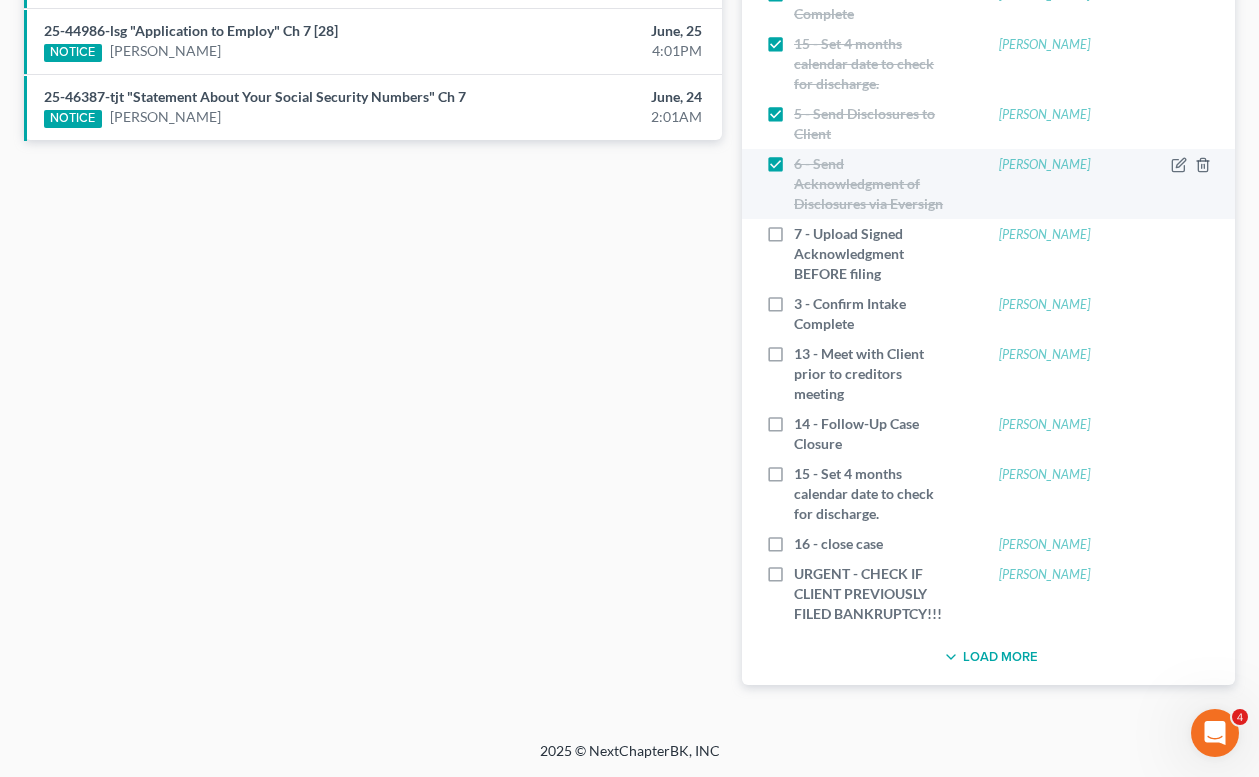 scroll, scrollTop: 1145, scrollLeft: 0, axis: vertical 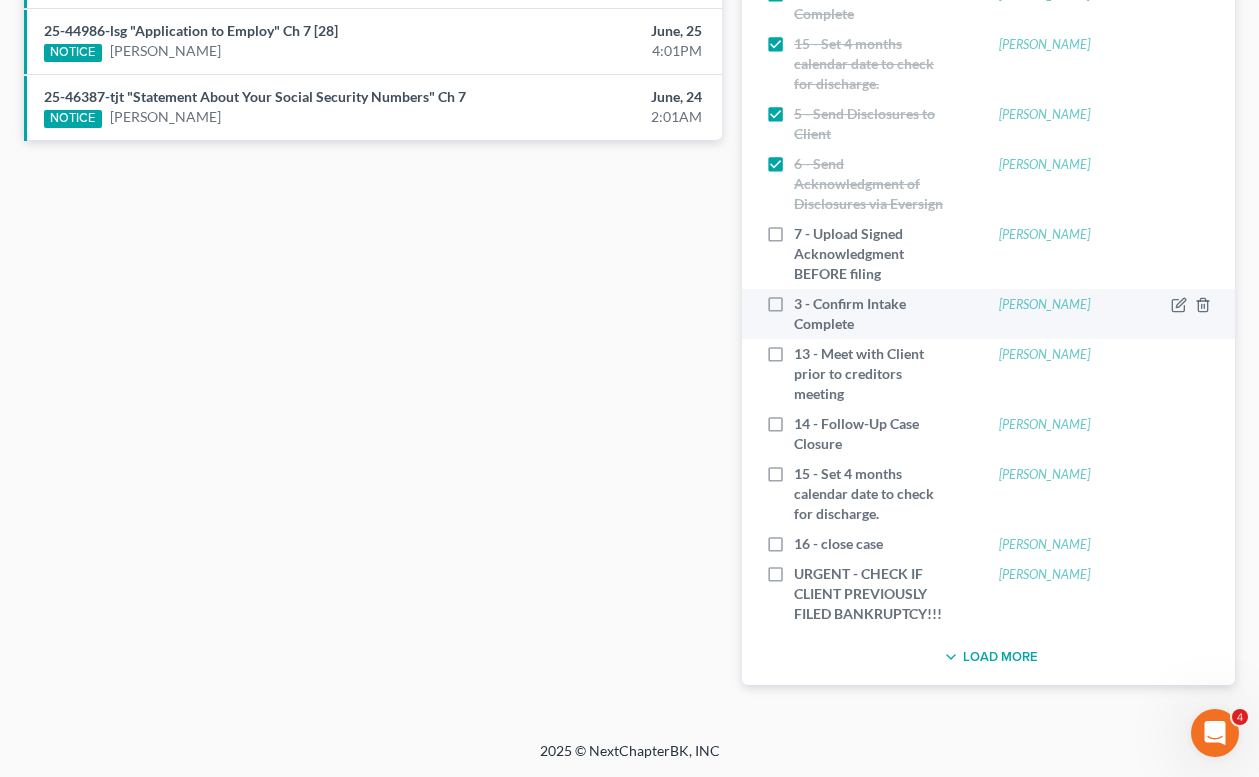 click on "3 - Confirm Intake Complete" at bounding box center (874, 314) 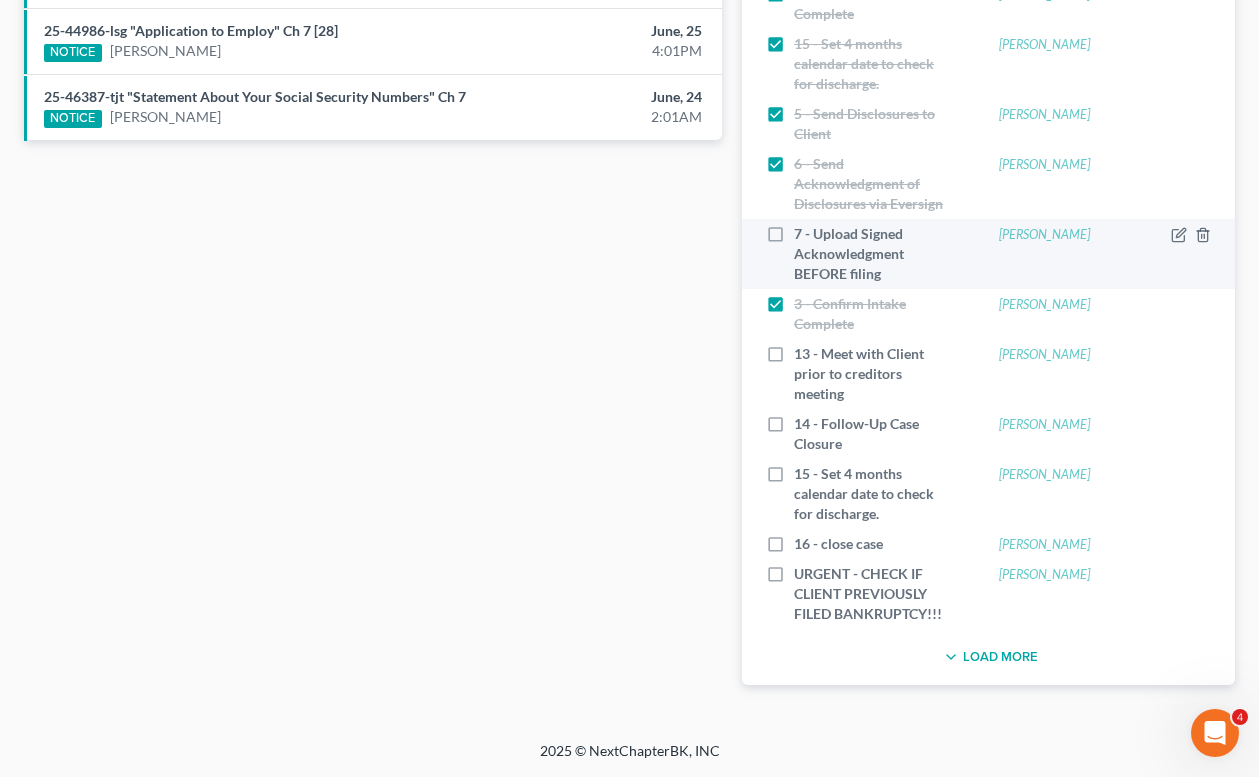 click on "7 - Upload Signed Acknowledgment BEFORE filing" at bounding box center (874, 254) 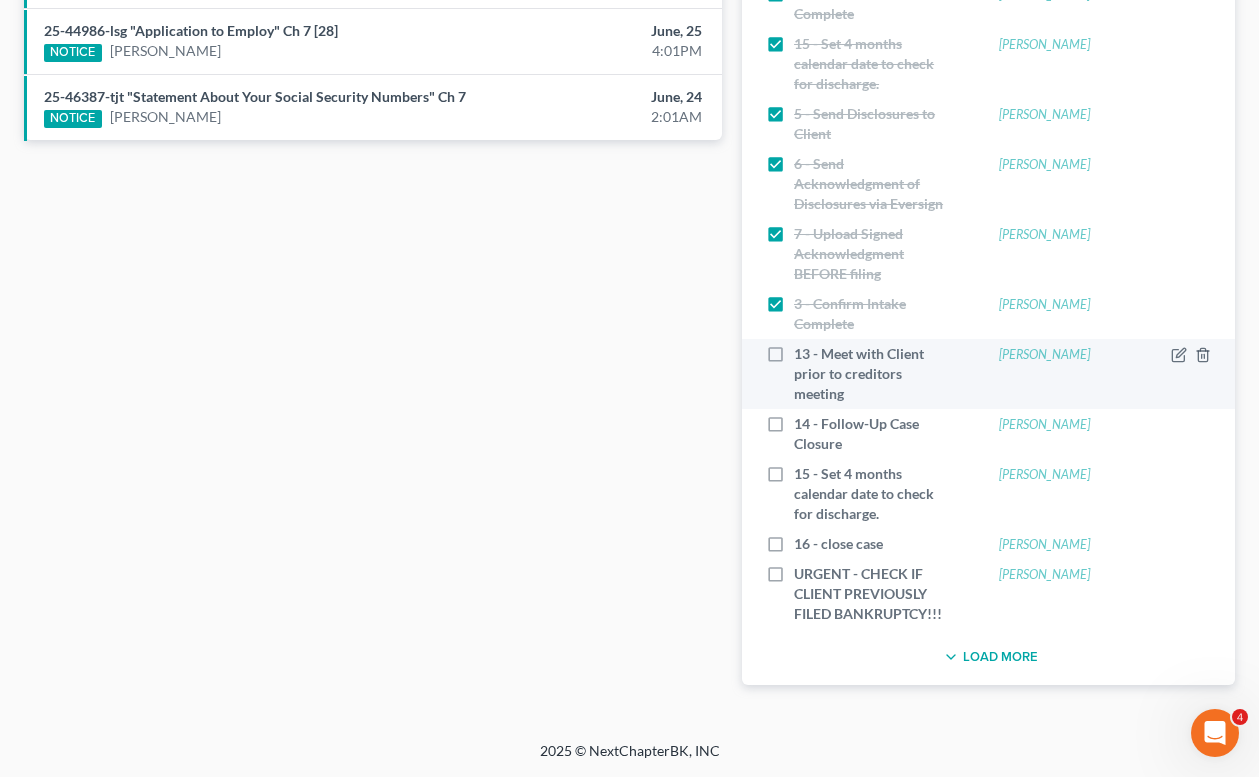 click on "13 - Meet with Client prior to creditors meeting" at bounding box center [874, 374] 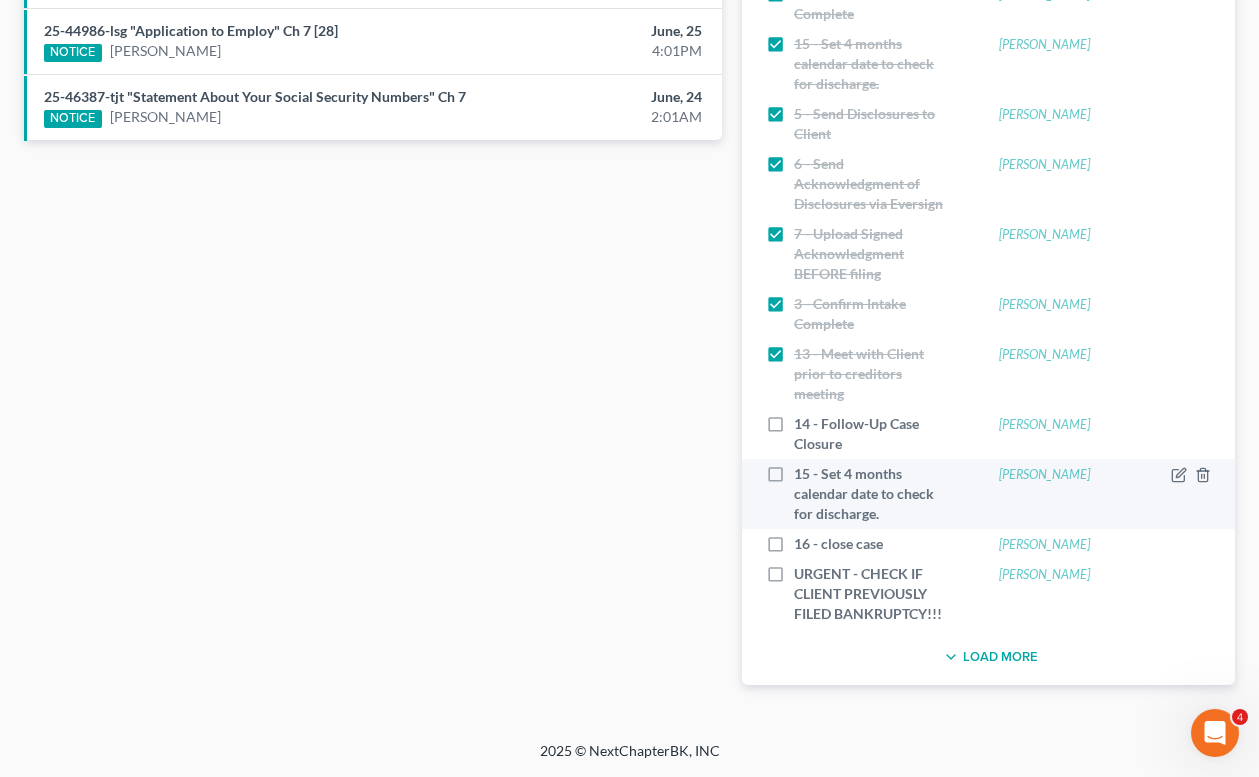 click on "15 - Set 4 months calendar date to check for discharge." at bounding box center [874, 494] 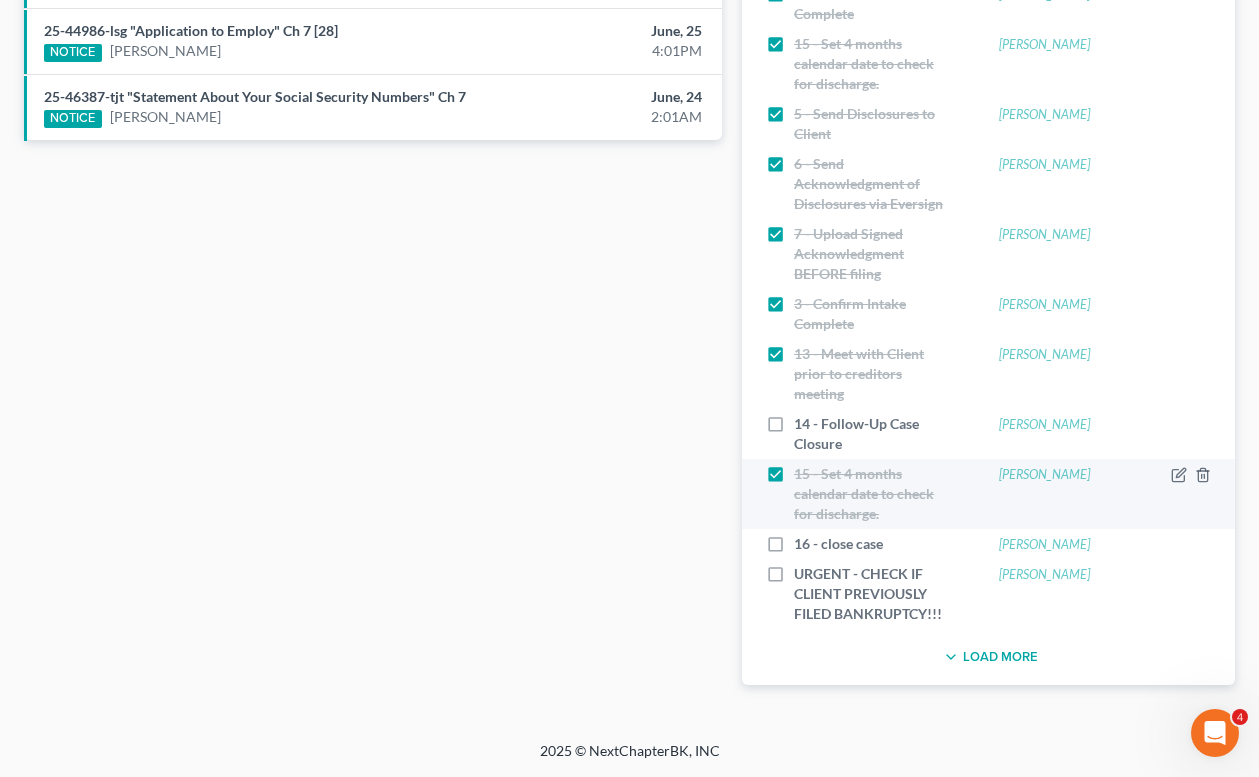 click on "15 - Set 4 months calendar date to check for discharge." at bounding box center [874, 494] 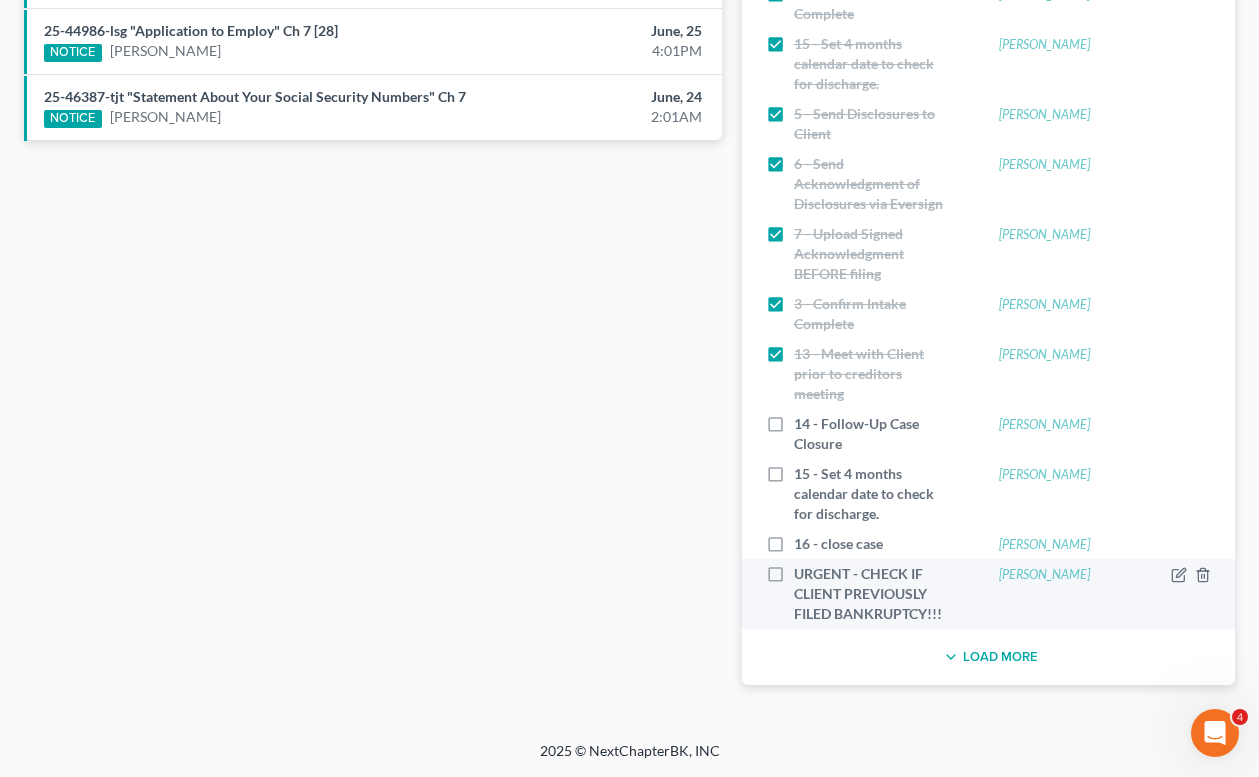 click on "URGENT - CHECK IF CLIENT PREVIOUSLY FILED BANKRUPTCY!!!" at bounding box center [874, 594] 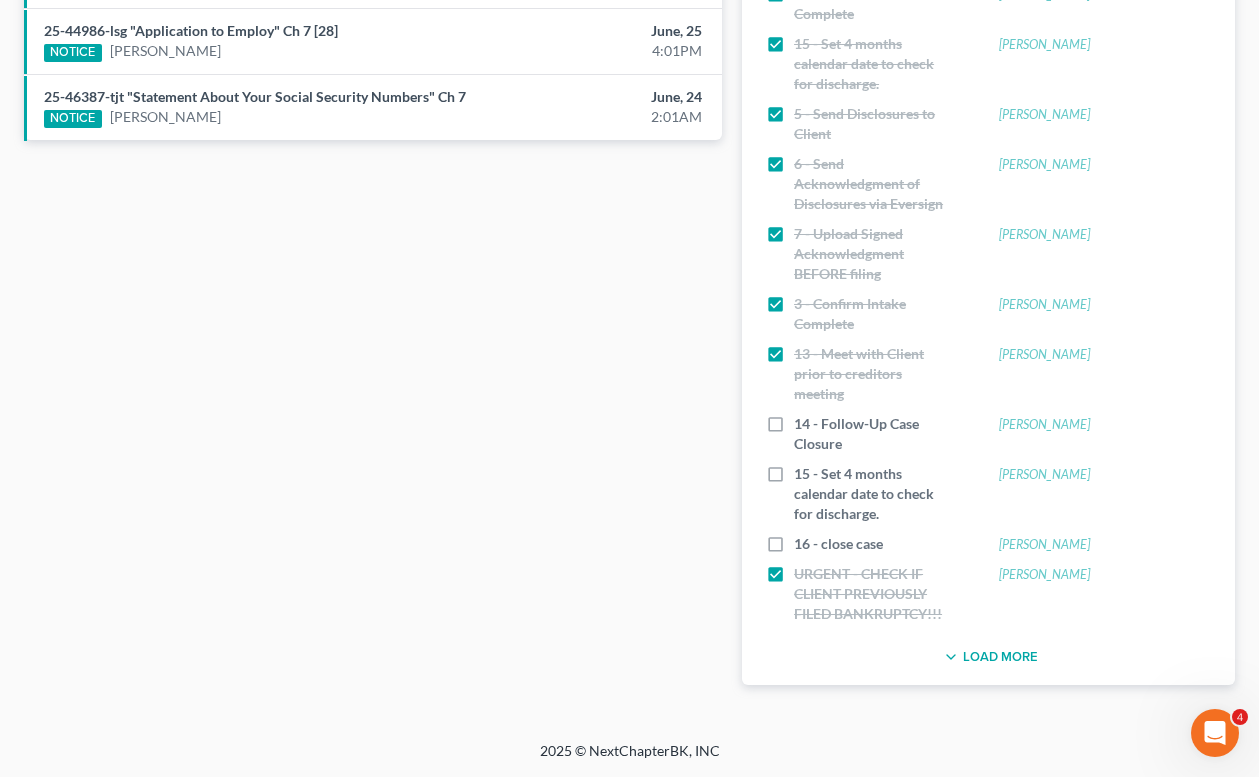 click on "Load More" at bounding box center (988, 657) 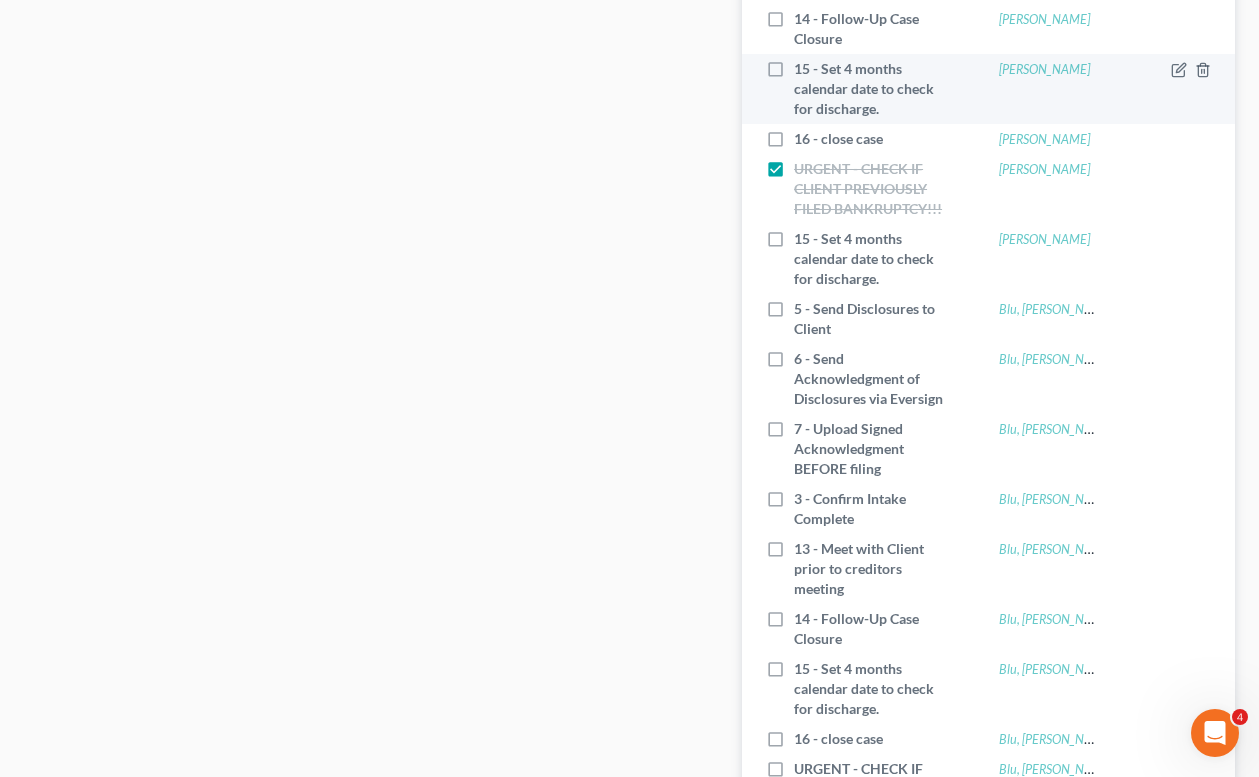 scroll, scrollTop: 1542, scrollLeft: 0, axis: vertical 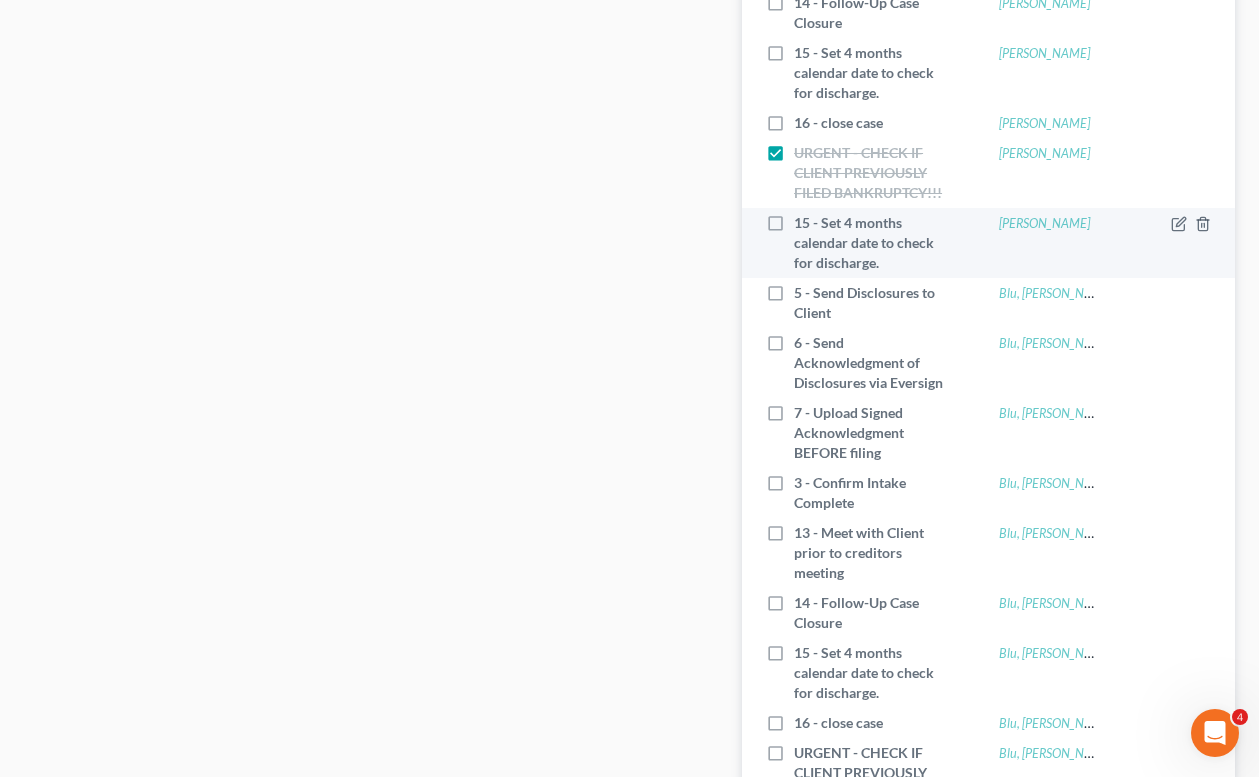 click on "15 - Set 4 months calendar date to check for discharge." at bounding box center [874, 243] 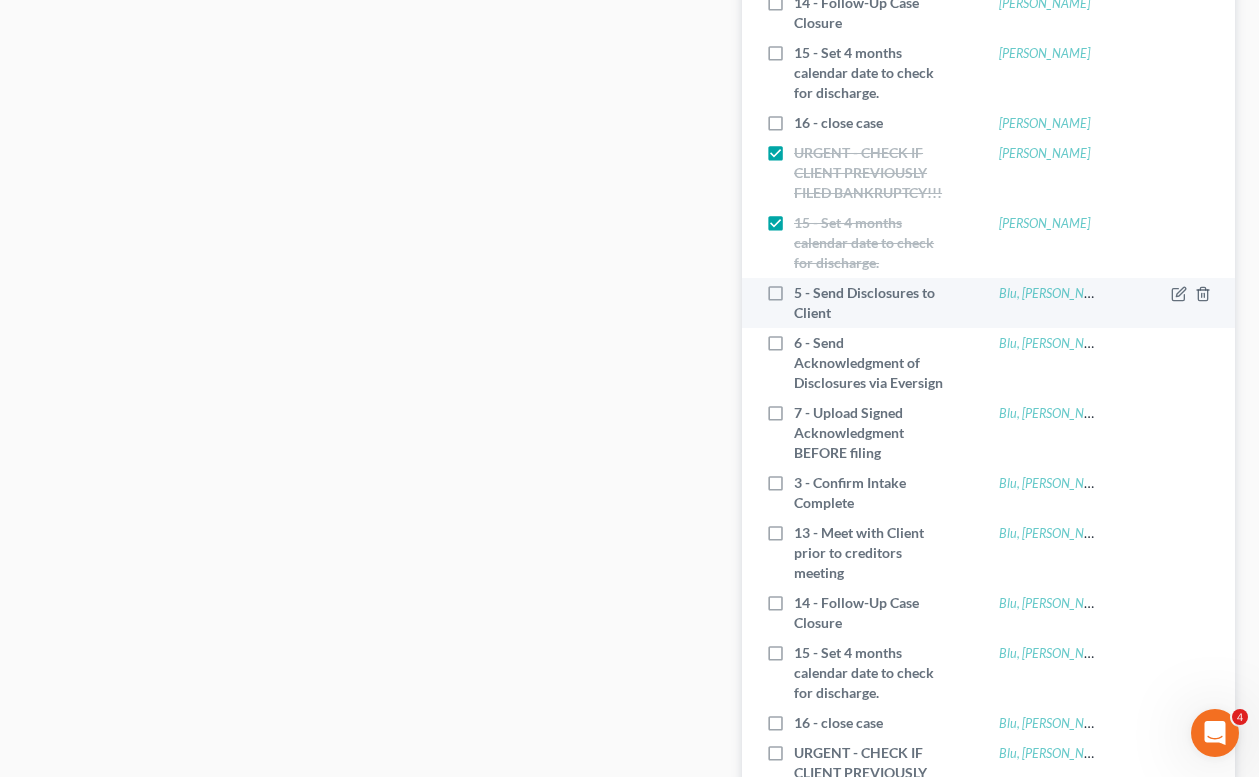 click on "5 - Send Disclosures to Client" at bounding box center [874, 303] 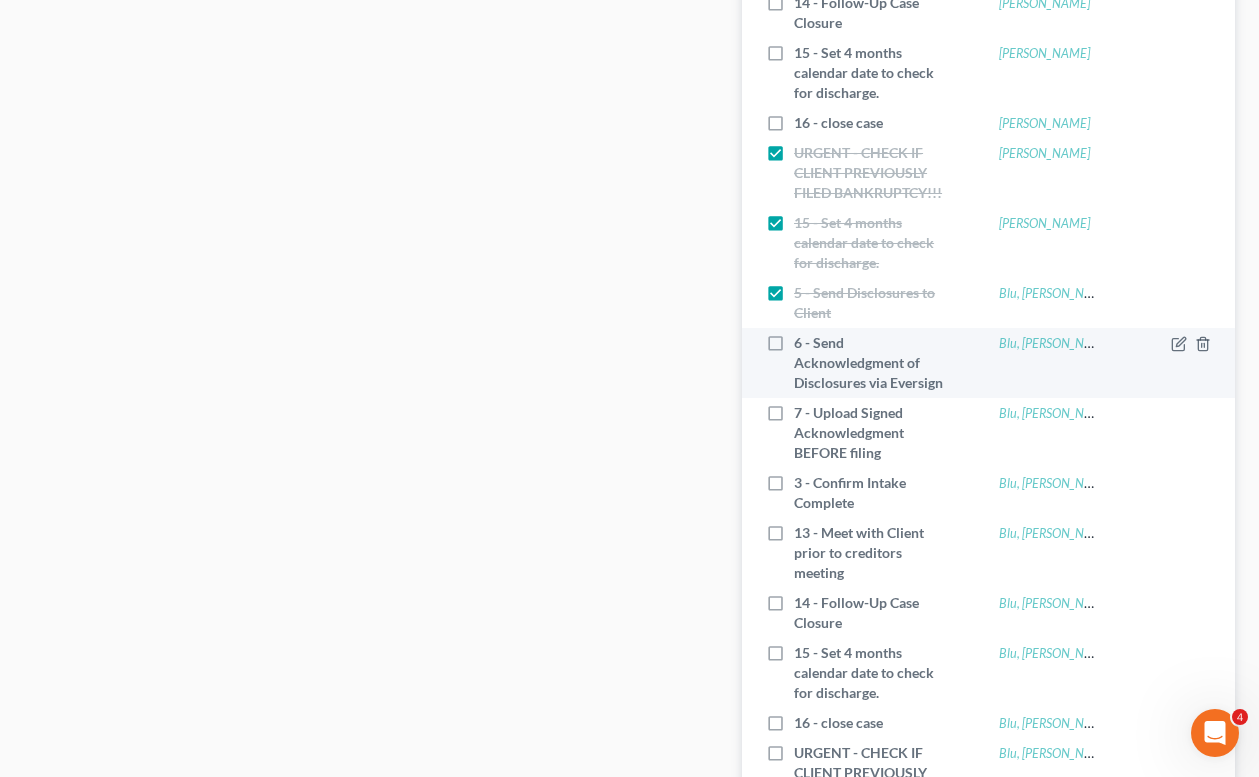 click on "6 - Send Acknowledgment of Disclosures via Eversign" at bounding box center (874, 363) 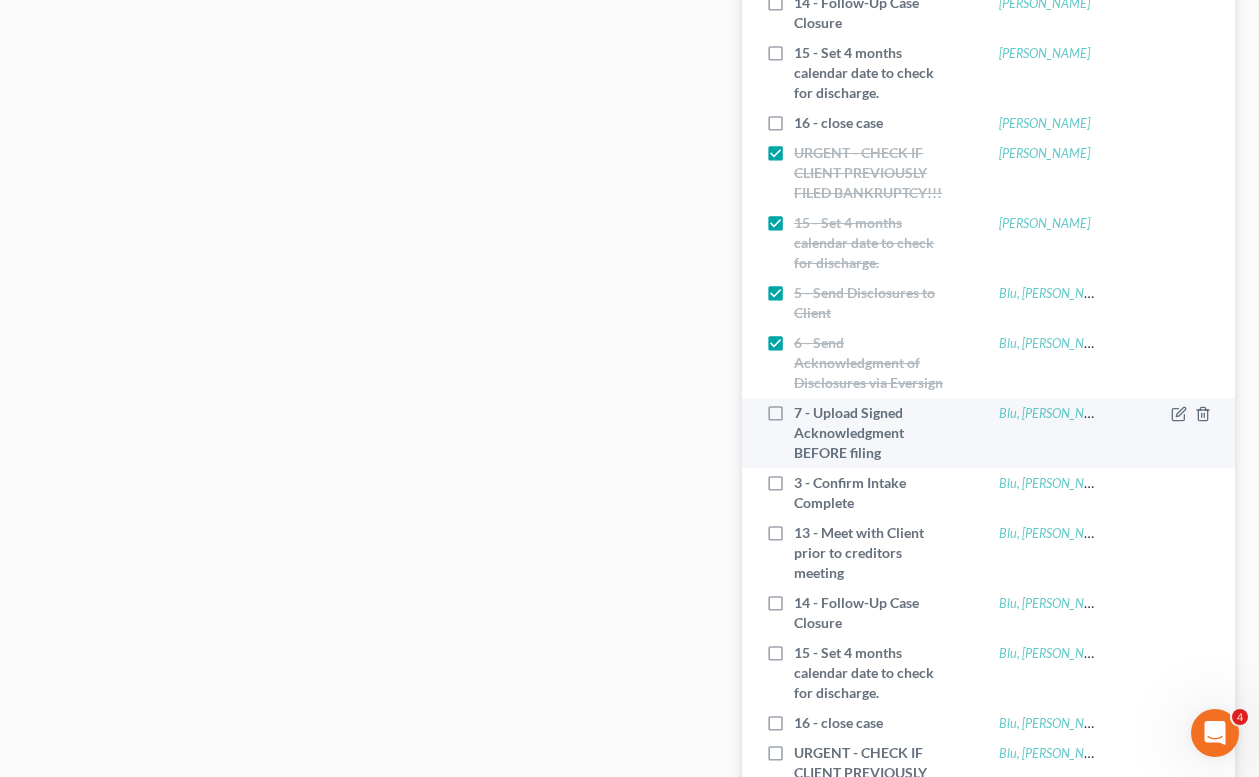 click on "7 - Upload Signed Acknowledgment BEFORE filing" at bounding box center (874, 433) 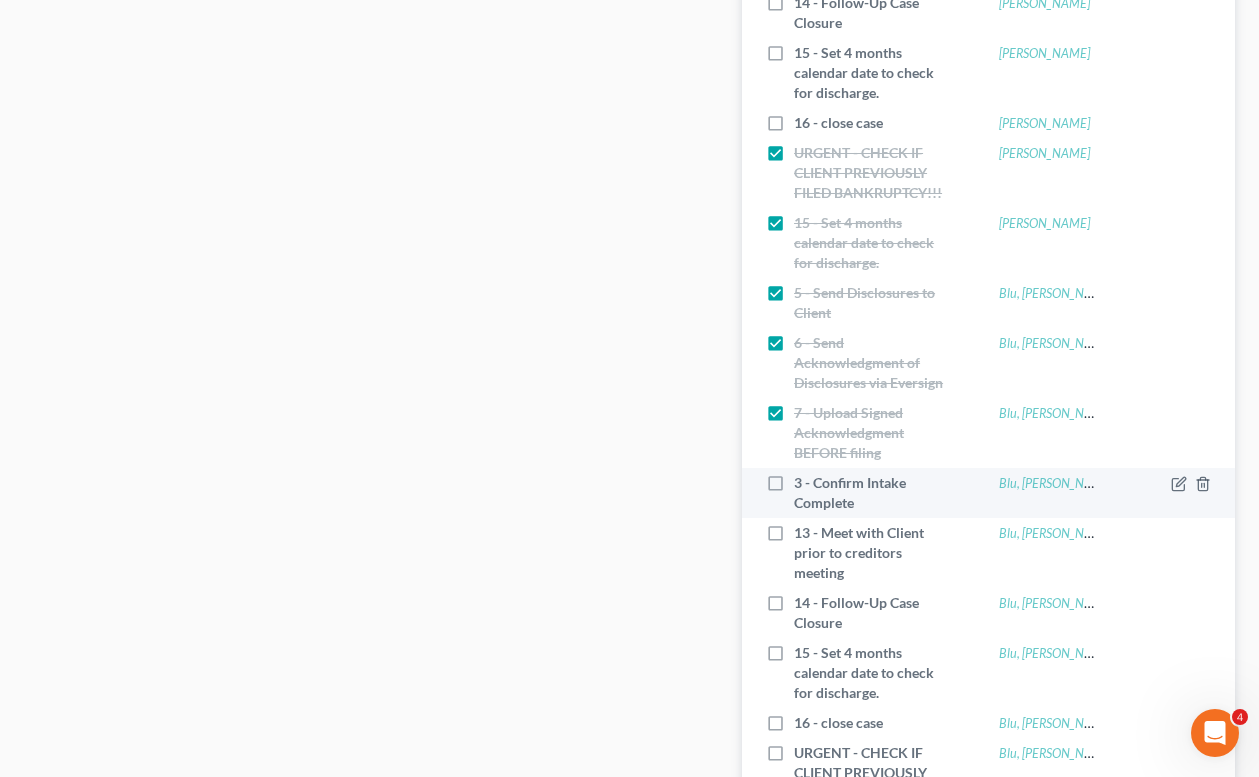 click on "3 - Confirm Intake Complete" at bounding box center [874, 493] 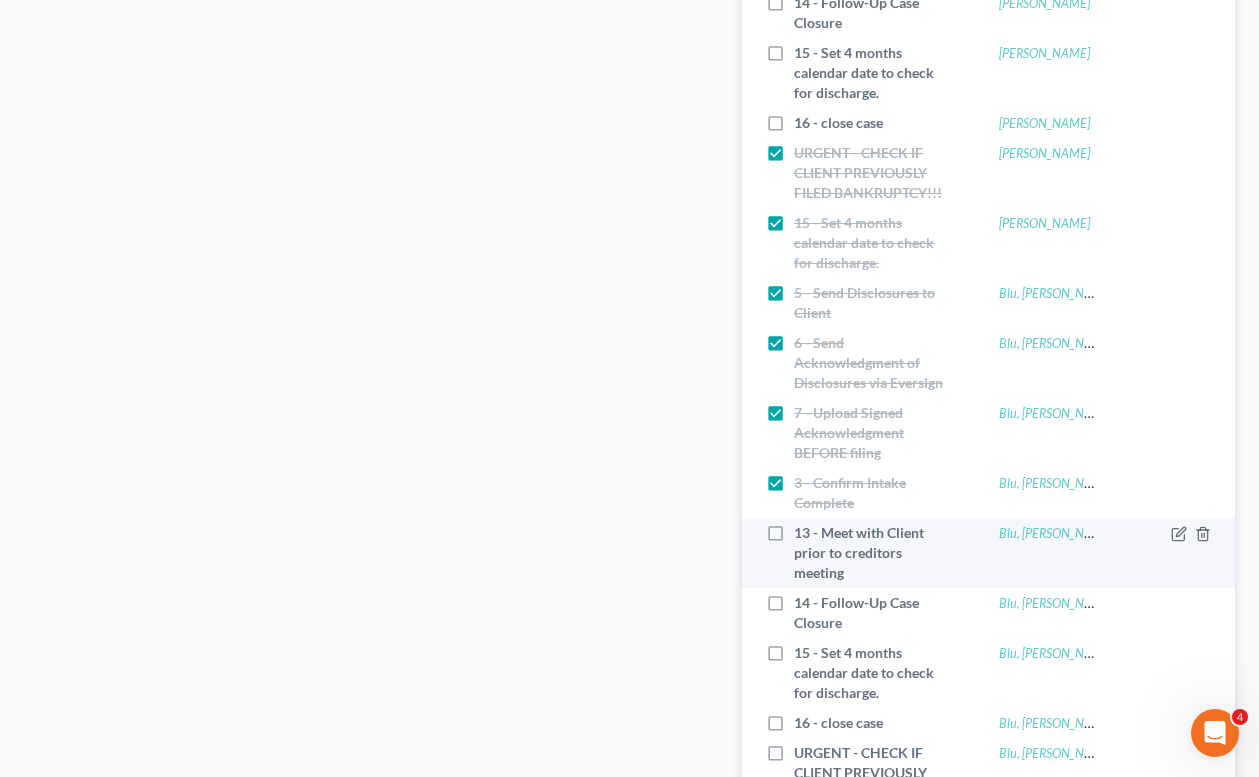 click on "13 - Meet with Client prior to creditors meeting" at bounding box center [874, 553] 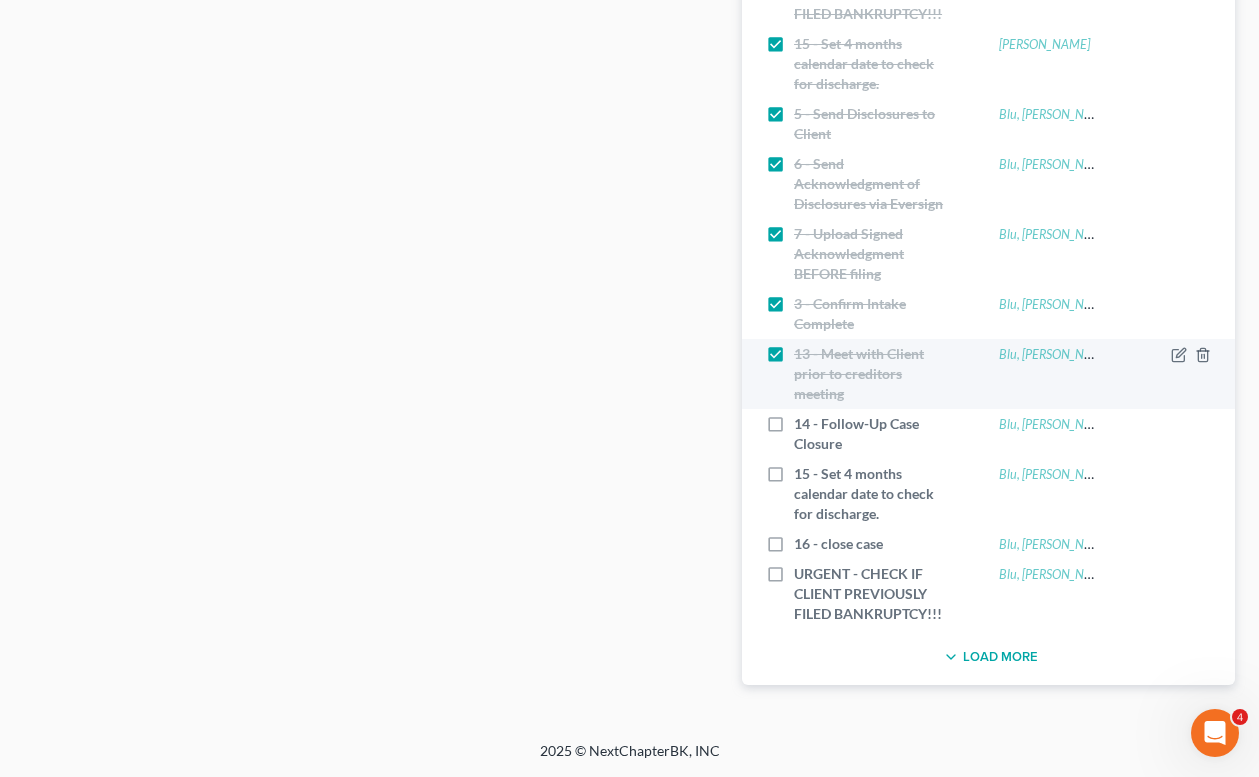 scroll, scrollTop: 1839, scrollLeft: 0, axis: vertical 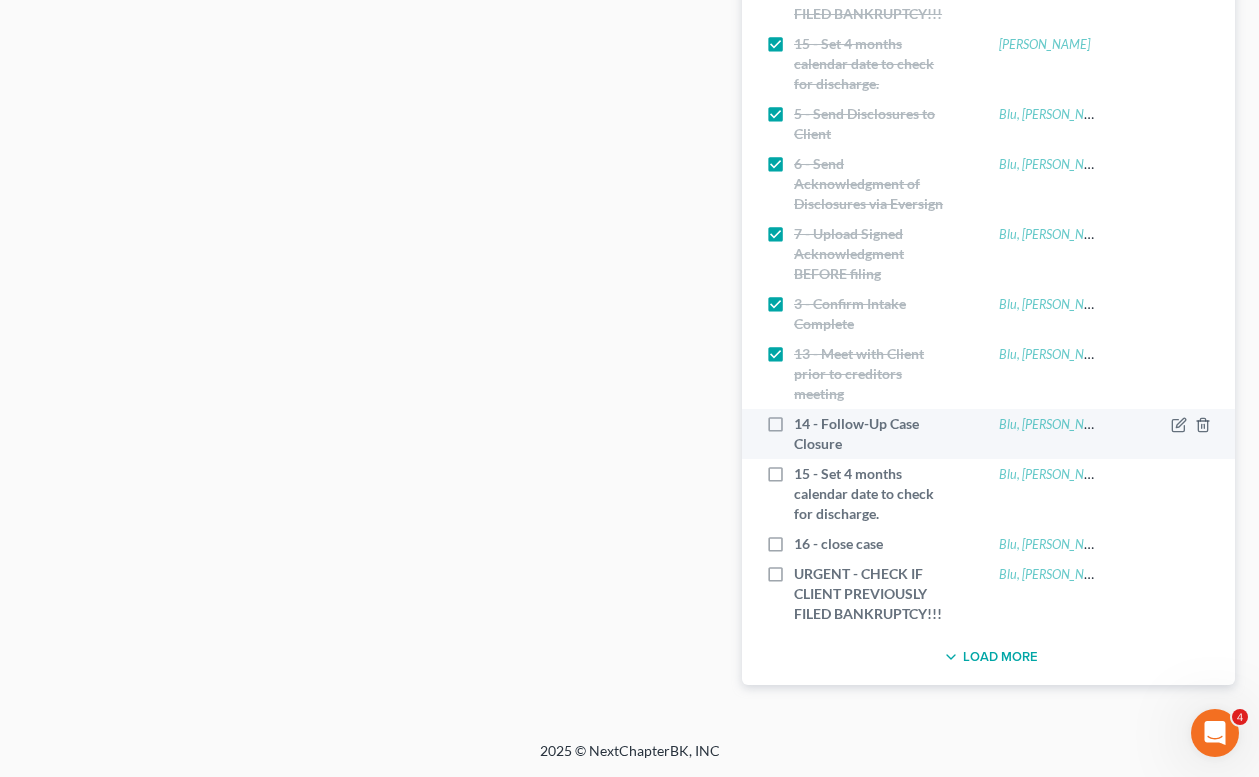click on "14 - Follow-Up Case Closure" at bounding box center [874, 434] 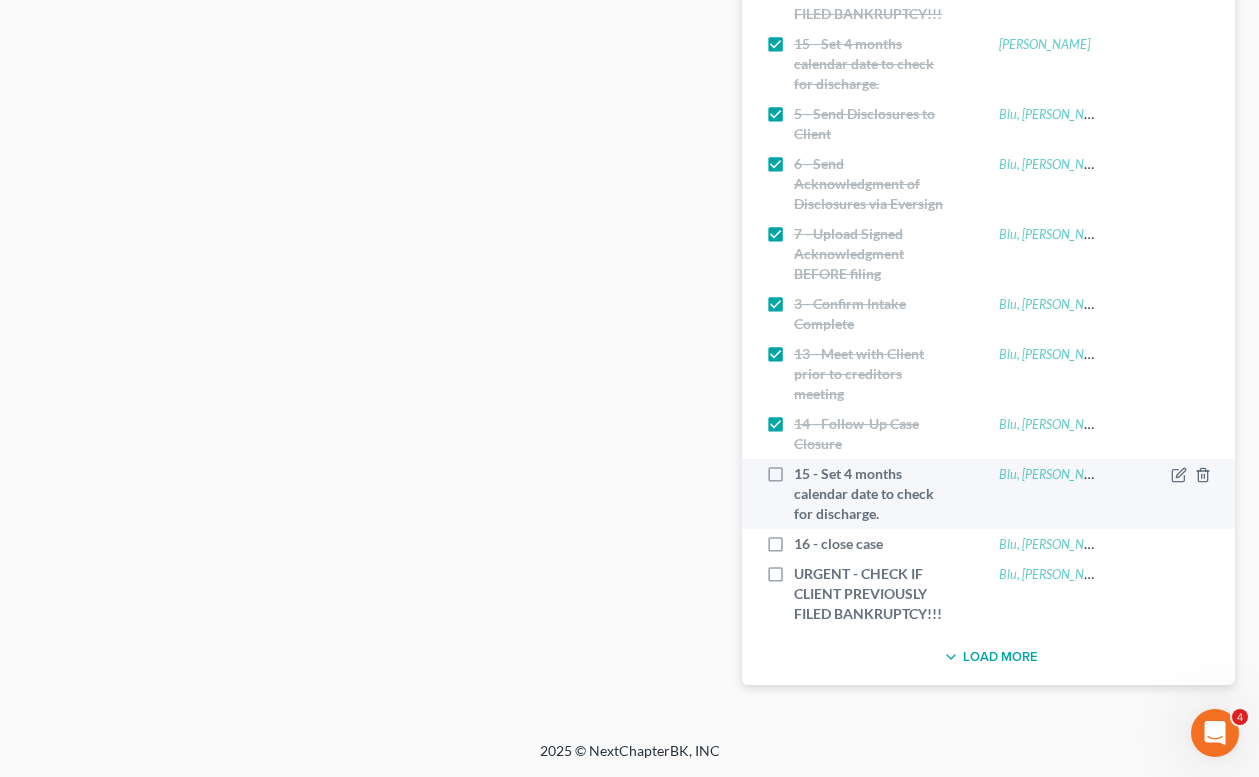 click on "15 - Set 4 months calendar date to check for discharge." at bounding box center [874, 494] 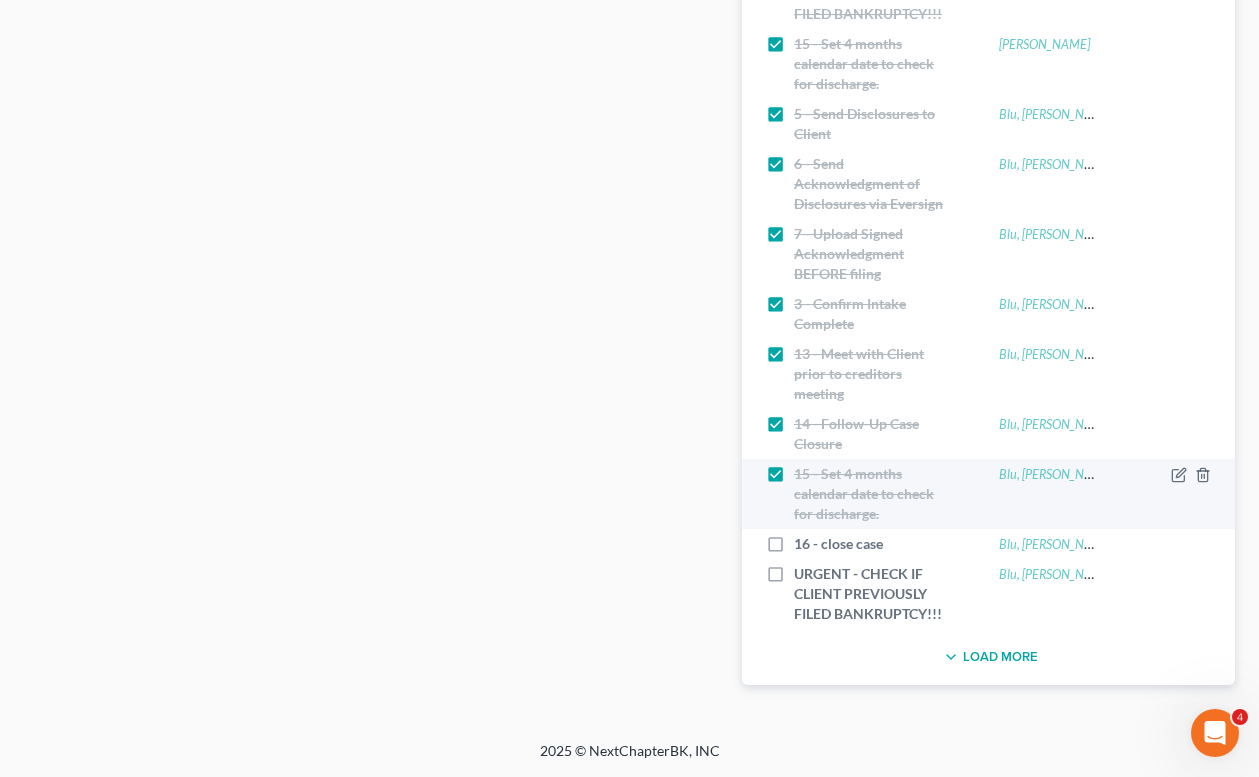 click on "15 - Set 4 months calendar date to check for discharge. Blu, Shantrelle" at bounding box center [988, 494] 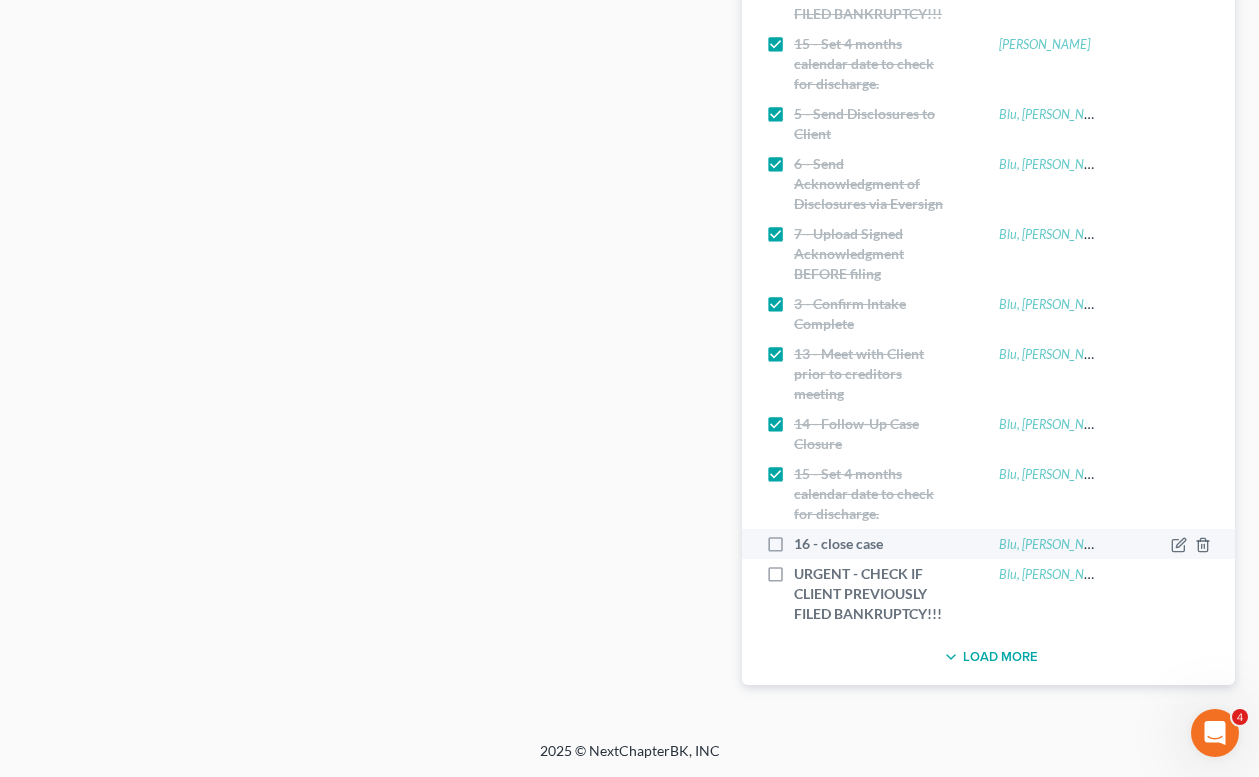 click on "16 - close case" at bounding box center (846, 544) 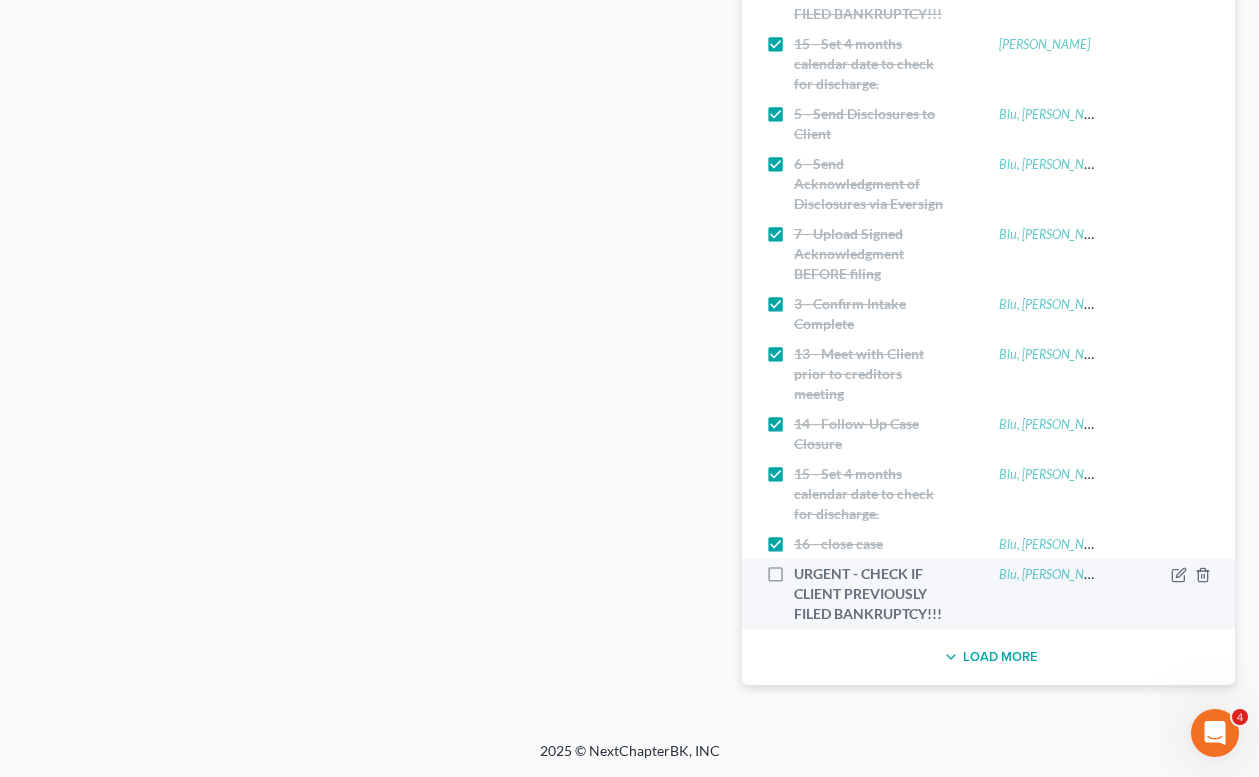 click on "URGENT - CHECK IF CLIENT PREVIOUSLY FILED BANKRUPTCY!!!" at bounding box center [874, 594] 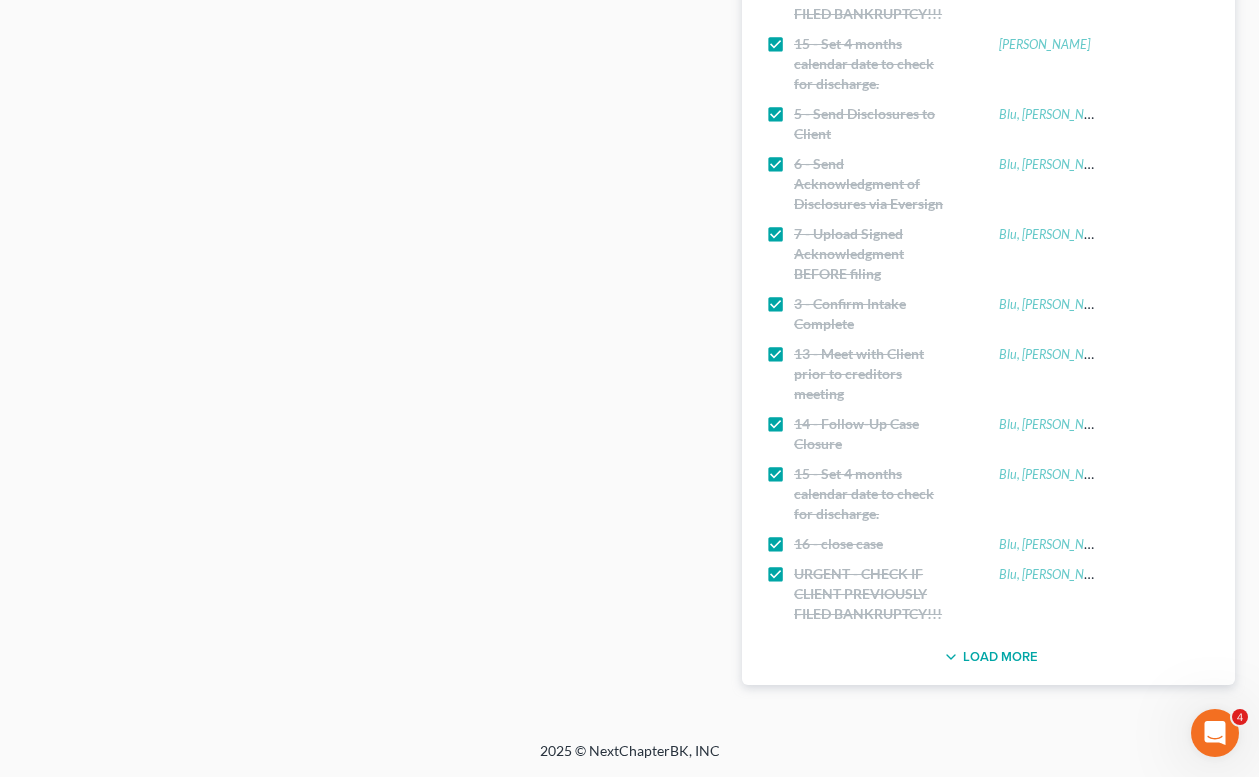 click on "Load More" at bounding box center (988, 657) 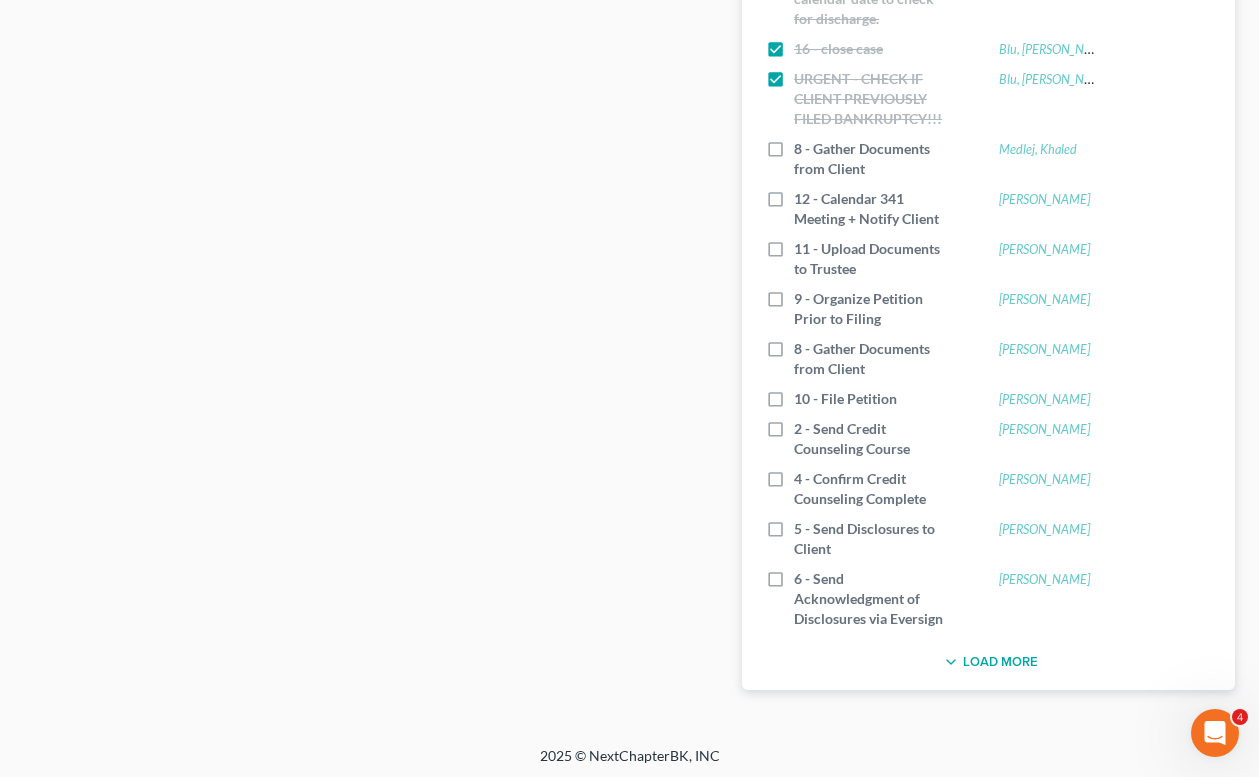 scroll, scrollTop: 2246, scrollLeft: 0, axis: vertical 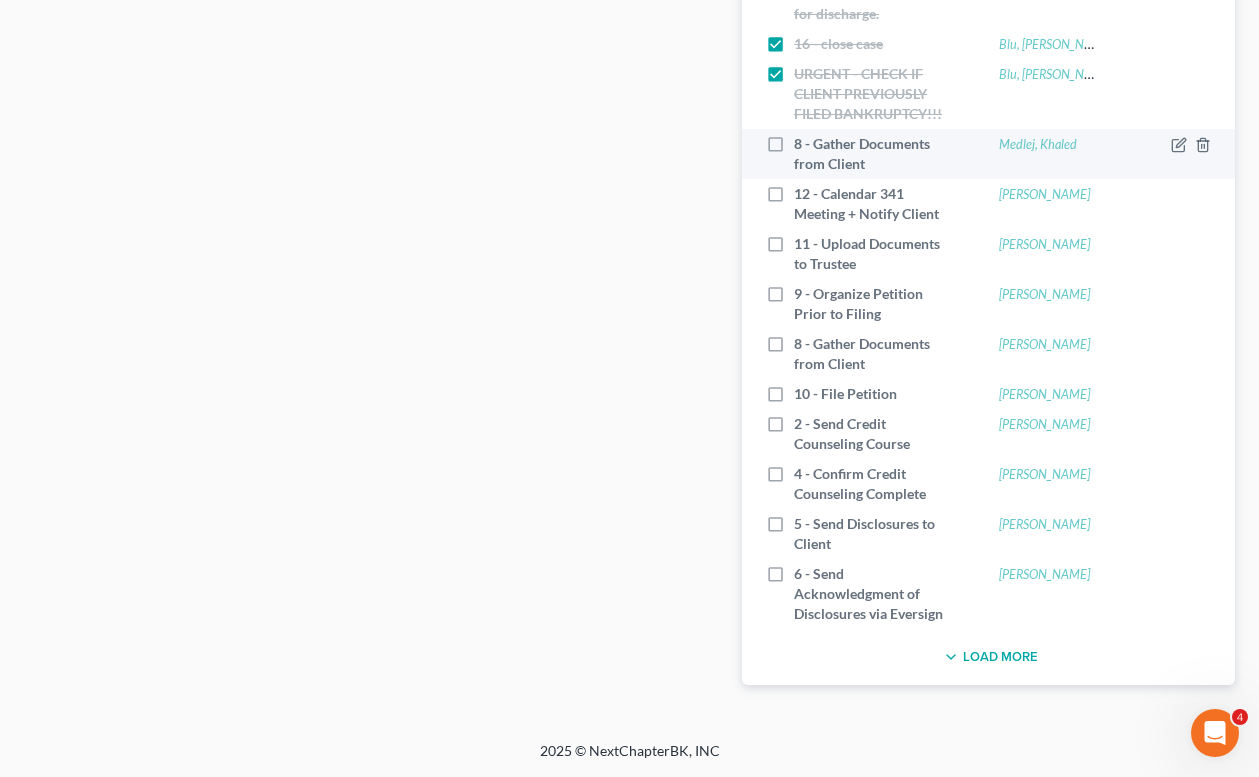 click on "8 - Gather Documents from Client" at bounding box center [874, 154] 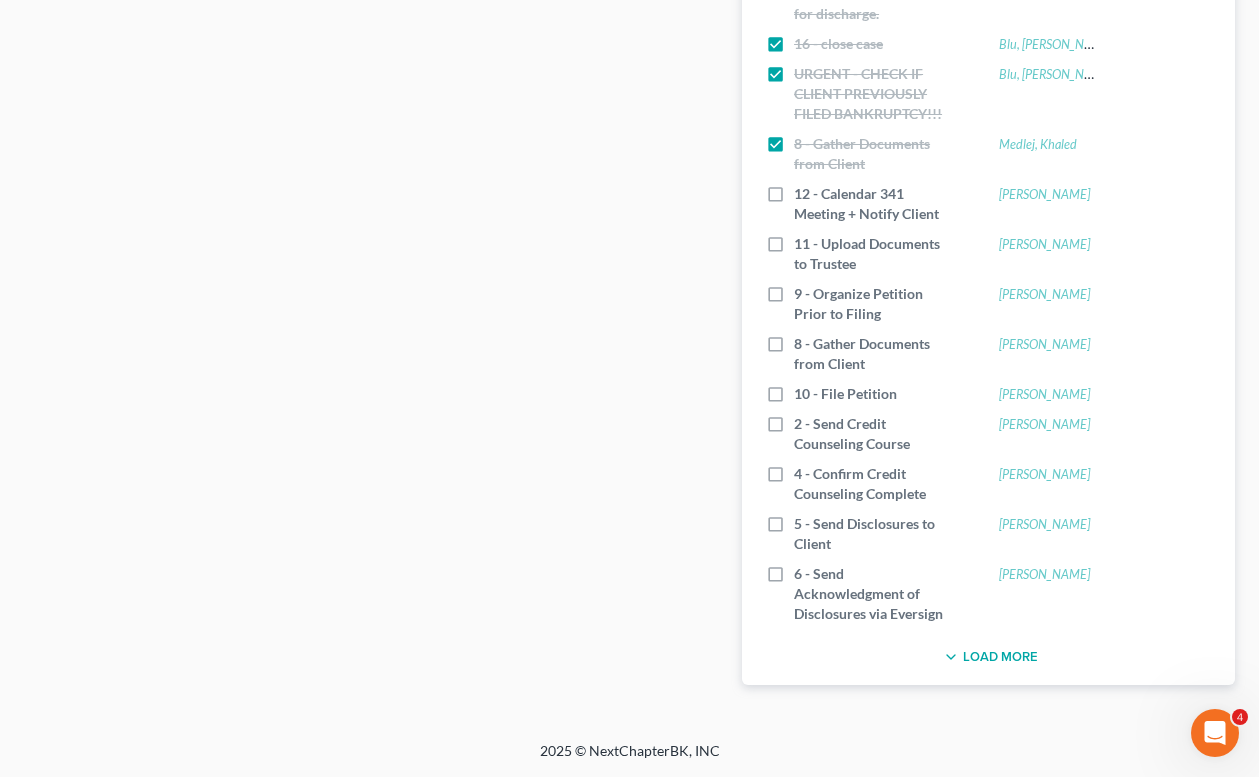 click on "Load More" at bounding box center (988, 657) 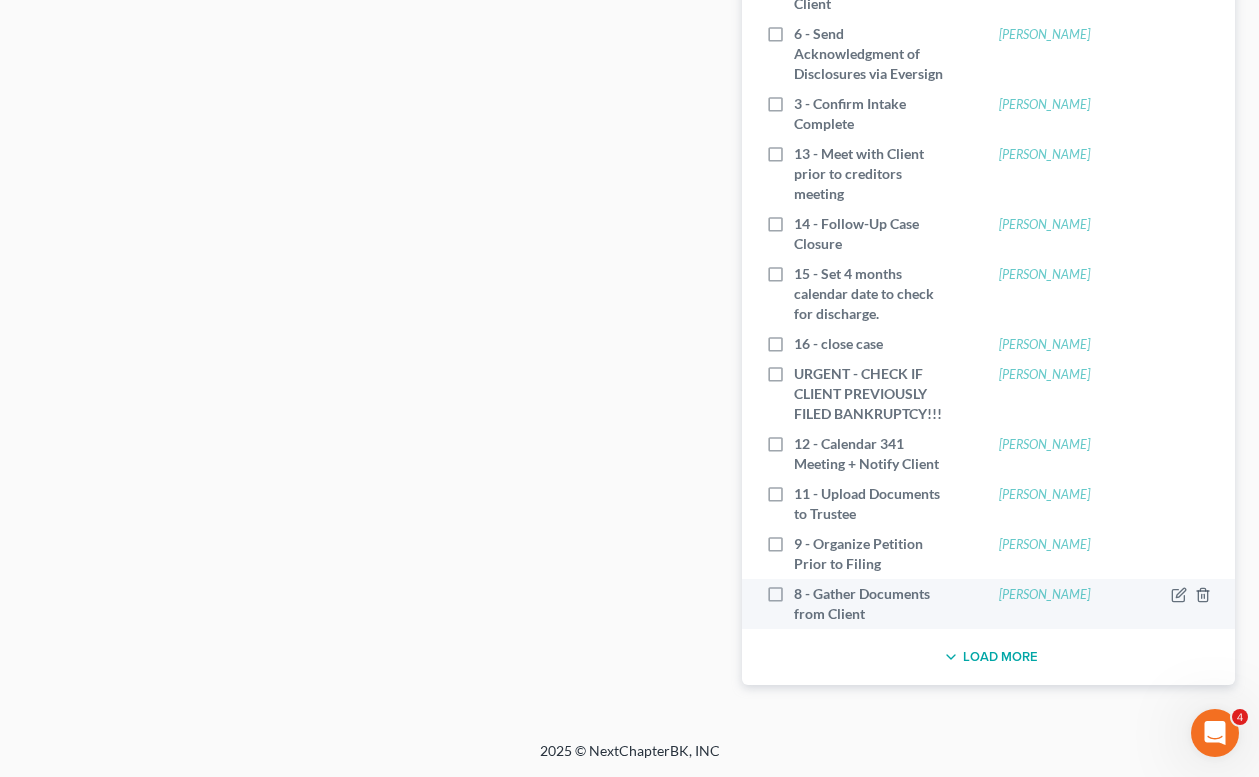 scroll, scrollTop: 2959, scrollLeft: 0, axis: vertical 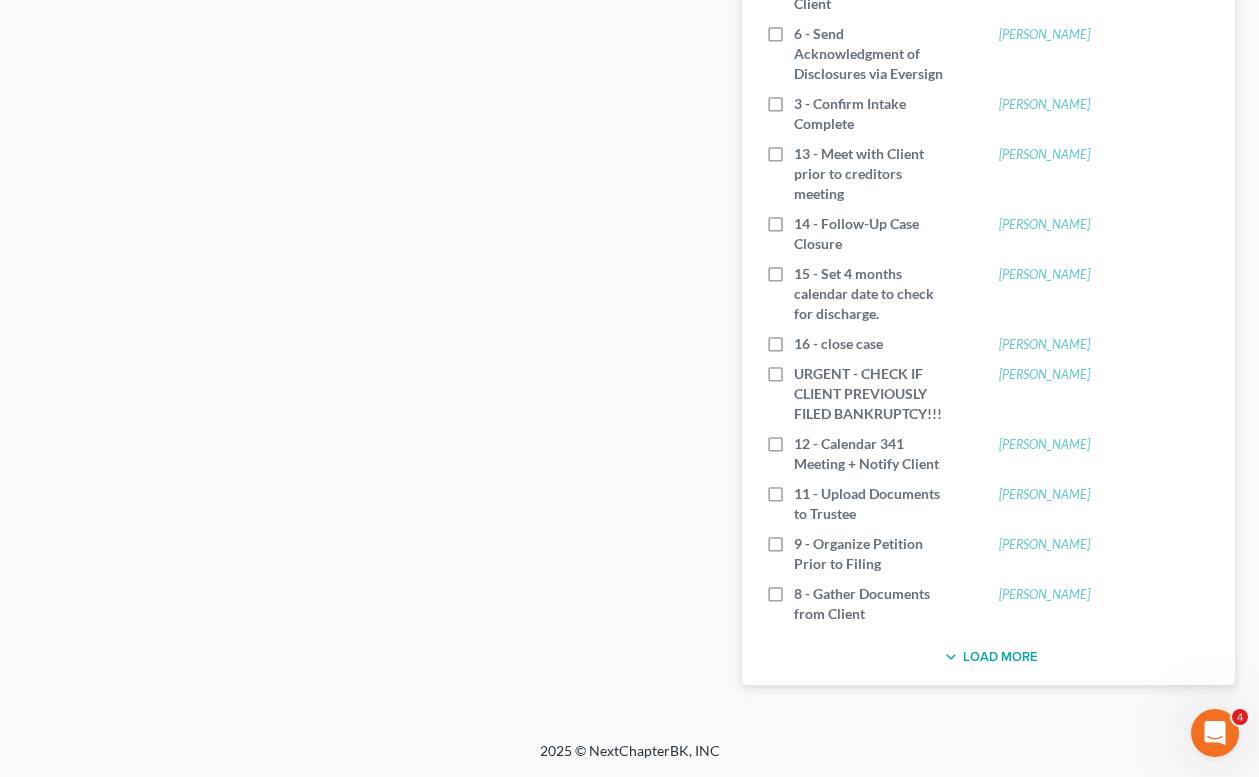 click on "Load More" at bounding box center (988, 657) 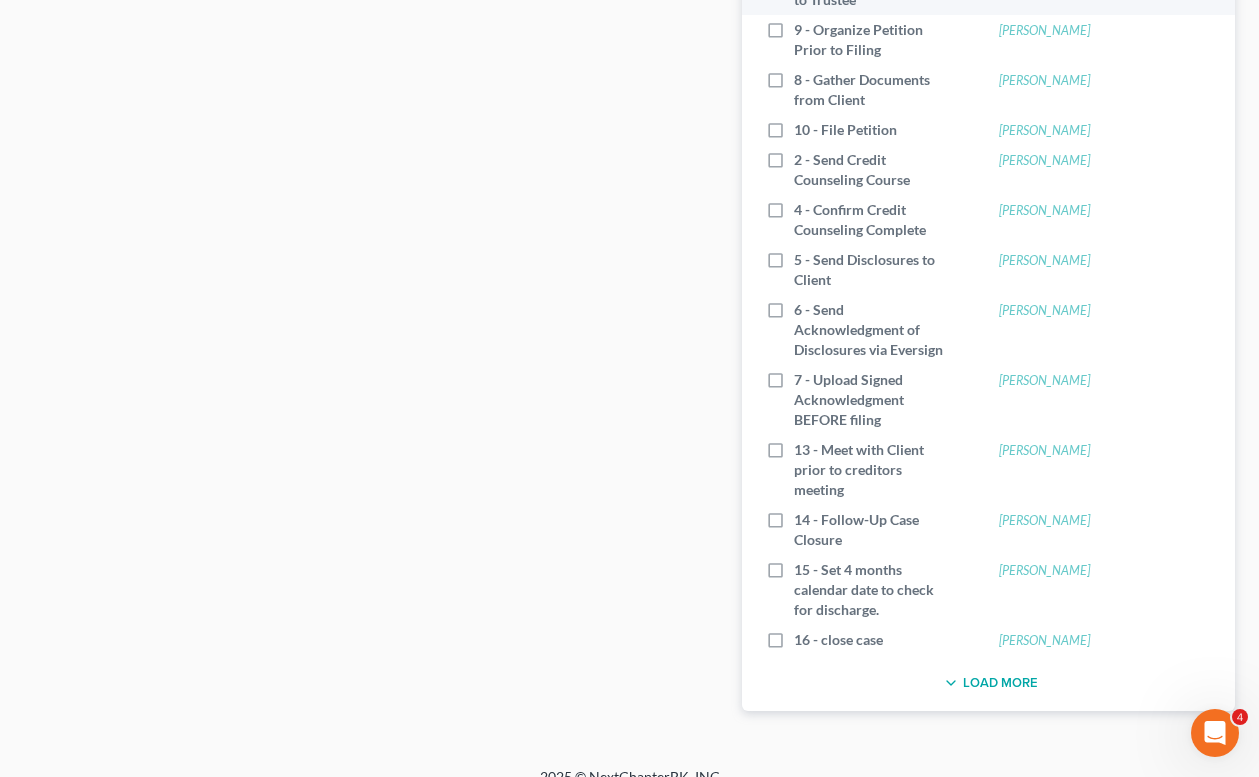 scroll, scrollTop: 3296, scrollLeft: 0, axis: vertical 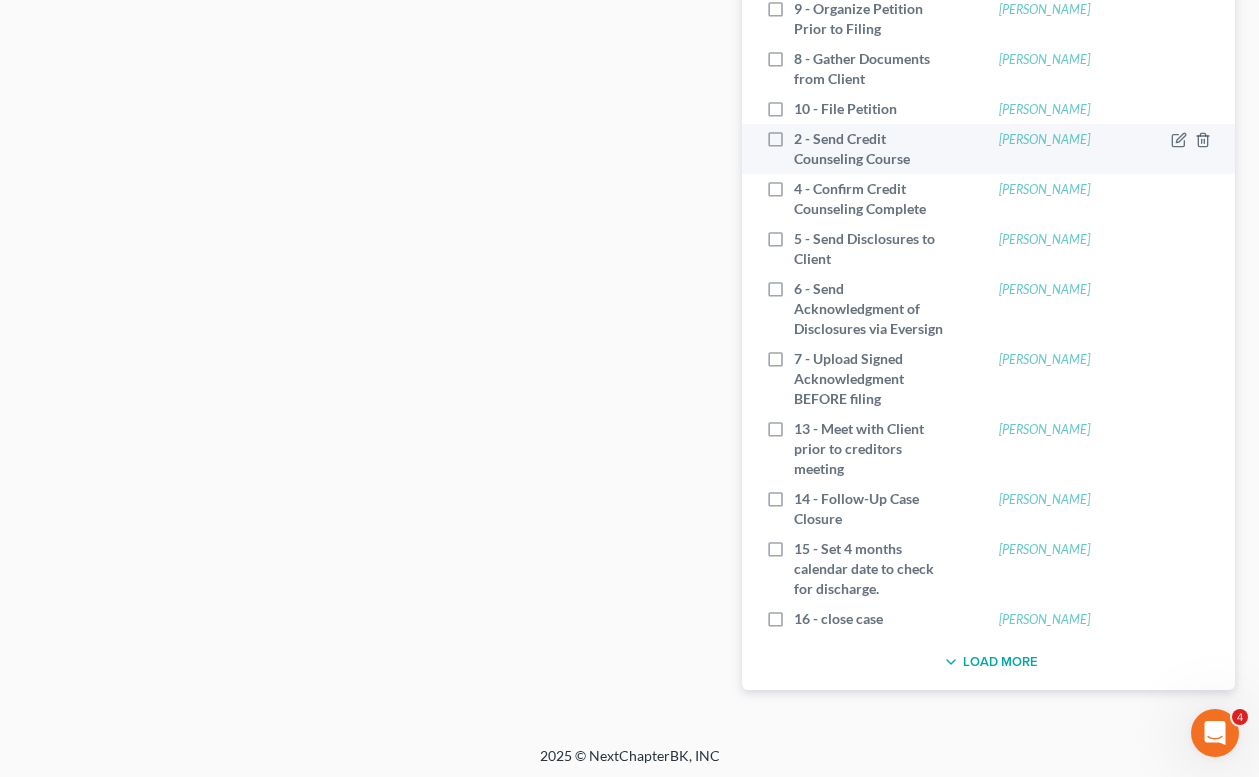 click on "2 - Send Credit Counseling Course" at bounding box center (874, 149) 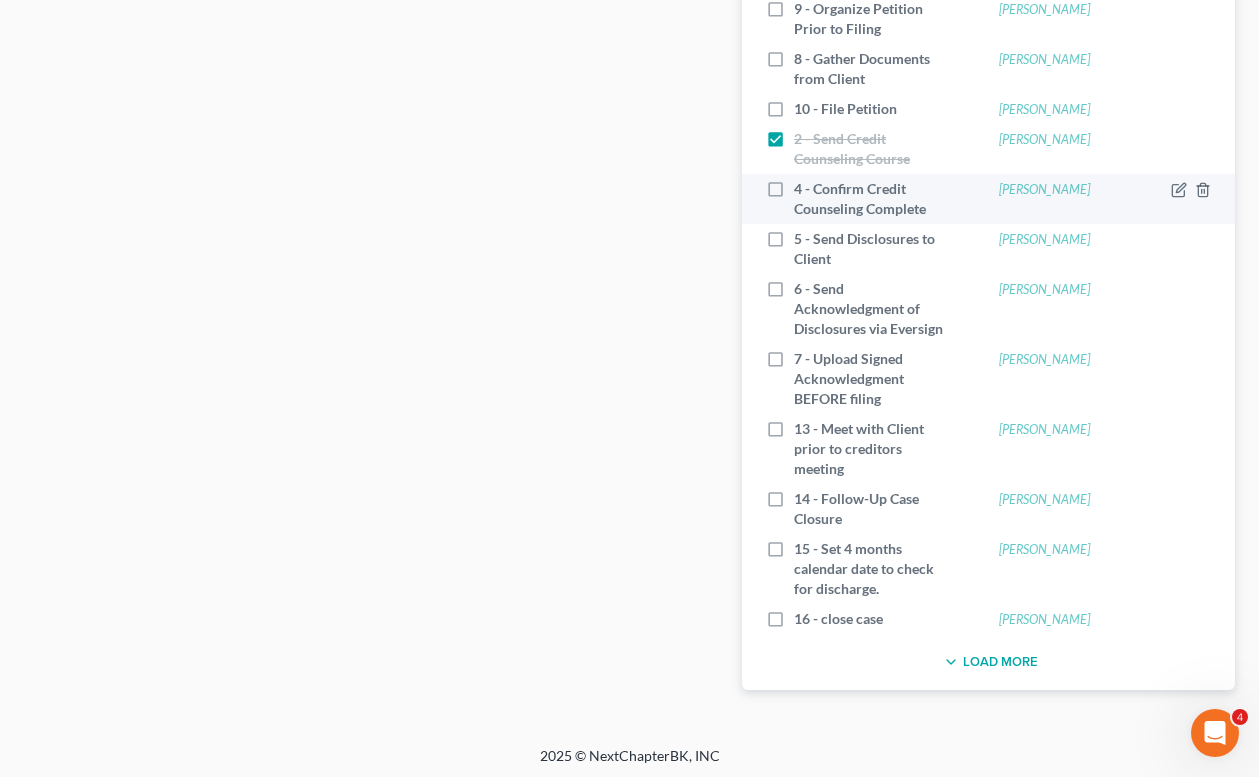 click on "4 - Confirm Credit Counseling Complete" at bounding box center (874, 199) 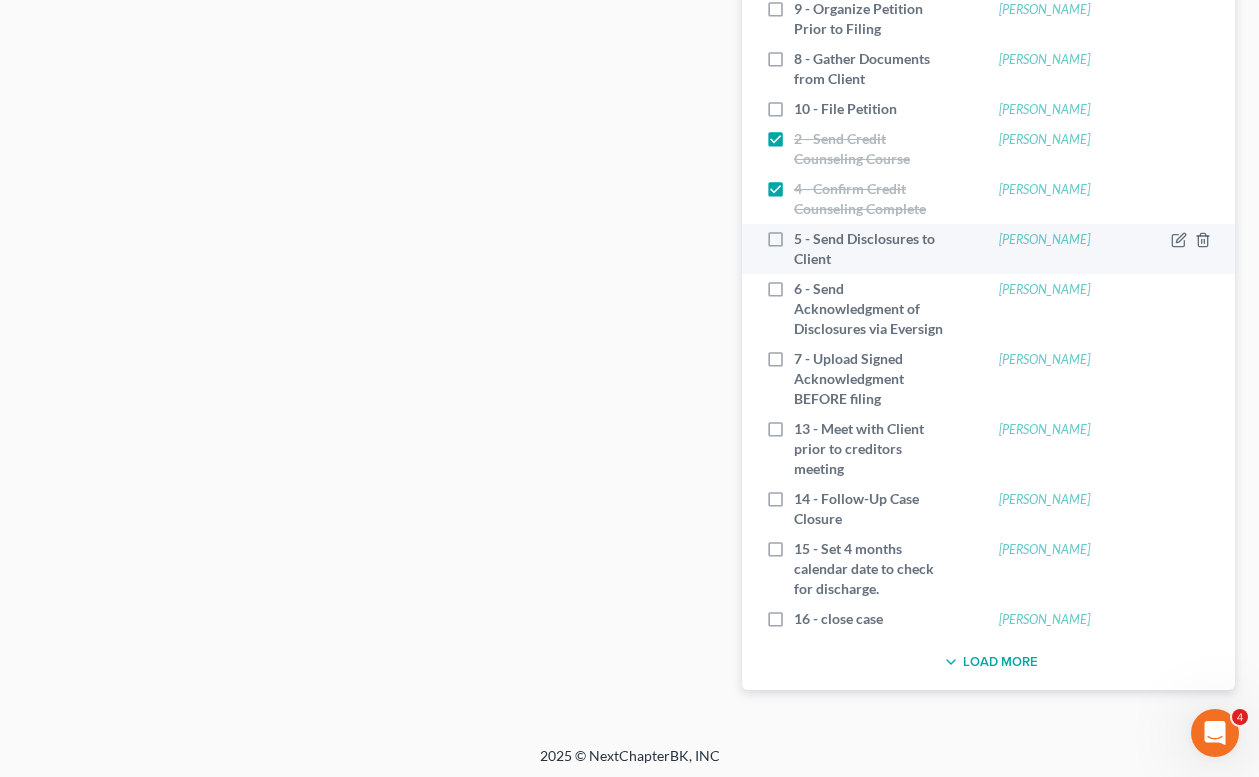click on "5 - Send Disclosures to Client" at bounding box center [874, 249] 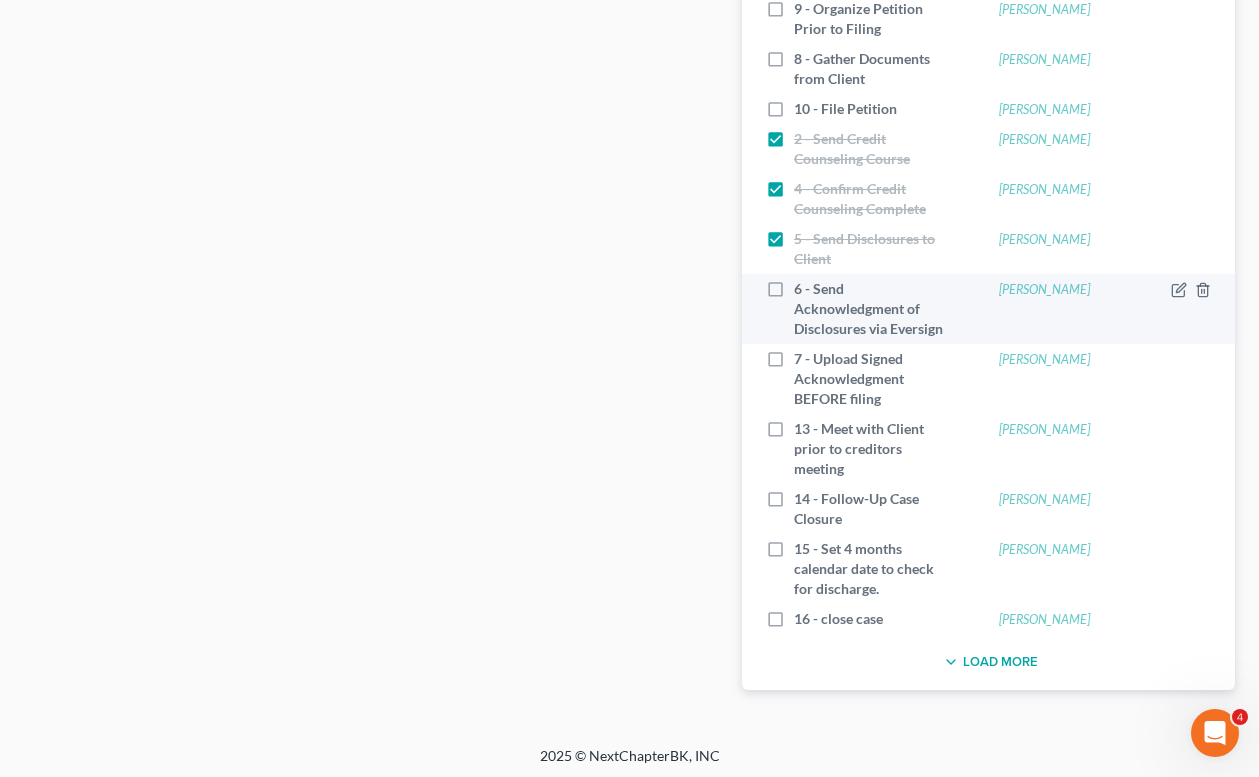 click on "6 - Send Acknowledgment of Disclosures via Eversign" at bounding box center (874, 309) 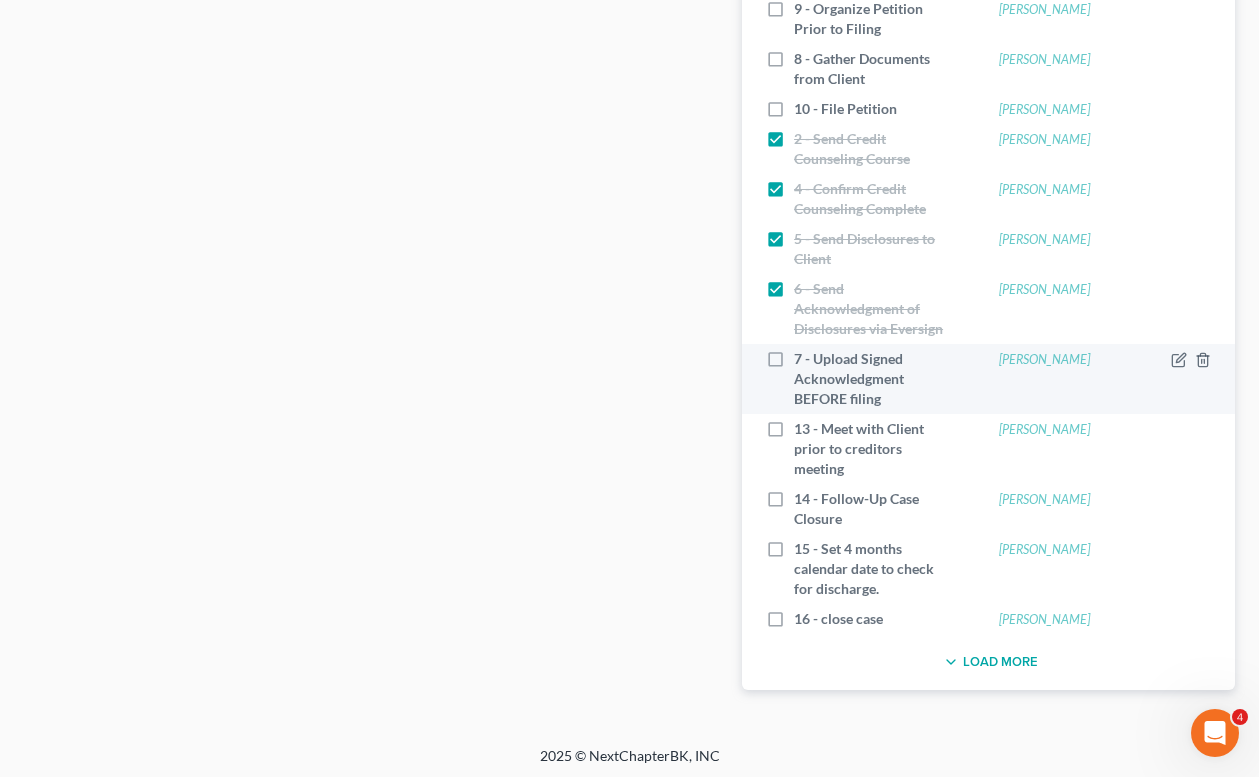 click on "7 - Upload Signed Acknowledgment BEFORE filing" at bounding box center (874, 379) 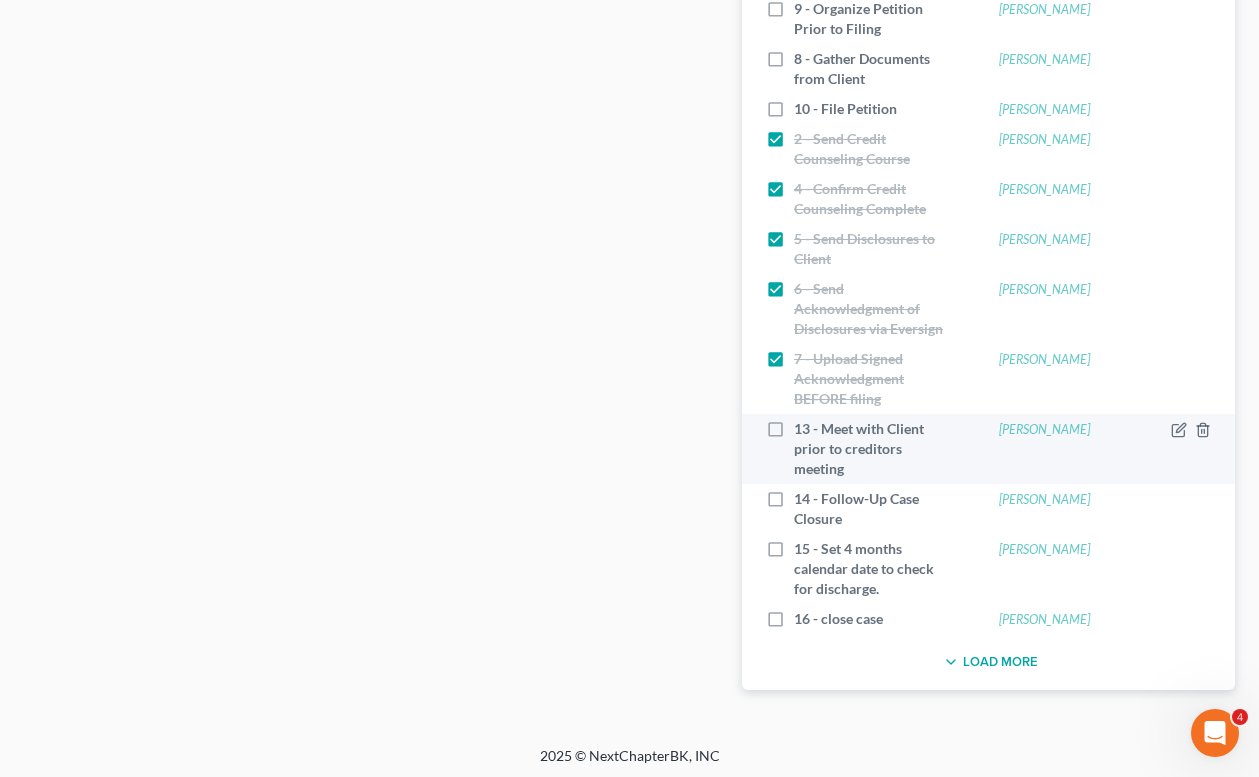 click on "13 - Meet with Client prior to creditors meeting" at bounding box center [874, 449] 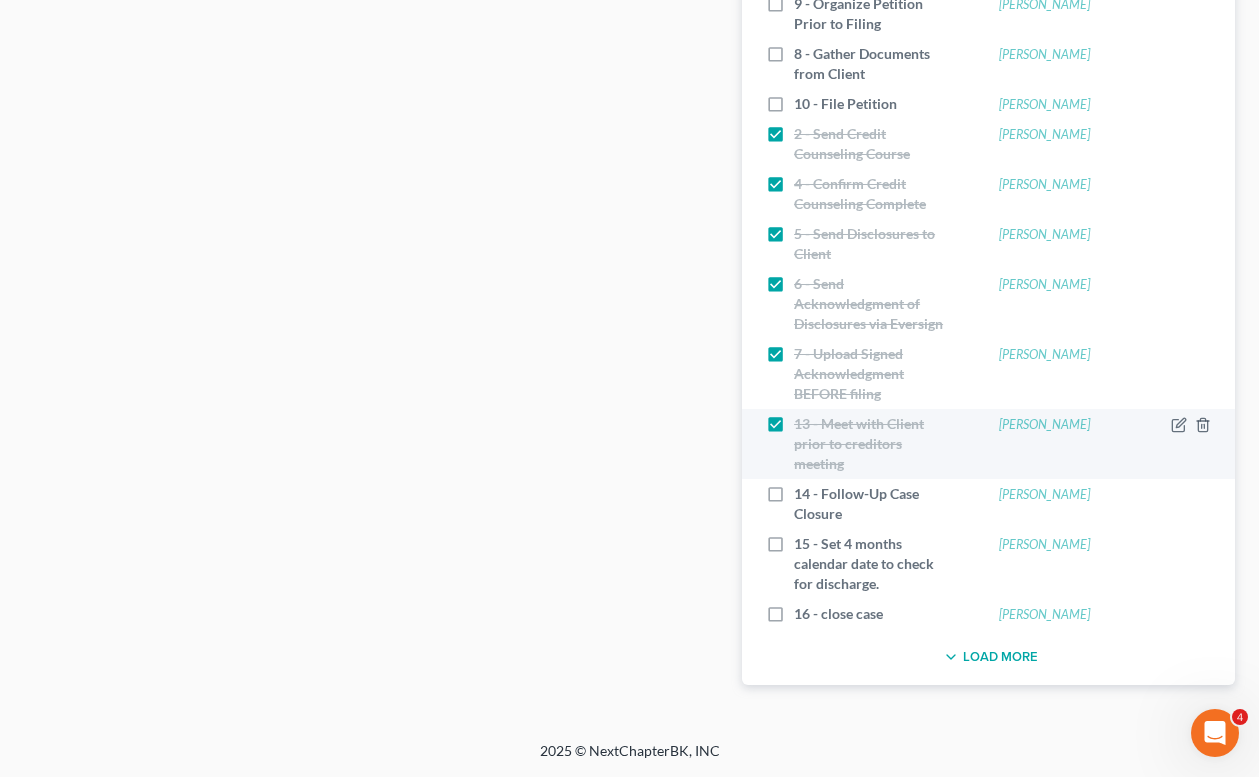 scroll, scrollTop: 3519, scrollLeft: 0, axis: vertical 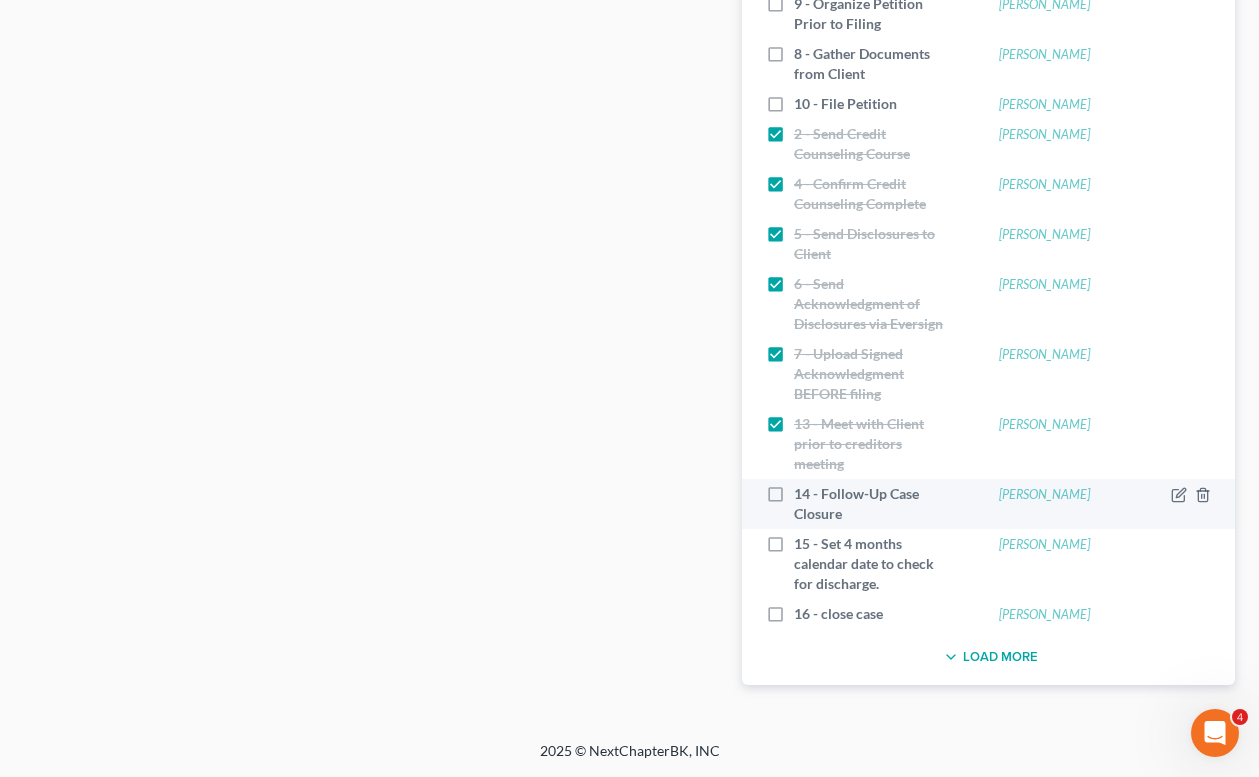 click on "14 - Follow-Up Case Closure" at bounding box center [874, 504] 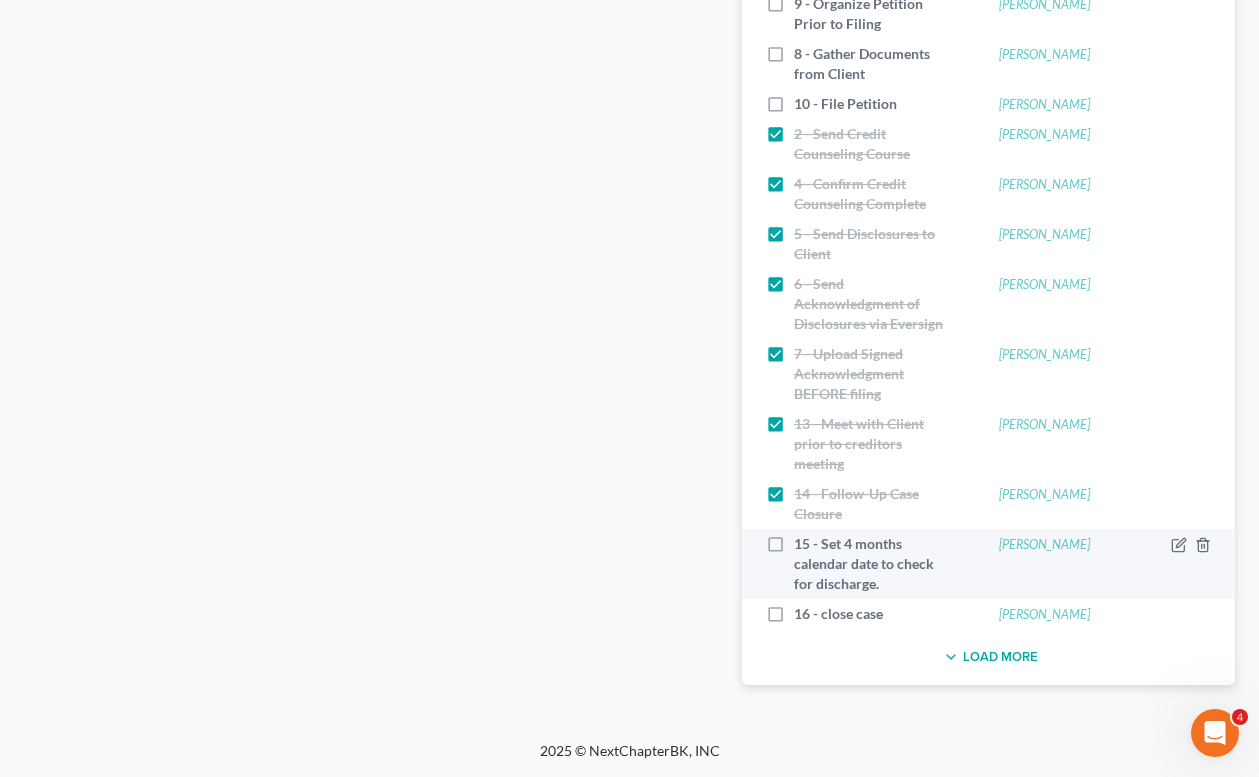 click on "15 - Set 4 months calendar date to check for discharge." at bounding box center (874, 564) 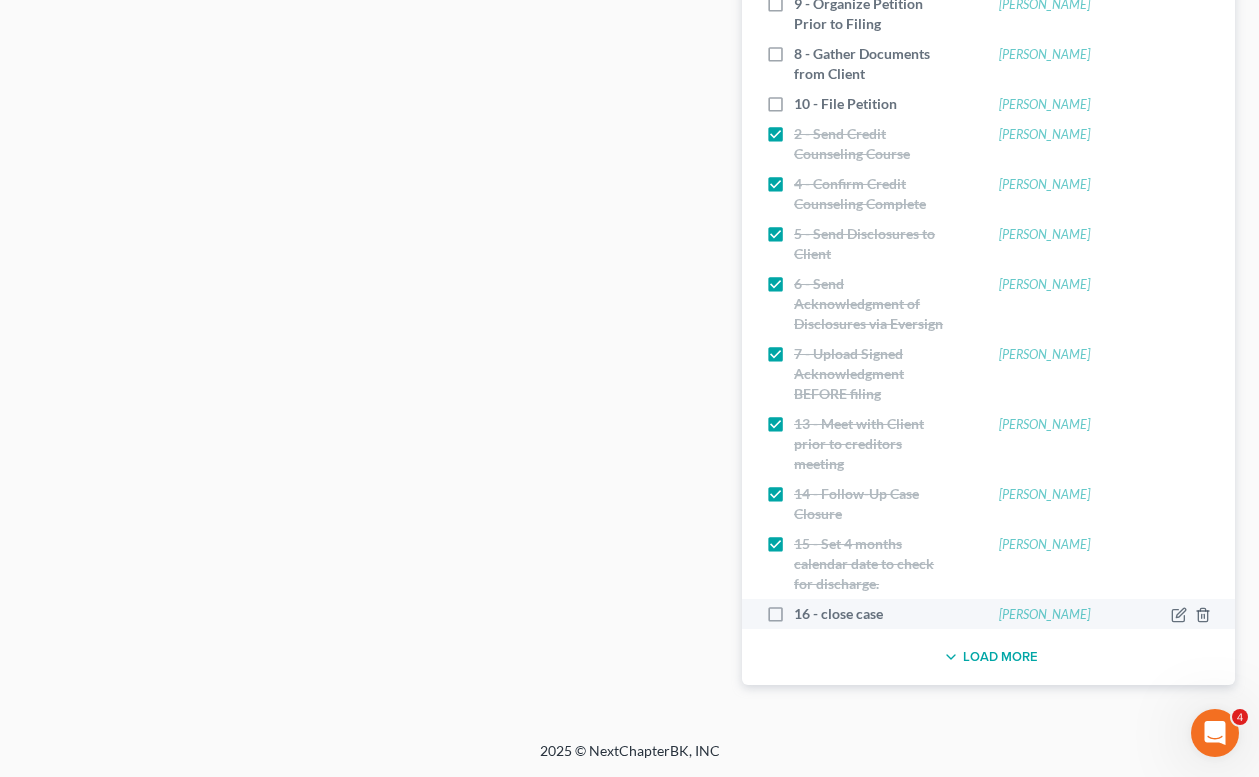 click on "16 - close case" at bounding box center (846, 614) 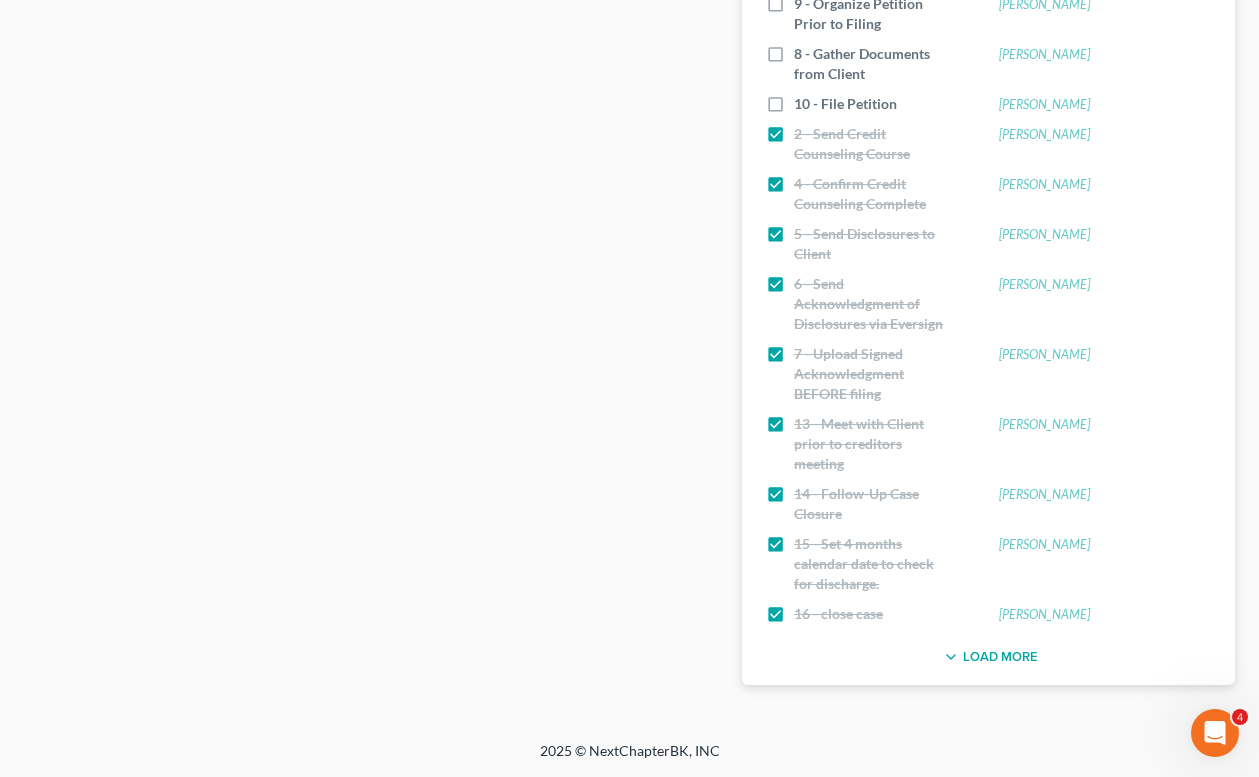 click on "Load More" at bounding box center [988, 657] 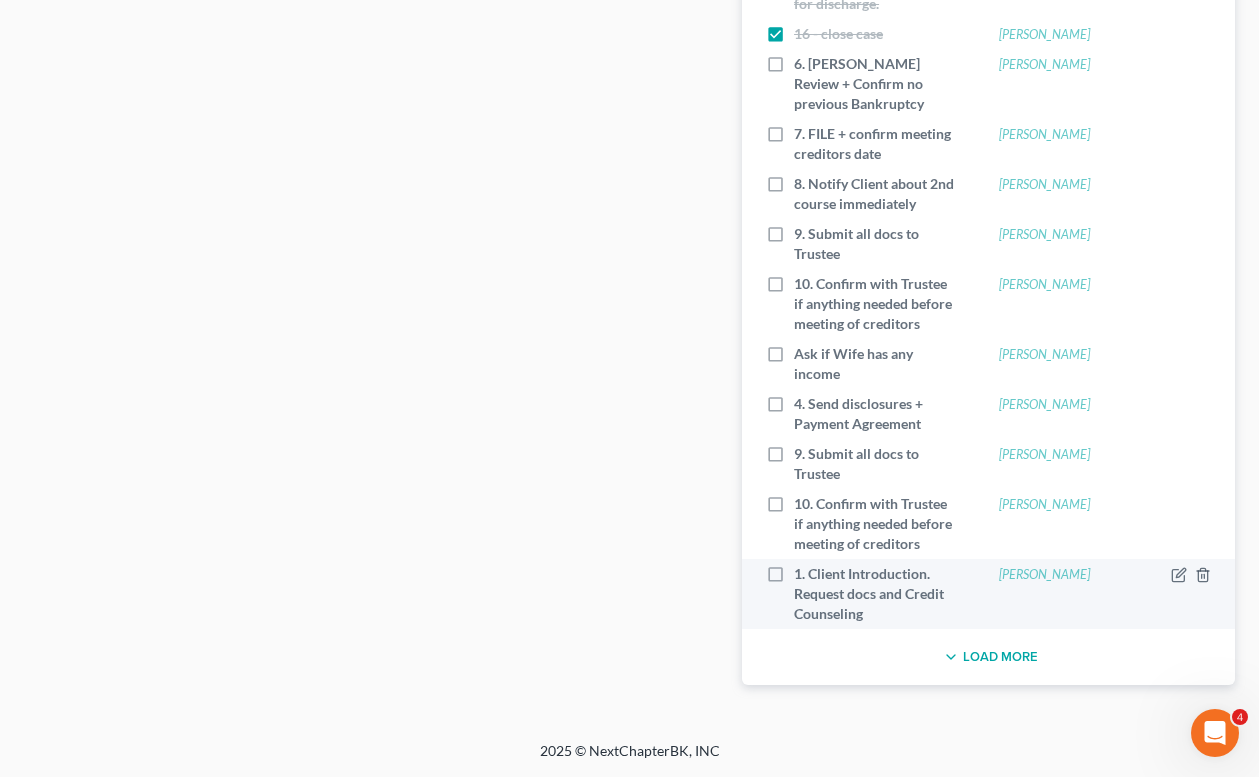 scroll, scrollTop: 4119, scrollLeft: 0, axis: vertical 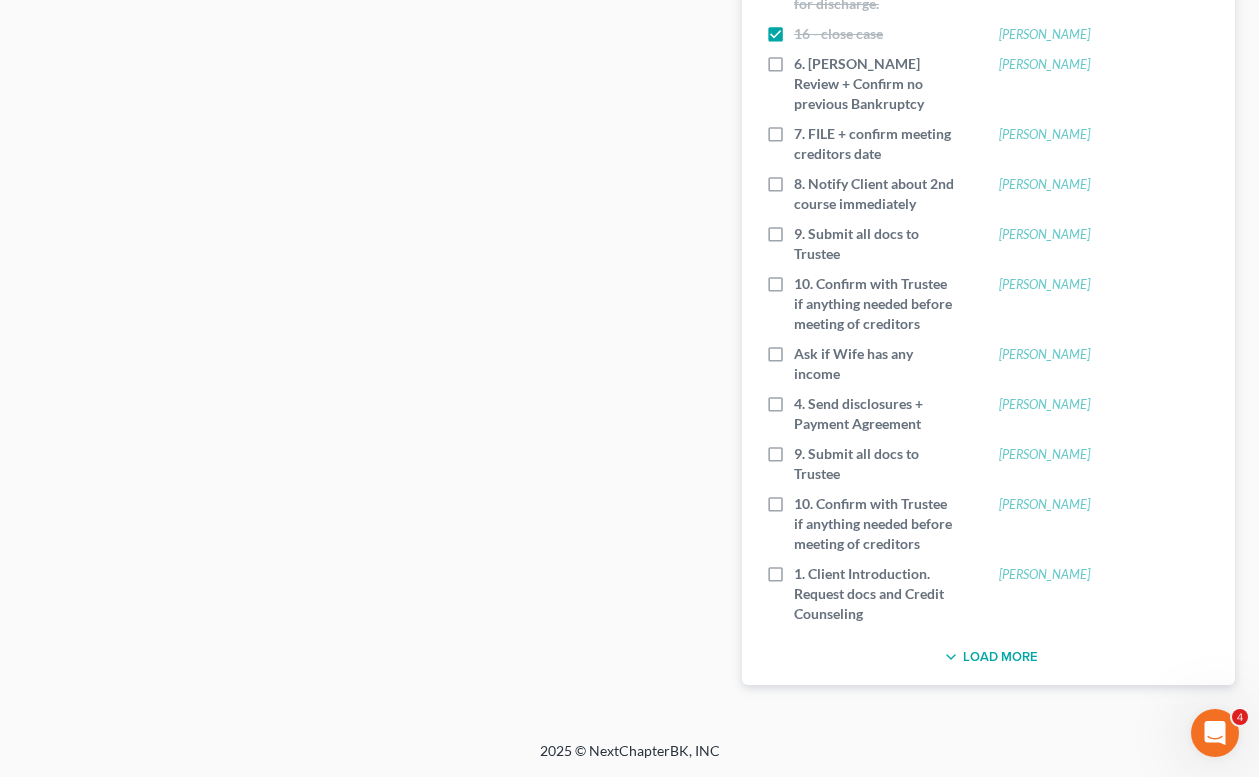 click on "Load More" at bounding box center [988, 657] 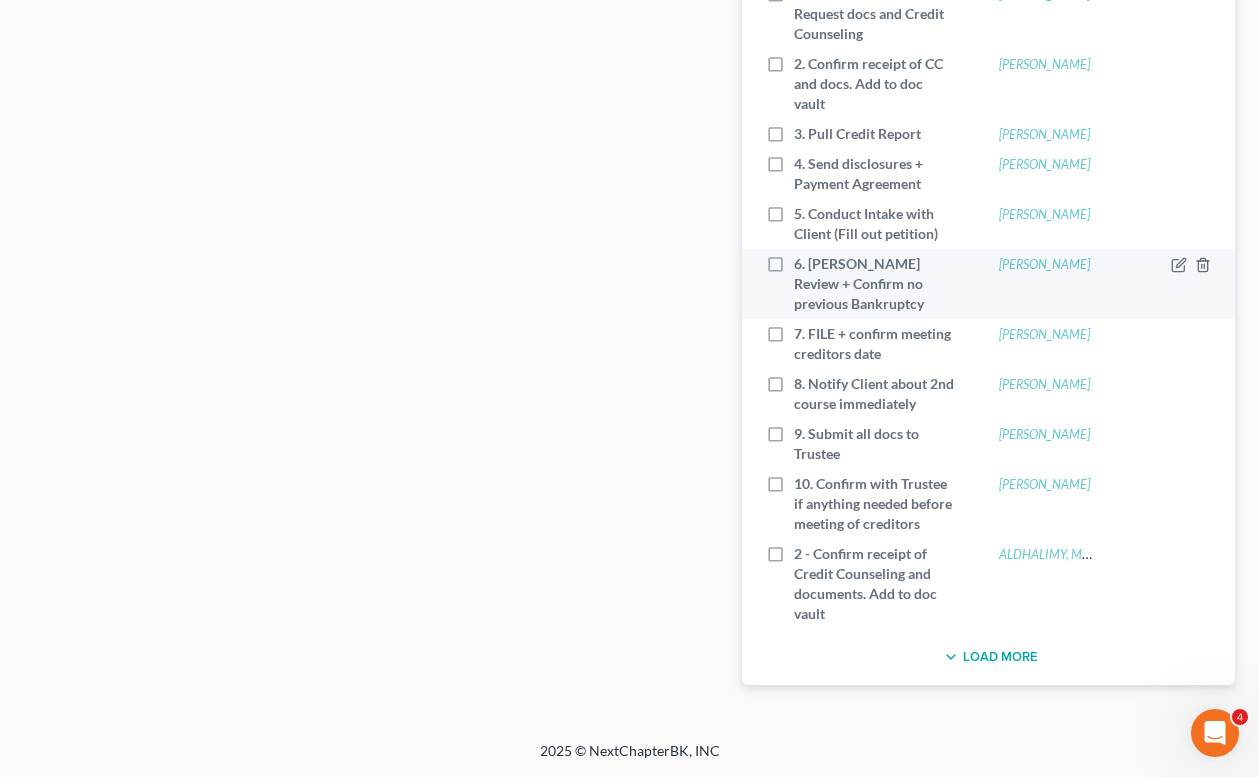 scroll, scrollTop: 4739, scrollLeft: 0, axis: vertical 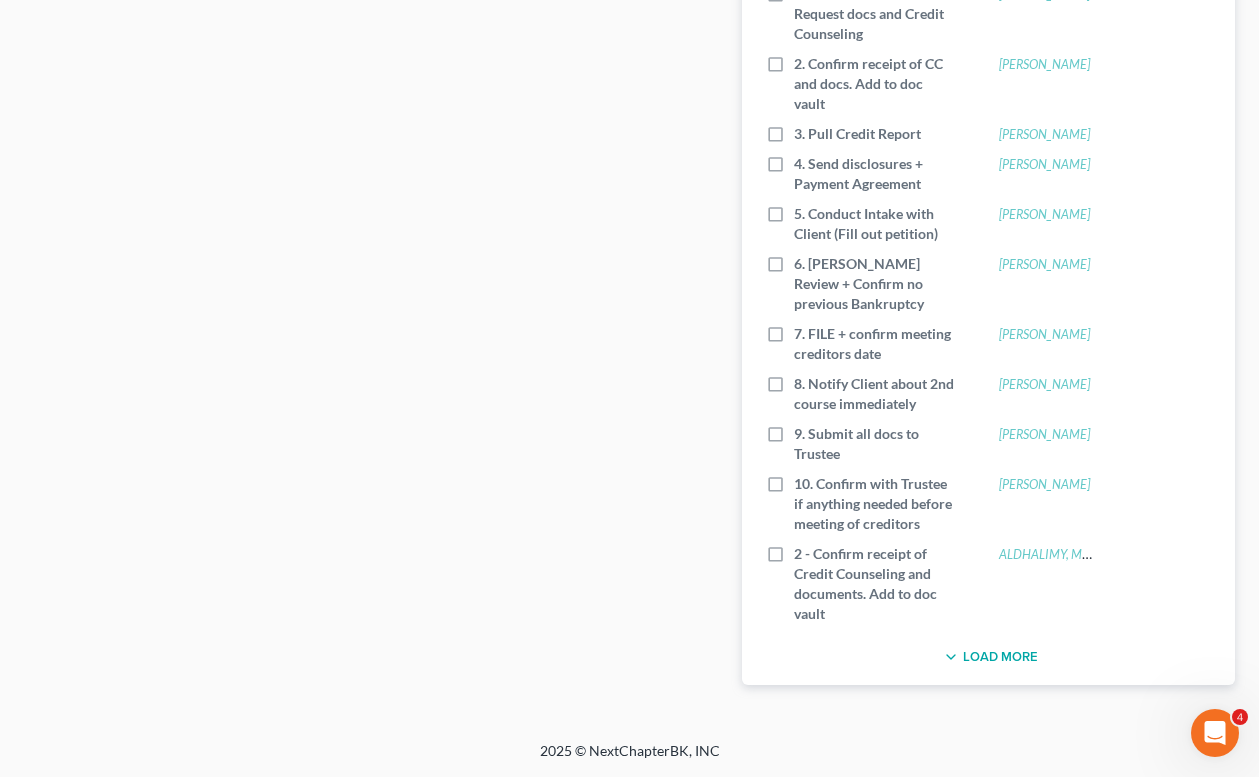 click on "Load More" at bounding box center [988, 657] 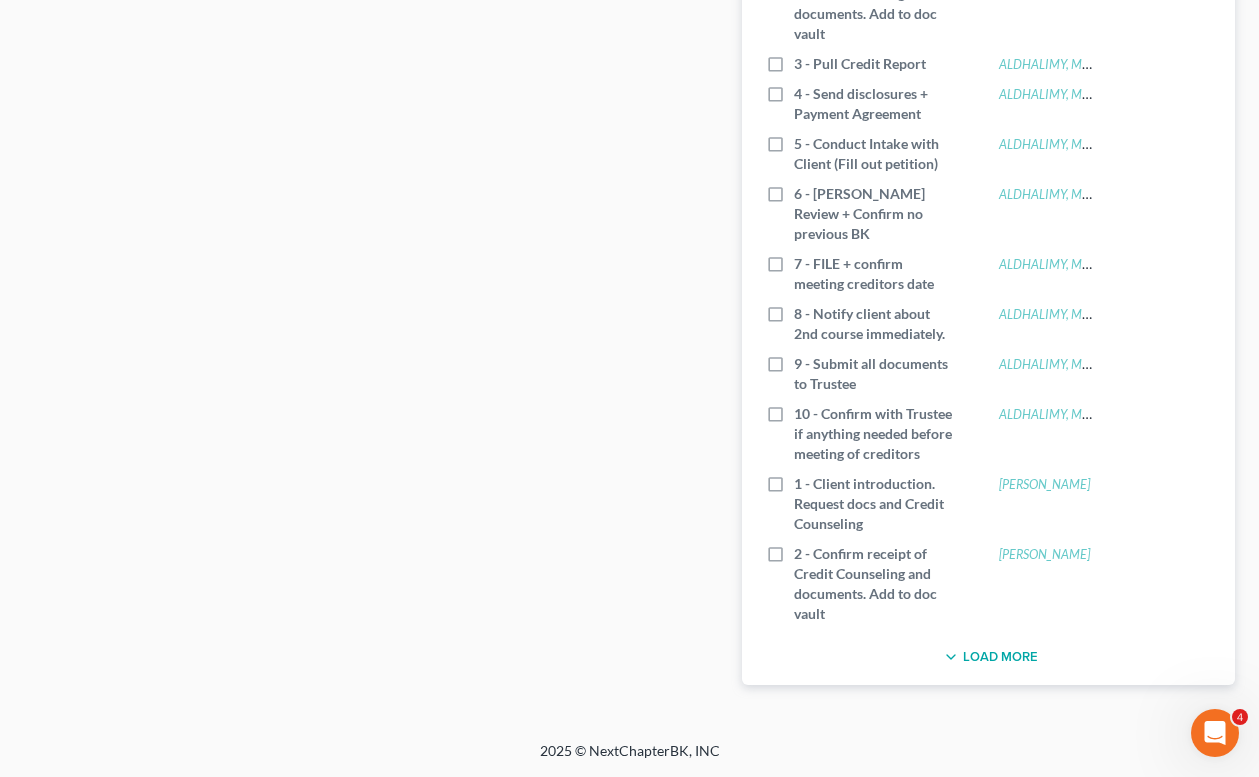 click on "Load More" at bounding box center [988, 657] 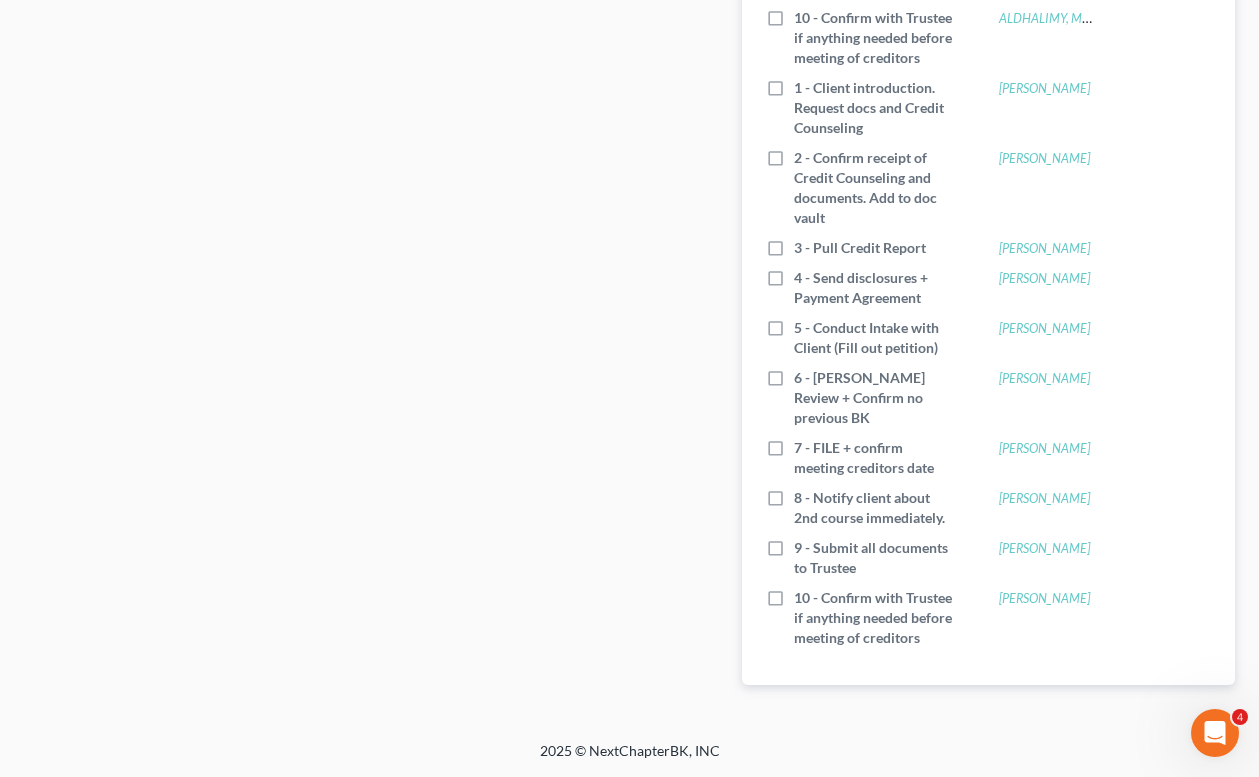 scroll, scrollTop: 5795, scrollLeft: 0, axis: vertical 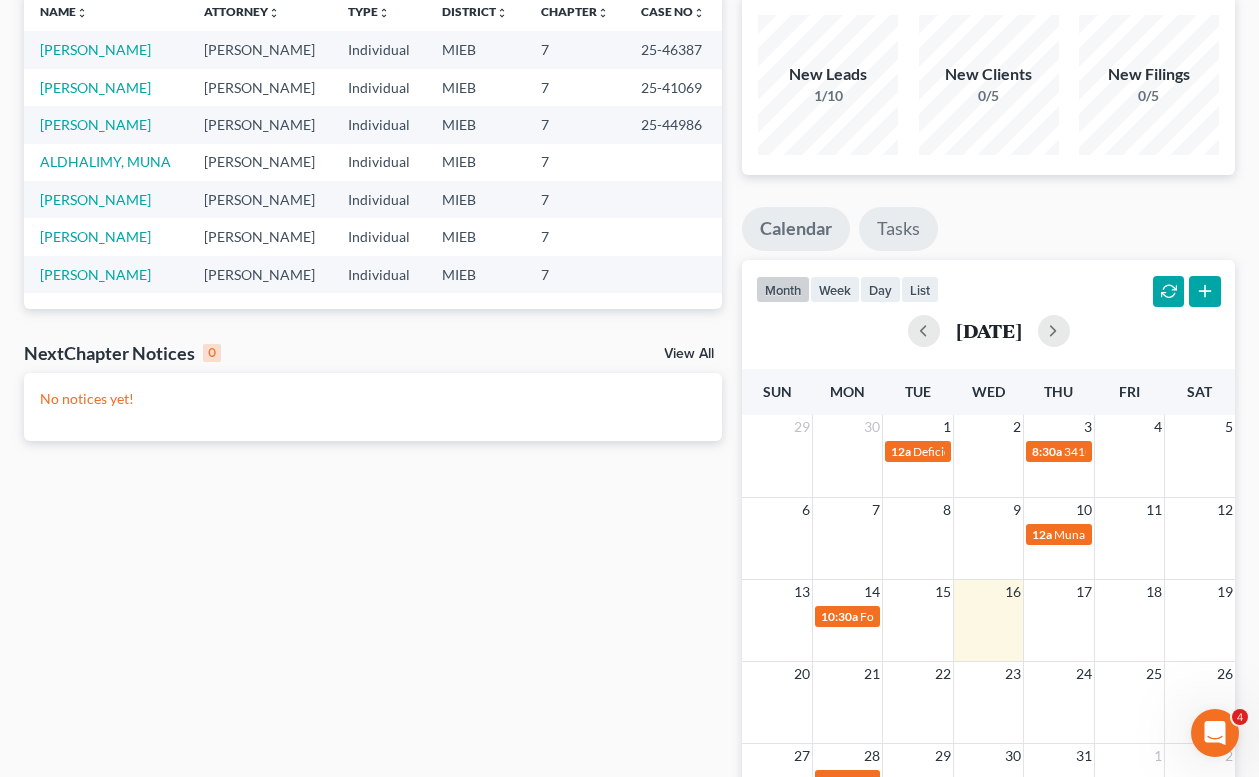 click on "Tasks" at bounding box center (898, 229) 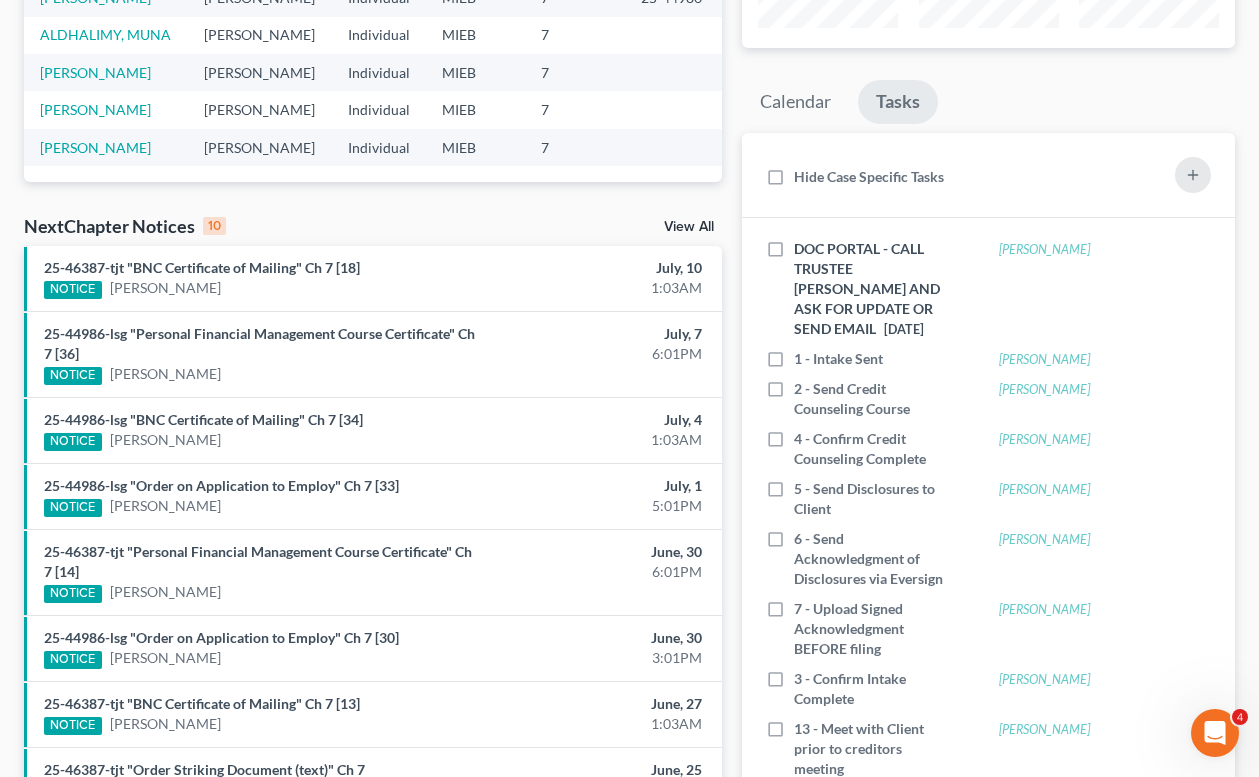scroll, scrollTop: 318, scrollLeft: 0, axis: vertical 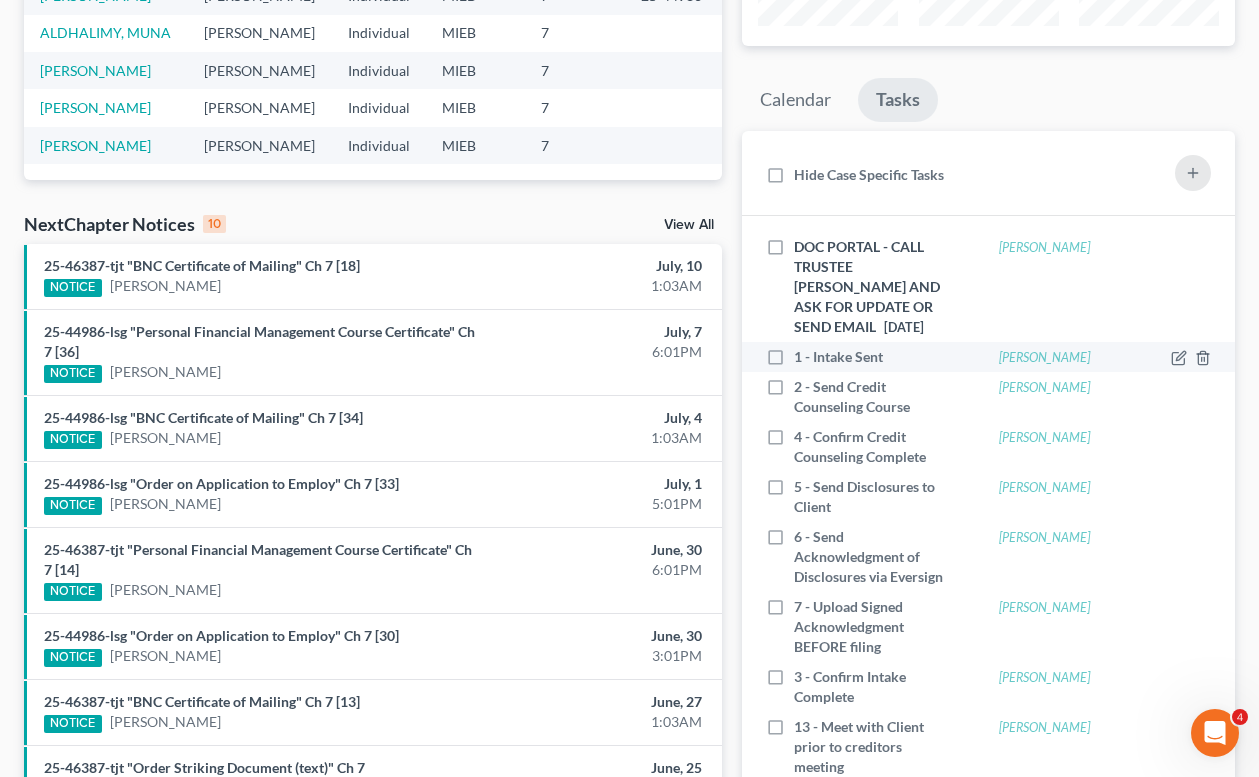 click on "1 - Intake Sent" at bounding box center [846, 357] 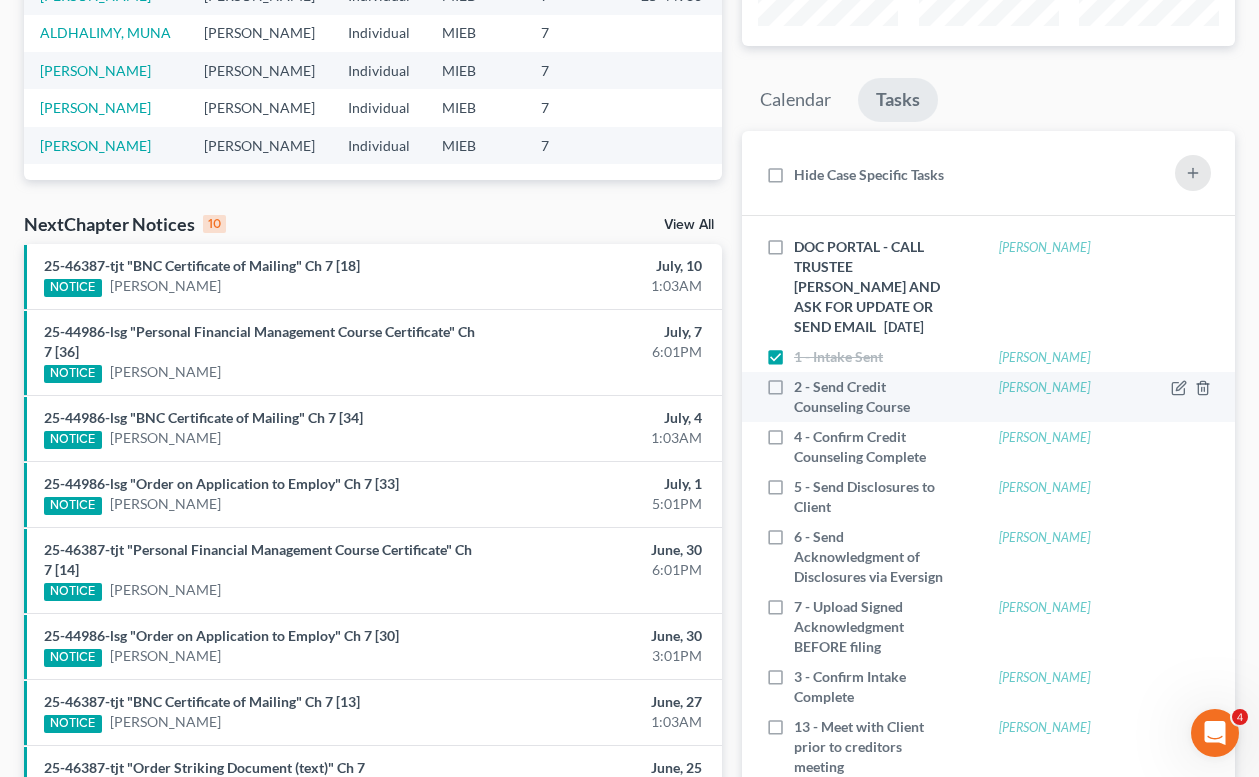 click on "2 - Send Credit Counseling Course" at bounding box center (874, 397) 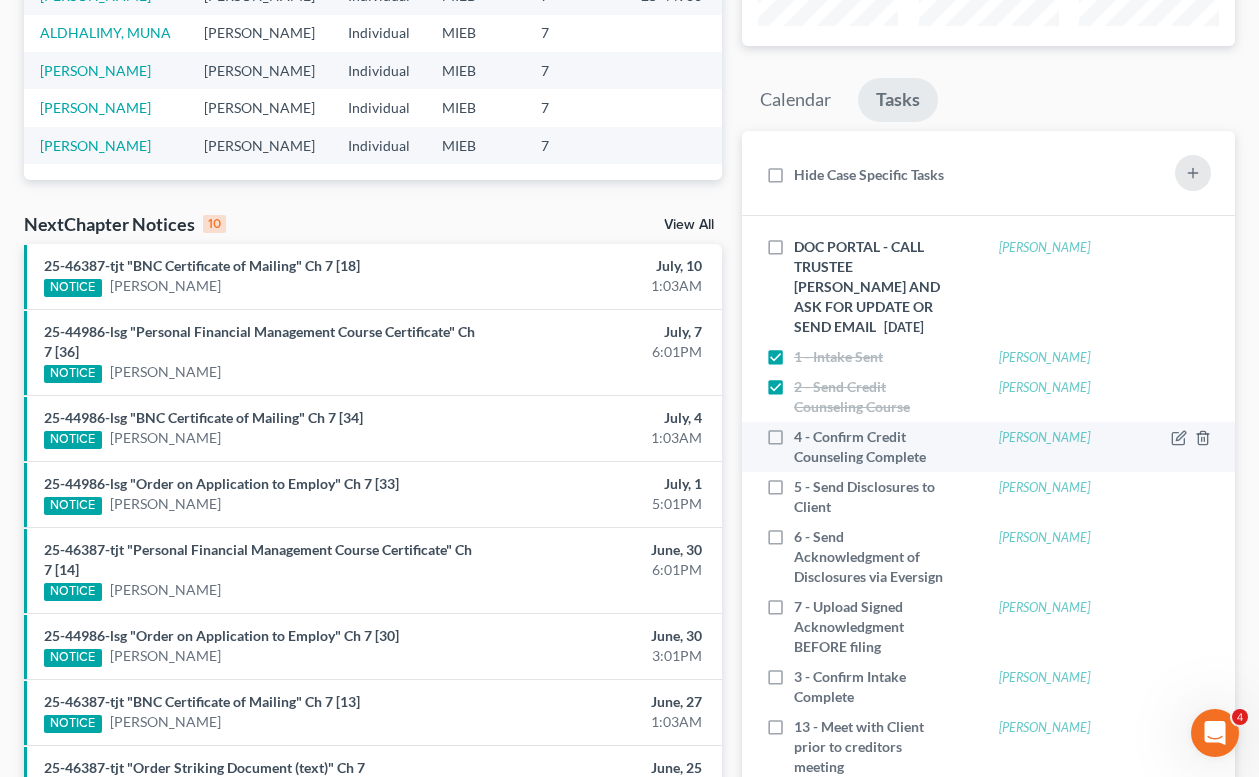 click on "4 - Confirm Credit Counseling Complete" at bounding box center [874, 447] 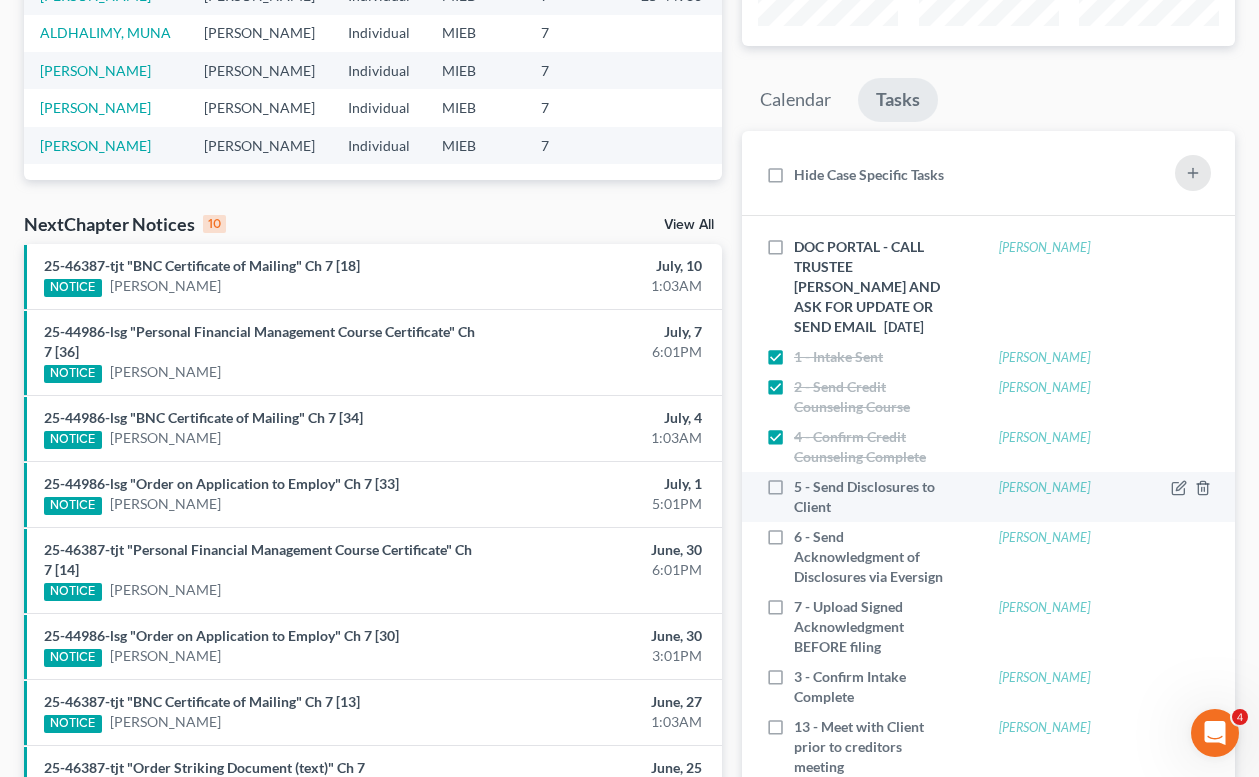 click on "5 - Send Disclosures to Client" at bounding box center (874, 497) 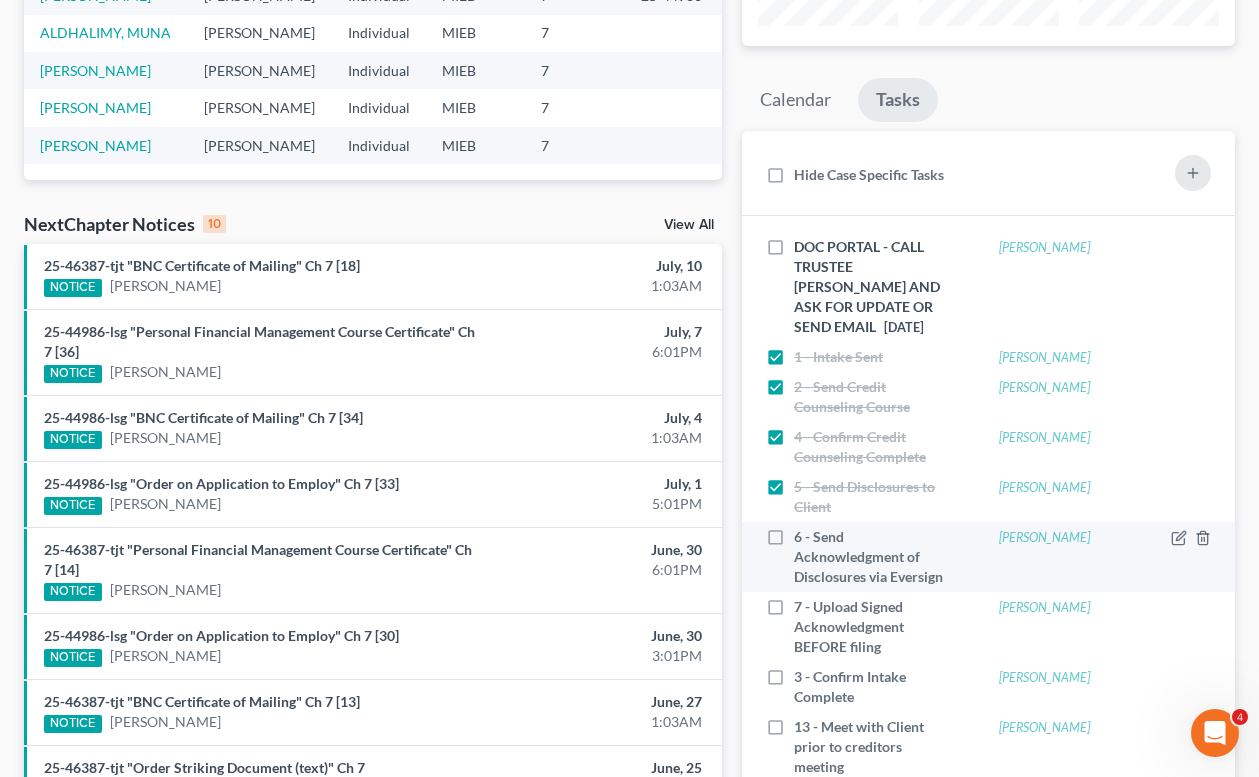 click on "6 - Send Acknowledgment of Disclosures via Eversign" at bounding box center (874, 557) 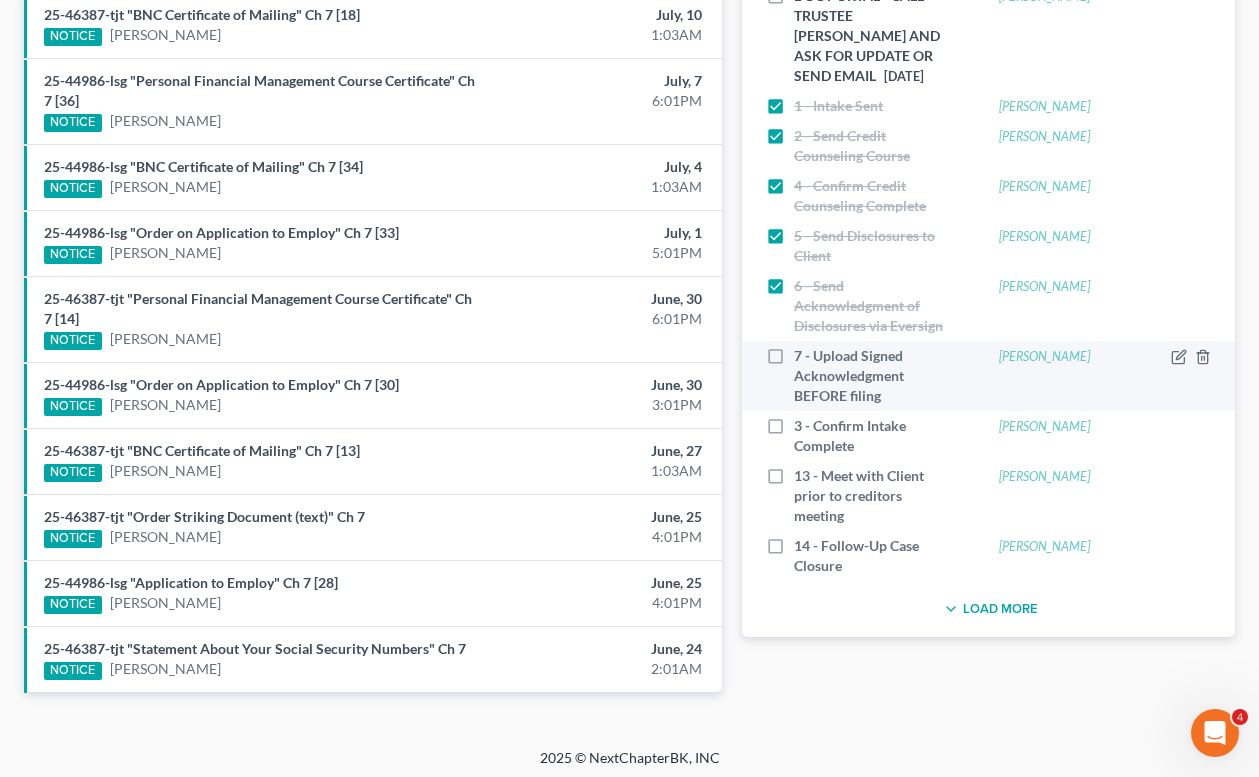 scroll, scrollTop: 566, scrollLeft: 0, axis: vertical 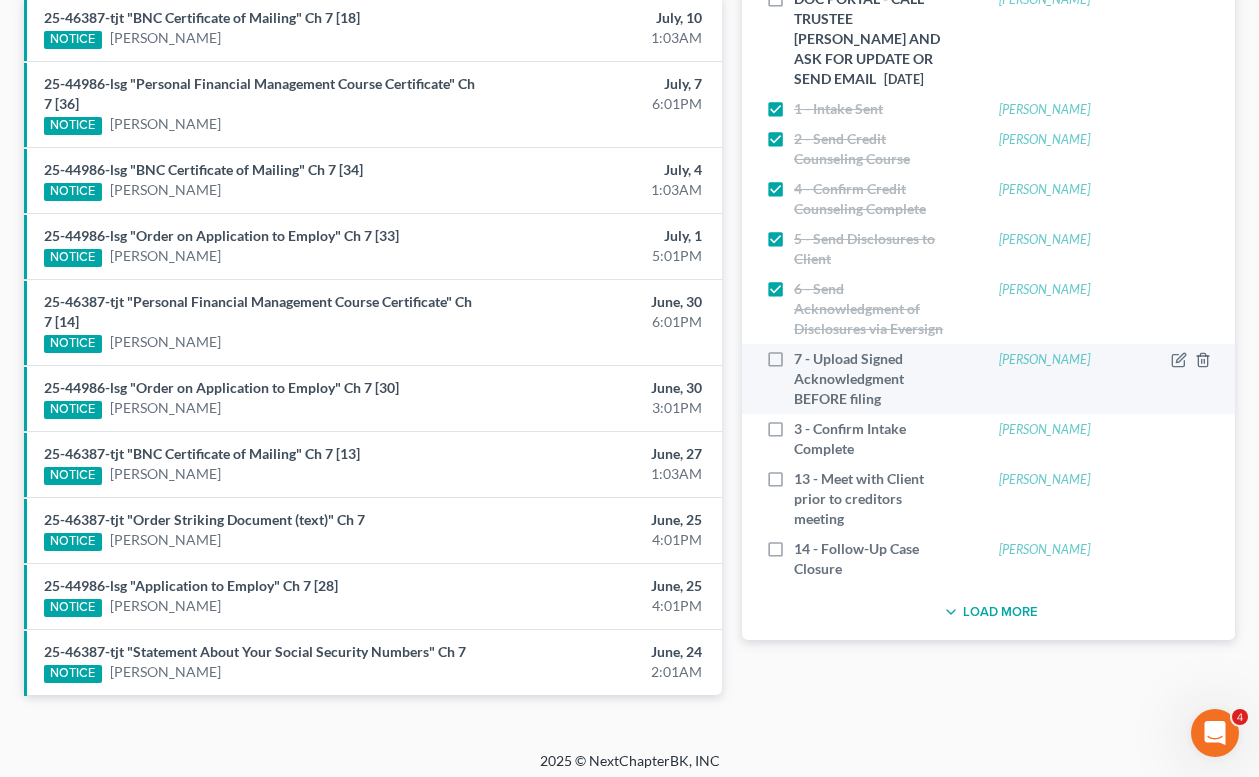 click on "7 - Upload Signed Acknowledgment BEFORE filing" at bounding box center (874, 379) 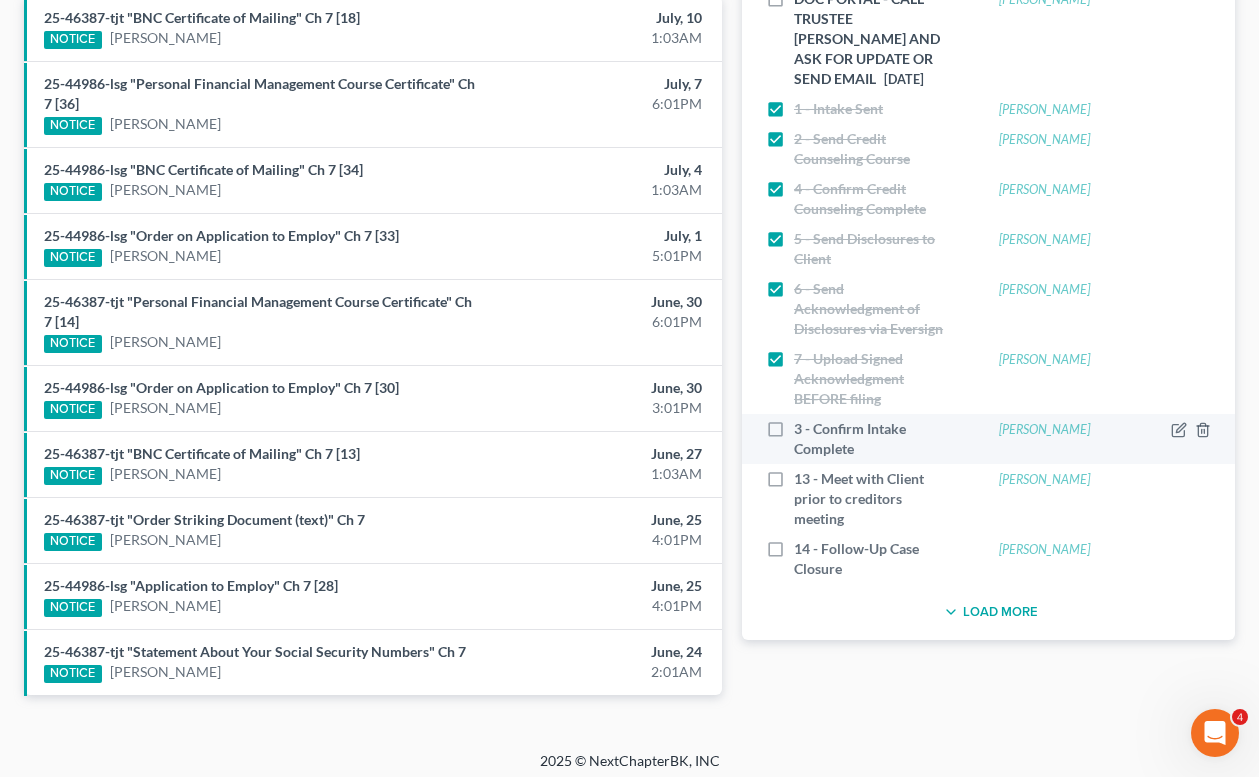click on "3 - Confirm Intake Complete" at bounding box center (874, 439) 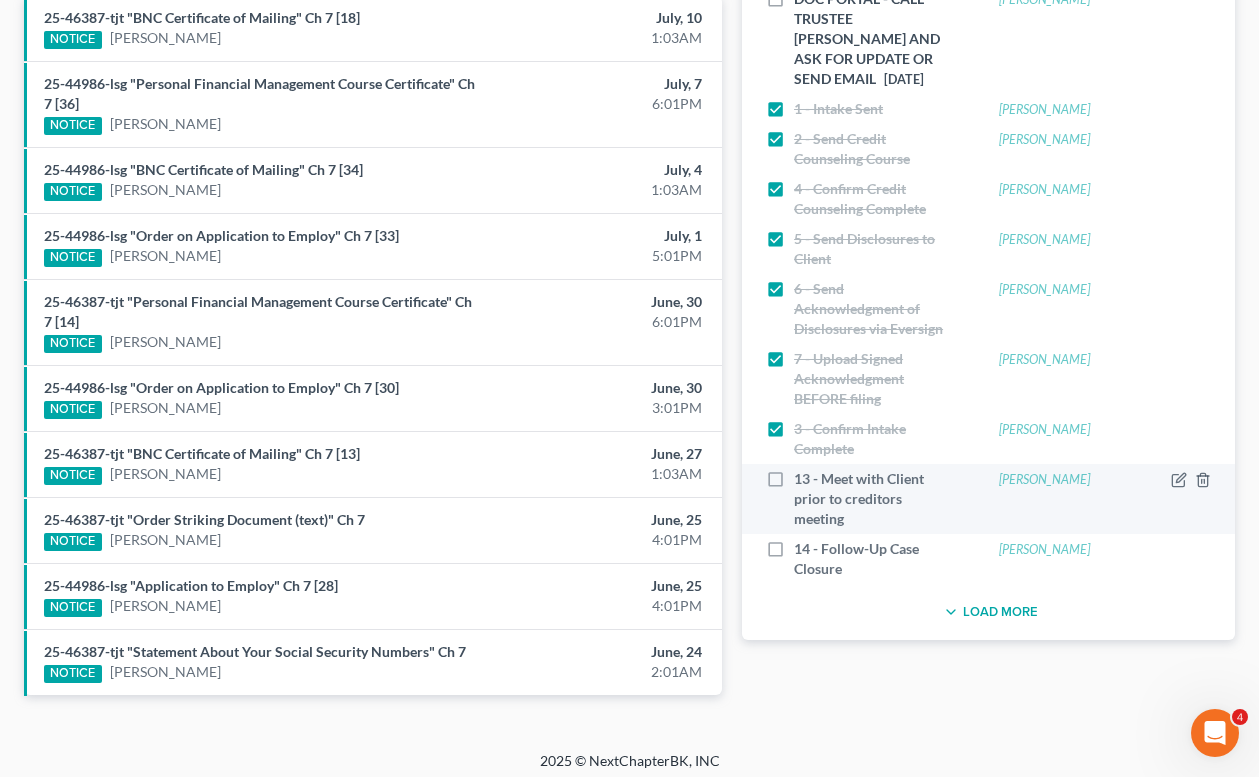 click on "13 - Meet with Client prior to creditors meeting" at bounding box center [874, 499] 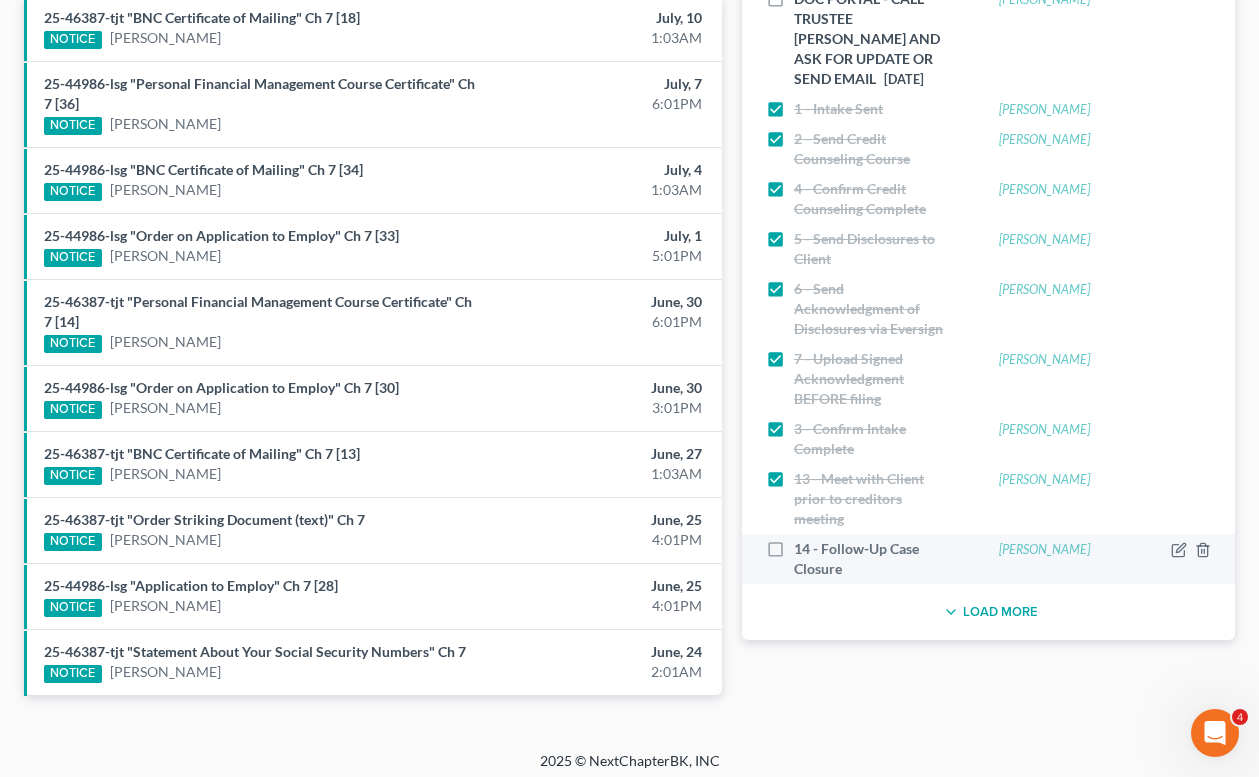 click on "14 - Follow-Up Case Closure" at bounding box center [874, 559] 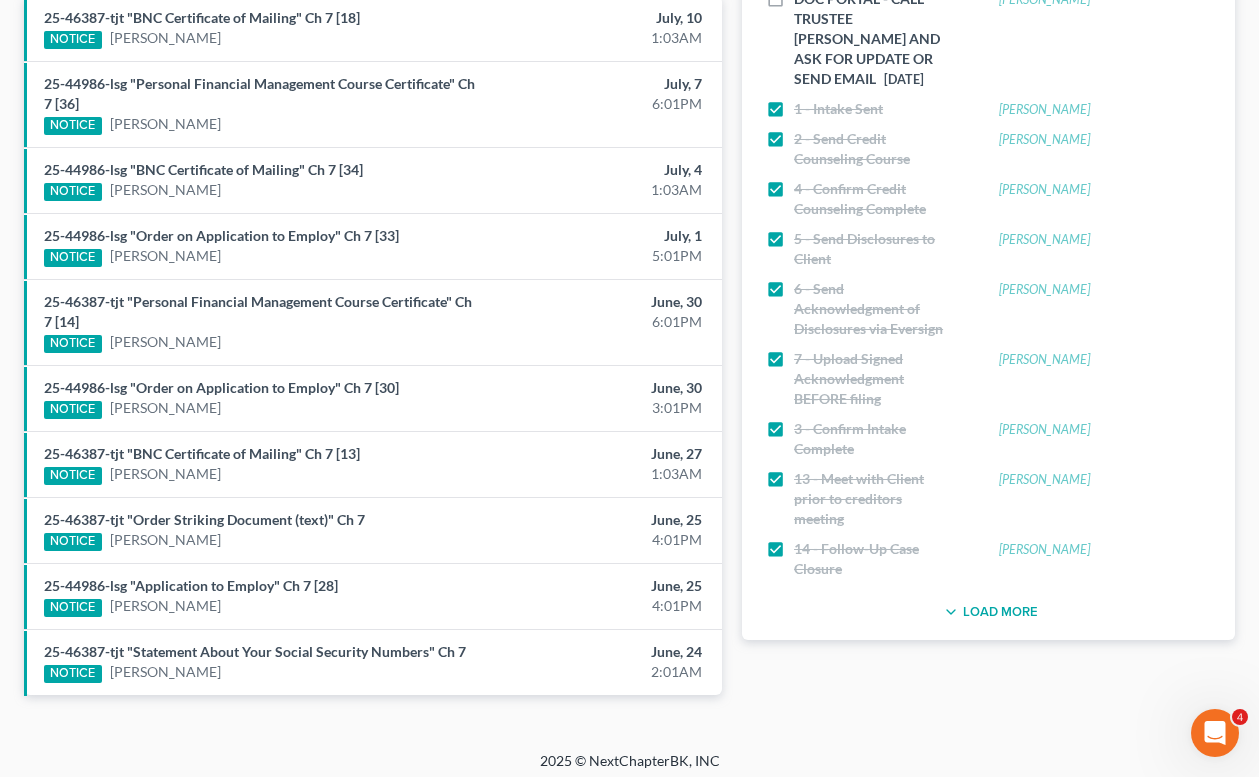 click on "Load More" at bounding box center [988, 612] 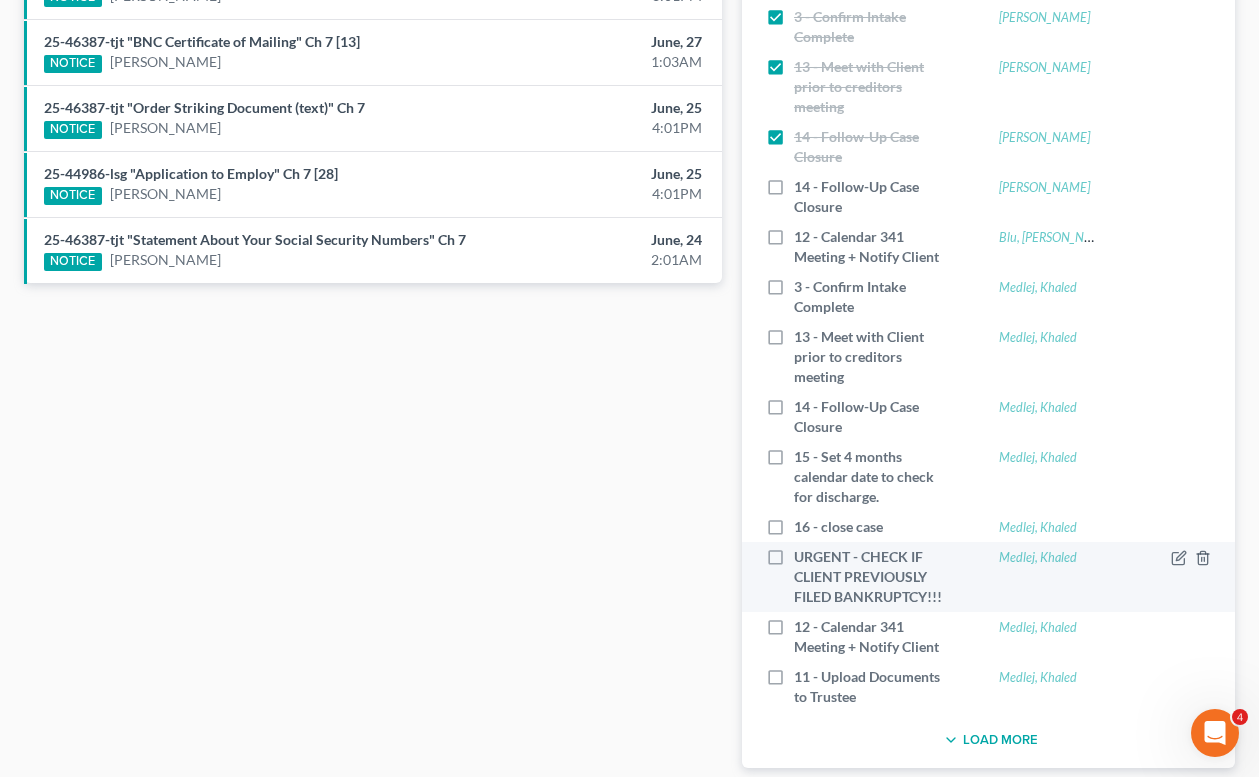 scroll, scrollTop: 979, scrollLeft: 0, axis: vertical 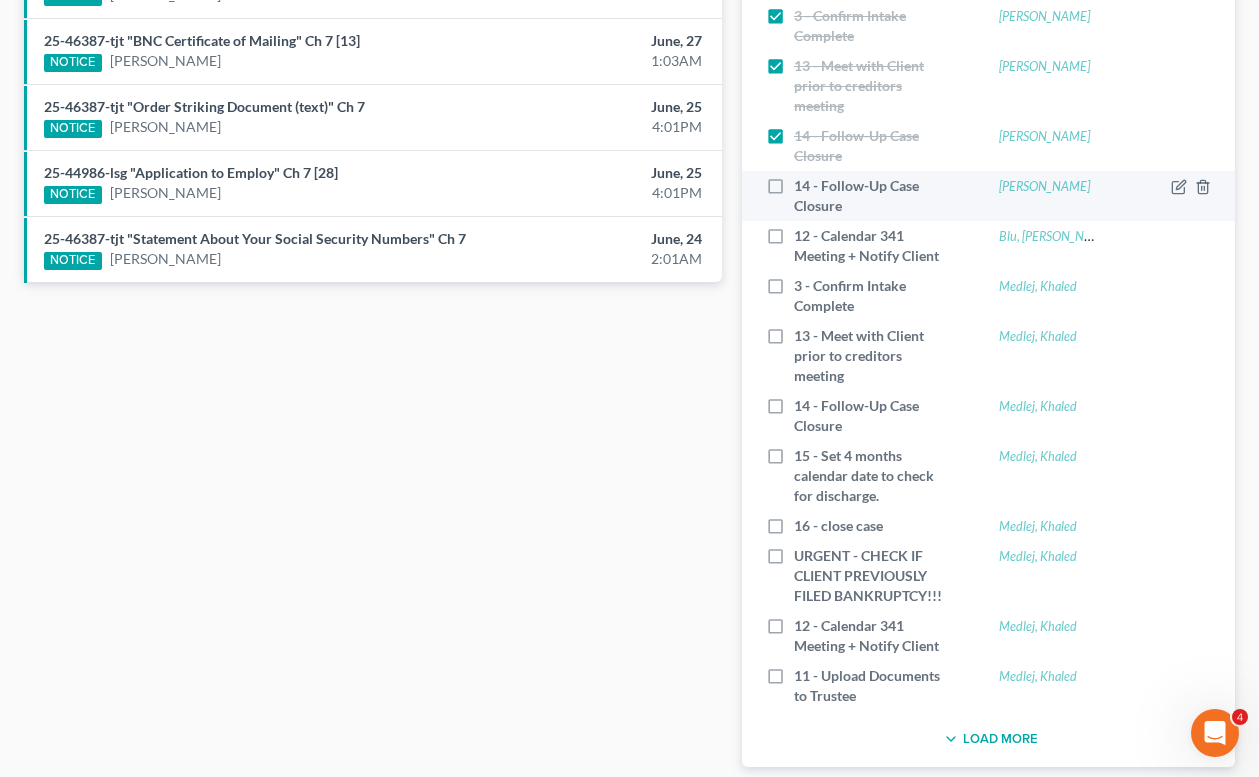click on "14 - Follow-Up Case Closure" at bounding box center [874, 196] 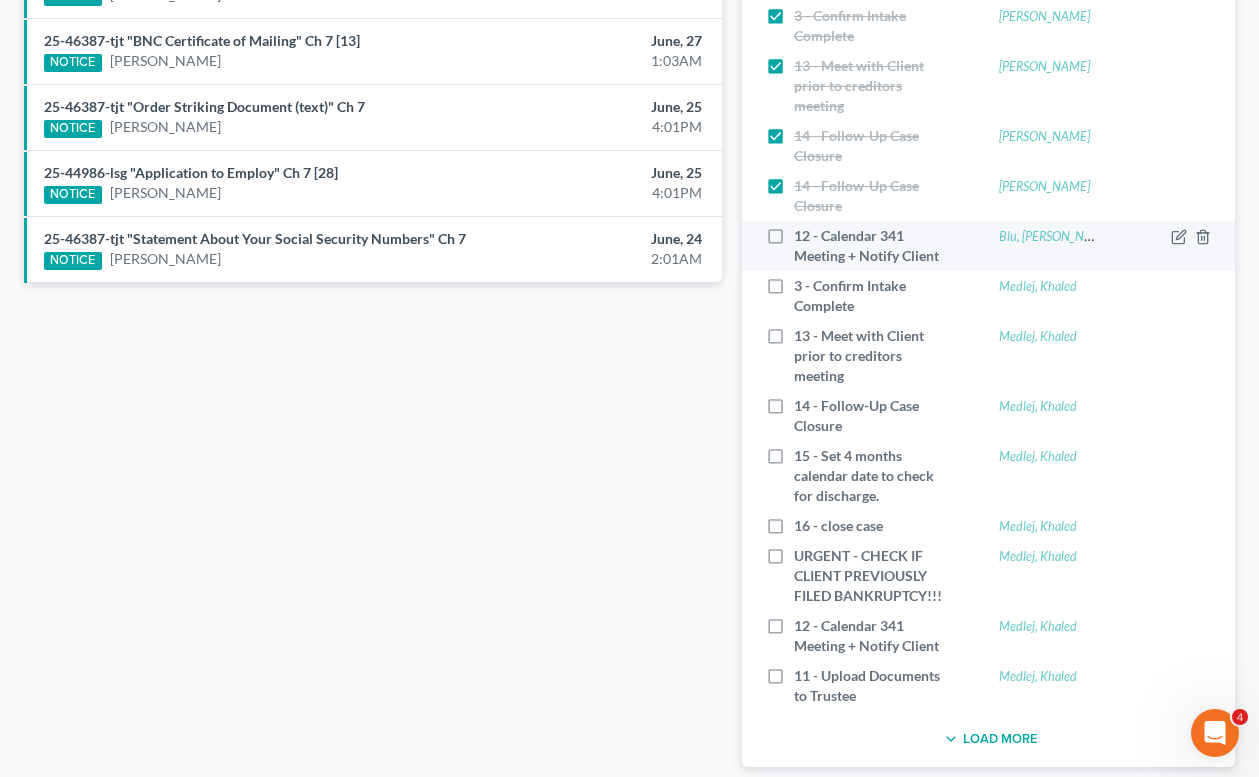 click on "12 - Calendar 341 Meeting + Notify Client" at bounding box center [874, 246] 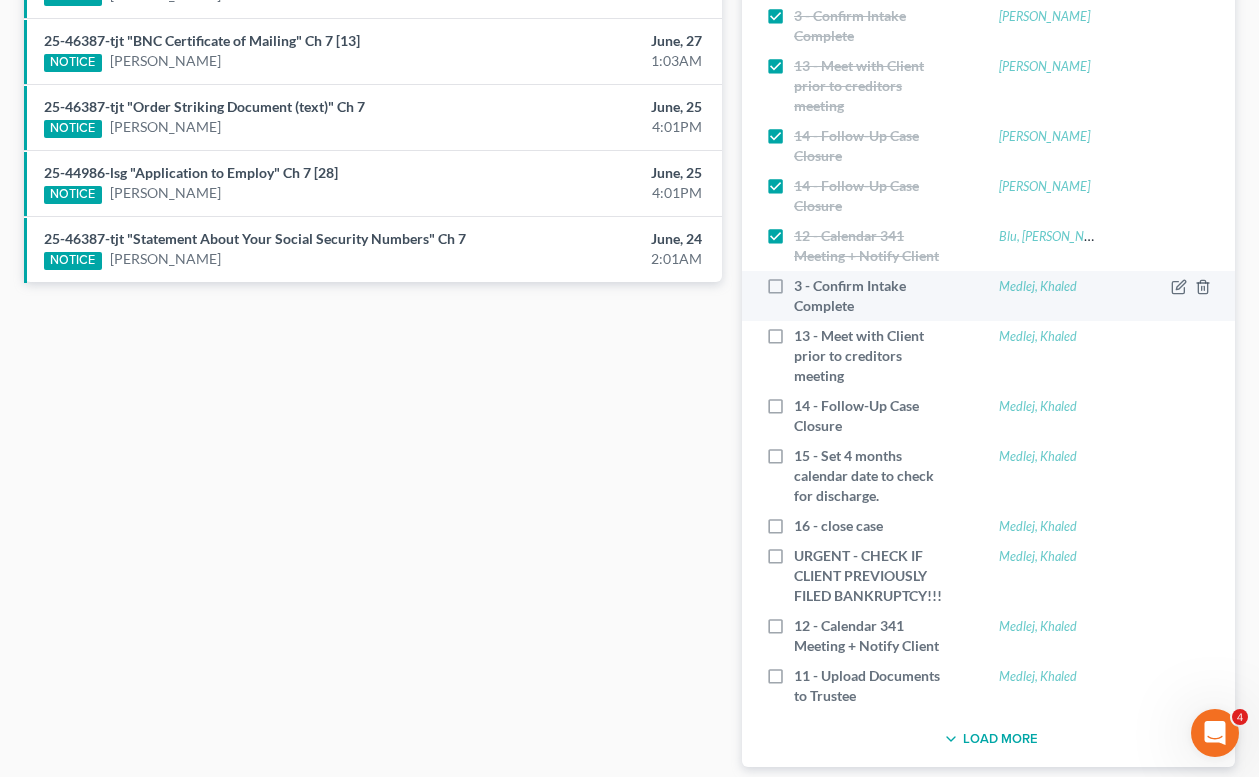 click on "3 - Confirm Intake Complete" at bounding box center (874, 296) 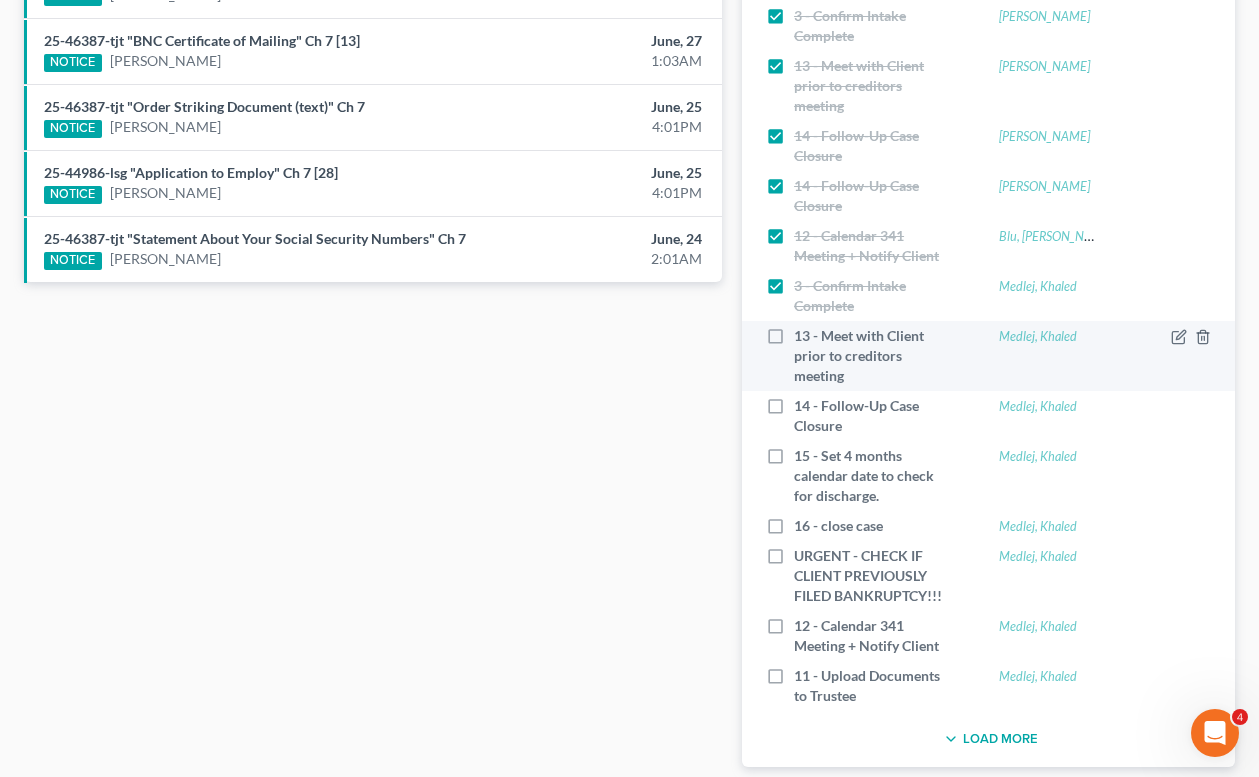 click on "13 - Meet with Client prior to creditors meeting" at bounding box center [874, 356] 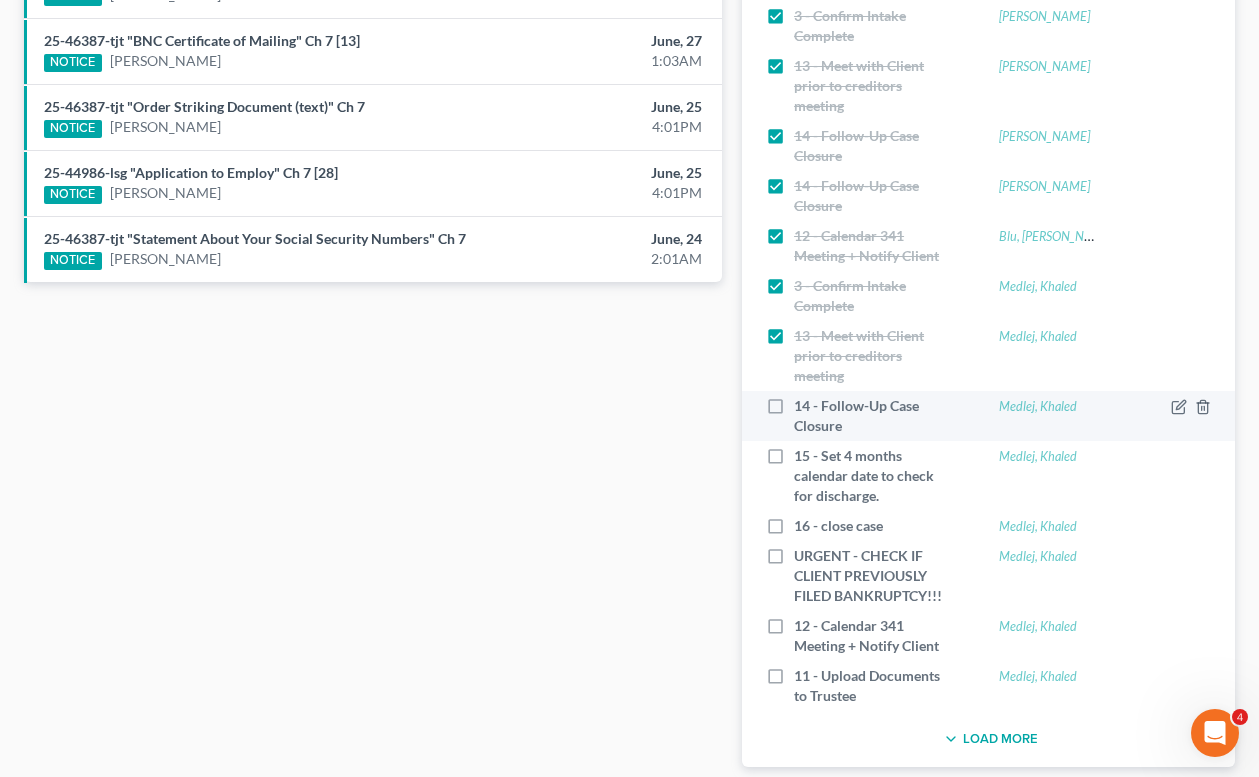 click on "14 - Follow-Up Case Closure" at bounding box center [874, 416] 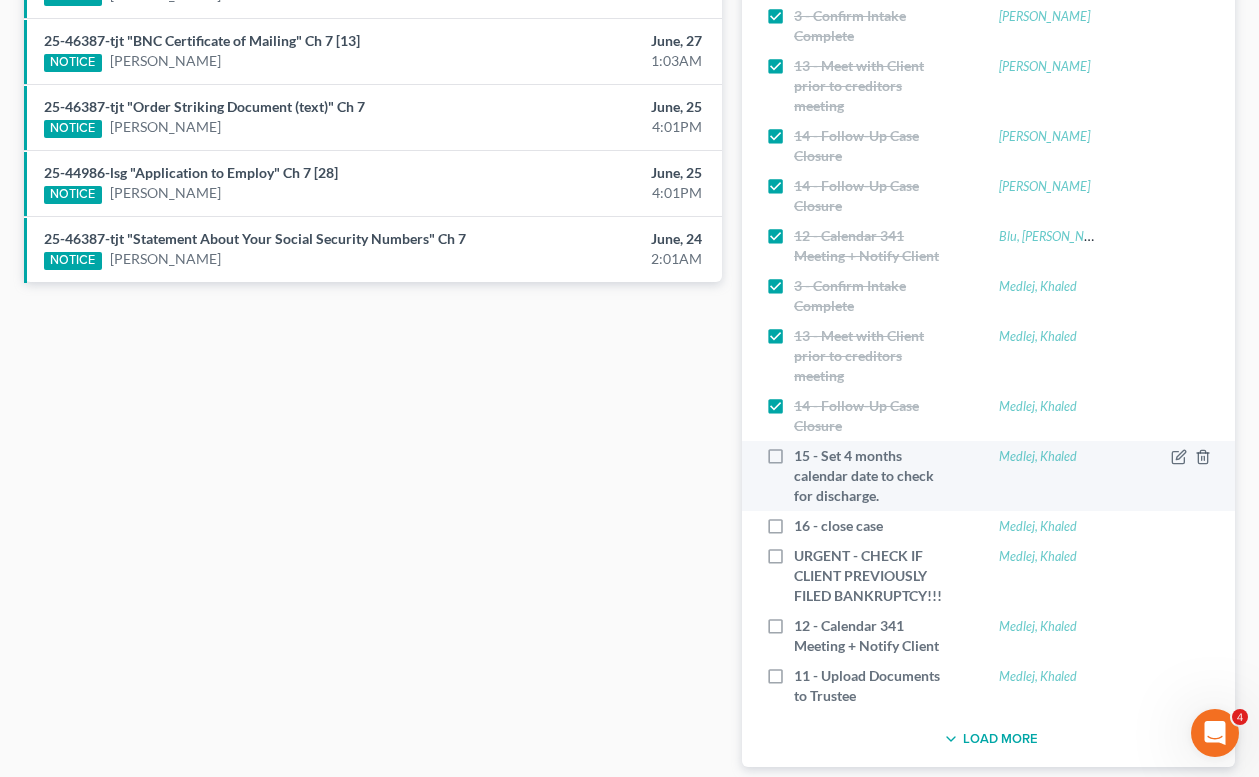 click on "15 - Set 4 months calendar date to check for discharge." at bounding box center (874, 476) 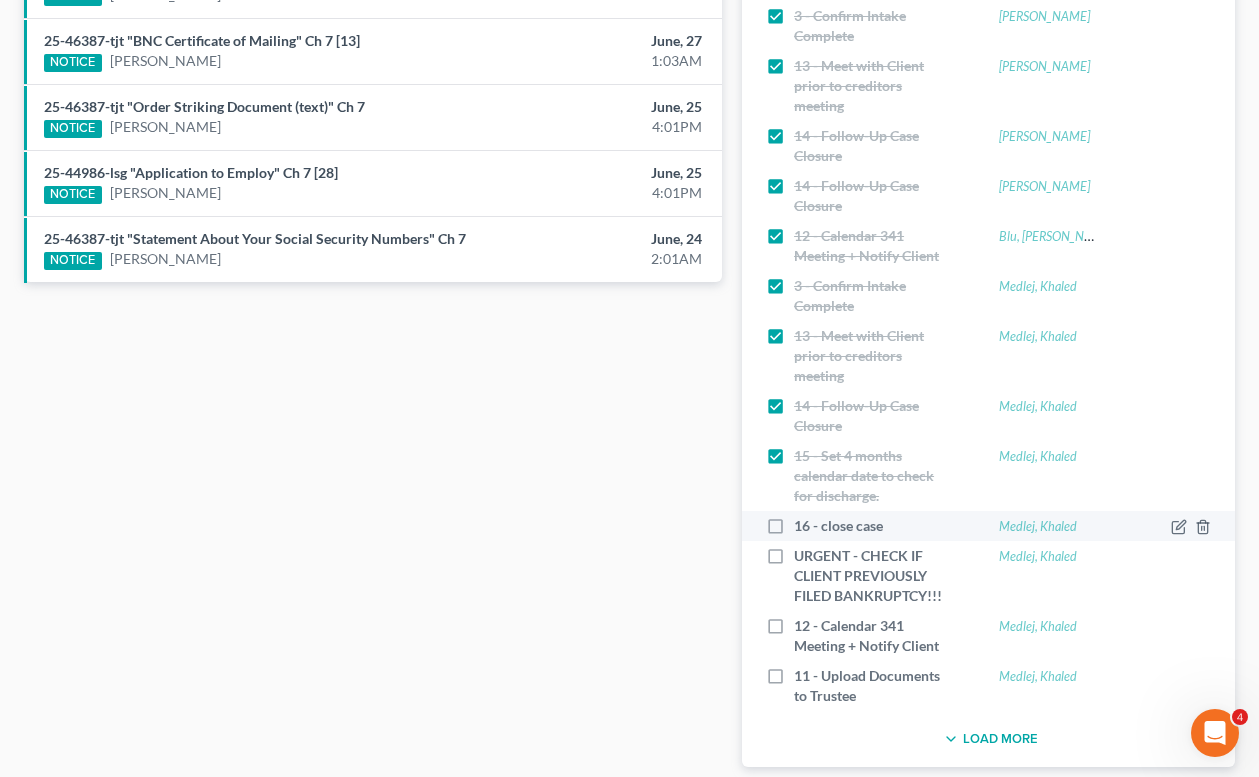 click on "16 - close case" at bounding box center (846, 526) 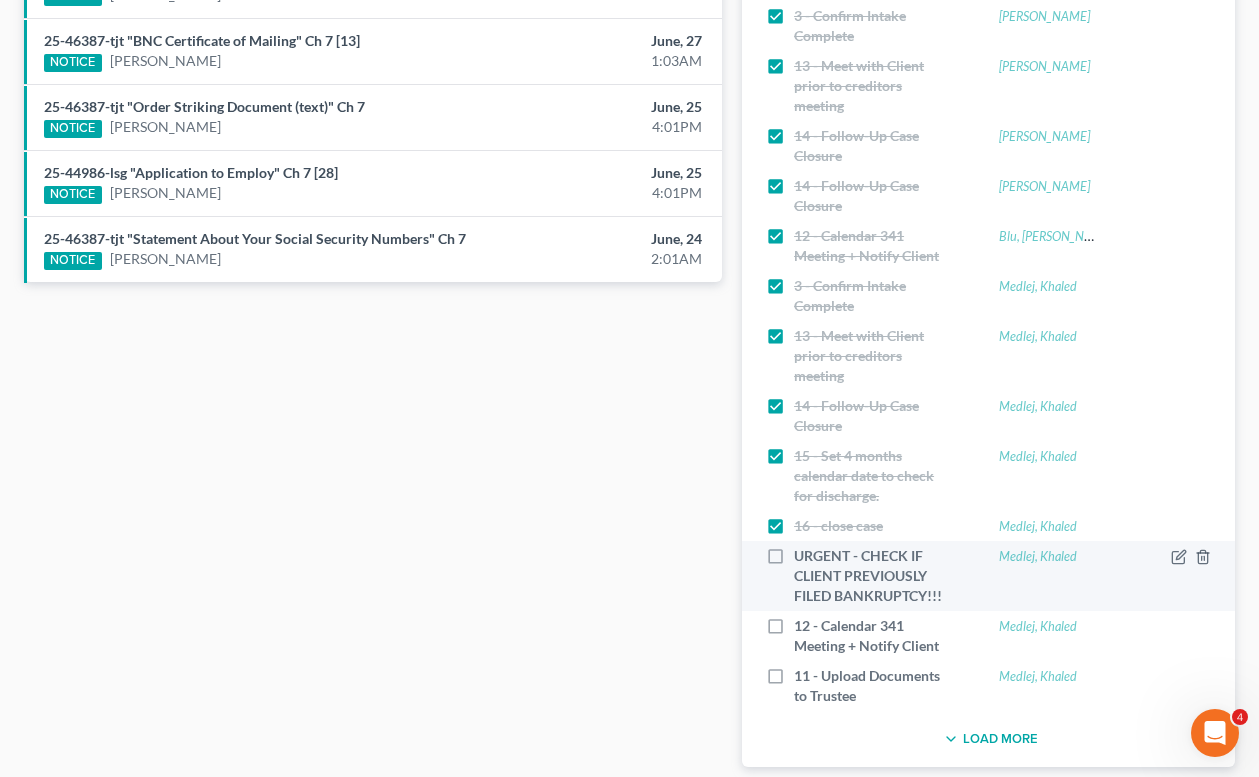 click on "URGENT - CHECK IF CLIENT PREVIOUSLY FILED BANKRUPTCY!!!" at bounding box center [874, 576] 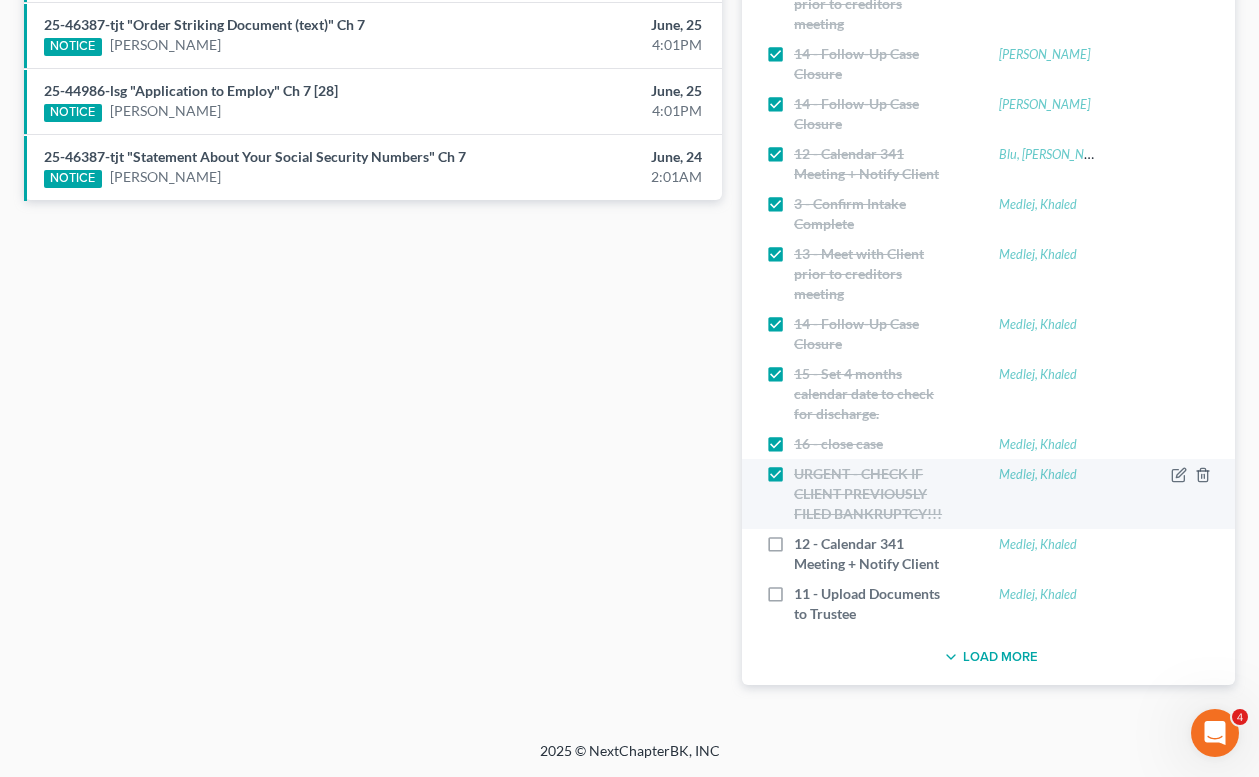 scroll, scrollTop: 1139, scrollLeft: 0, axis: vertical 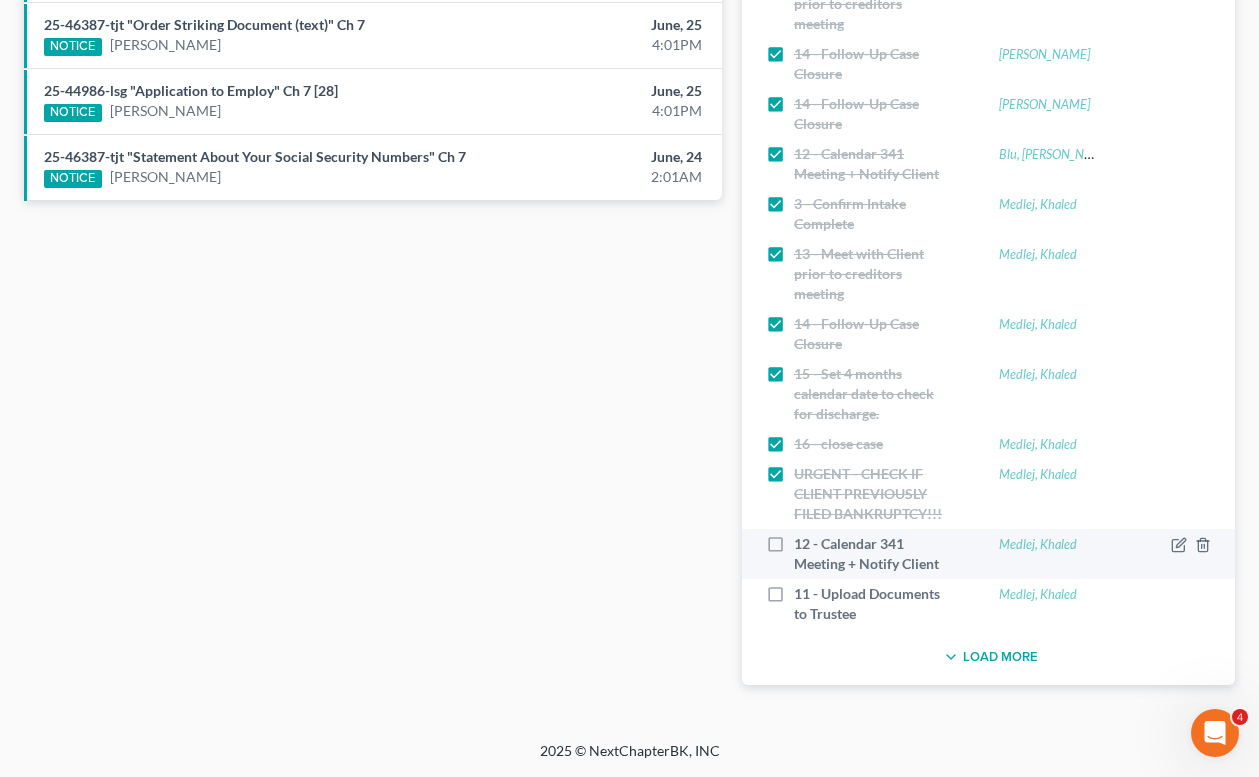click on "12 - Calendar 341 Meeting + Notify Client" at bounding box center [874, 554] 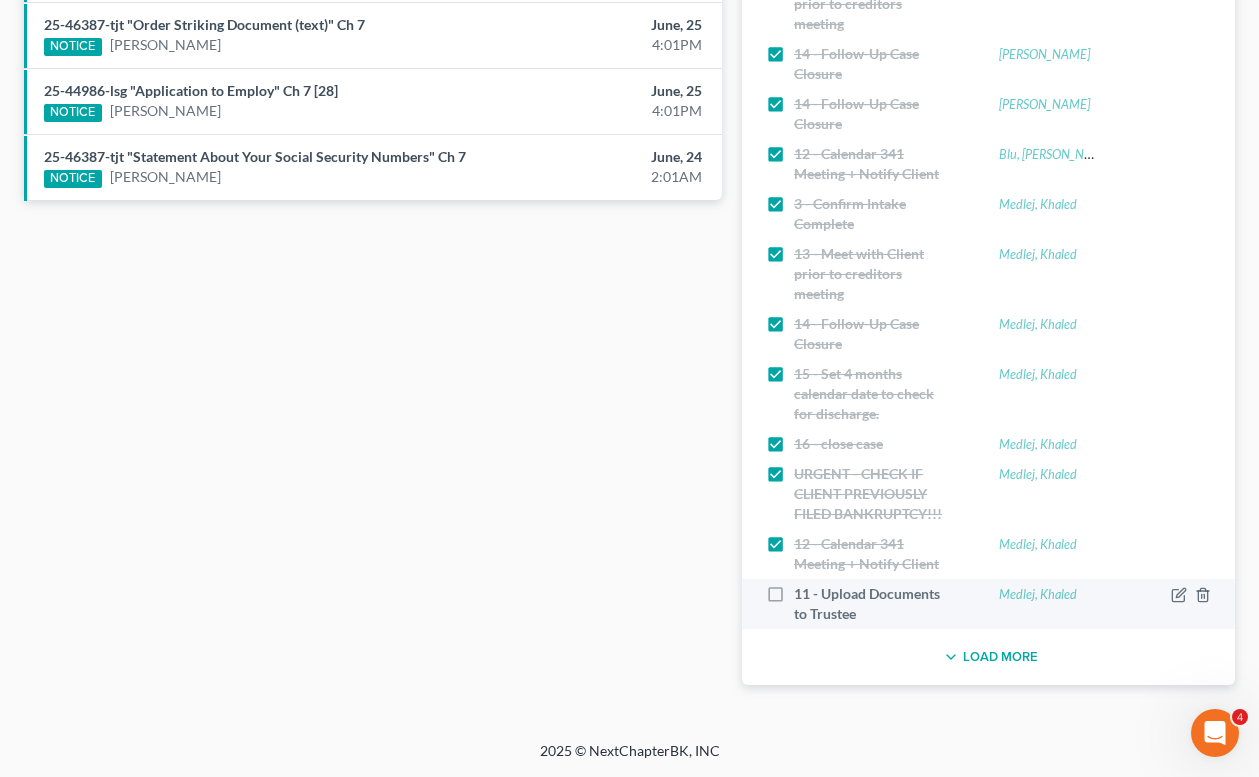 click on "11 - Upload Documents to Trustee" at bounding box center [874, 604] 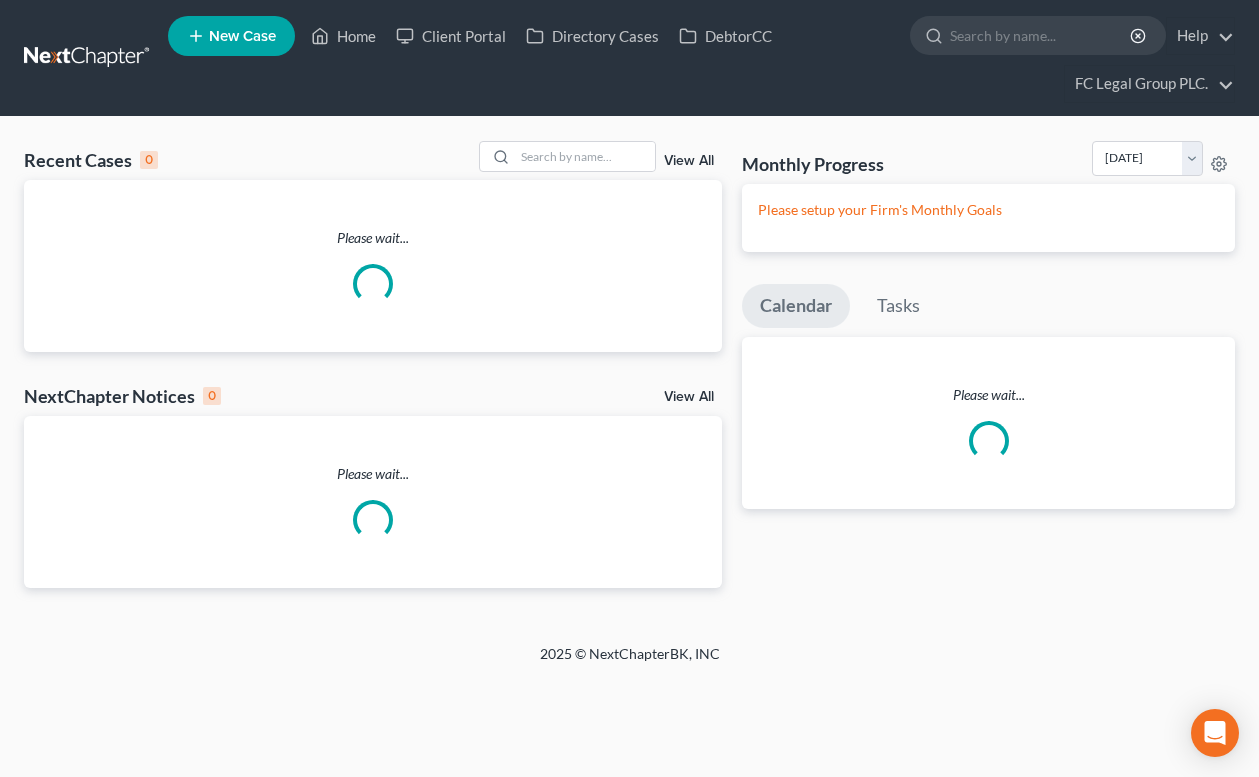 scroll, scrollTop: 0, scrollLeft: 0, axis: both 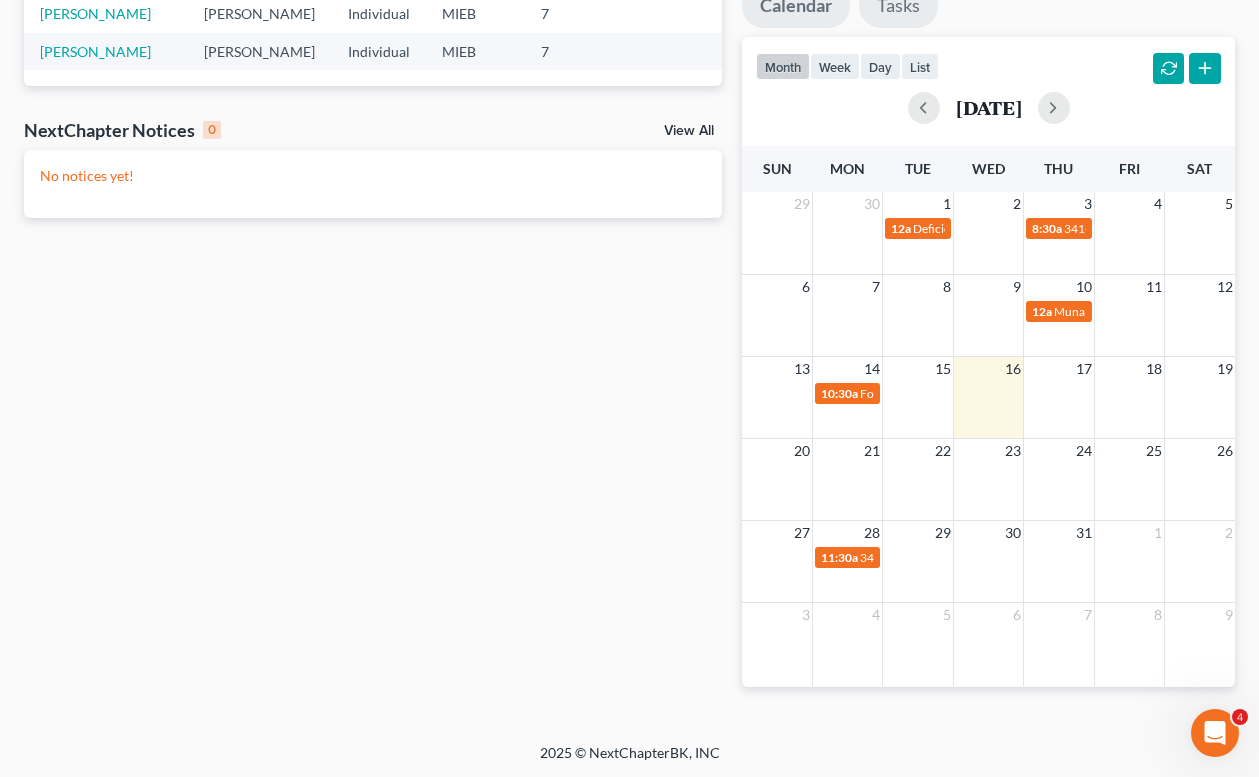 click on "Tasks" at bounding box center (898, 6) 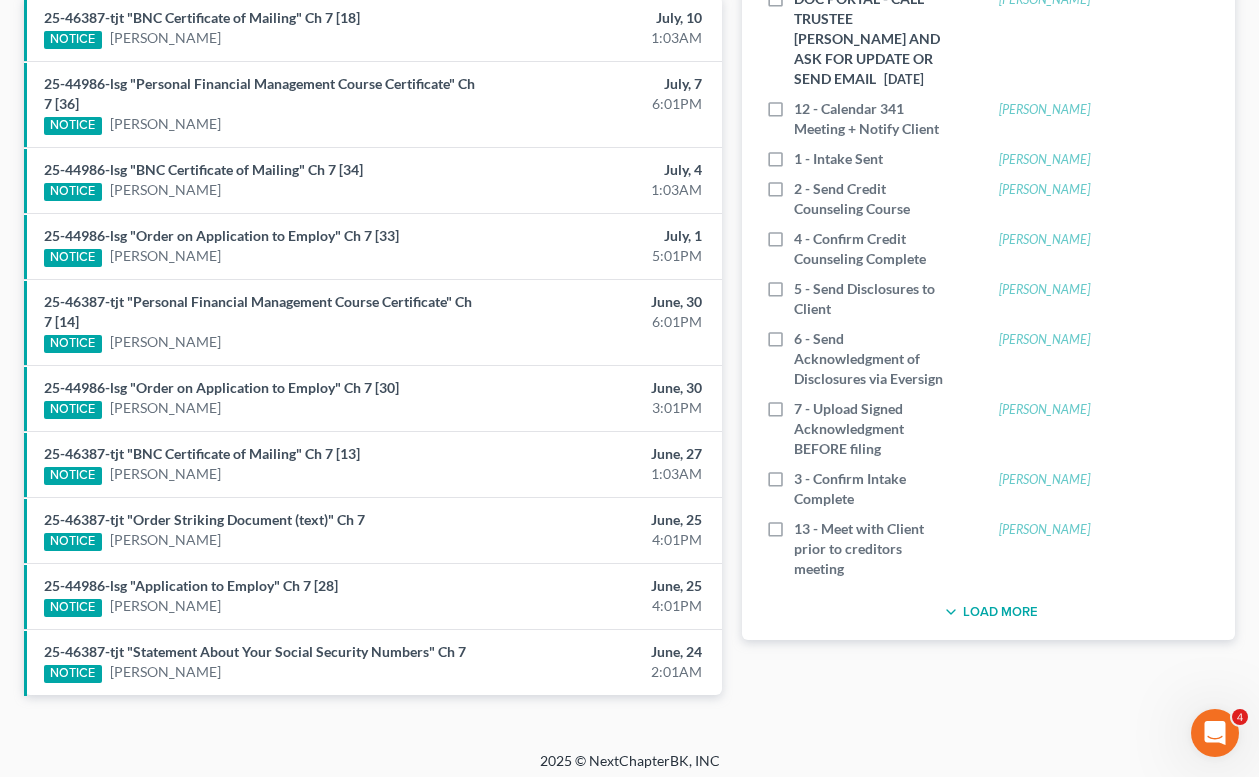 click on "Load More" at bounding box center [988, 612] 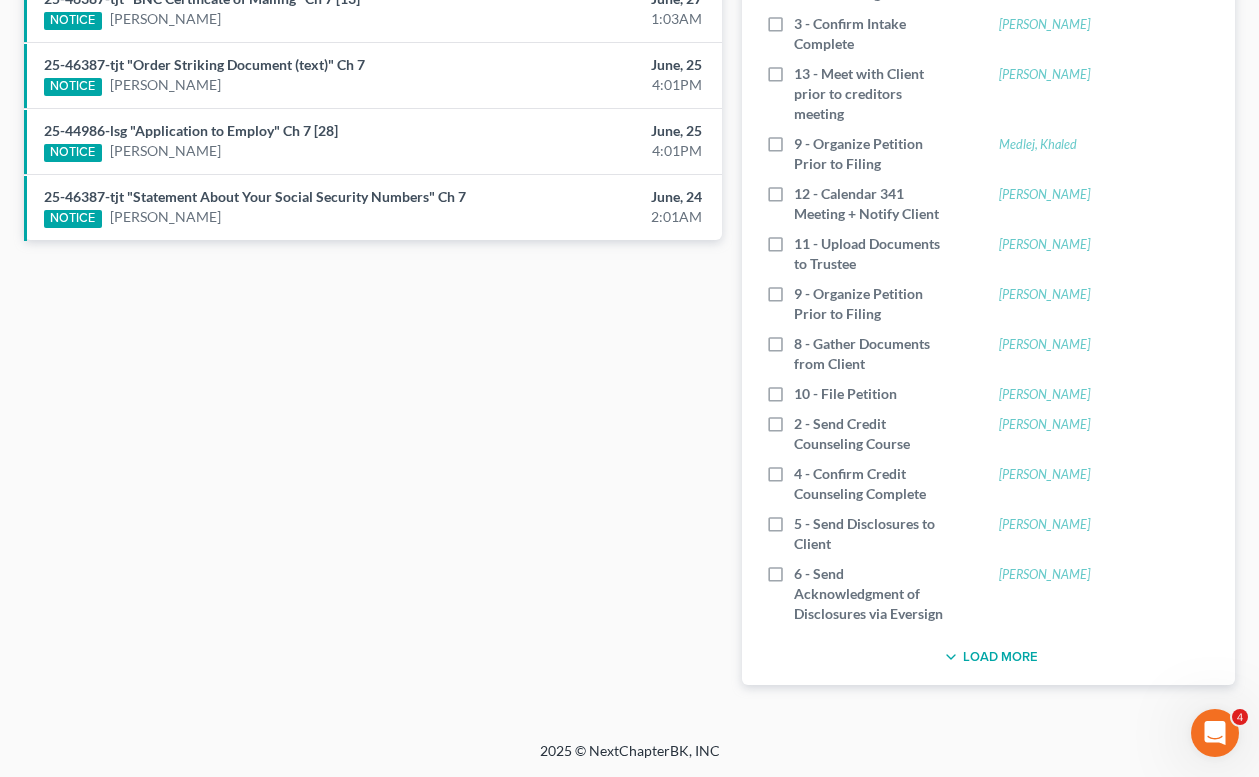 click on "Load More" at bounding box center (988, 657) 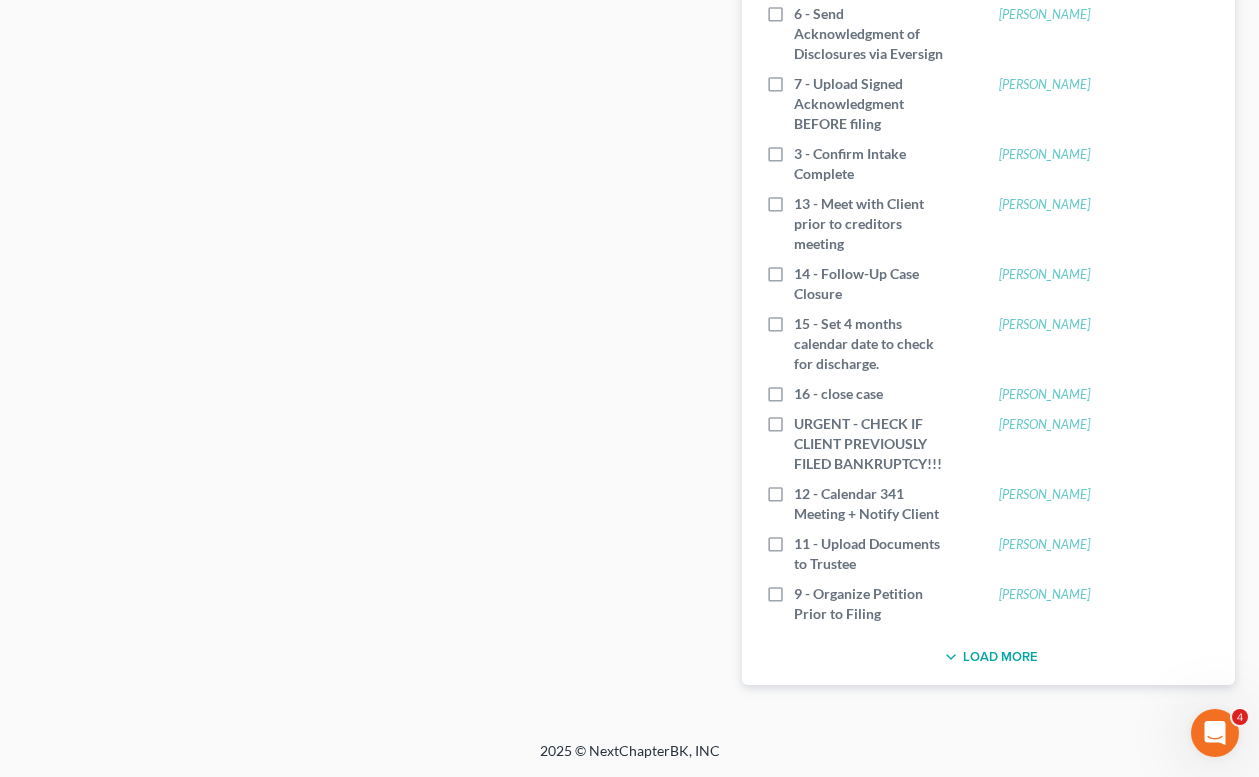 click on "Load More" at bounding box center [988, 657] 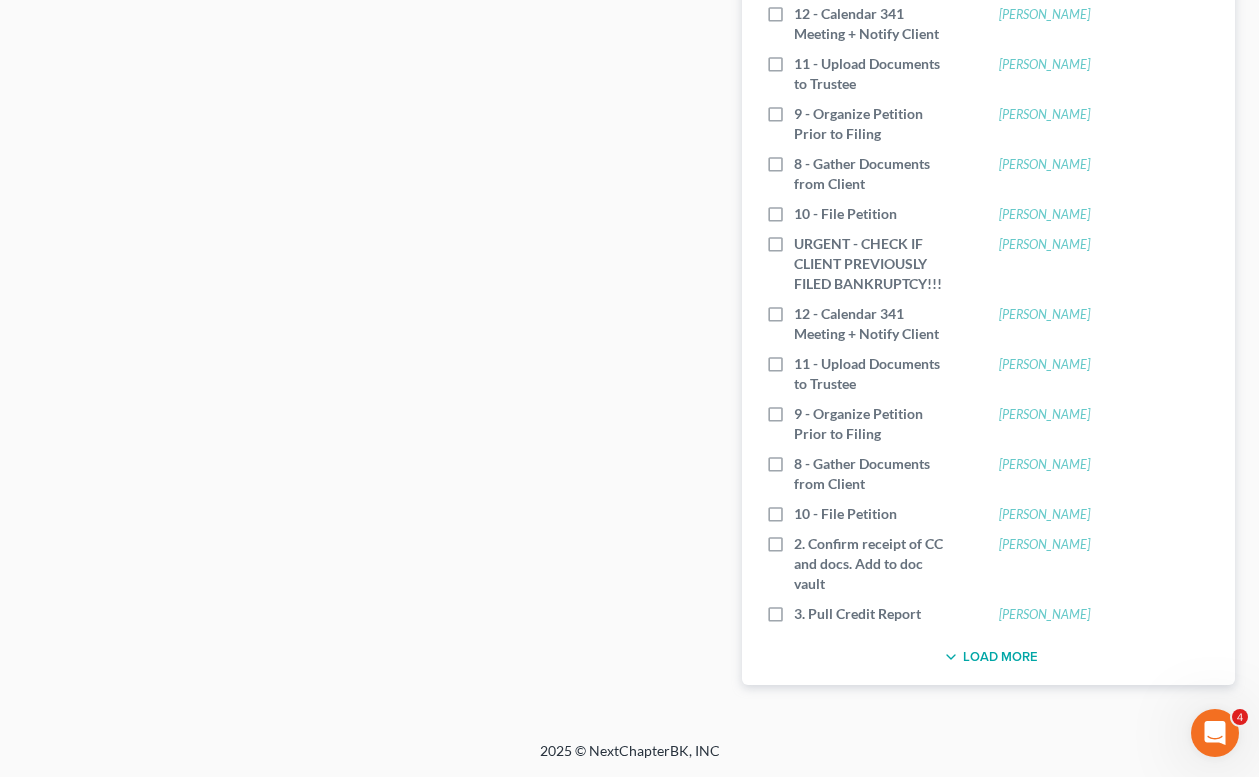 click on "Load More" at bounding box center [988, 657] 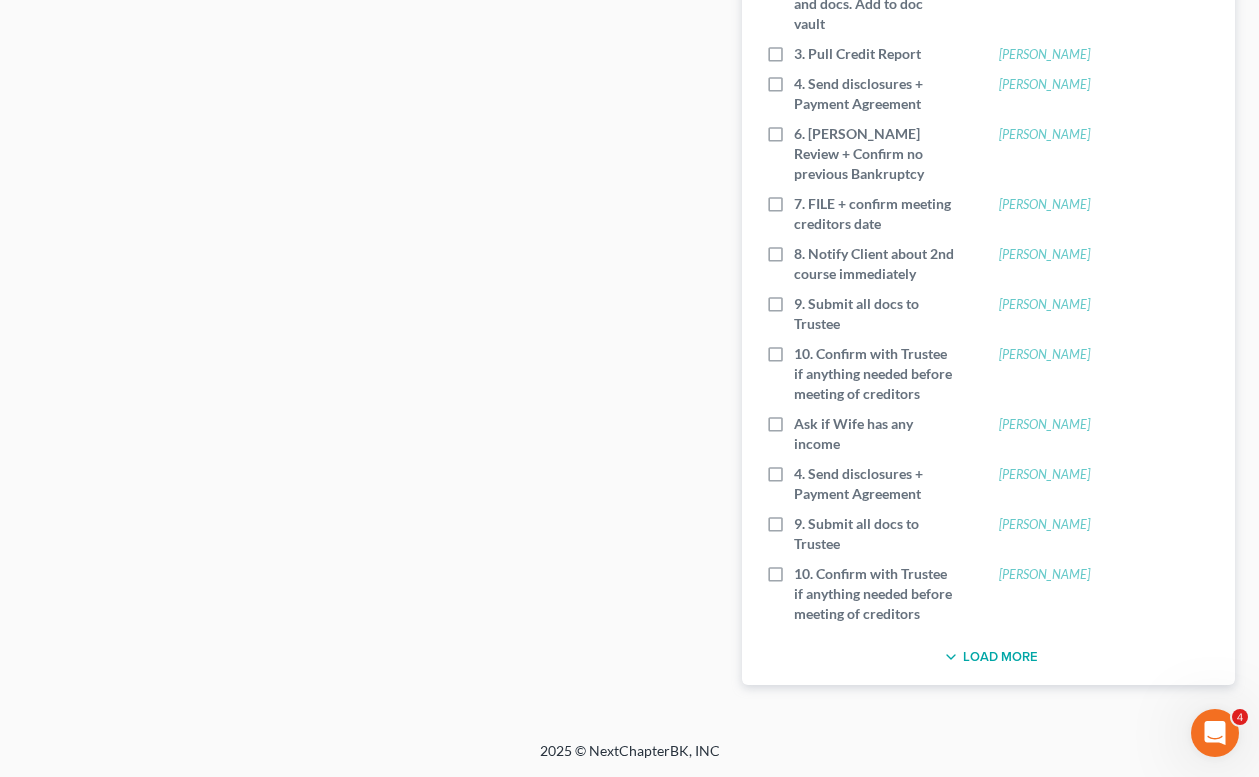 click on "Load More" at bounding box center [988, 657] 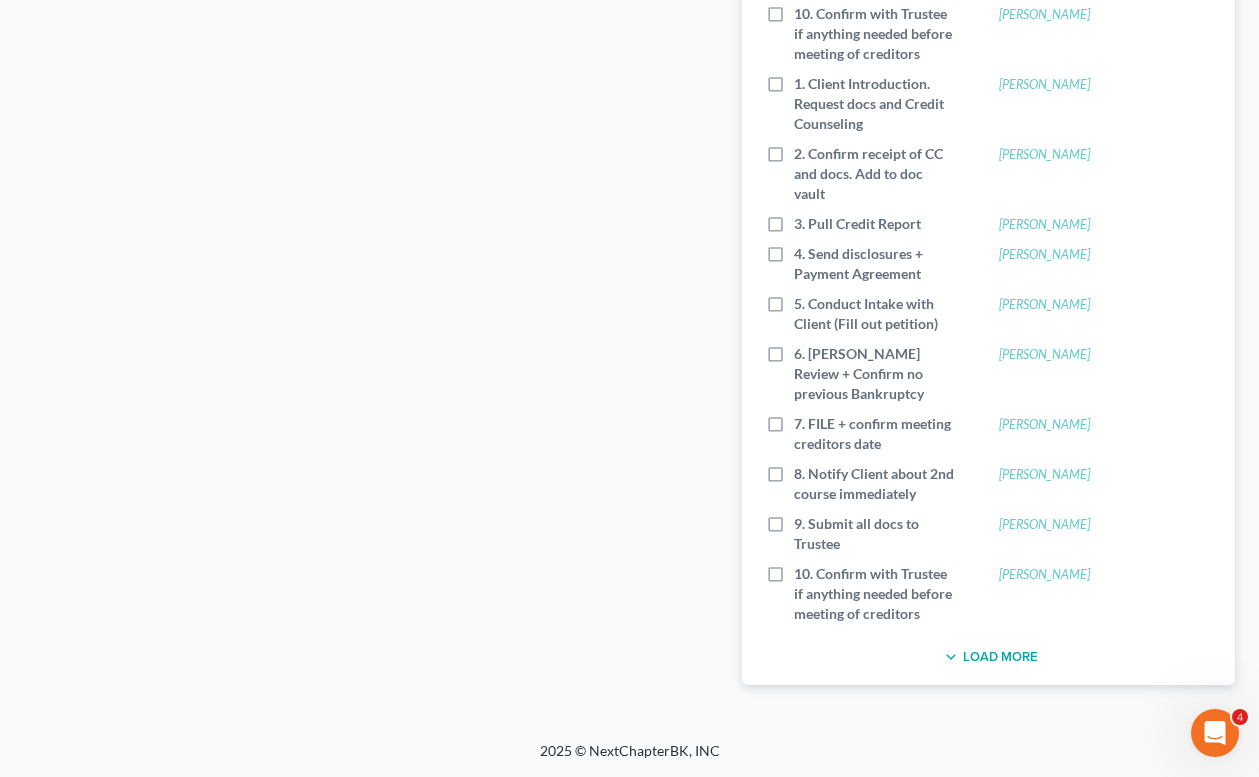 click on "DOC PORTAL - CALL TRUSTEE KAREN AND ASK FOR UPDATE OR SEND EMAIL 07/17/2025 Salam, Hasan 12 - Calendar 341 Meeting + Notify Client Fakih, Joumana 1 - Intake Sent Said-Bazzi, Farah 2 - Send Credit Counseling Course Said-Bazzi, Farah 4 - Confirm Credit Counseling Complete Said-Bazzi, Farah 5 - Send Disclosures to Client Said-Bazzi, Farah 6 - Send Acknowledgment of Disclosures via Eversign Said-Bazzi, Farah 7 - Upload Signed Acknowledgment BEFORE filing Said-Bazzi, Farah 3 - Confirm Intake Complete Said-Bazzi, Farah 13 - Meet with Client prior to creditors meeting Said-Bazzi, Farah 9 - Organize Petition Prior to Filing Medlej, Khaled 12 - Calendar 341 Meeting + Notify Client Abbas, Sanae 11 - Upload Documents to Trustee Abbas, Sanae 9 - Organize Petition Prior to Filing Abbas, Sanae 8 - Gather Documents from Client Abbas, Sanae 10 - File Petition Abbas, Sanae 2 - Send Credit Counseling Course Salam, Hasan 4 - Confirm Credit Counseling Complete Salam, Hasan 5 - Send Disclosures to Client Salam, Hasan Salam, Hasan" at bounding box center (988, -981) 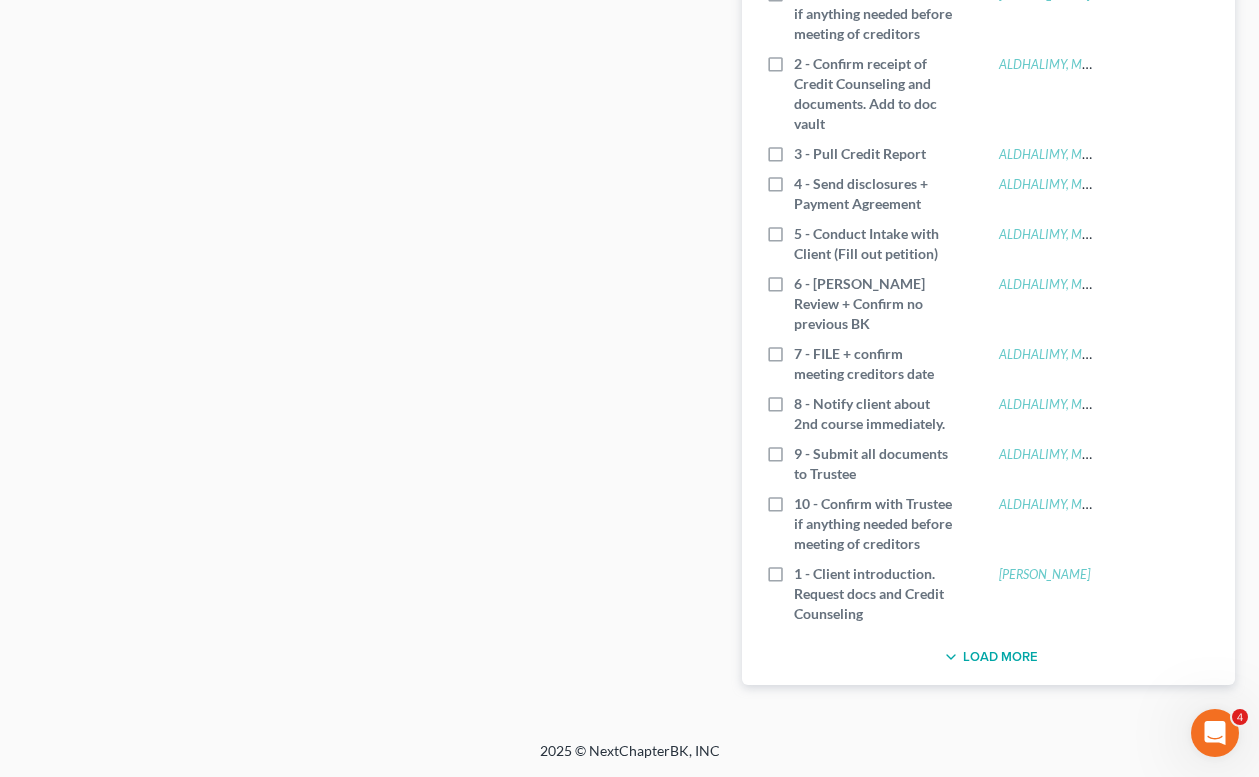 click on "Load More" at bounding box center [988, 657] 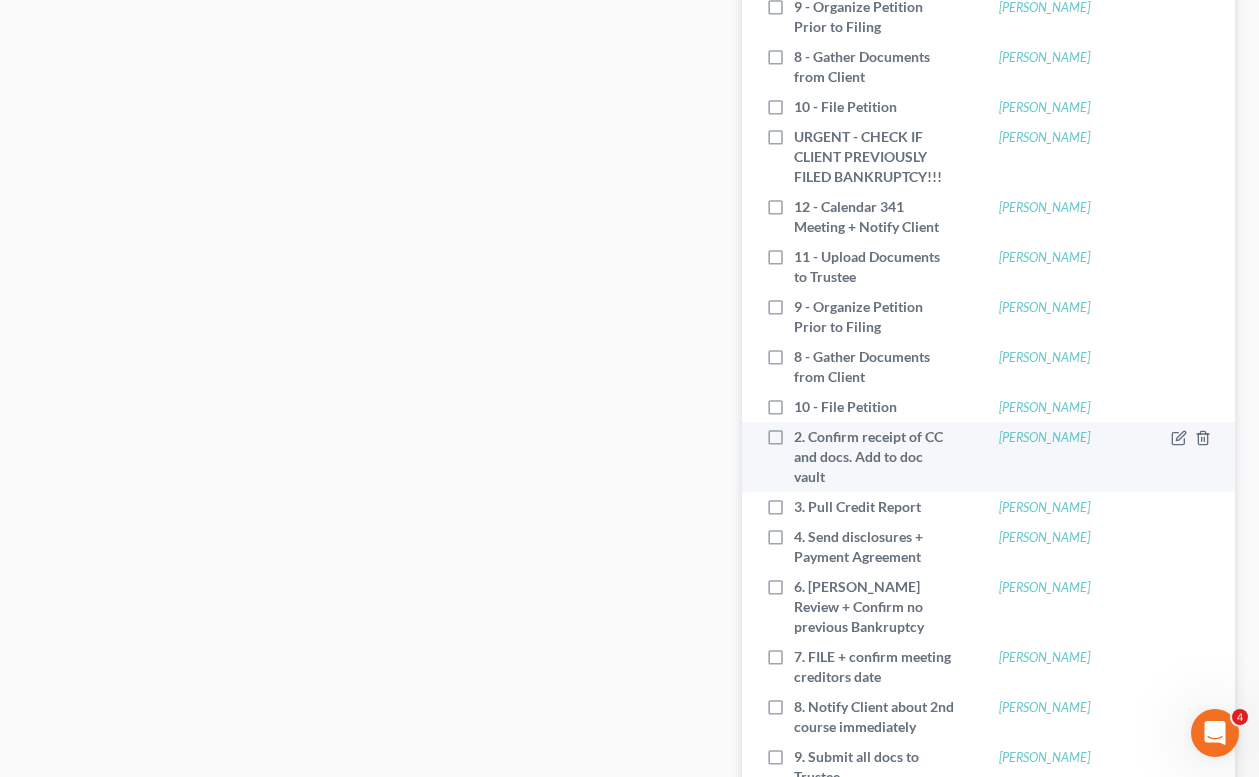 scroll, scrollTop: 2165, scrollLeft: 0, axis: vertical 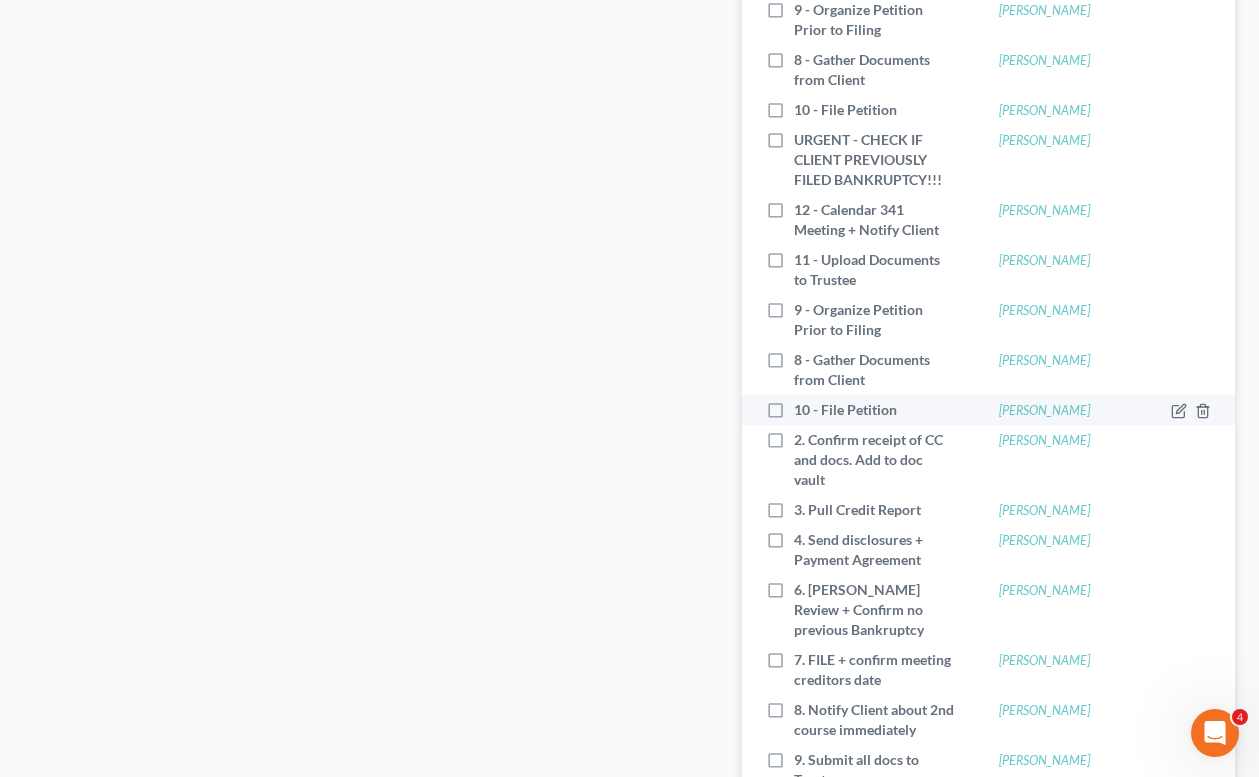 click on "10 - File Petition" at bounding box center [853, 410] 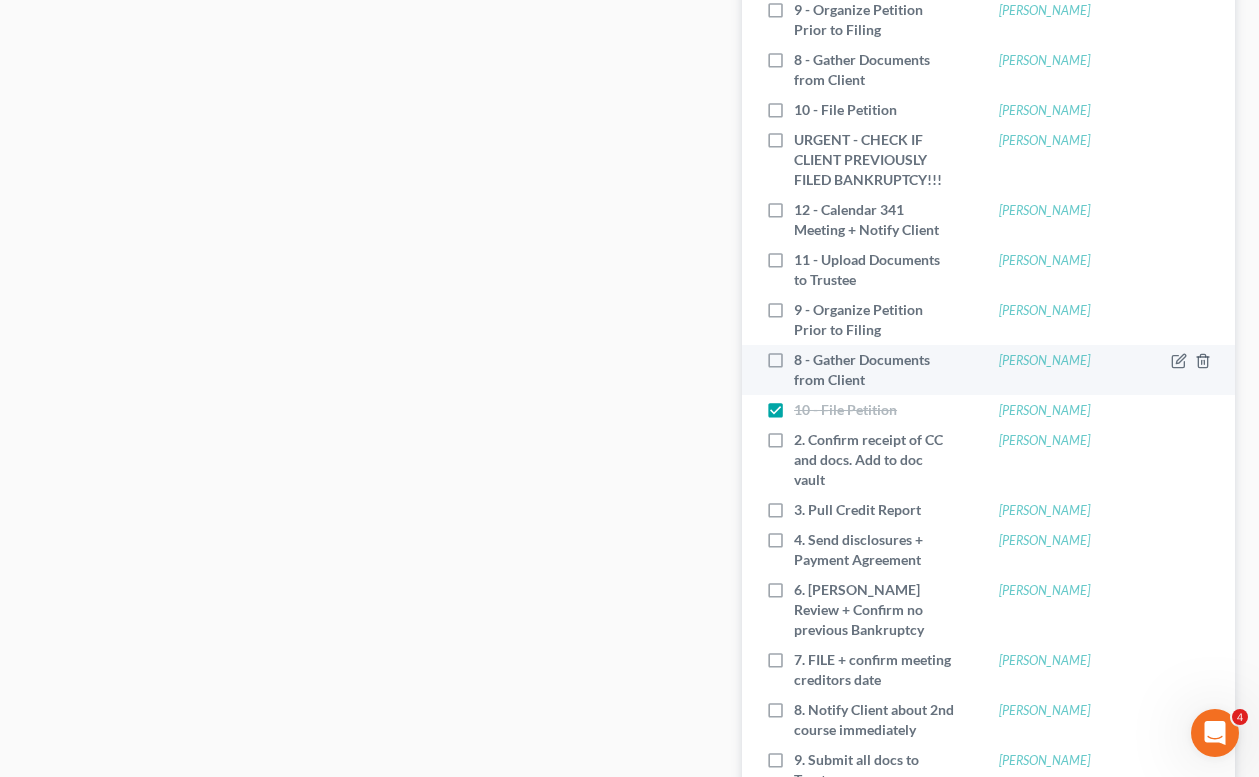 click on "8 - Gather Documents from Client" at bounding box center (874, 370) 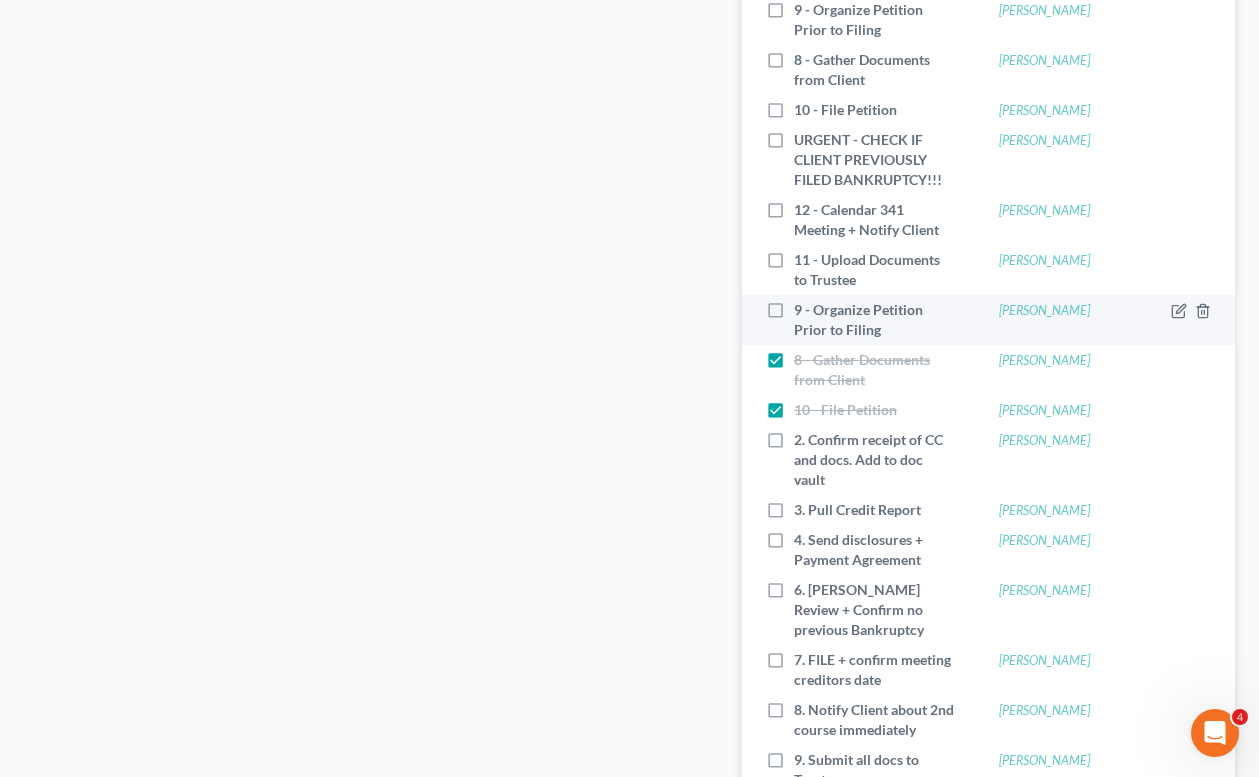 click on "9 - Organize Petition Prior to Filing" at bounding box center (874, 320) 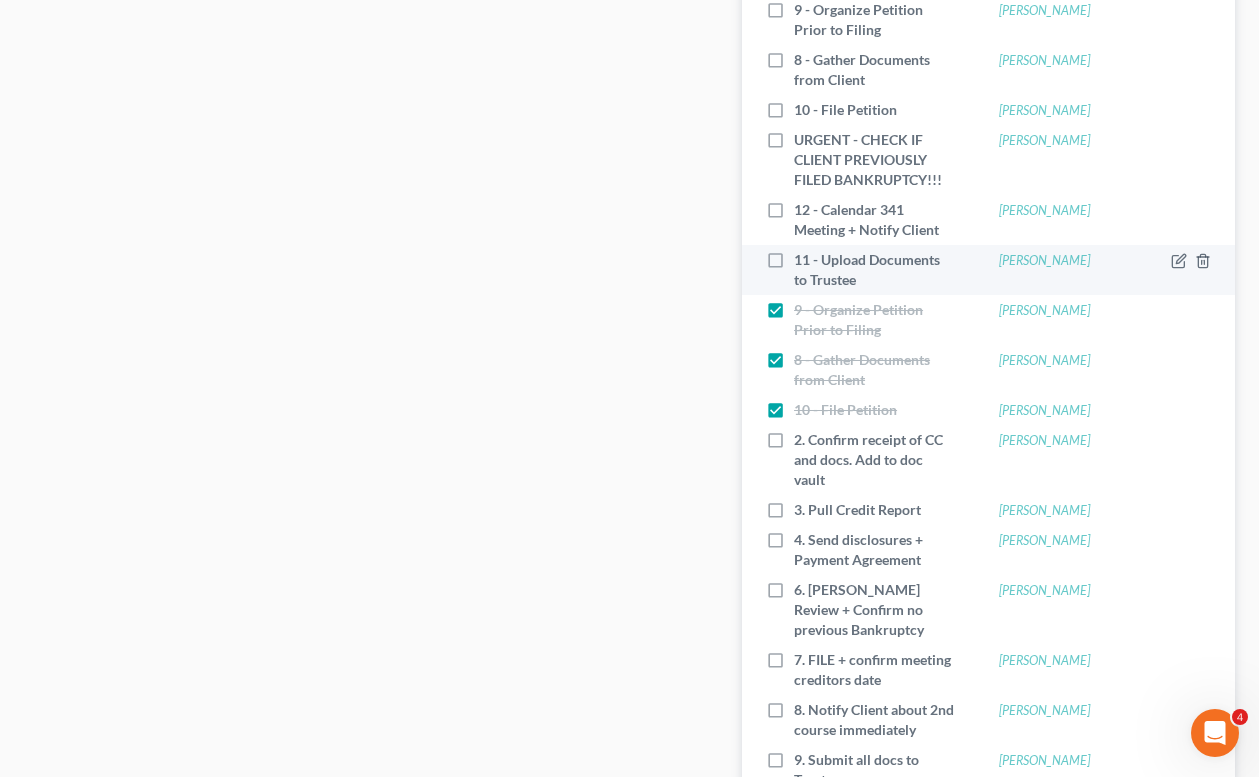 click on "11 - Upload Documents to Trustee" at bounding box center (874, 270) 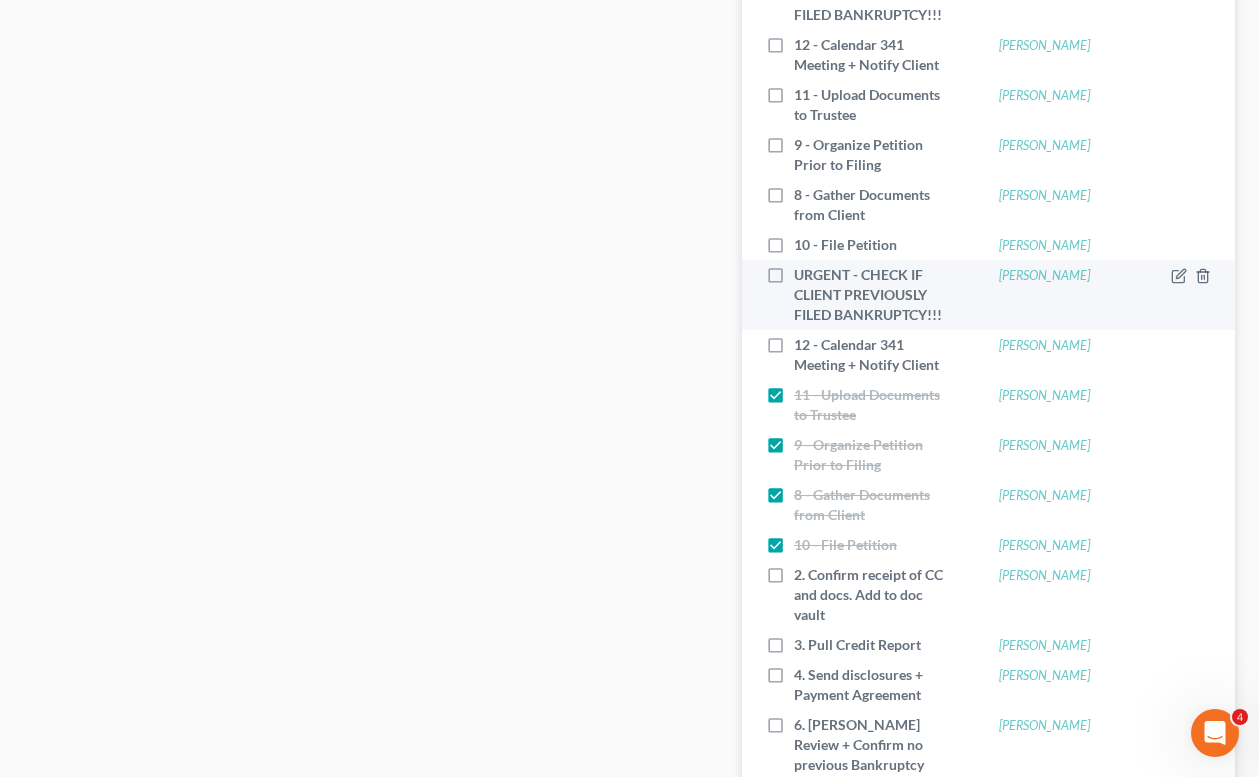 scroll, scrollTop: 2026, scrollLeft: 0, axis: vertical 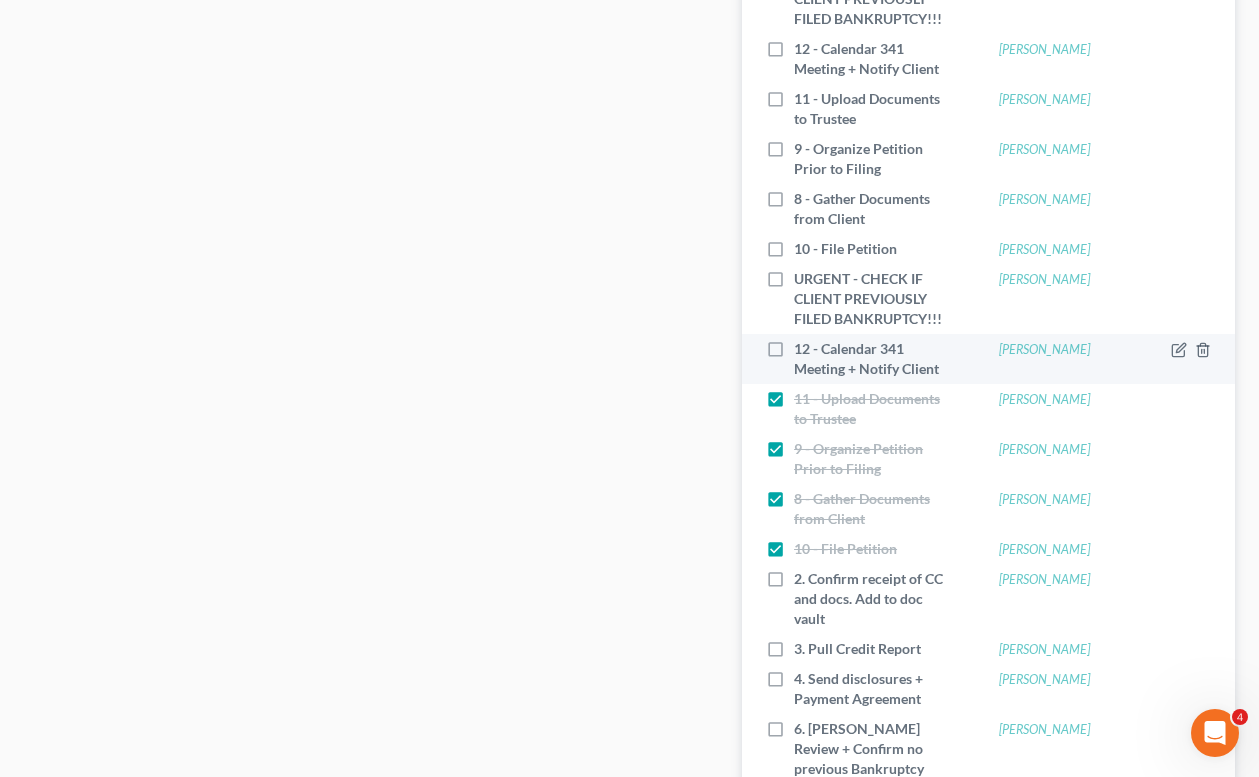 click on "12 - Calendar 341 Meeting + Notify Client" at bounding box center [874, 359] 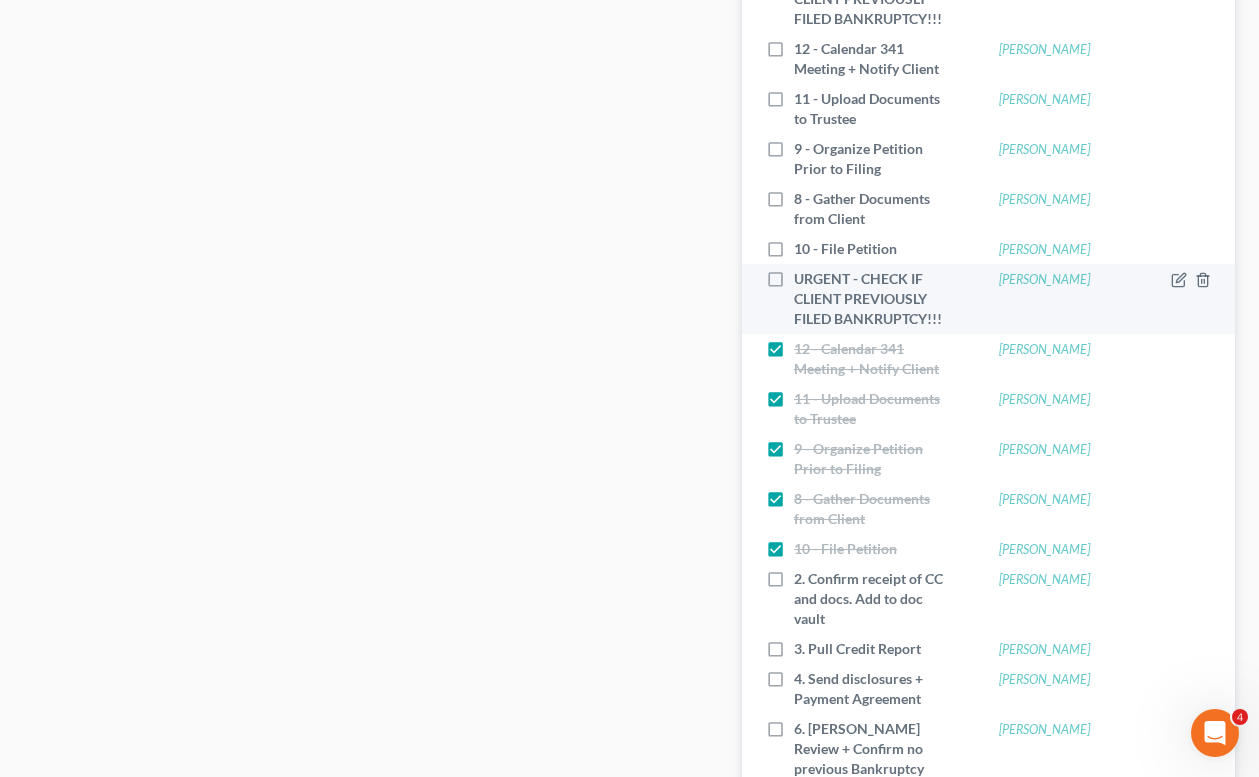 click on "URGENT - CHECK IF CLIENT PREVIOUSLY FILED BANKRUPTCY!!!" at bounding box center [874, 299] 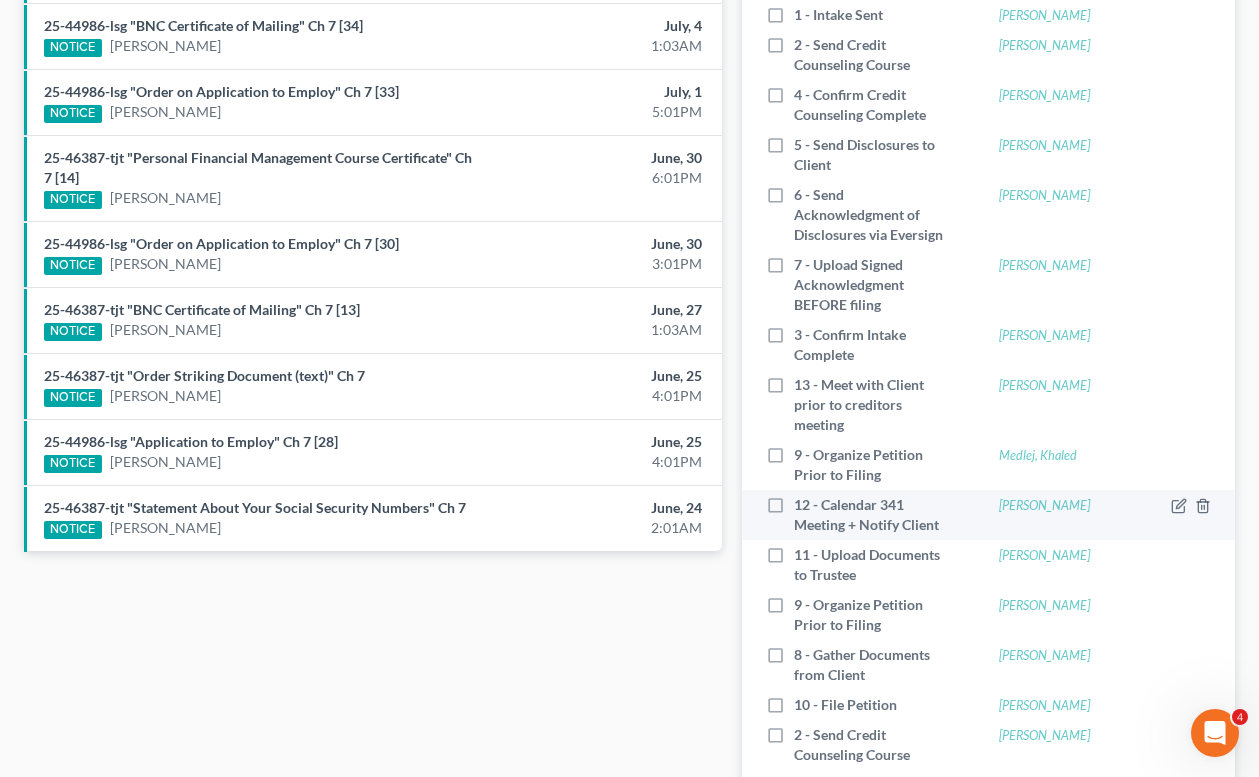 scroll, scrollTop: 705, scrollLeft: 0, axis: vertical 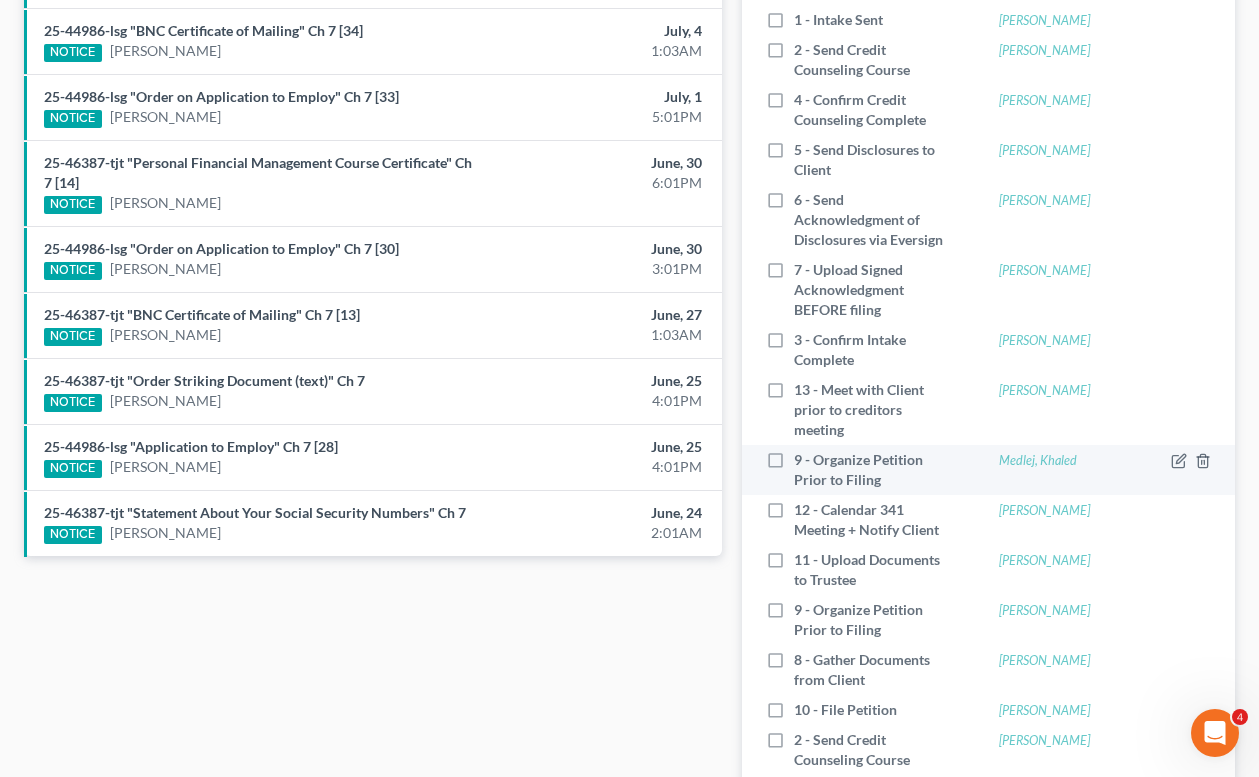 click on "9 - Organize Petition Prior to Filing" at bounding box center [874, 470] 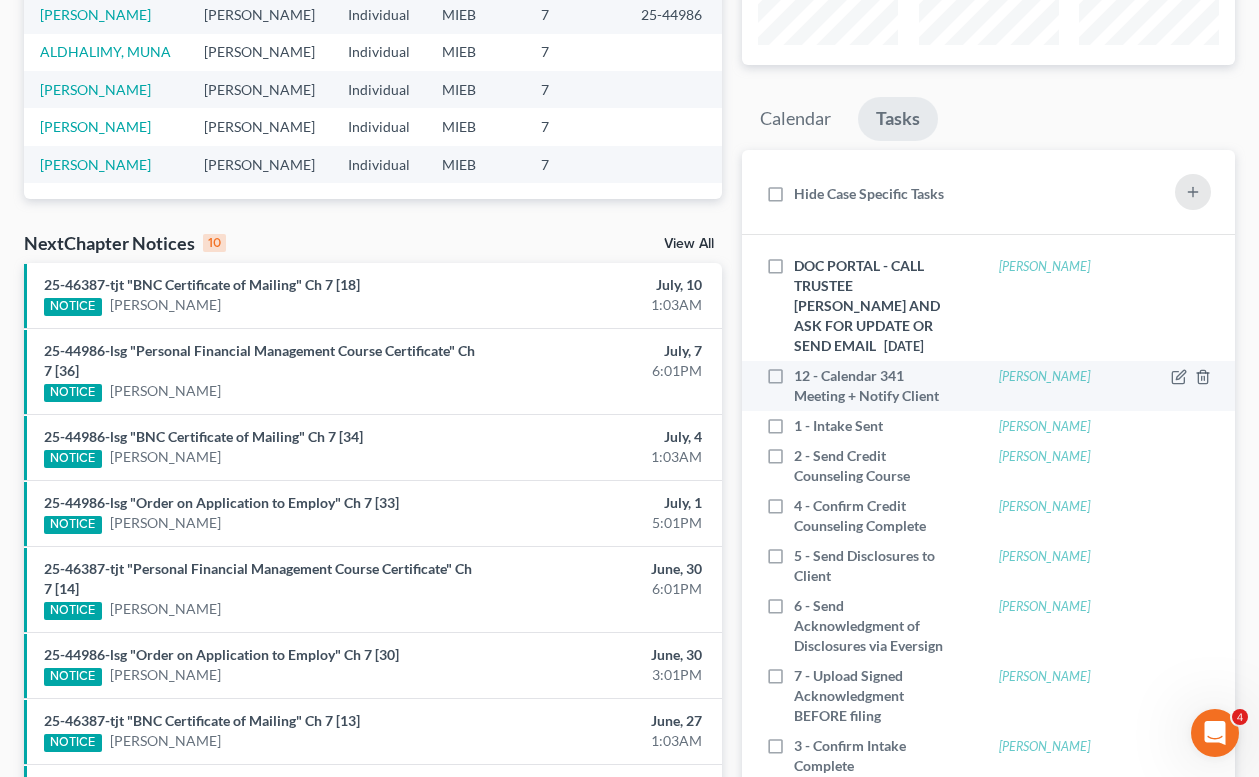 scroll, scrollTop: 293, scrollLeft: 0, axis: vertical 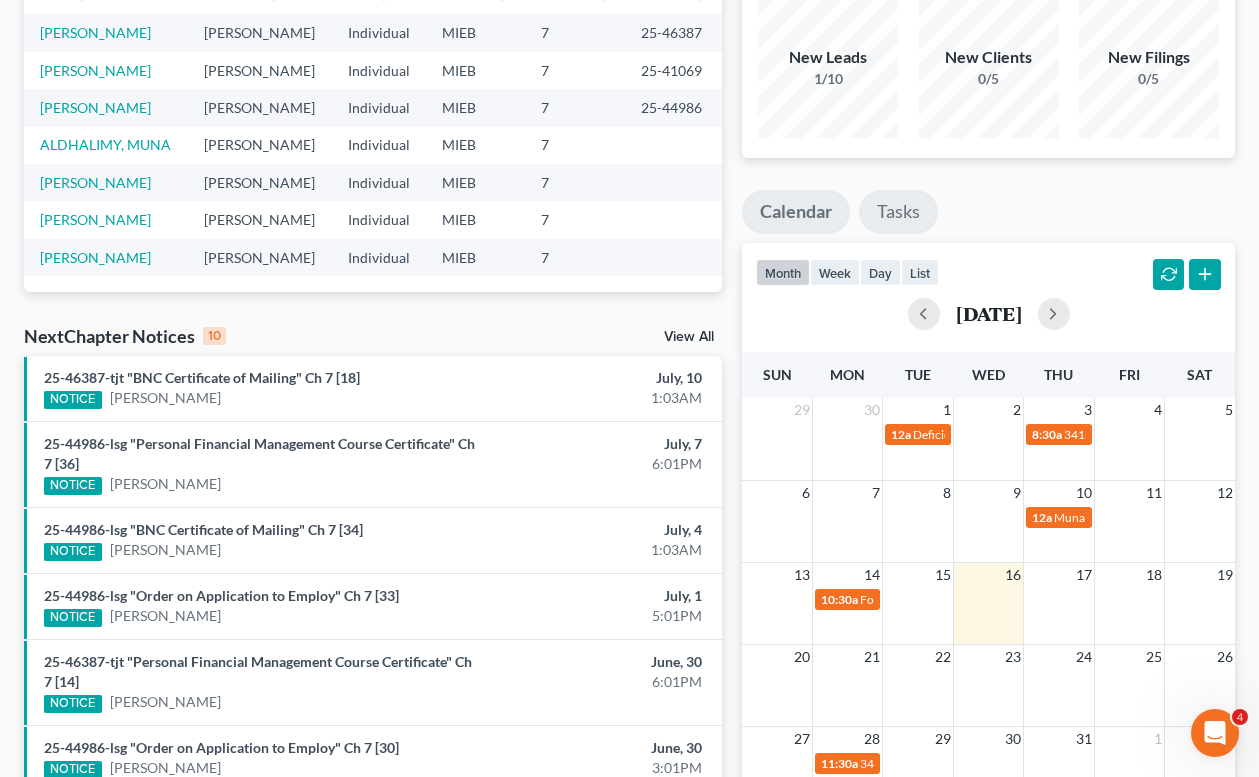 click on "Tasks" at bounding box center (898, 212) 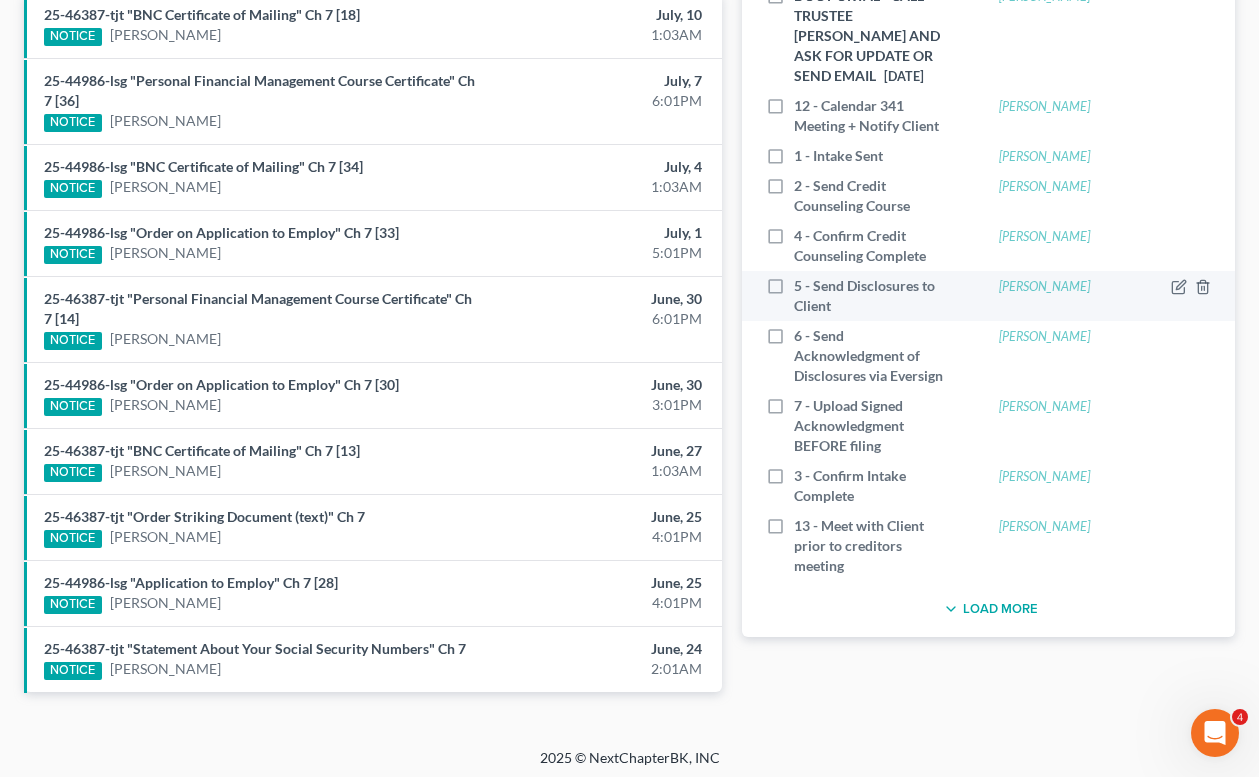scroll, scrollTop: 566, scrollLeft: 0, axis: vertical 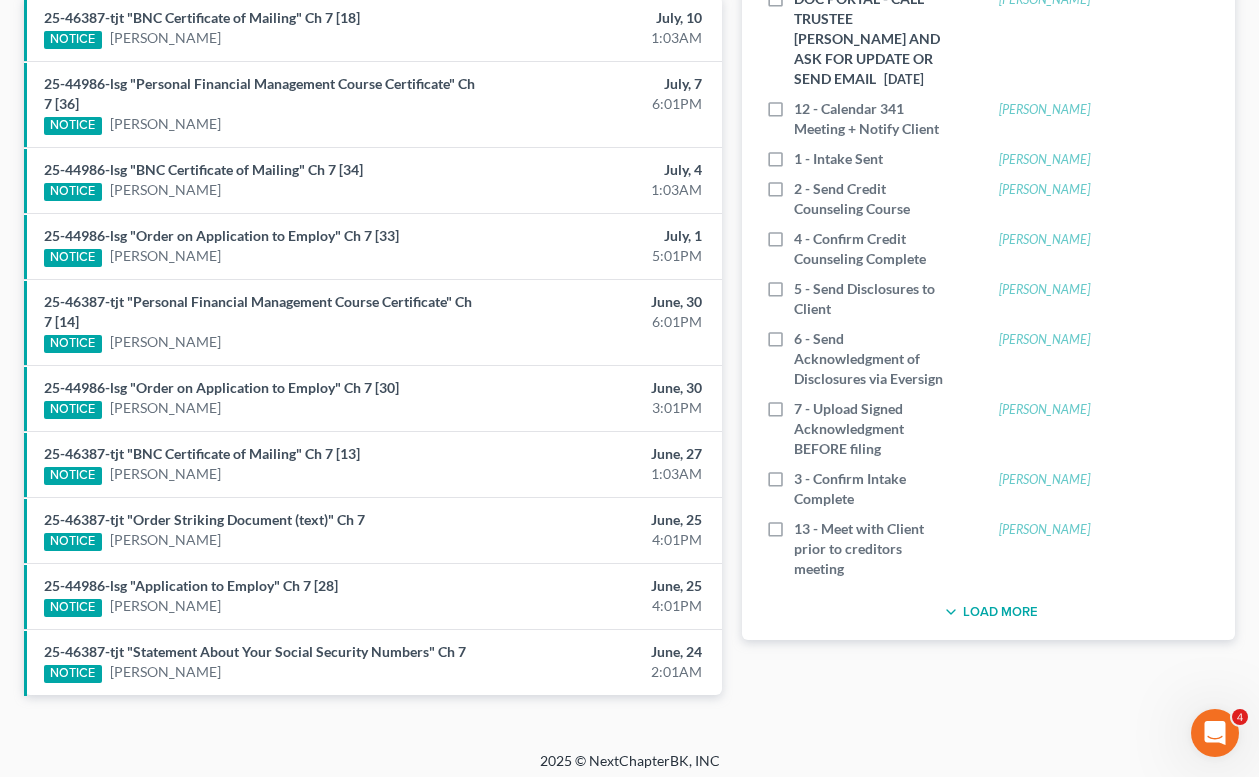 click on "Load More" at bounding box center (988, 612) 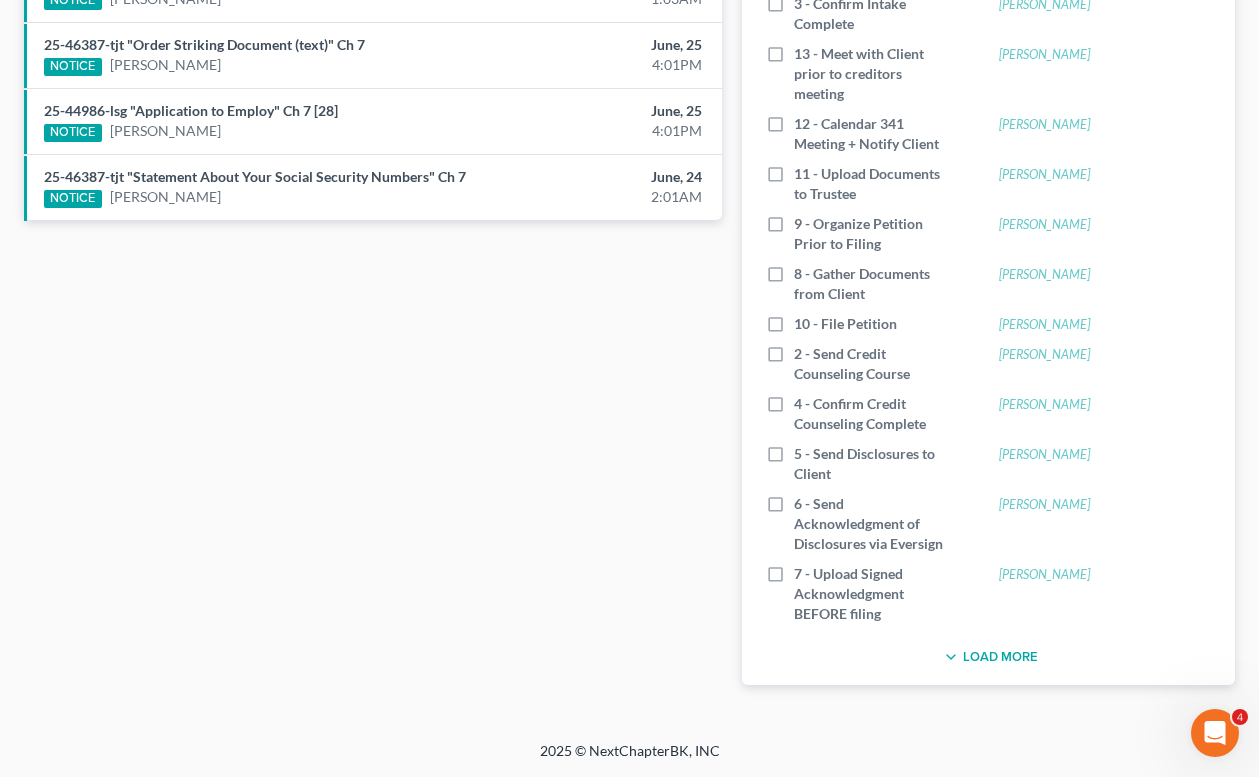 click on "Load More" at bounding box center (988, 657) 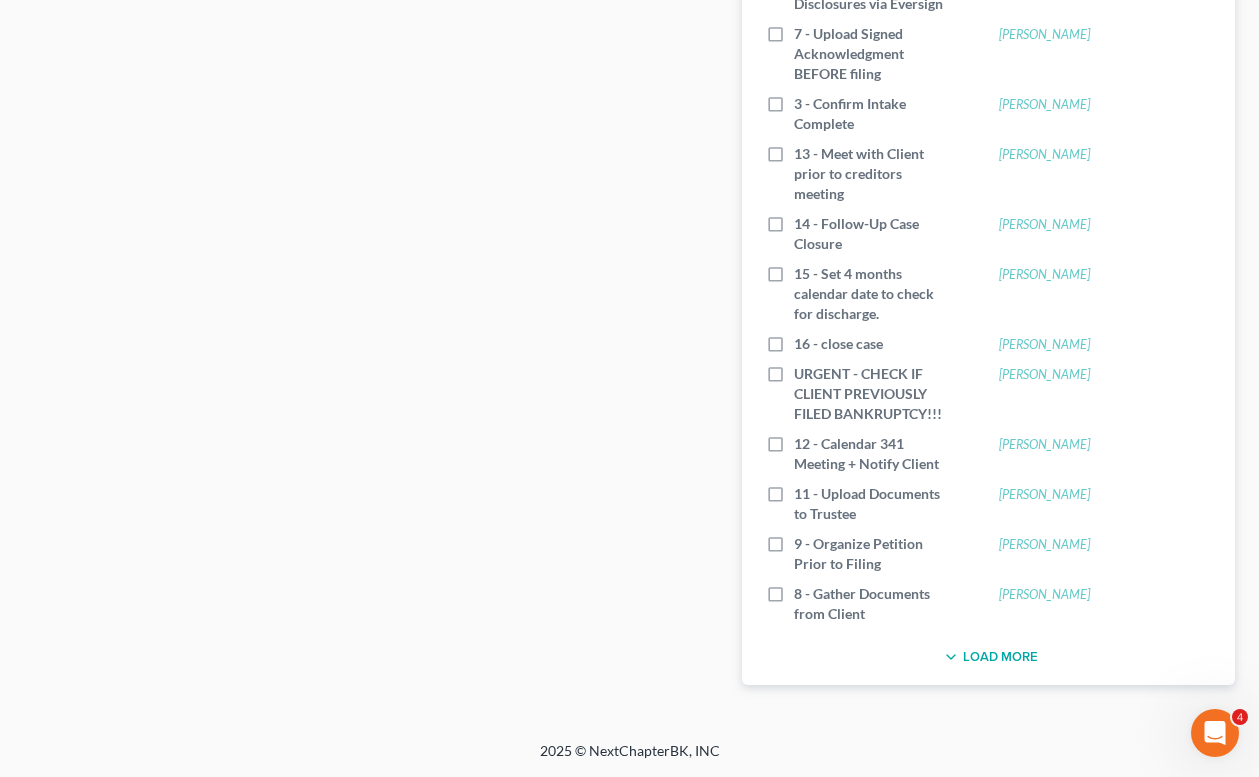 click on "Load More" at bounding box center [988, 657] 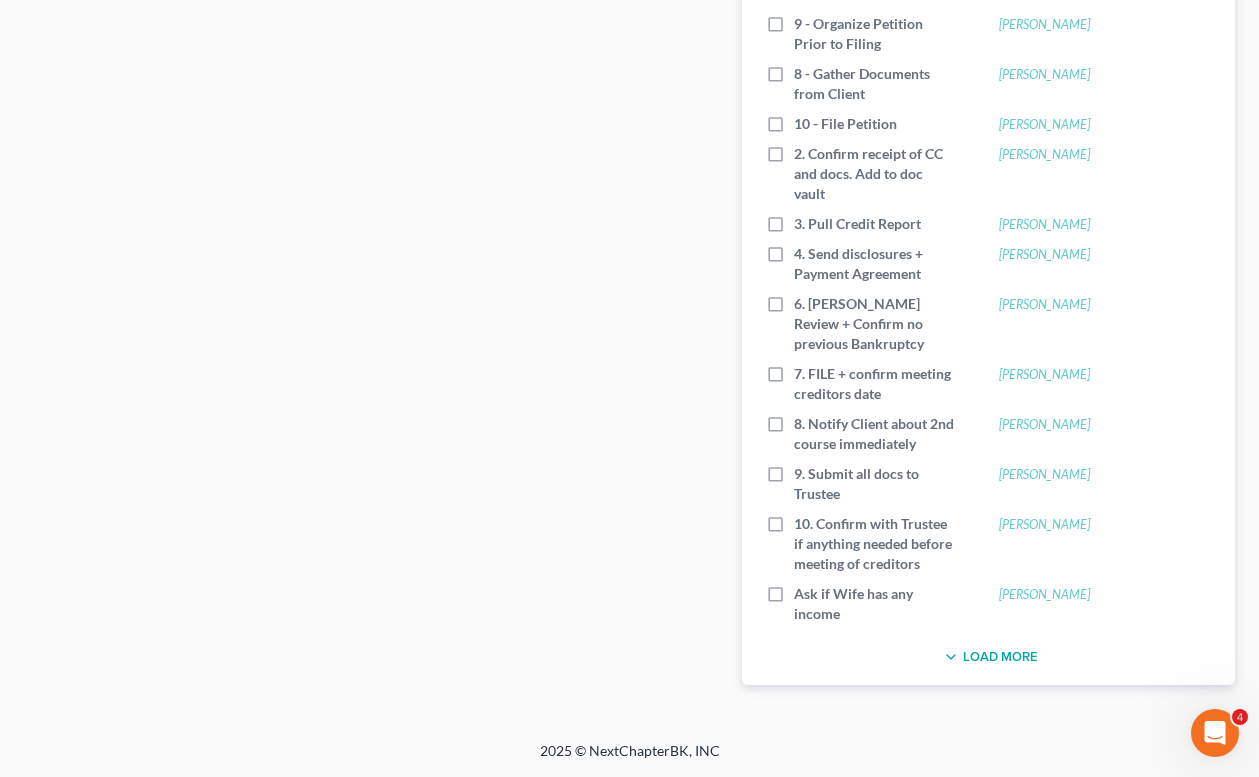 click on "Load More" at bounding box center [988, 657] 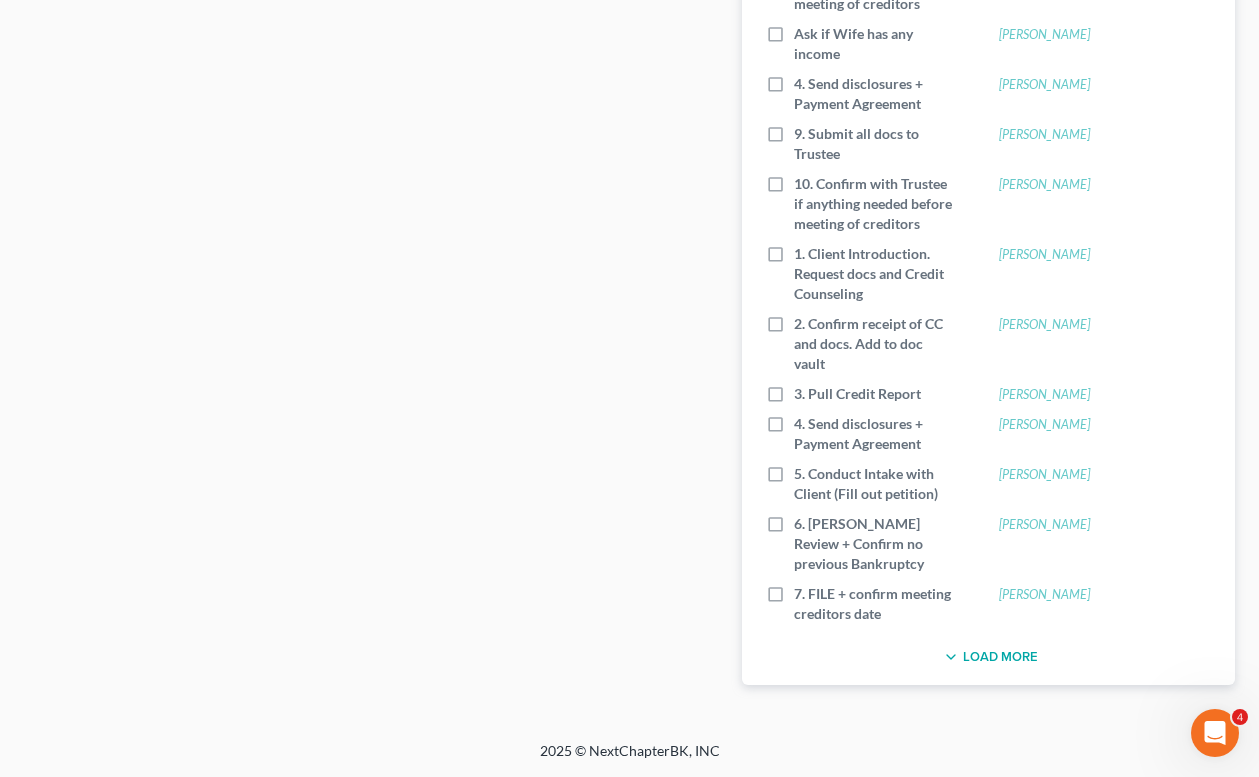 click on "Load More" at bounding box center (988, 657) 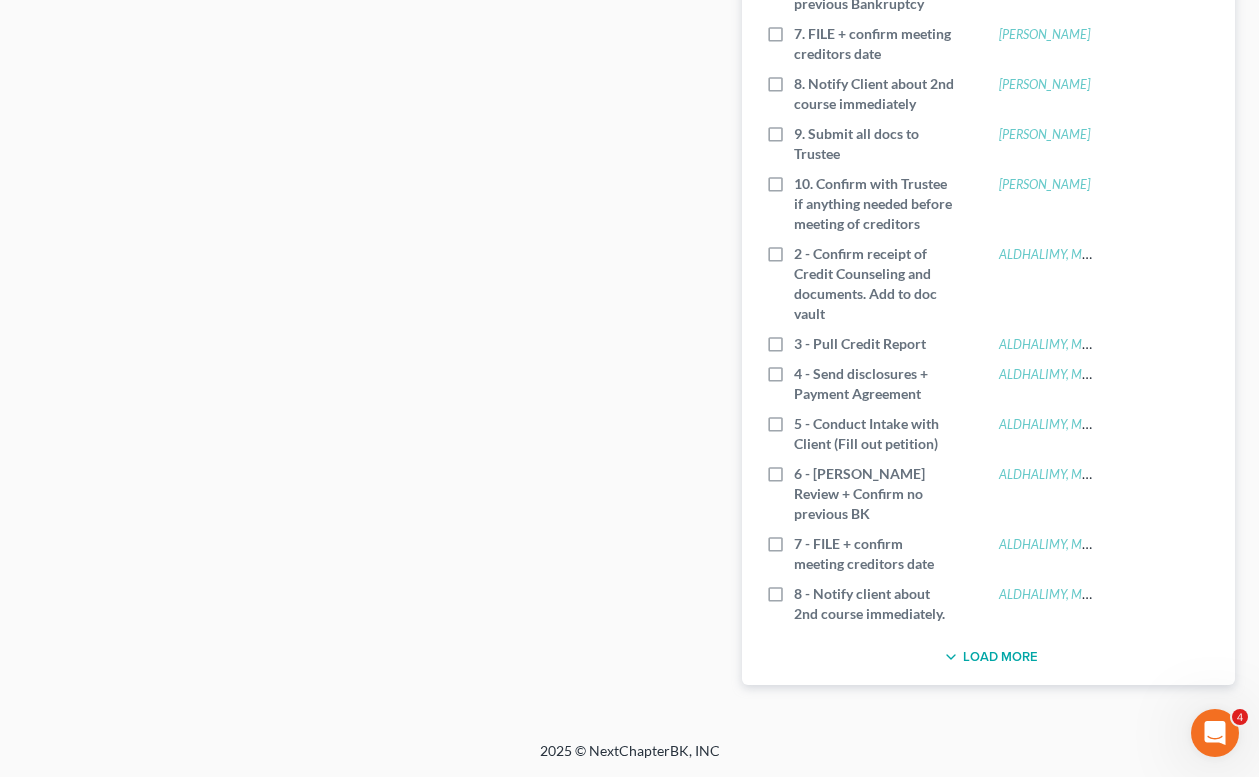 click on "Load More" at bounding box center [988, 657] 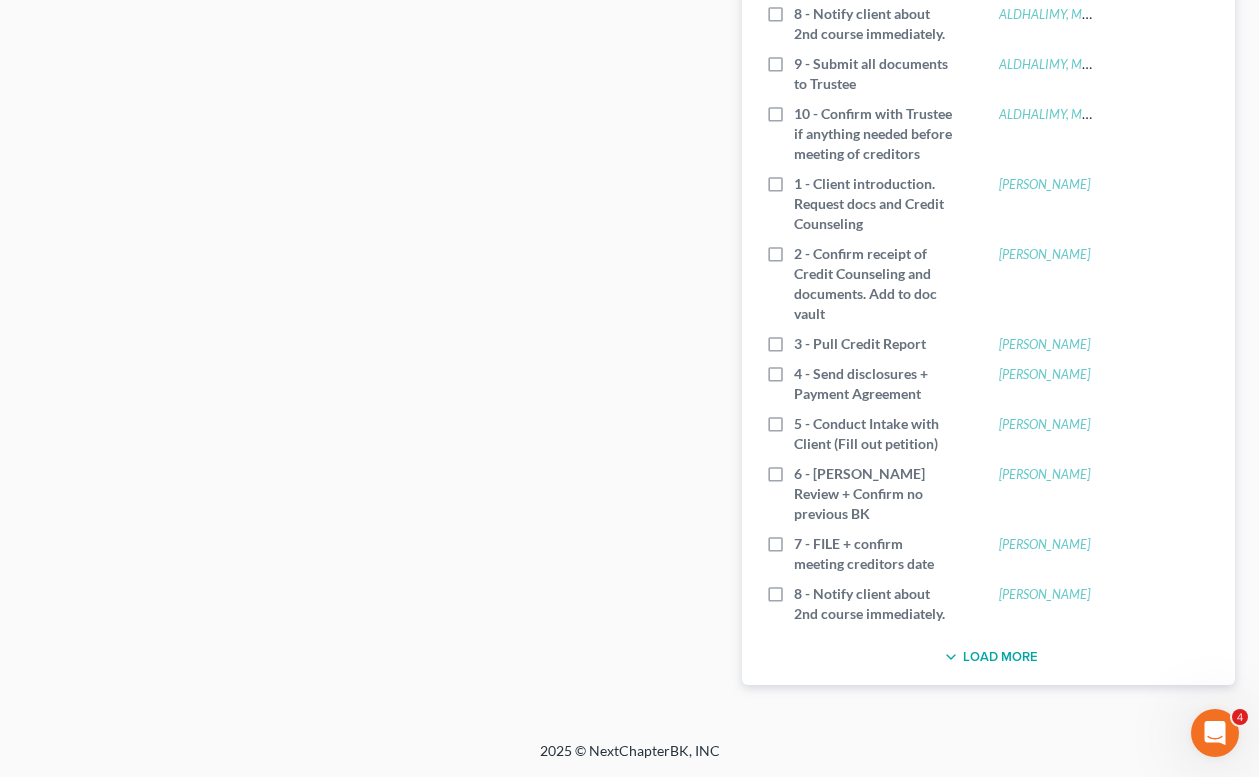 click on "Load More" at bounding box center [988, 657] 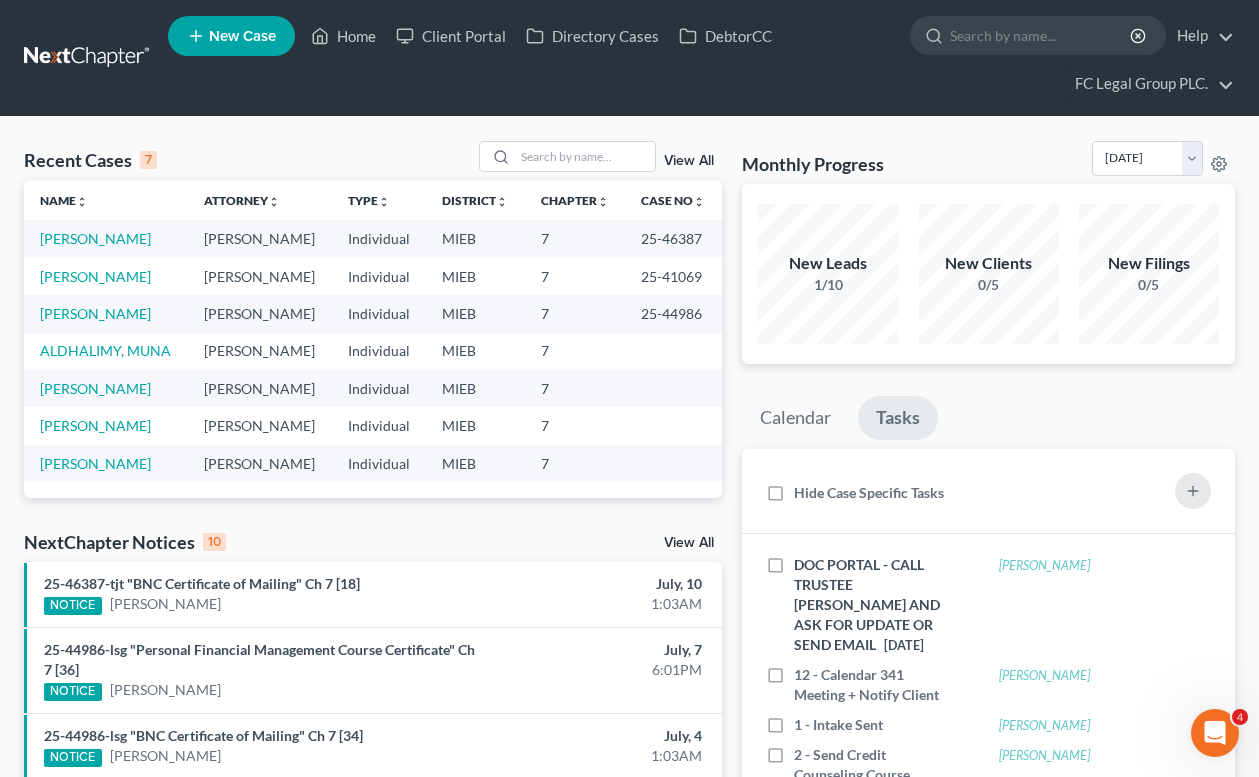 scroll, scrollTop: 0, scrollLeft: 0, axis: both 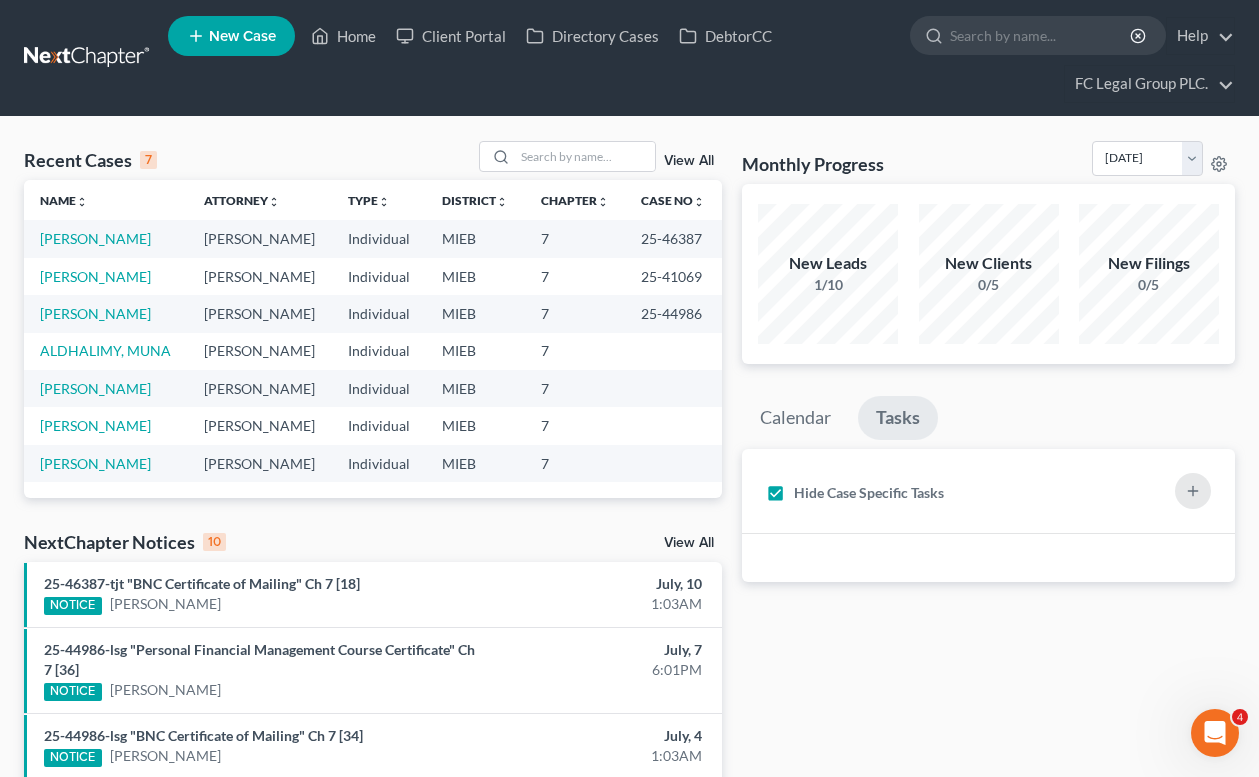 click on "Hide Case Specific Tasks" at bounding box center (869, 493) 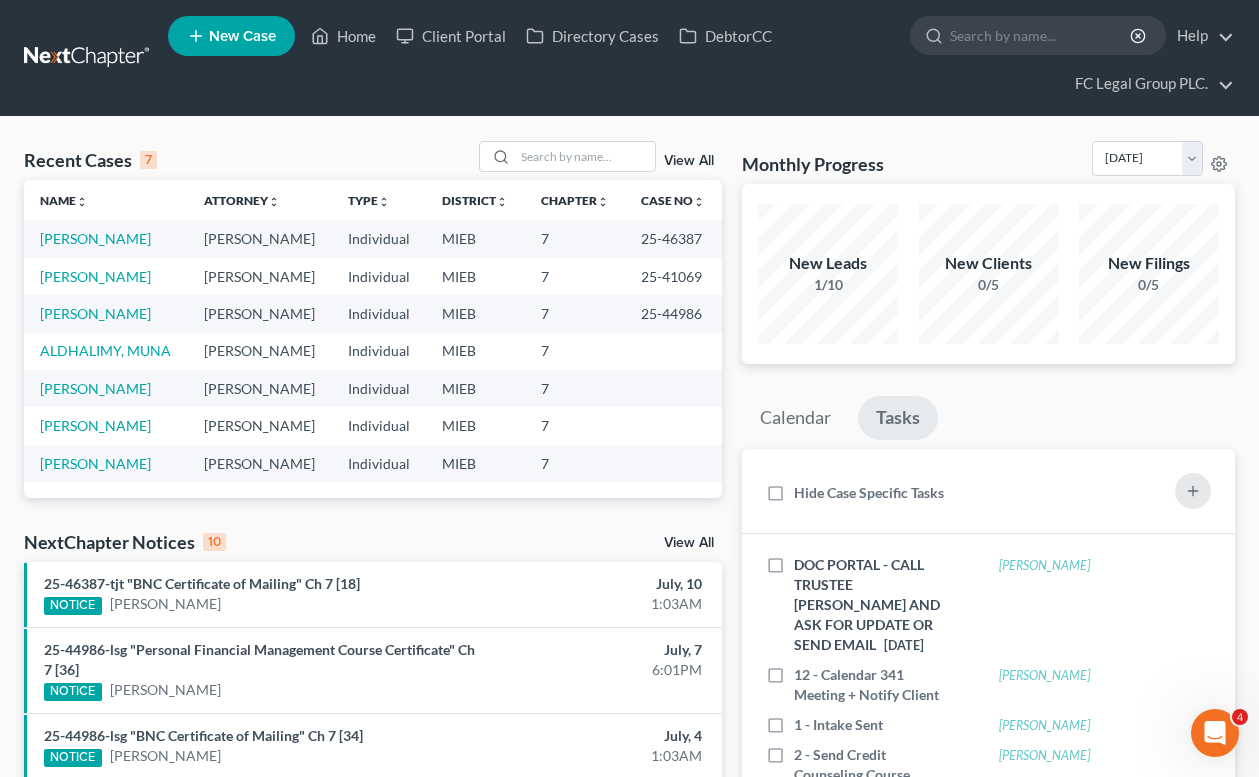 scroll, scrollTop: 0, scrollLeft: 0, axis: both 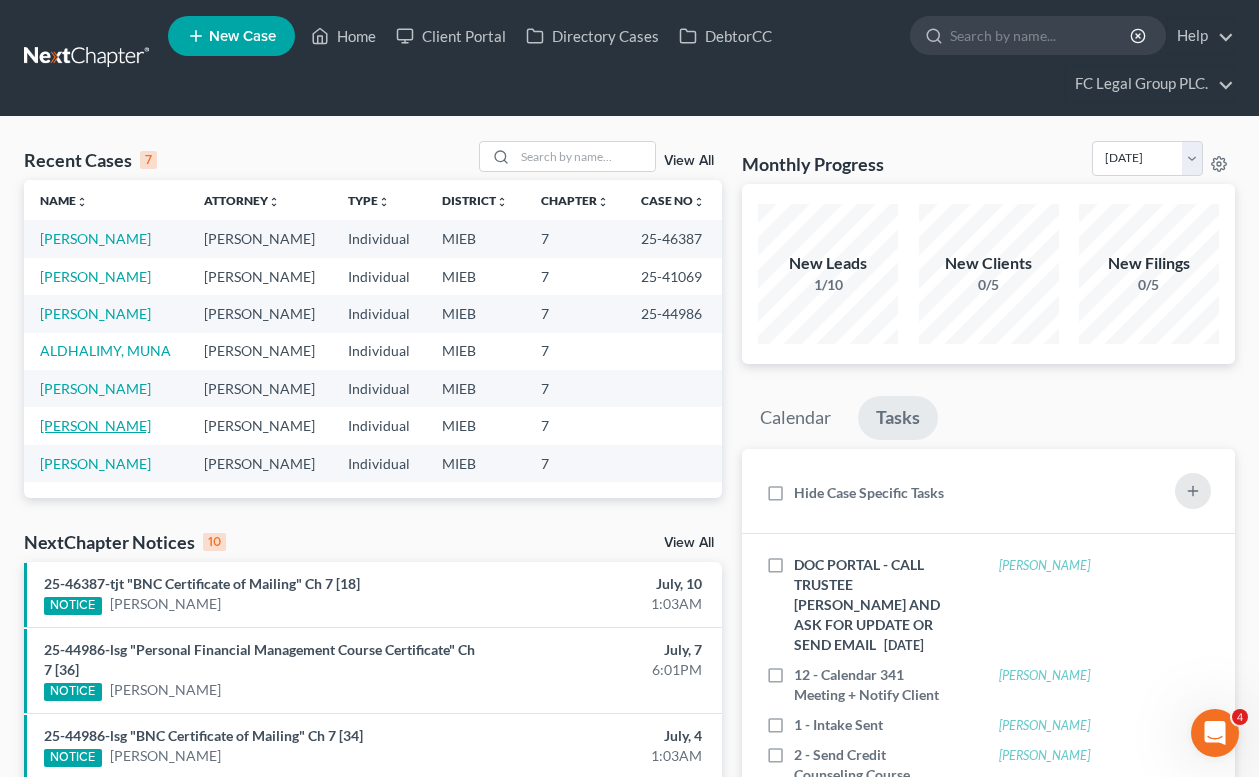 click on "[PERSON_NAME]" at bounding box center [95, 425] 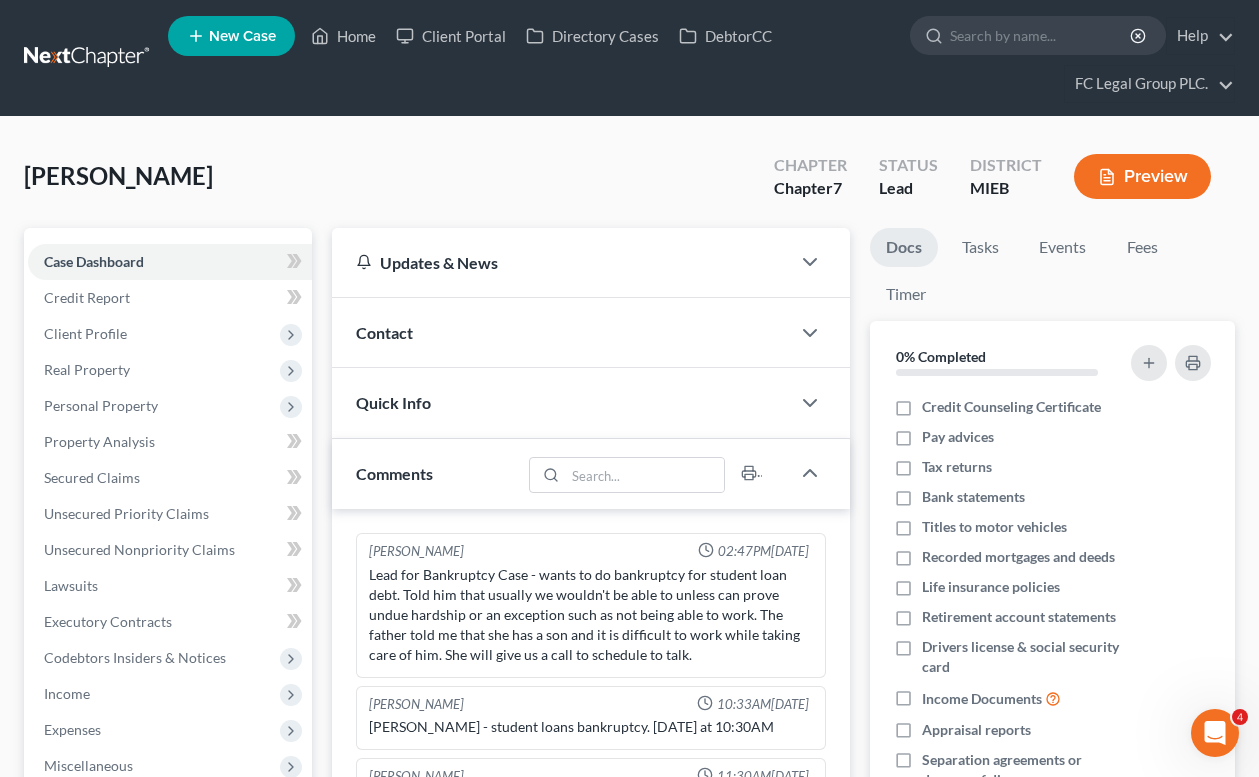 scroll, scrollTop: 28, scrollLeft: 0, axis: vertical 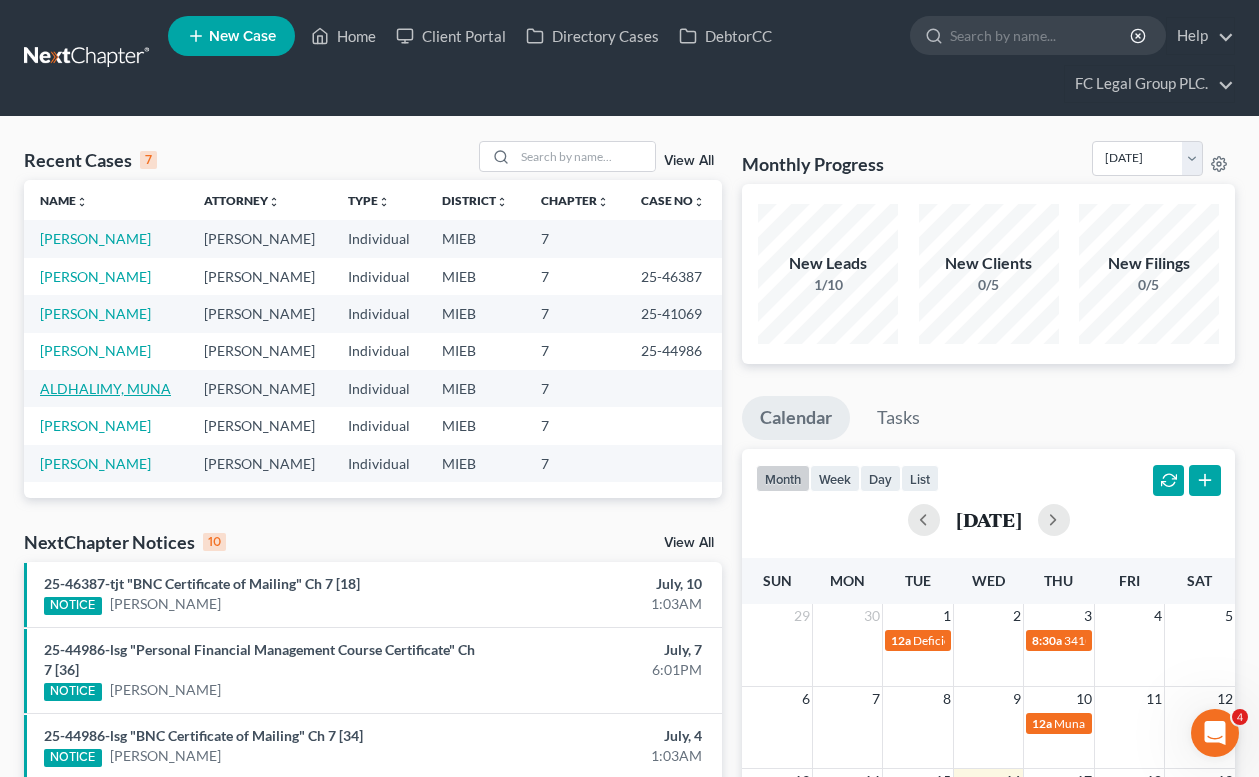click on "ALDHALIMY, MUNA" at bounding box center (105, 388) 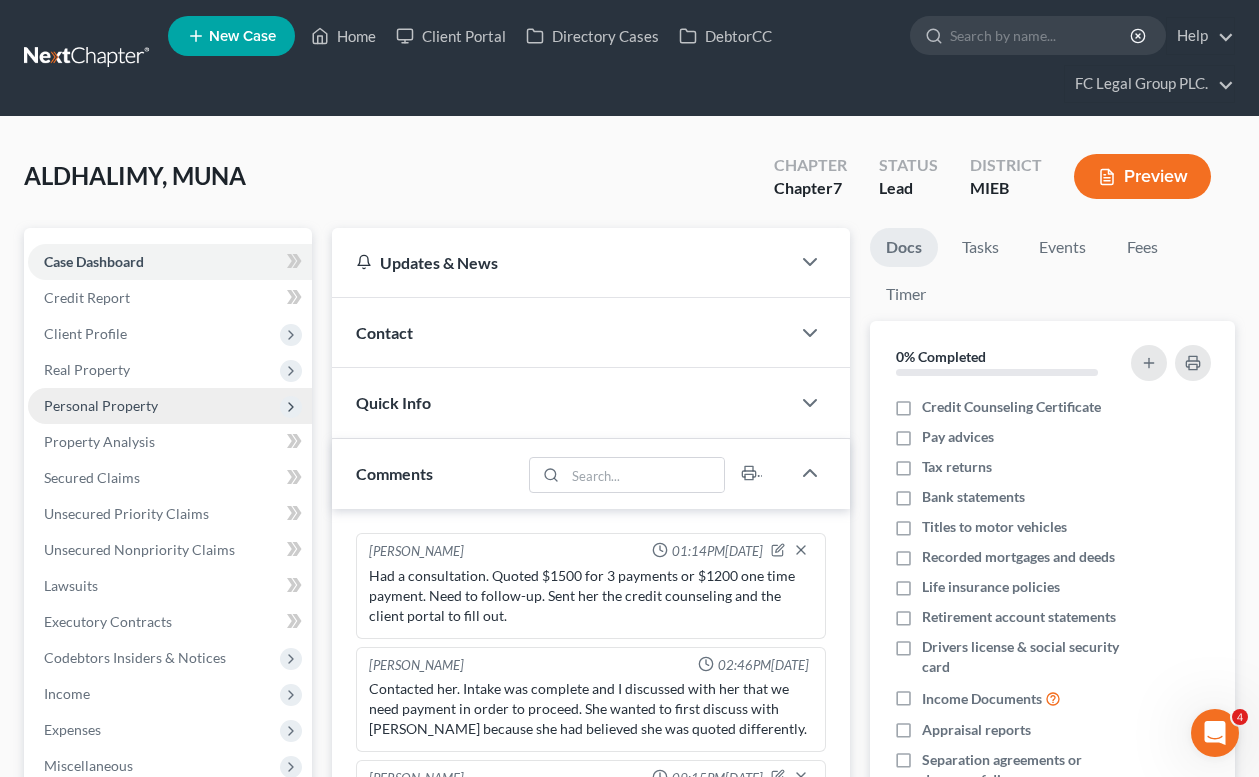 scroll, scrollTop: 144, scrollLeft: 0, axis: vertical 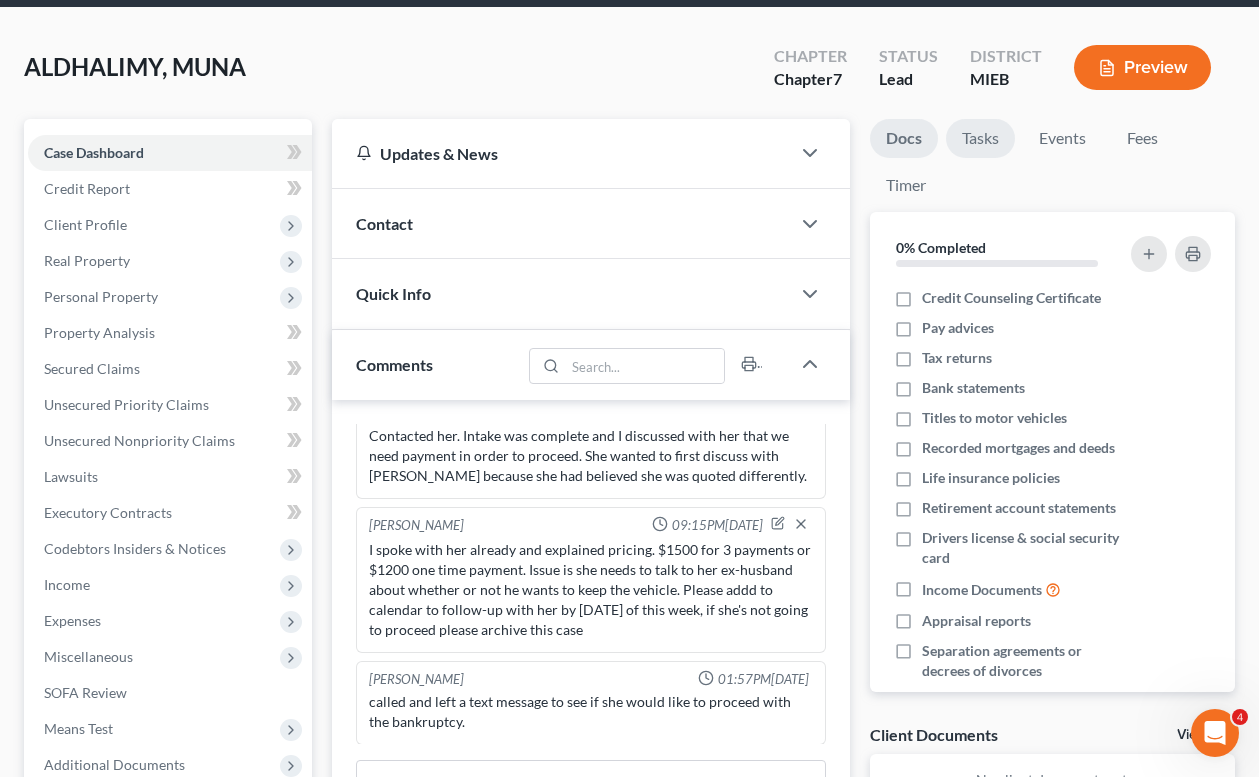 click on "Tasks" at bounding box center (980, 138) 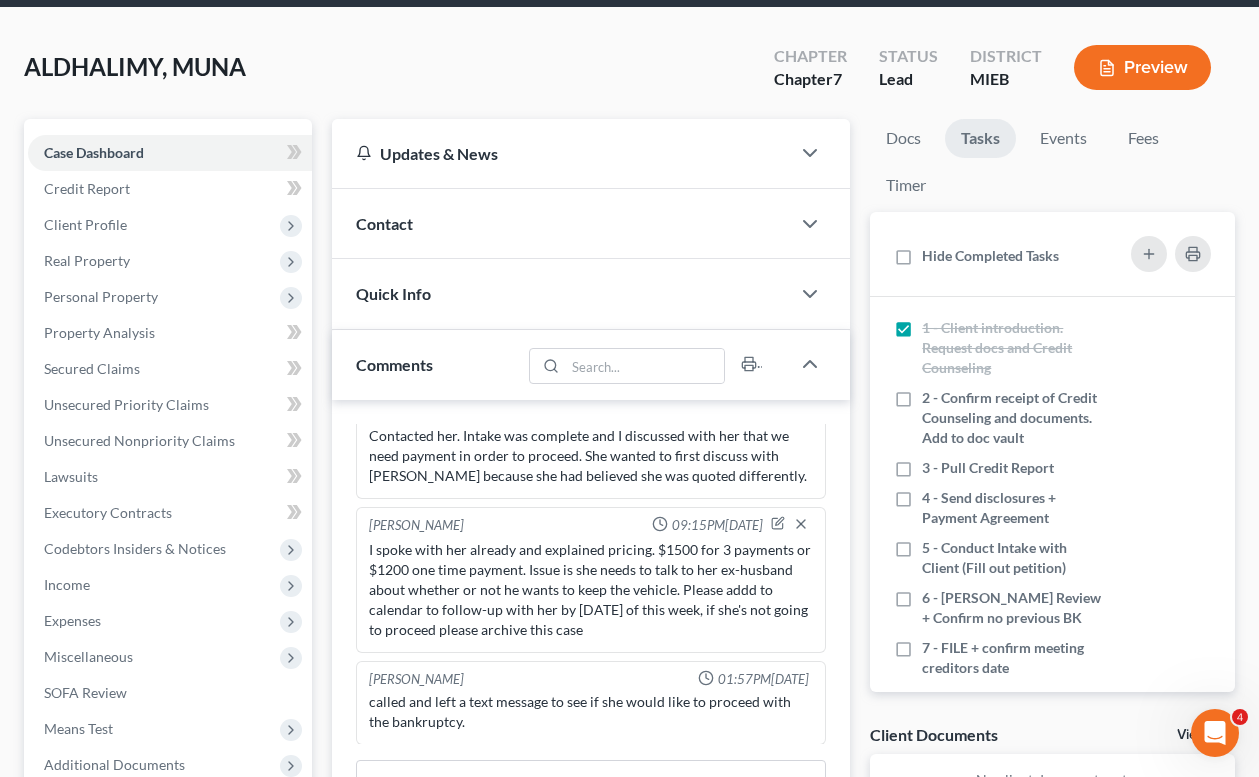 scroll, scrollTop: -1, scrollLeft: 0, axis: vertical 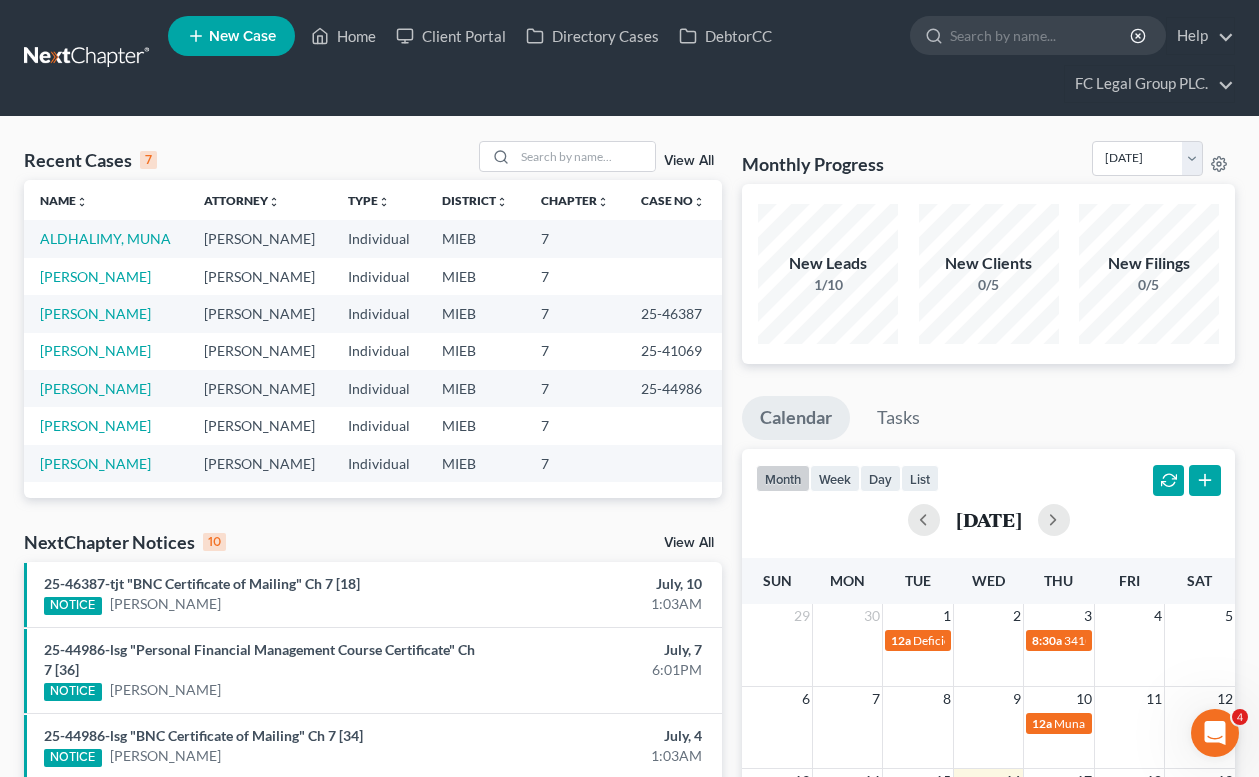 click on "View All" at bounding box center [689, 161] 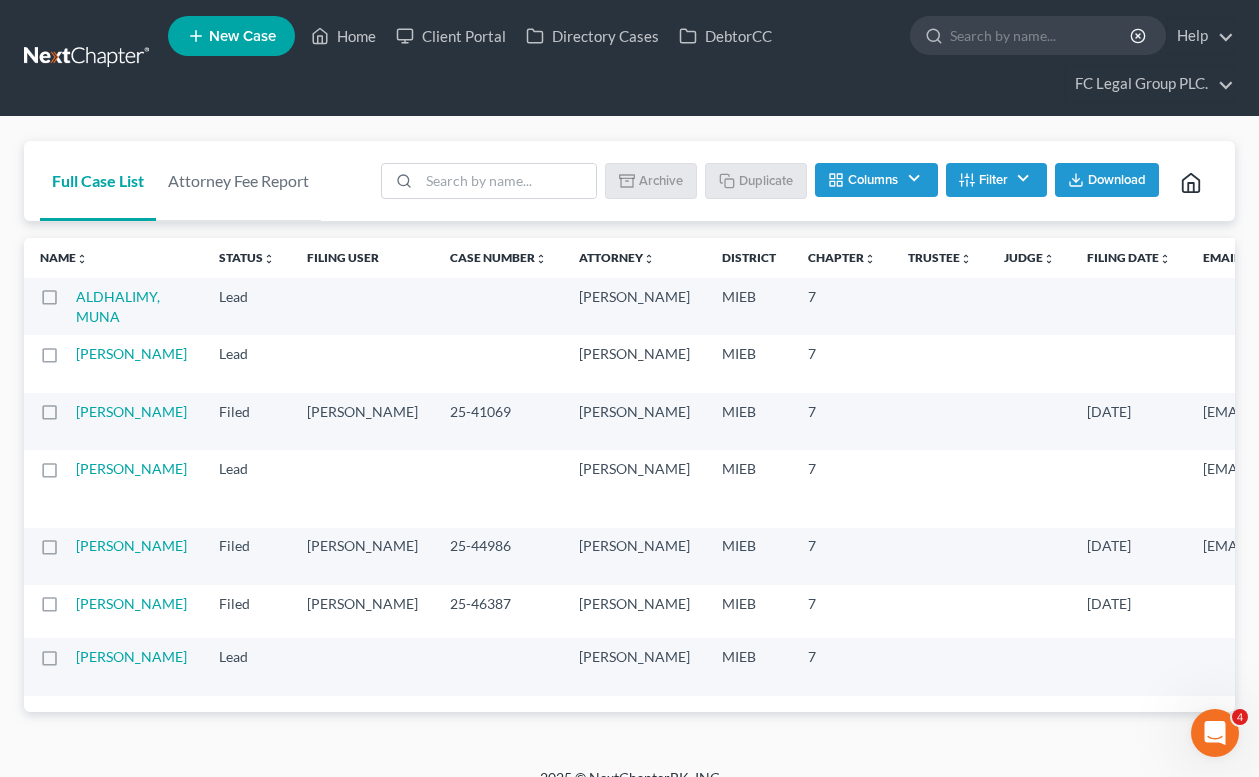 click at bounding box center (68, 302) 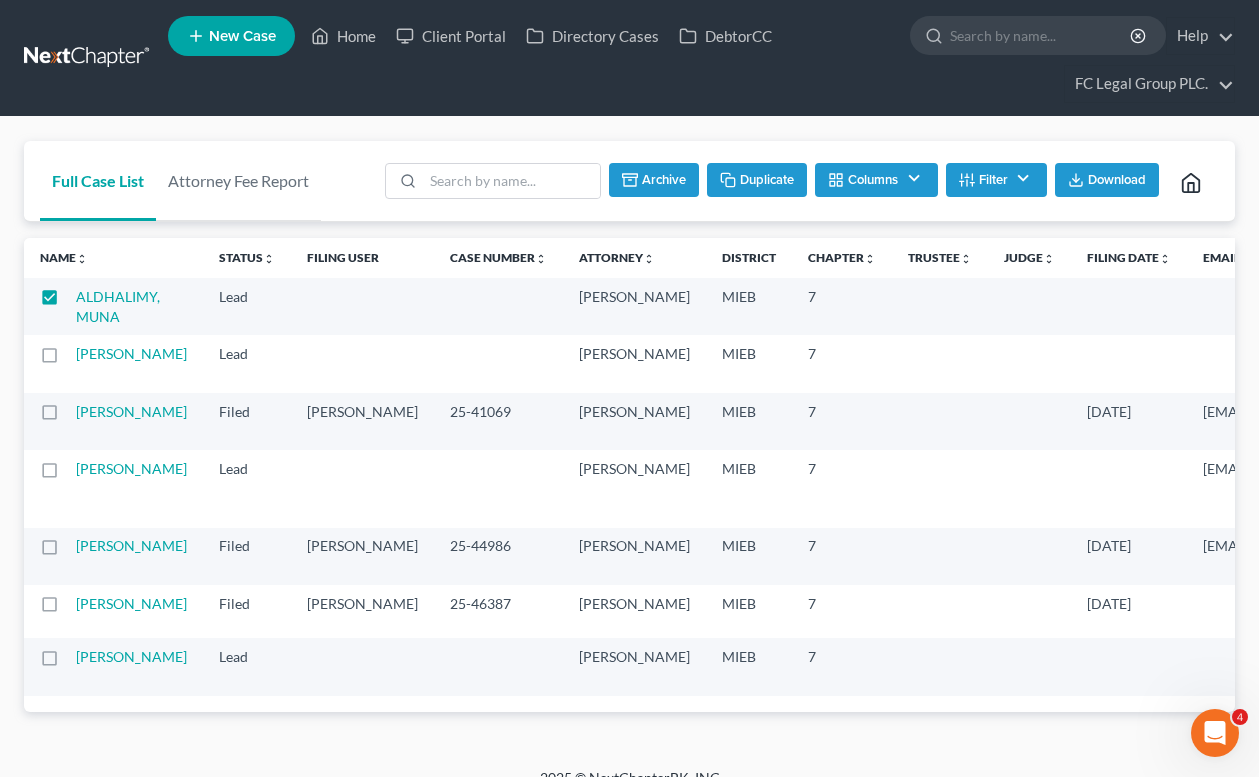 click on "Filter" at bounding box center (996, 180) 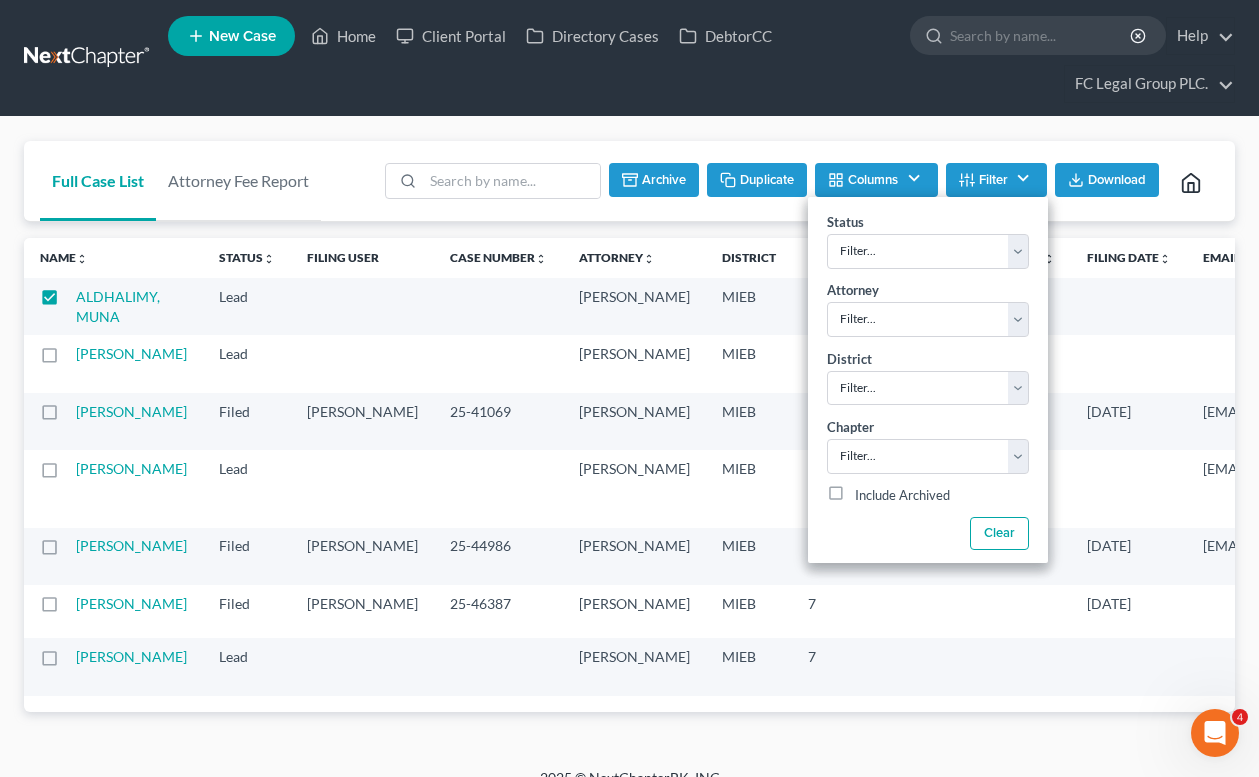 click on "Filter" at bounding box center (996, 180) 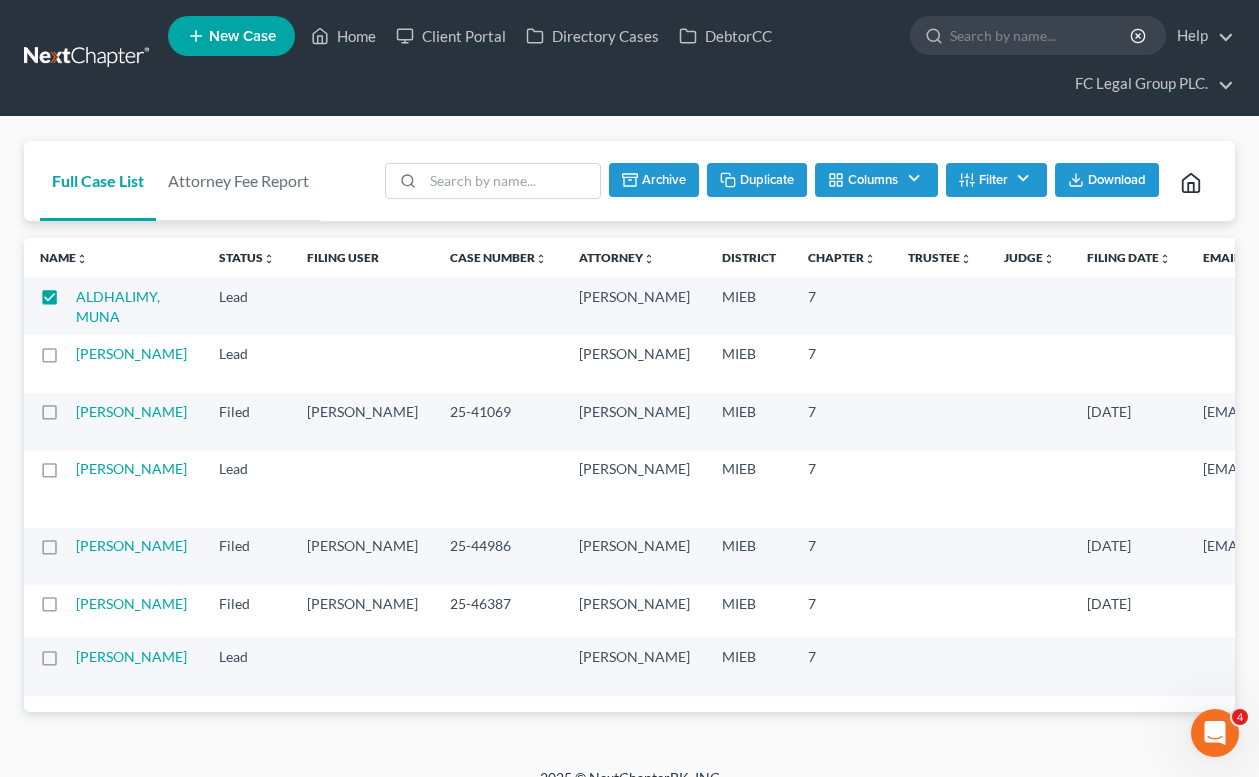 click 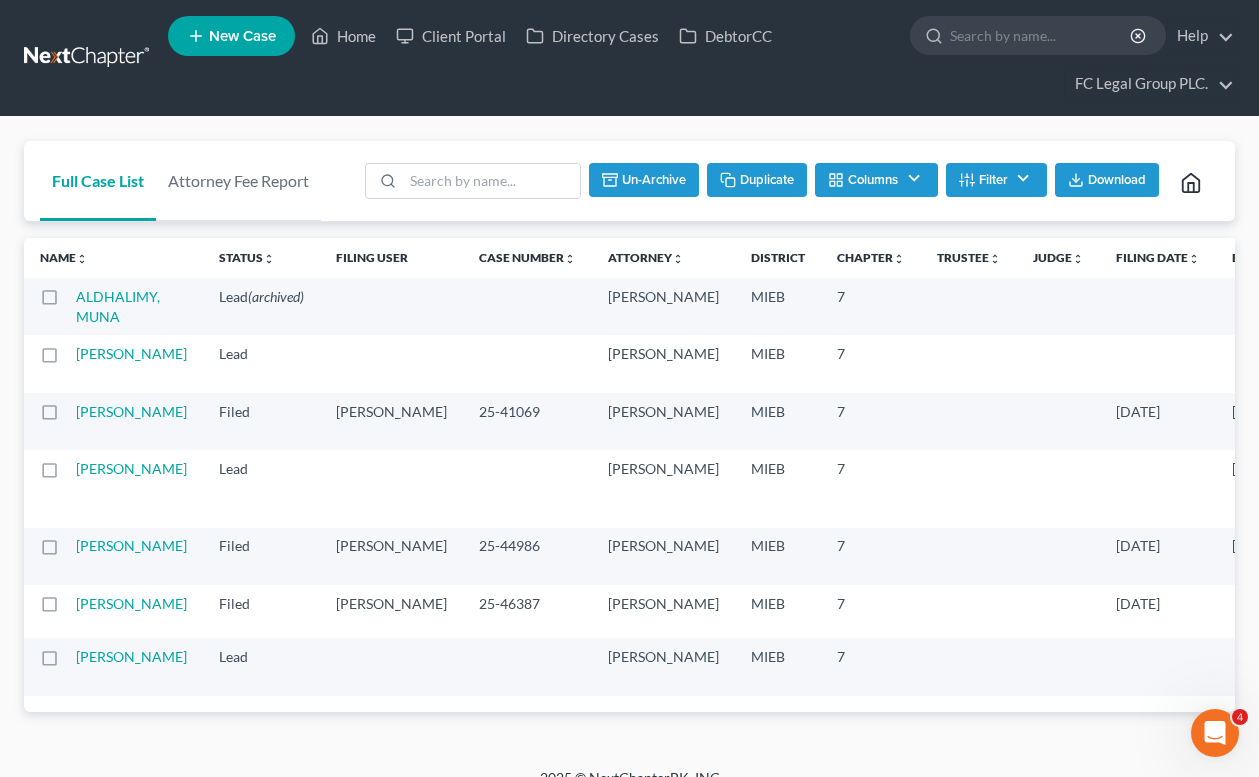 checkbox on "false" 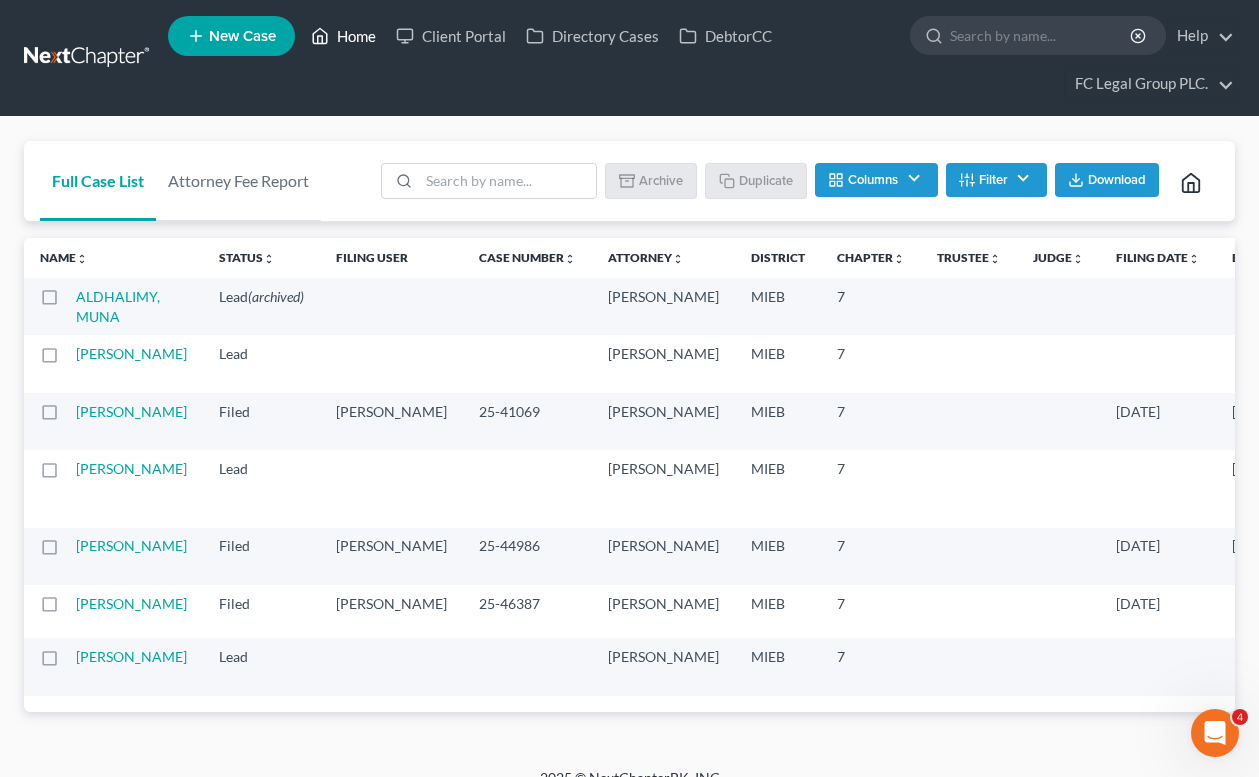 click on "Home" at bounding box center [343, 36] 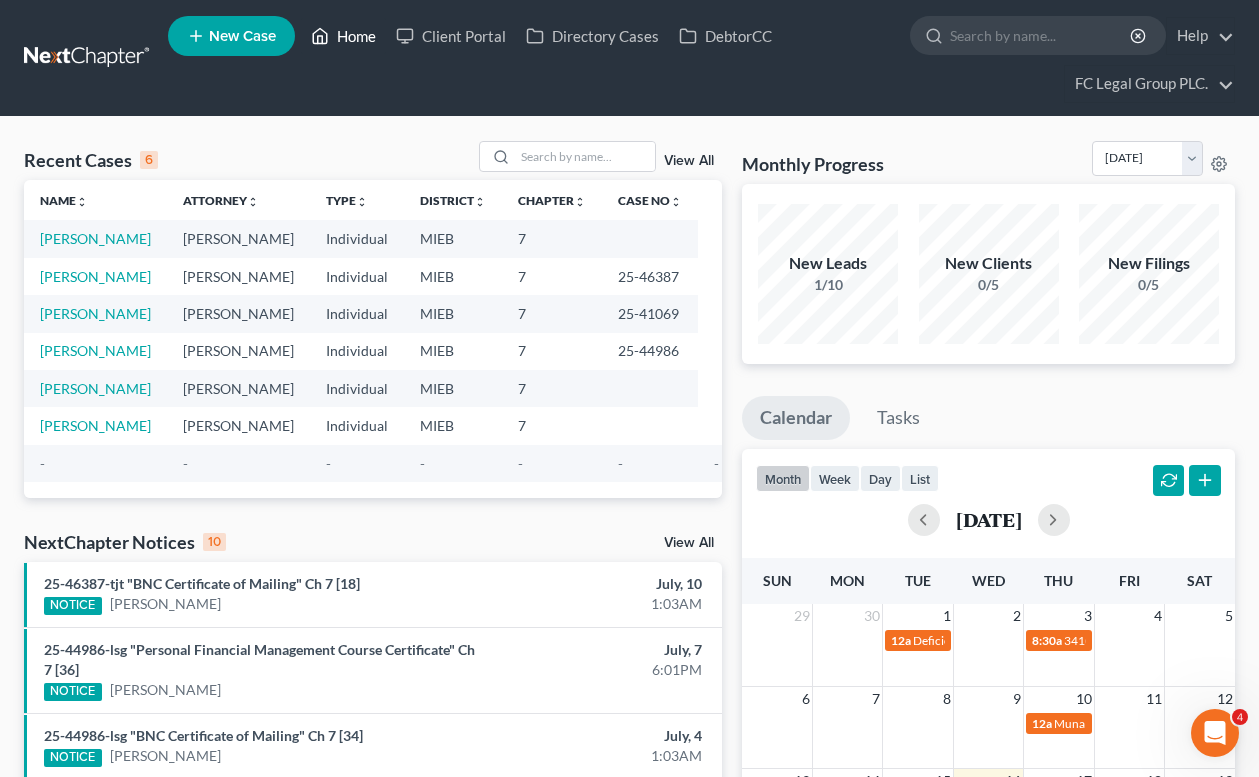 scroll, scrollTop: 0, scrollLeft: 0, axis: both 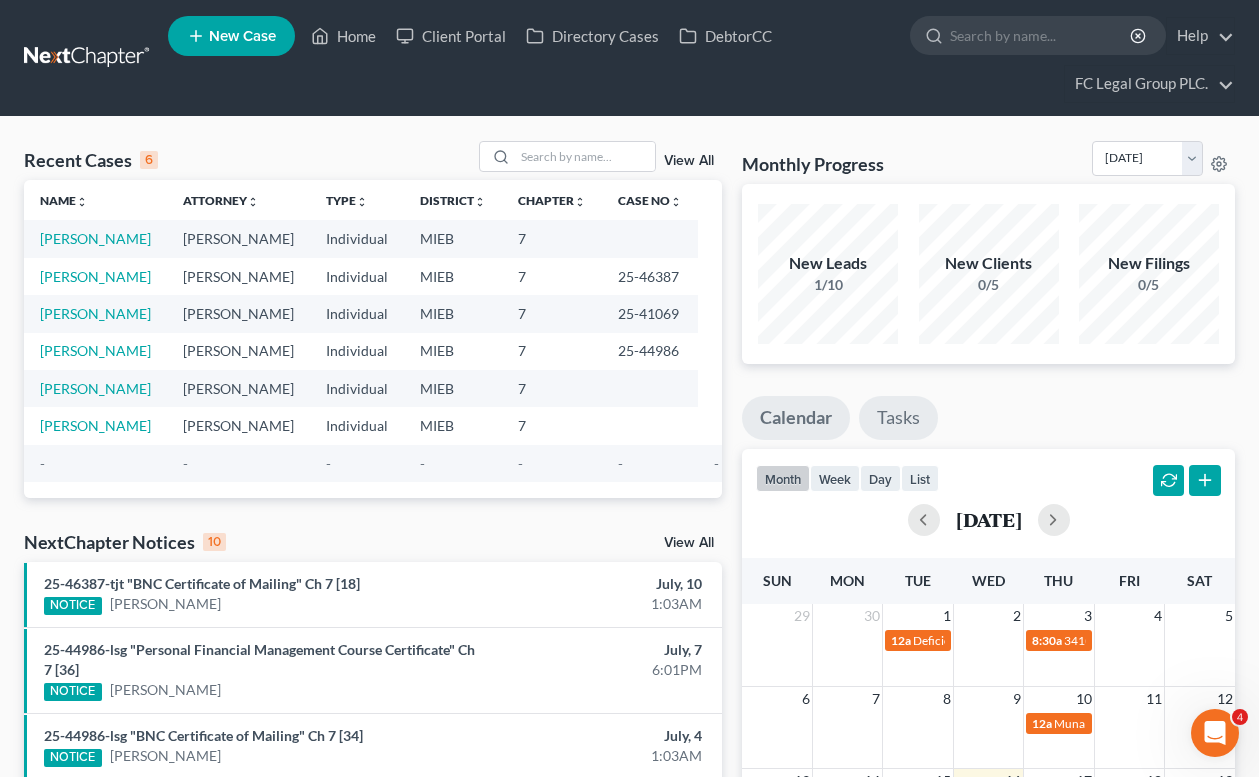 click on "Tasks" at bounding box center (898, 418) 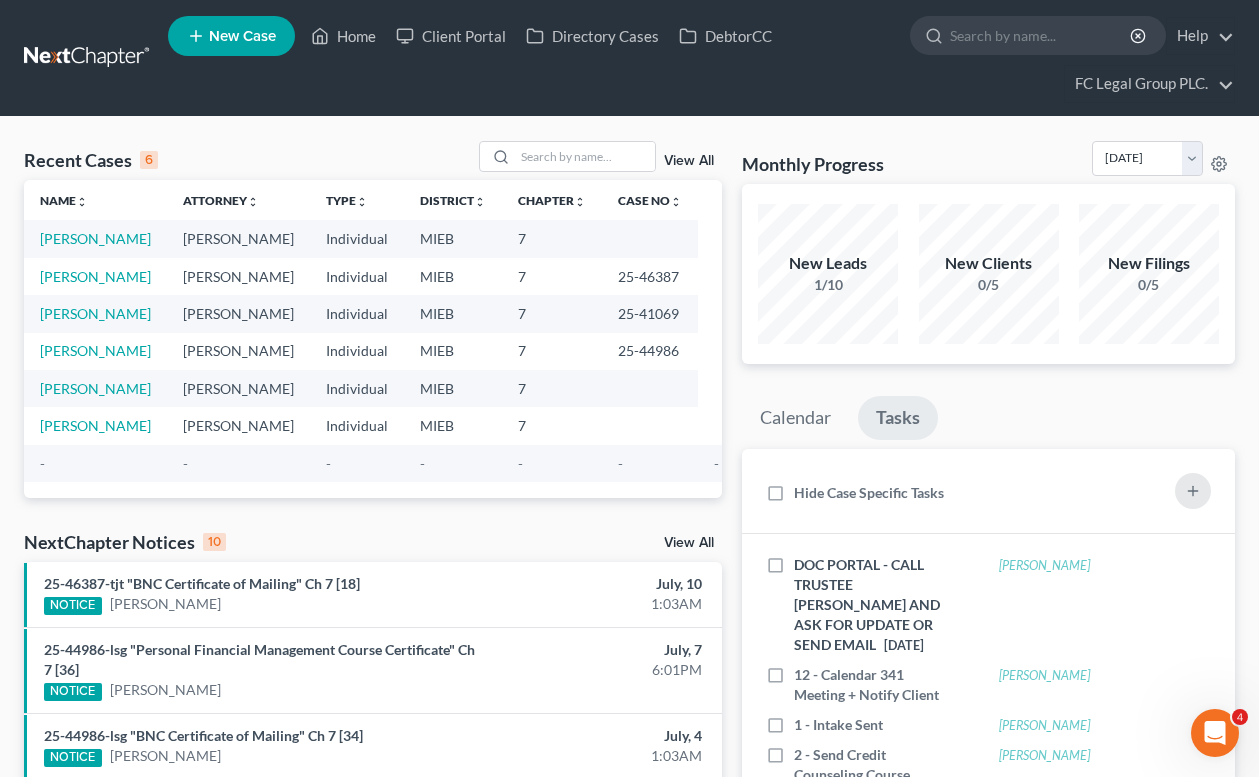 scroll, scrollTop: 0, scrollLeft: 0, axis: both 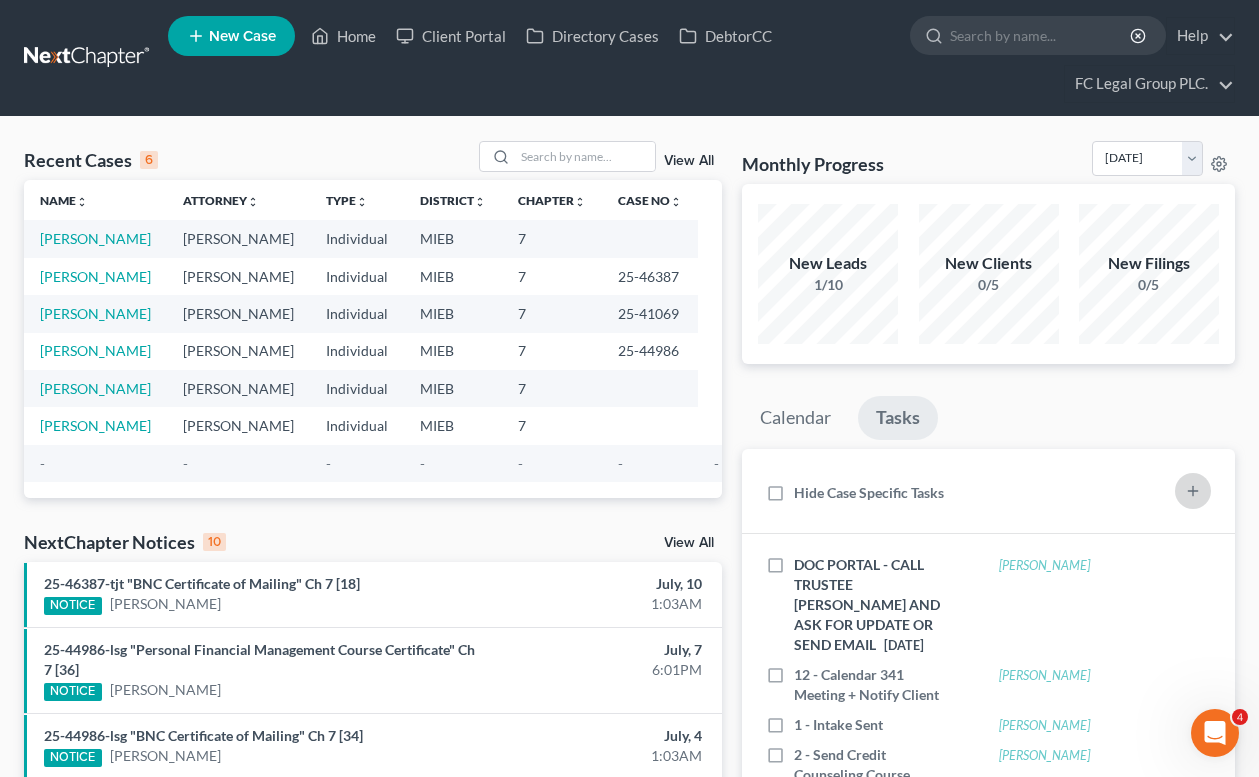 click 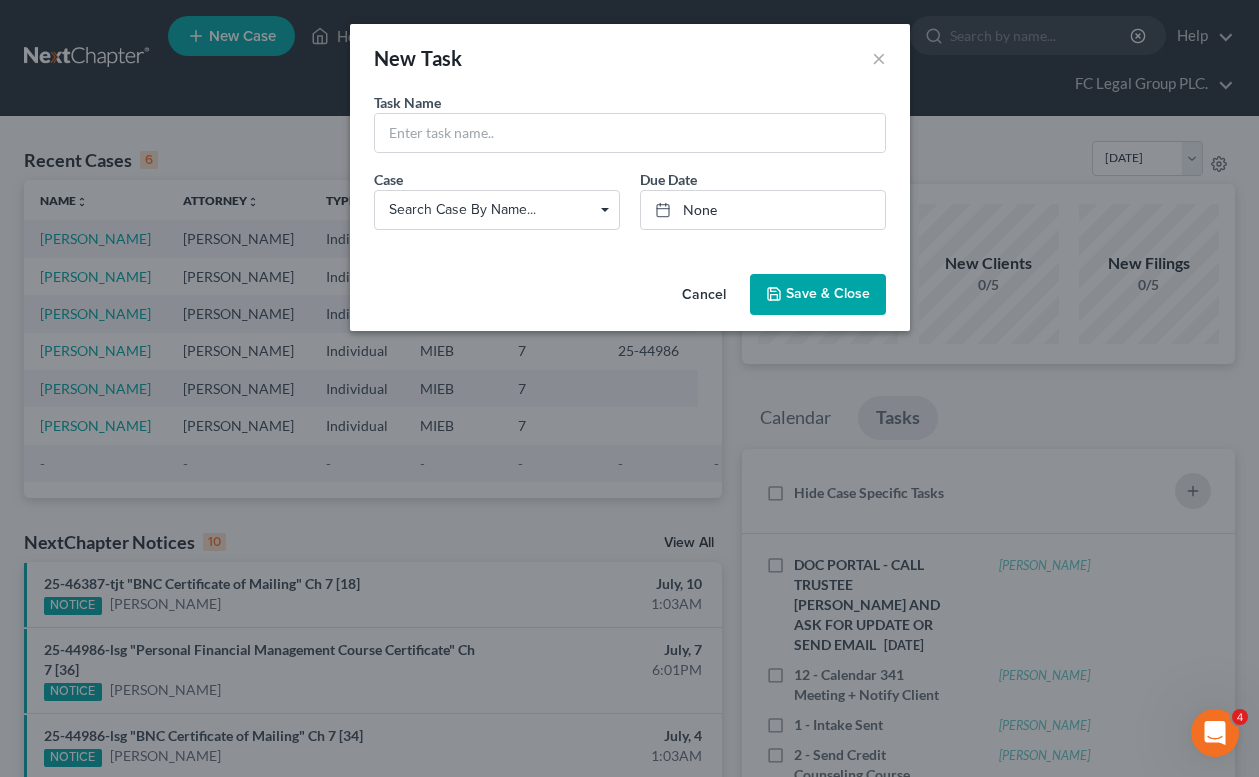 click on "Search case by name..." at bounding box center (497, 209) 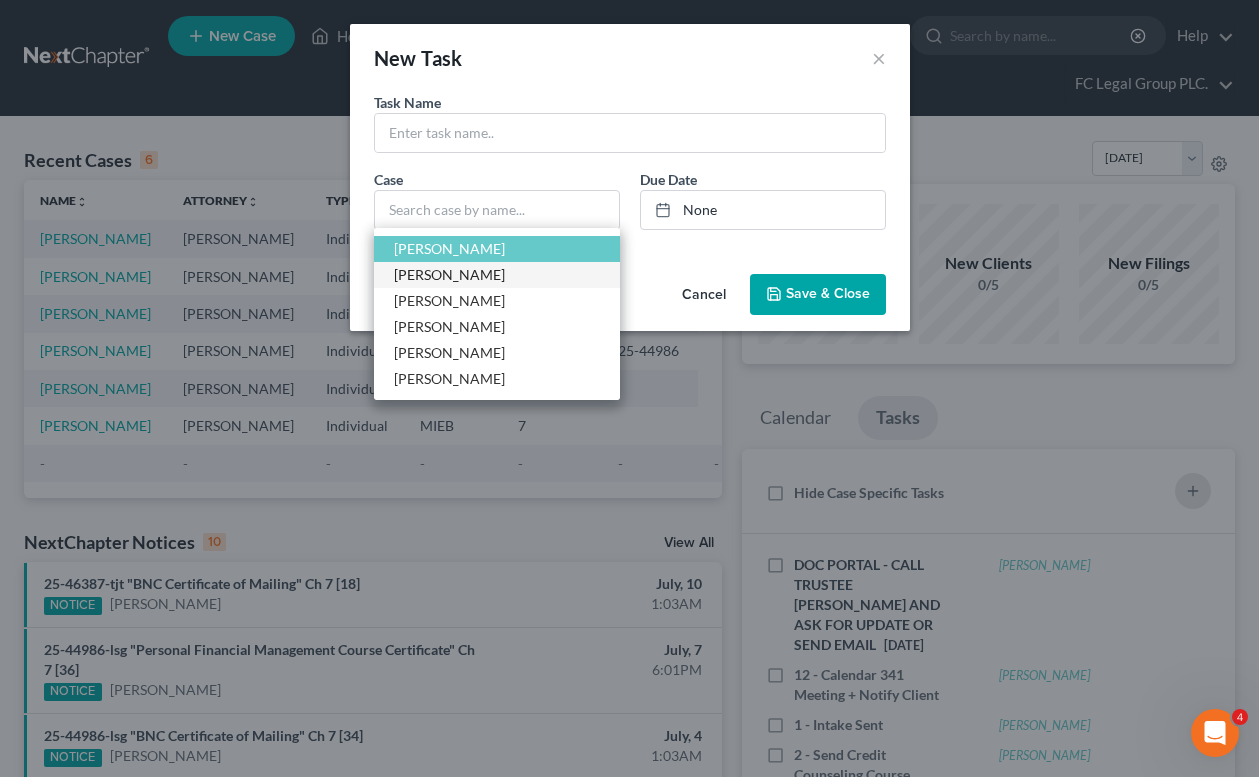 click on "[PERSON_NAME]" at bounding box center [497, 275] 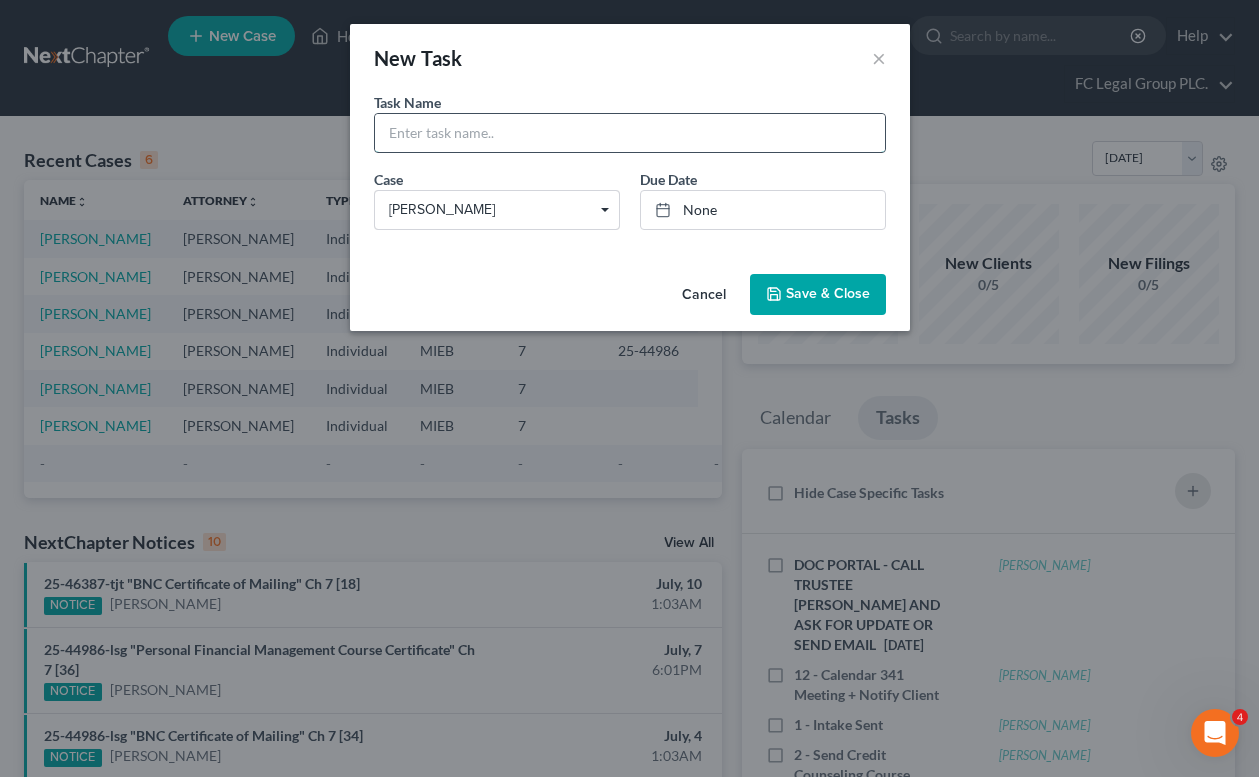 click at bounding box center [630, 133] 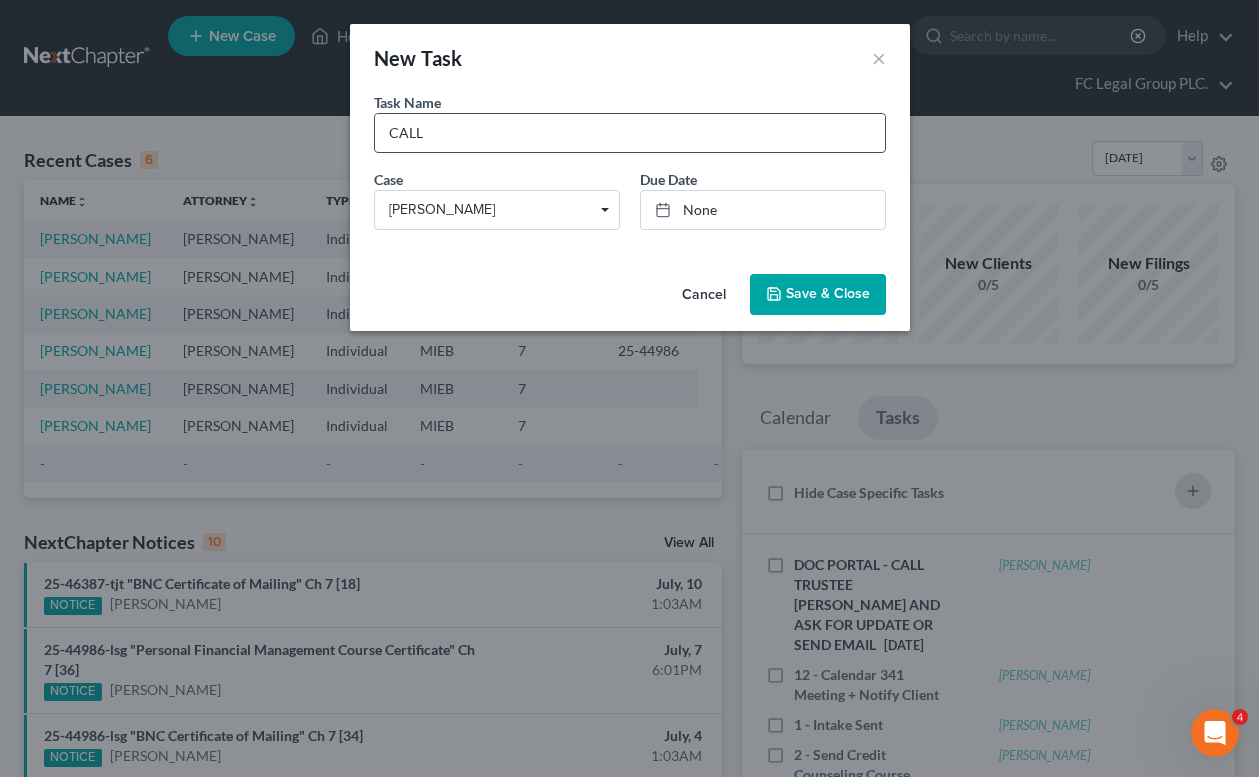 paste on "Detroit is [PHONE_NUMBER]," 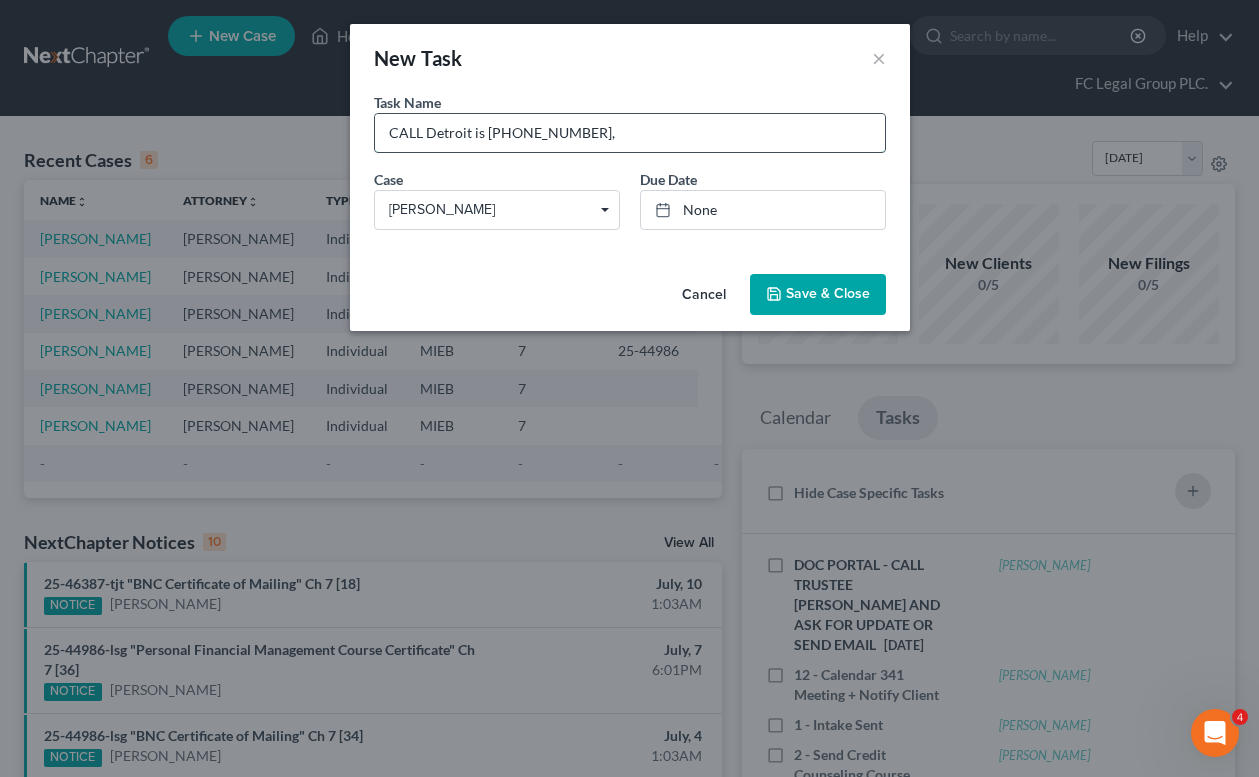 click on "CALL Detroit is [PHONE_NUMBER]," at bounding box center [630, 133] 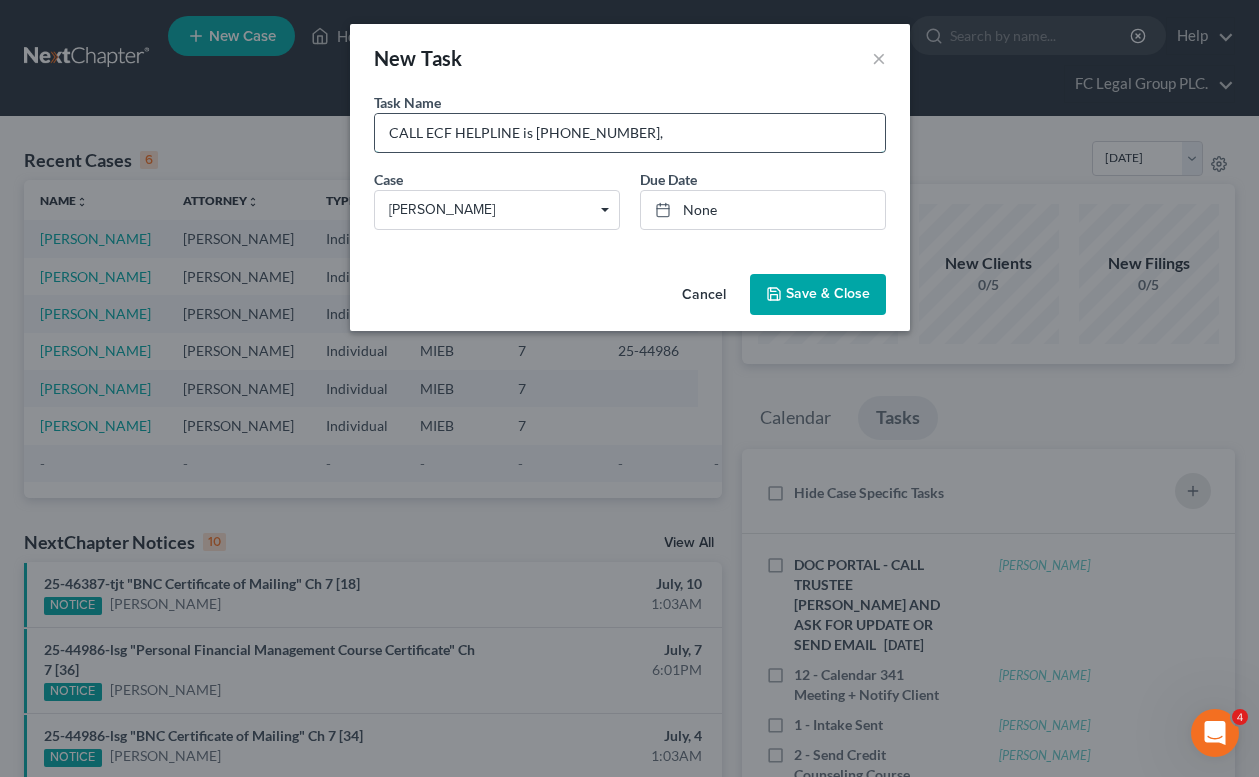 click on "CALL ECF HELPLINE is [PHONE_NUMBER]," at bounding box center [630, 133] 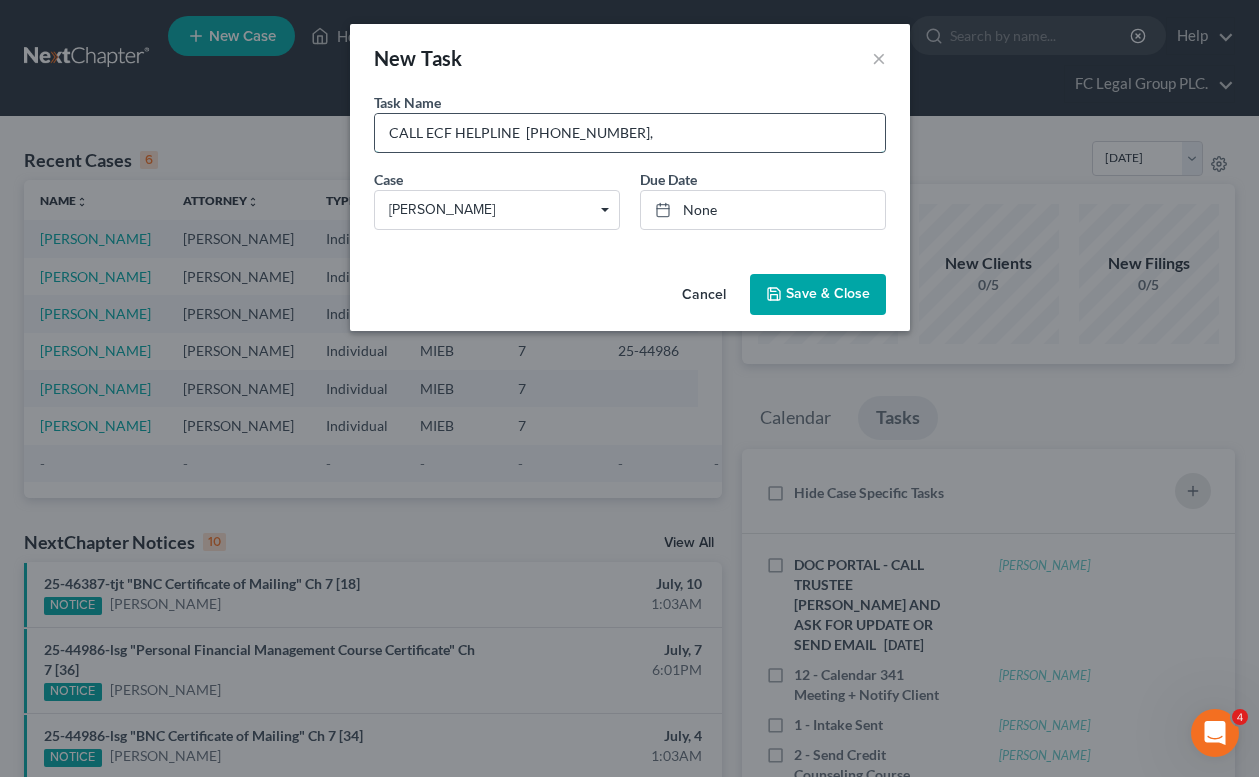 click on "CALL ECF HELPLINE  [PHONE_NUMBER]," at bounding box center [630, 133] 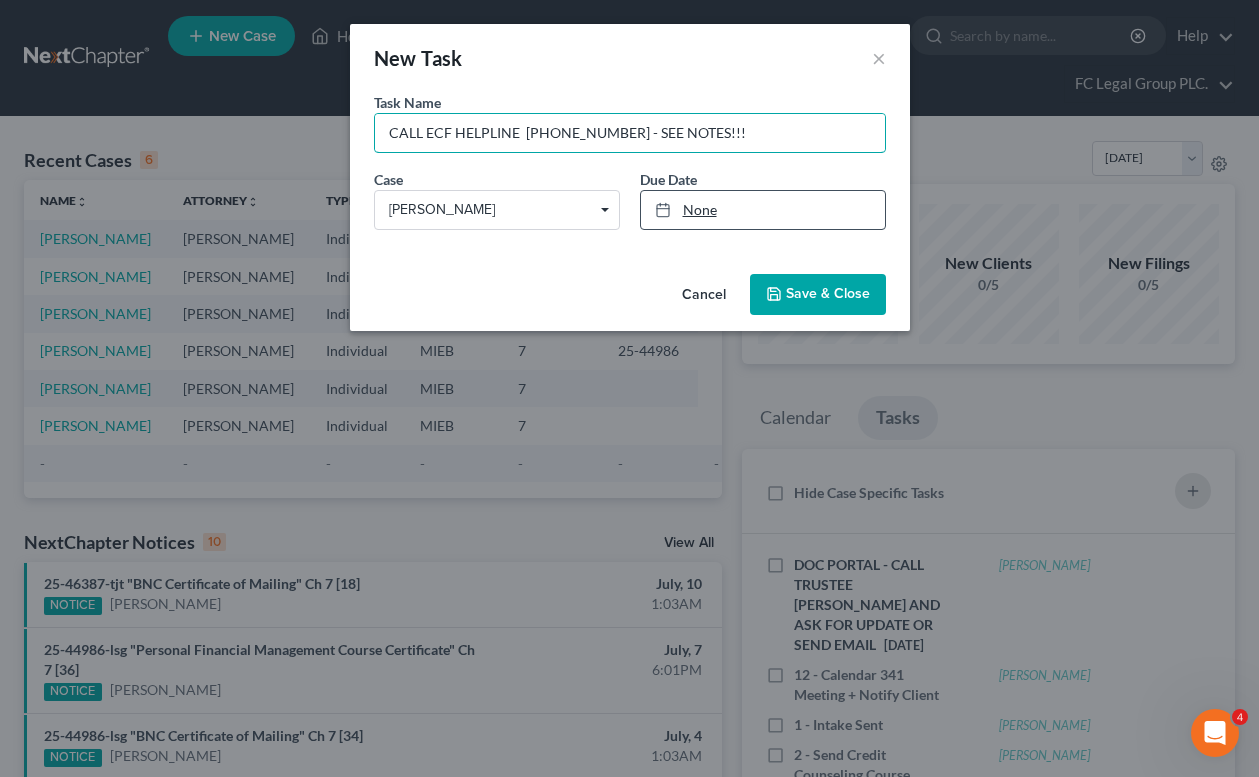 type on "CALL ECF HELPLINE  [PHONE_NUMBER] - SEE NOTES!!!" 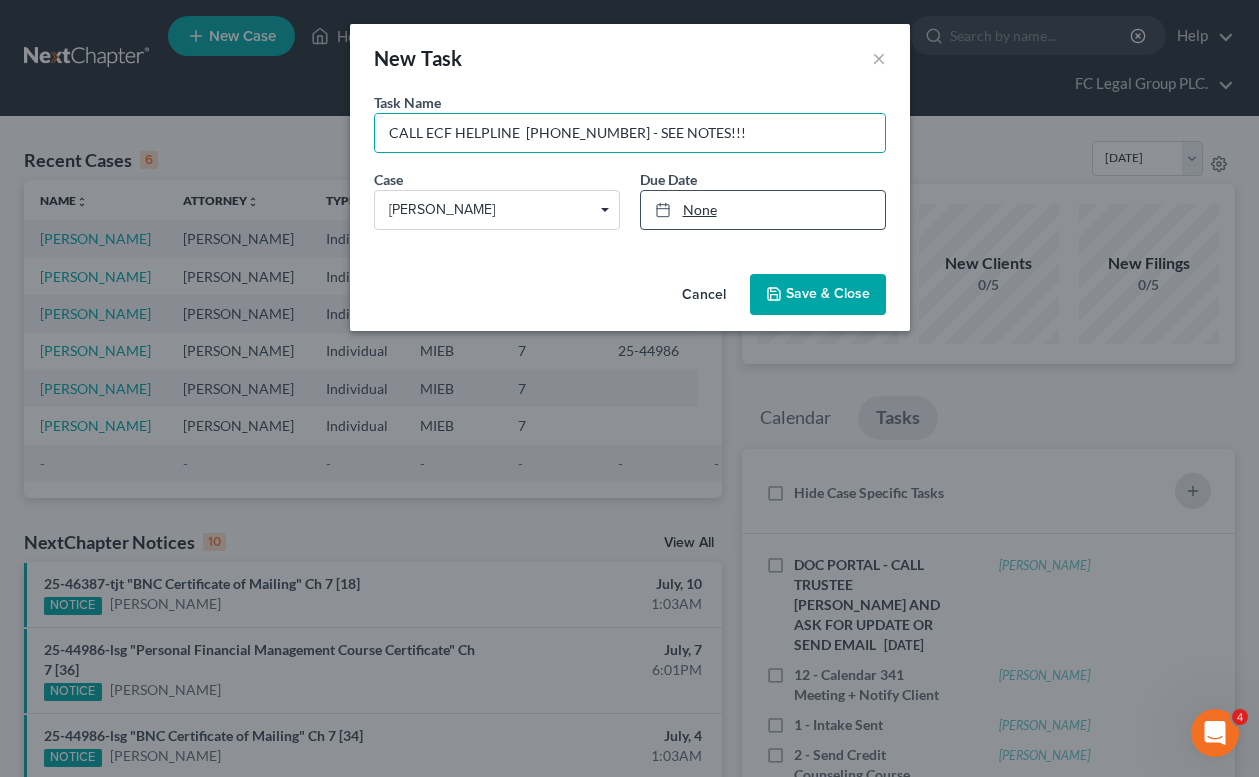 click on "None" at bounding box center [763, 210] 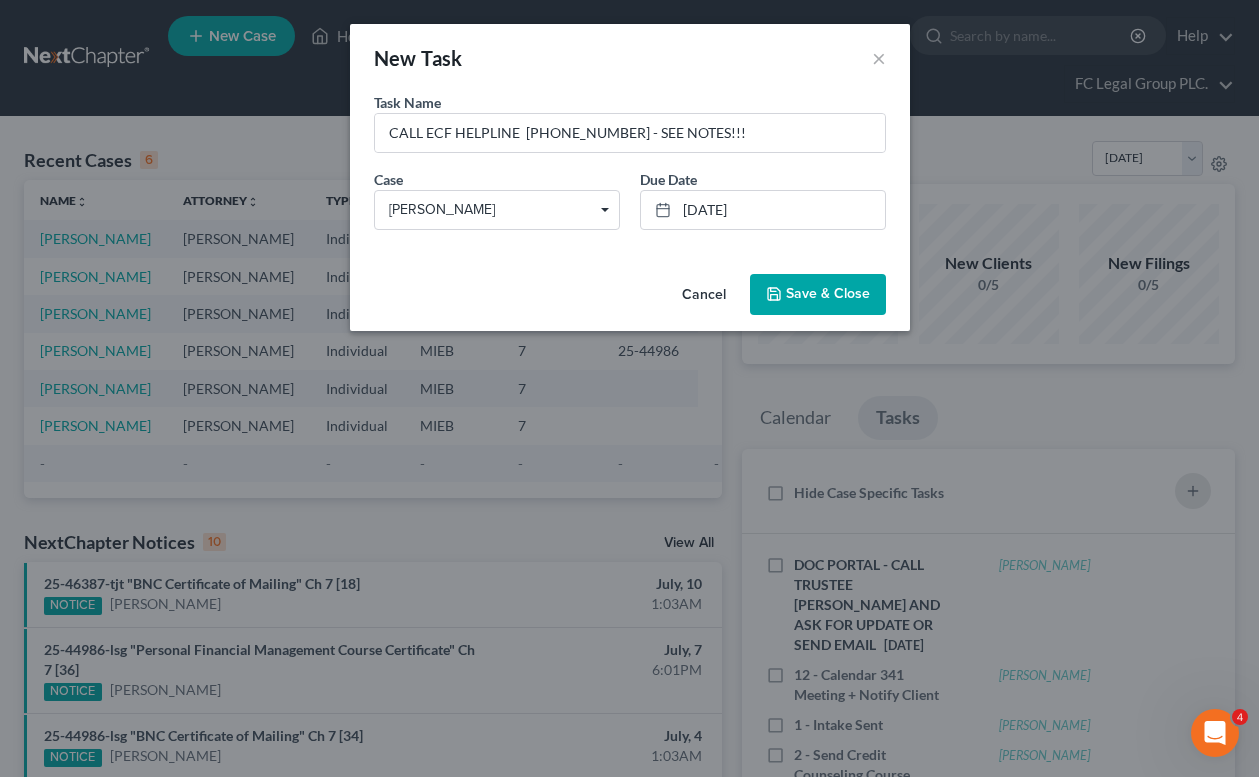 click on "Save & Close" at bounding box center (818, 295) 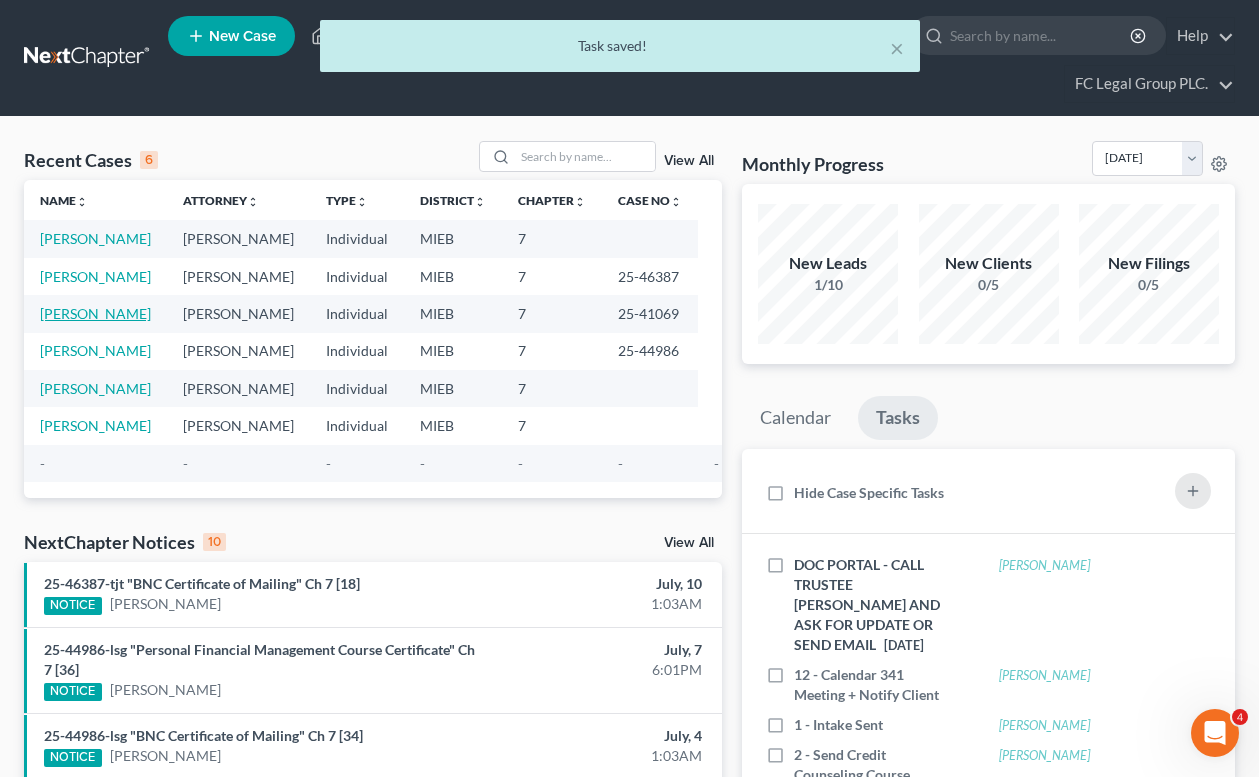 click on "[PERSON_NAME]" at bounding box center (95, 313) 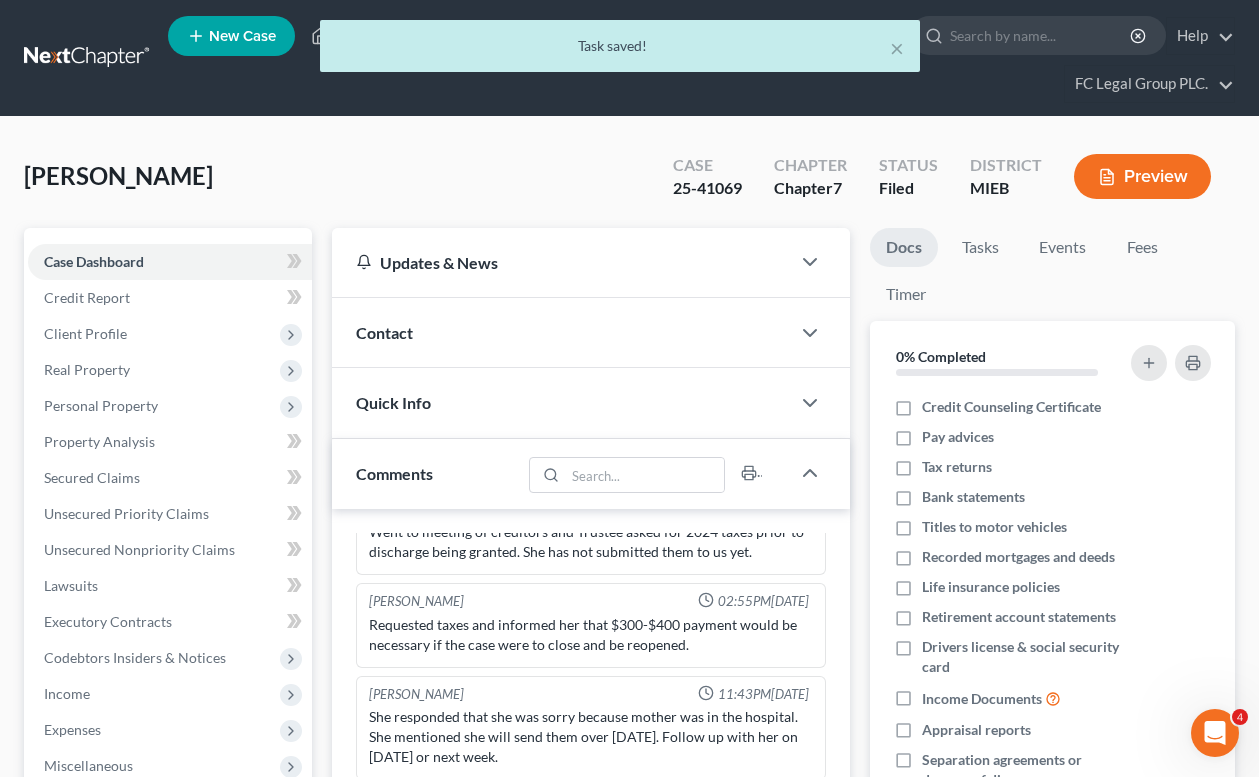 scroll, scrollTop: 42, scrollLeft: 0, axis: vertical 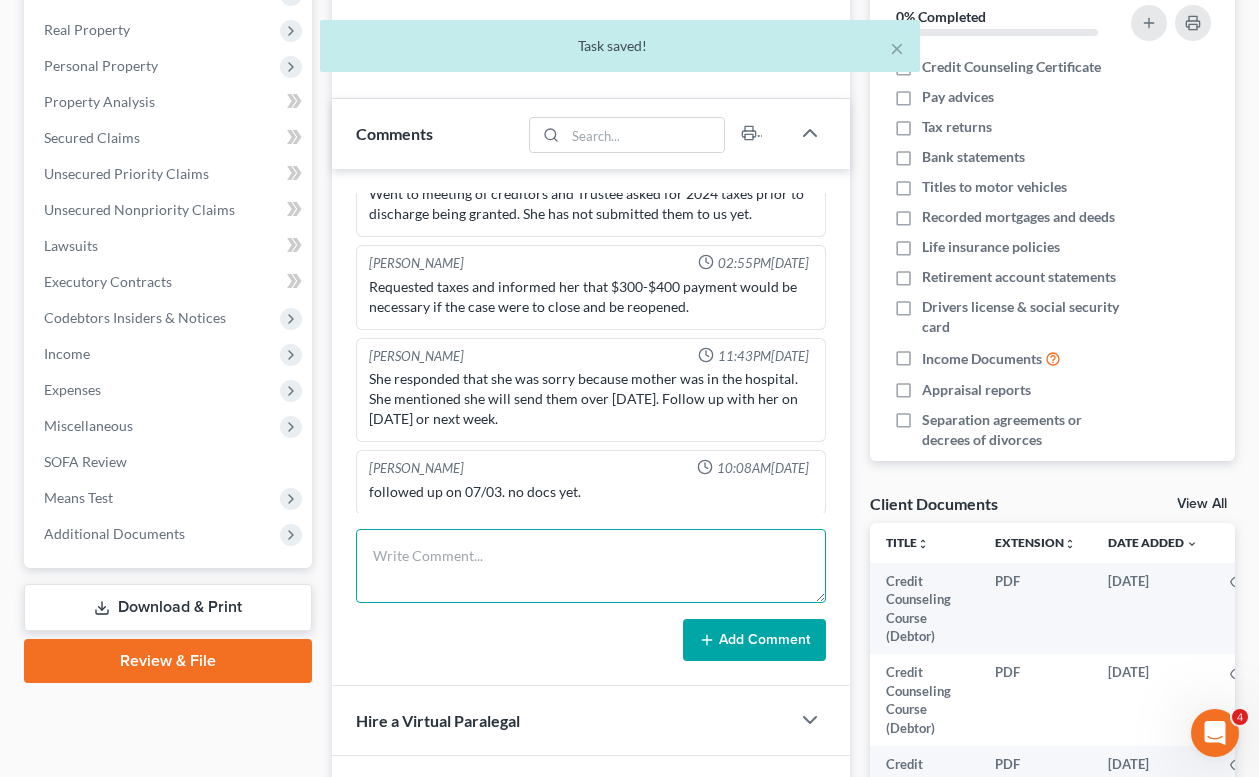 click at bounding box center (591, 566) 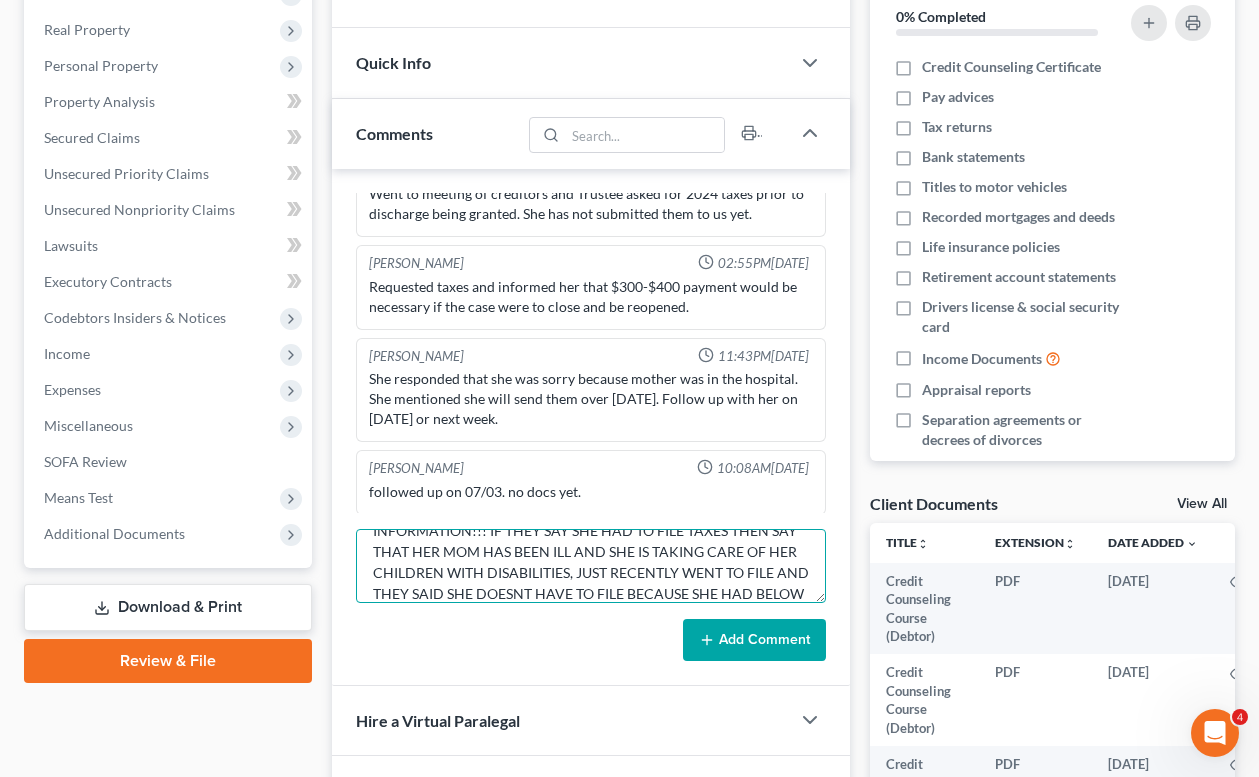scroll, scrollTop: 126, scrollLeft: 0, axis: vertical 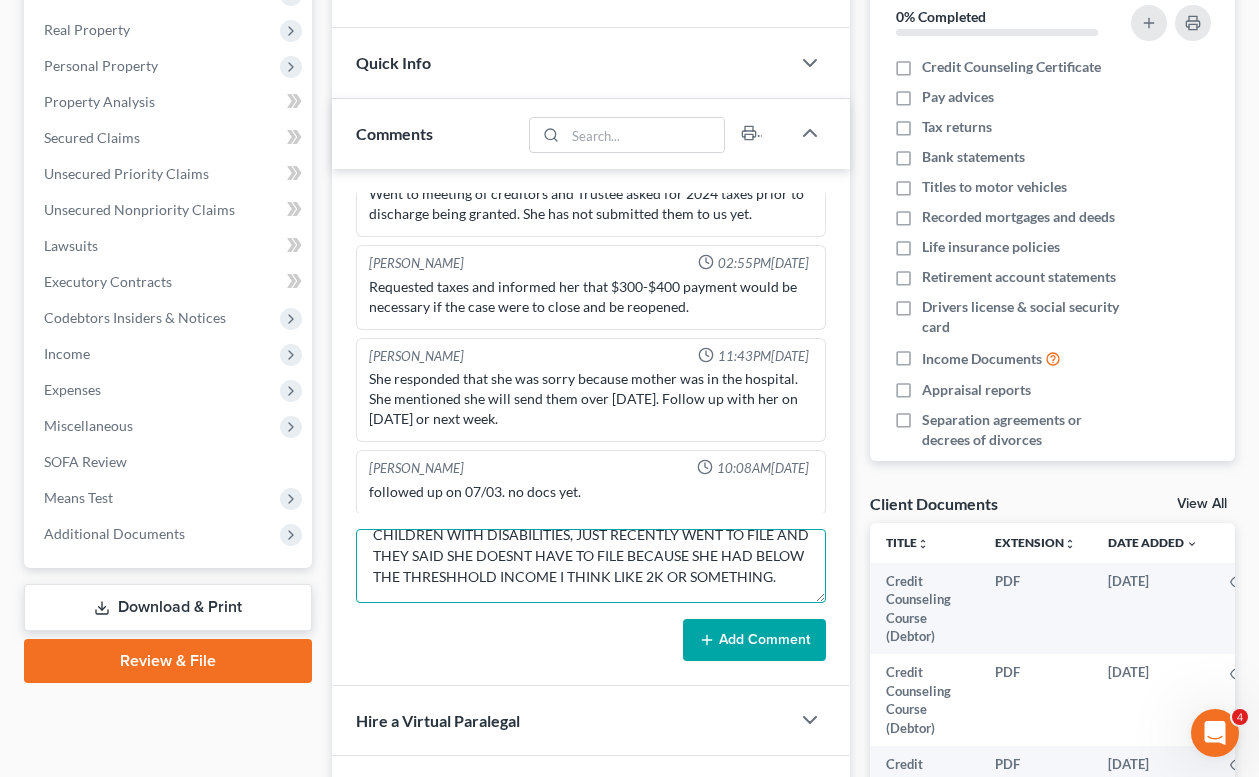 type on "PLEASE CALL THE ECF HELP LINE, GIVE THEM THE CASE NUMBER FOR JOUMANA AND SAY WE HAVE NOT [DEMOGRAPHIC_DATA] THE DISCHARGE SEE WHAT THEY SAY BEFORE OFFERING UP INFORMATION!!! IF THEY SAY SHE HAD TO FILE TAXES THEN SAY THAT HER MOM HAS BEEN ILL AND SHE IS TAKING CARE OF HER CHILDREN WITH DISABILITIES, JUST RECENTLY WENT TO FILE AND THEY SAID SHE DOESNT HAVE TO FILE BECAUSE SHE HAD BELOW THE THRESHHOLD INCOME I THINK LIKE 2K OR SOMETHING." 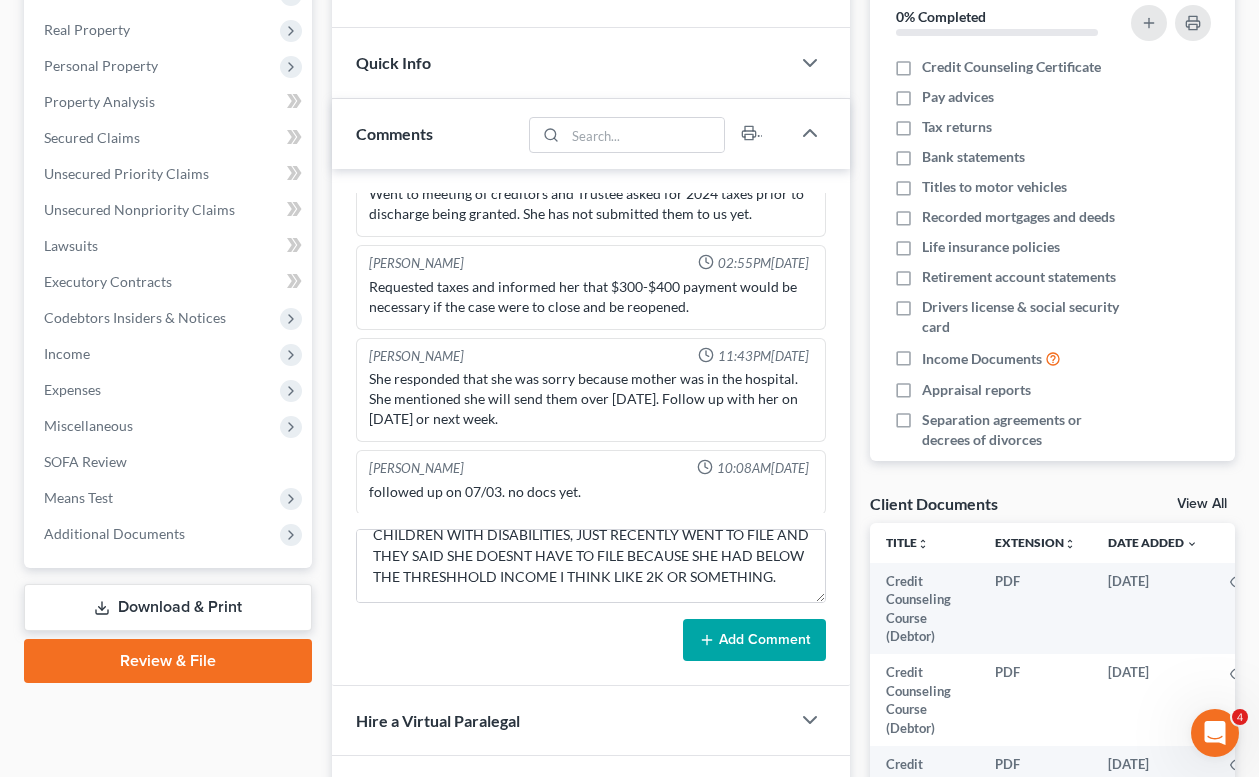 click on "Add Comment" at bounding box center [754, 640] 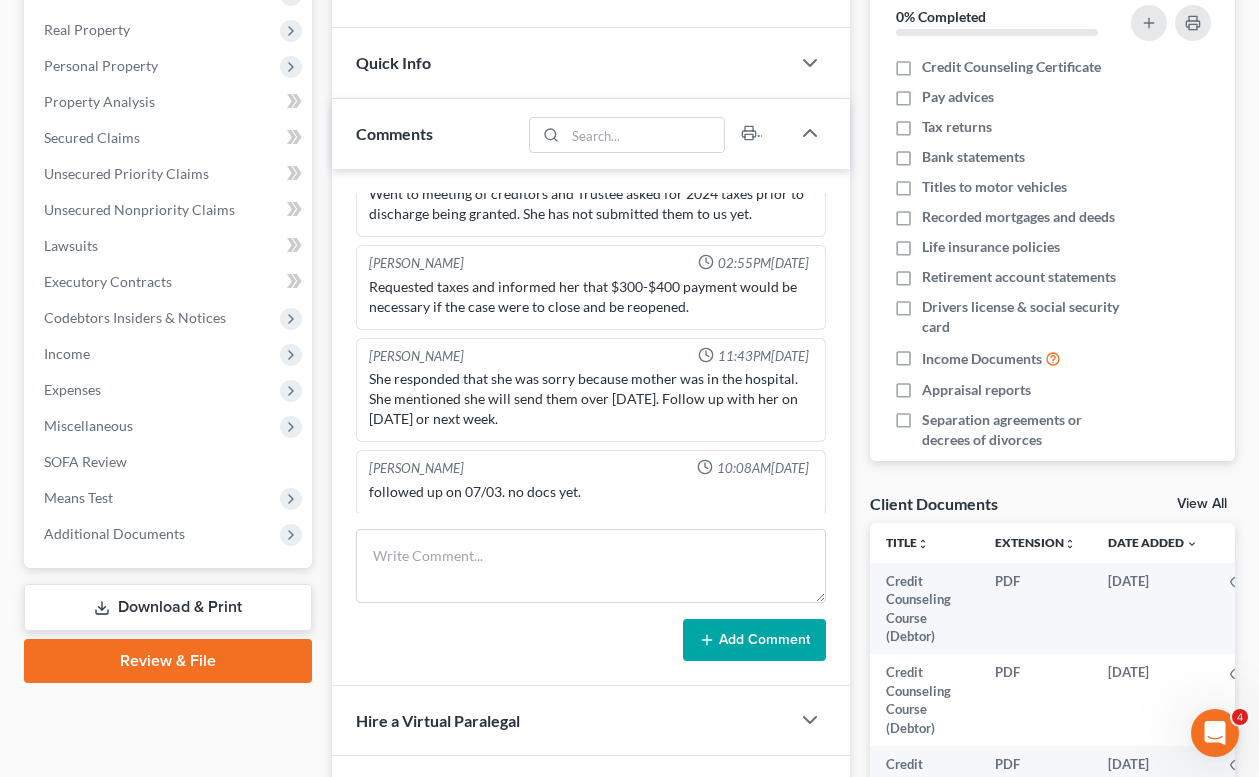 scroll, scrollTop: 0, scrollLeft: 0, axis: both 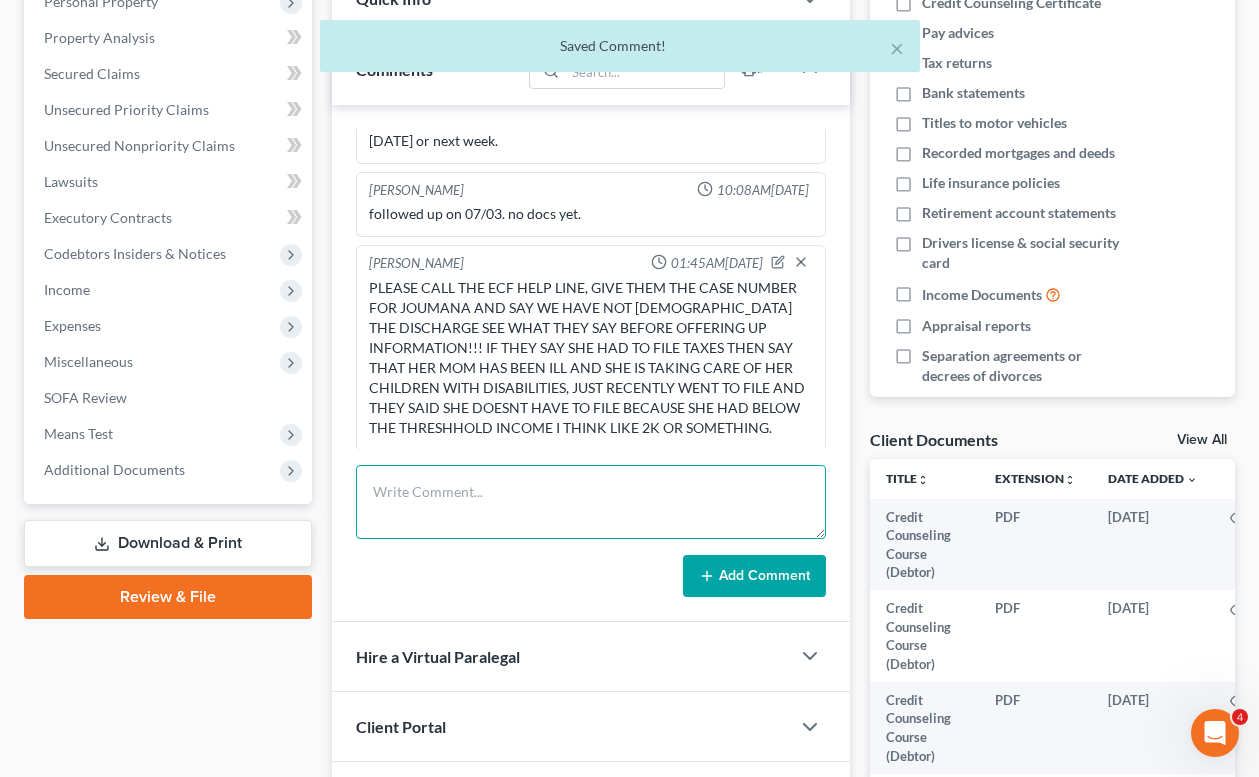 click at bounding box center (591, 502) 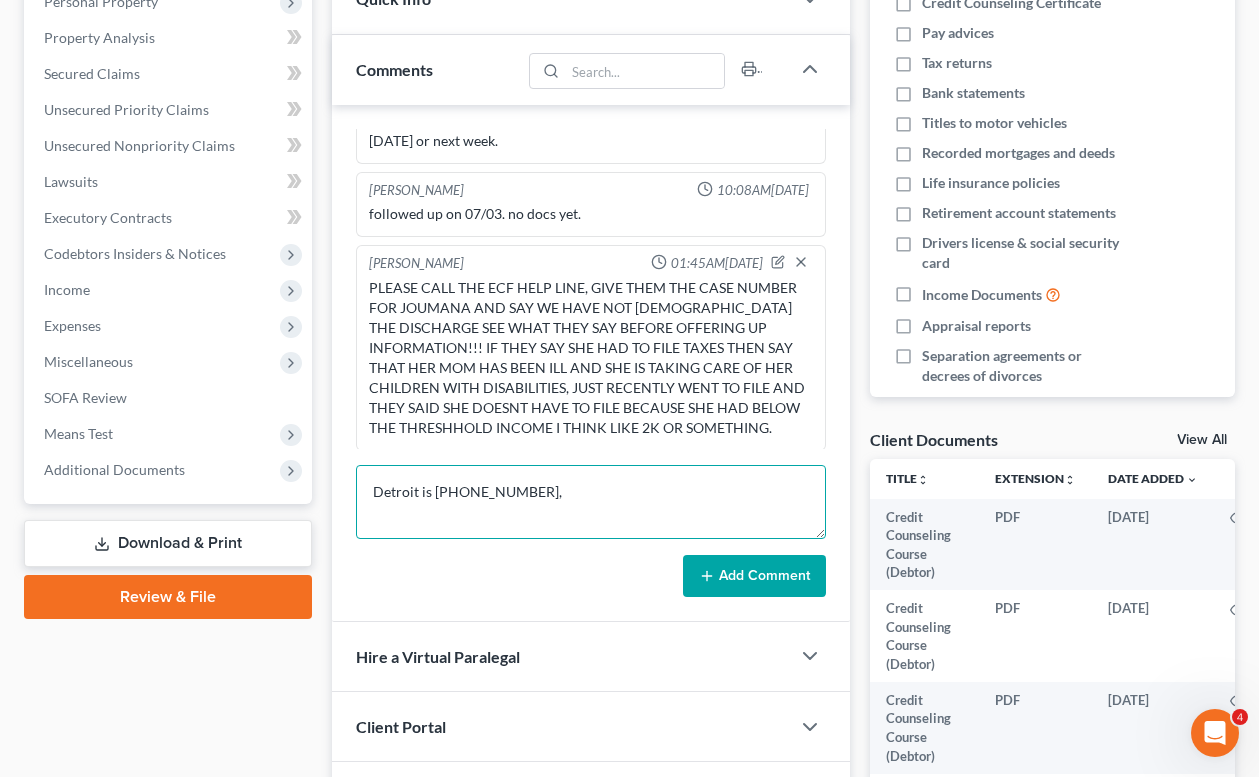 click on "Detroit is [PHONE_NUMBER]," at bounding box center (591, 502) 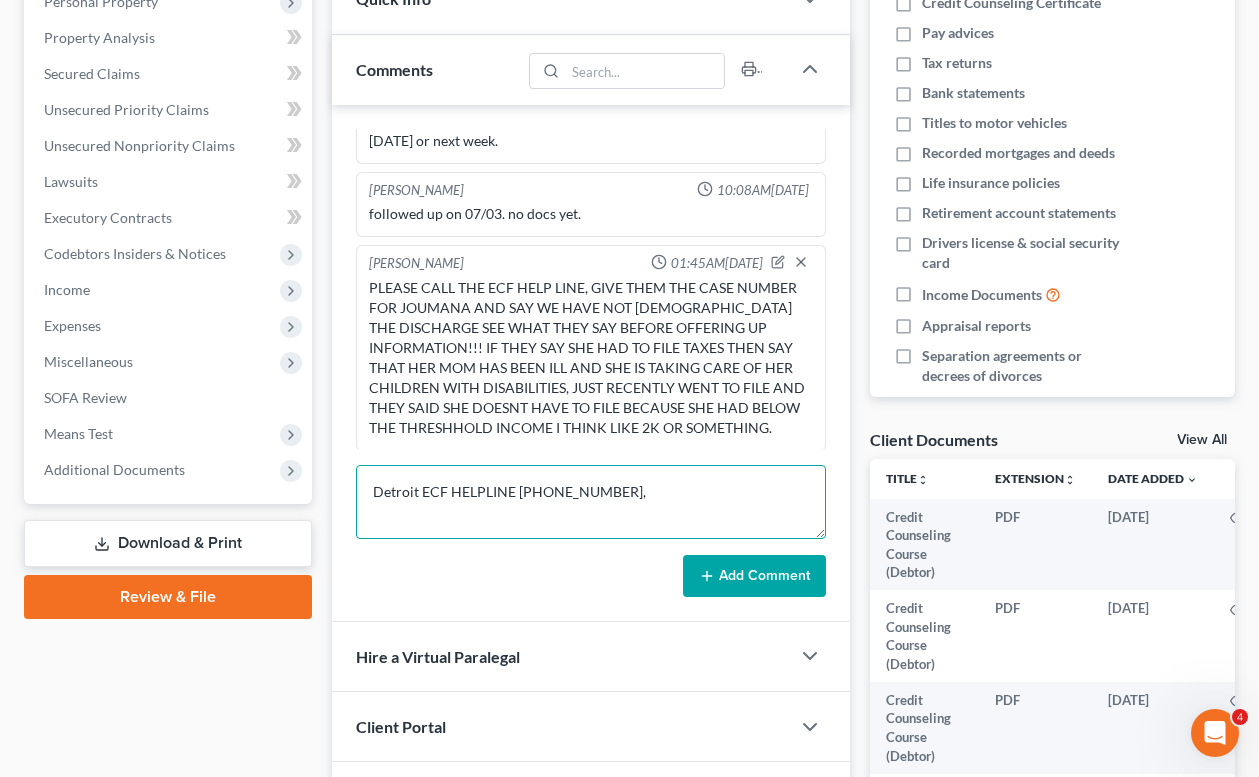 type on "Detroit ECF HELPLINE [PHONE_NUMBER]," 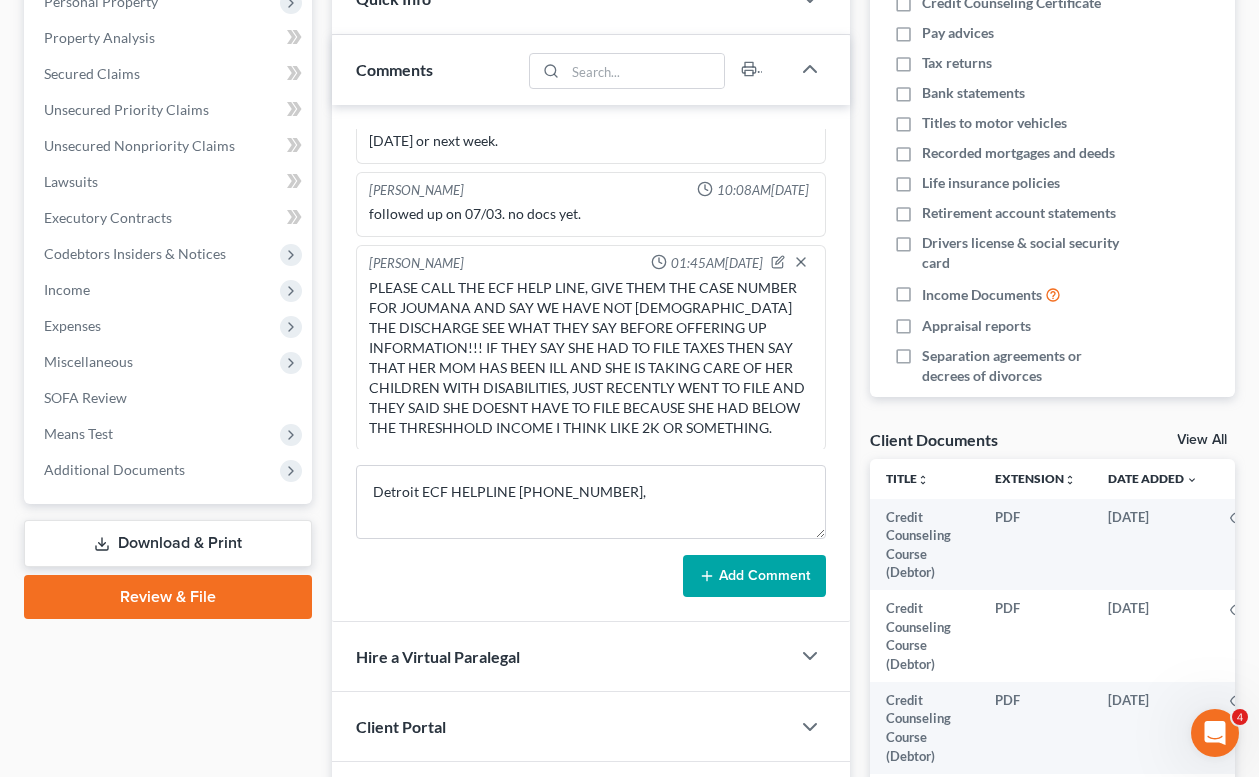 click on "Add Comment" at bounding box center [754, 576] 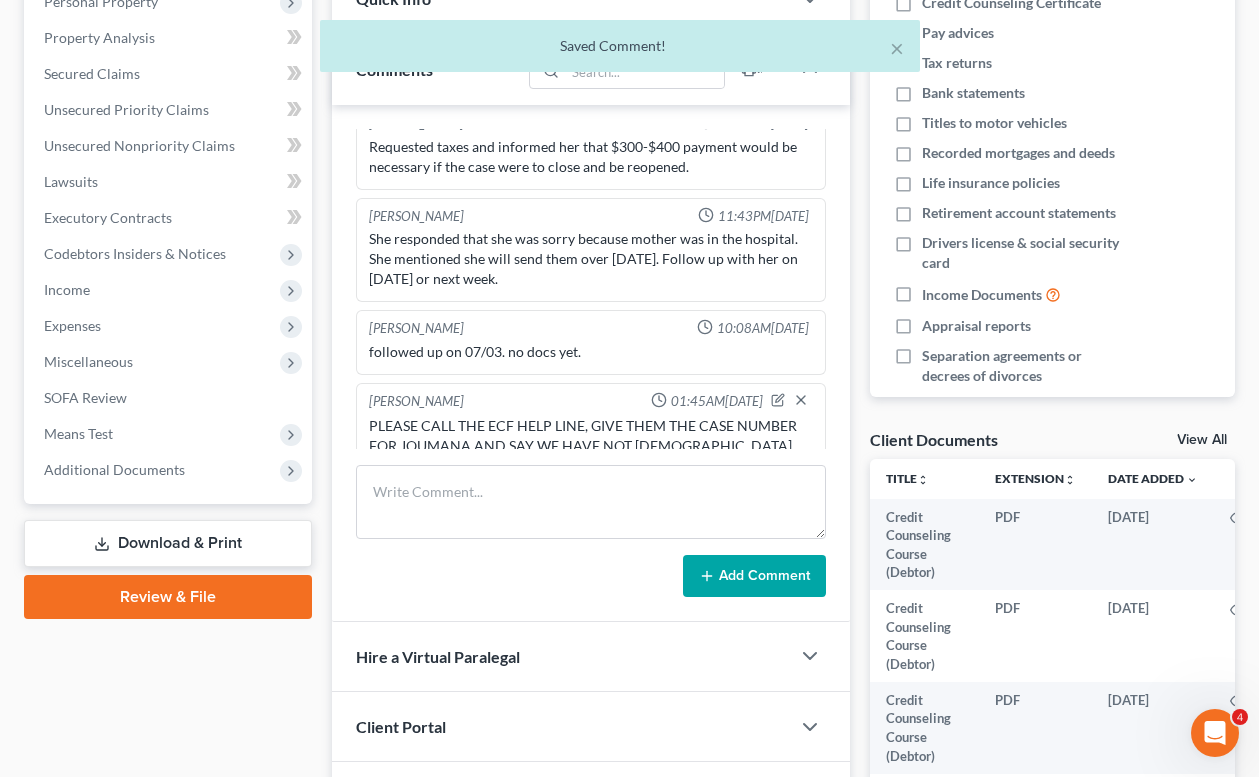 scroll, scrollTop: 42, scrollLeft: 0, axis: vertical 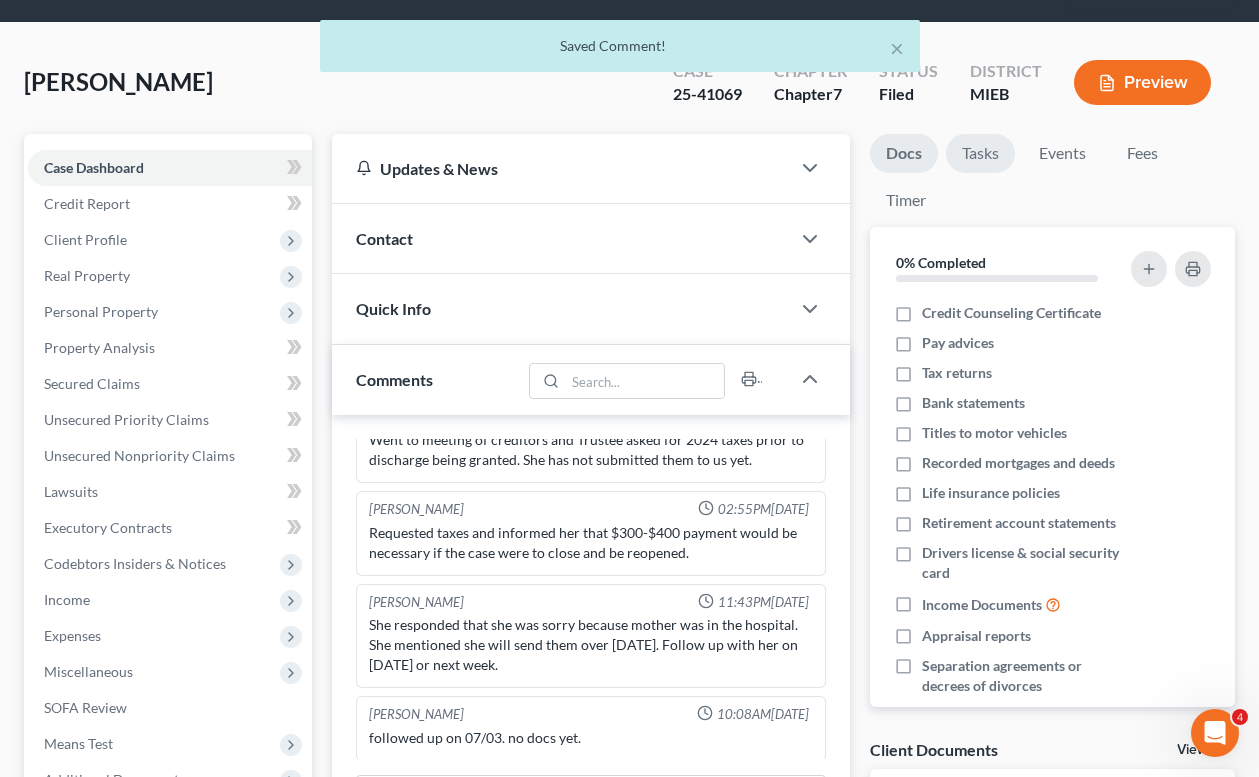 click on "Tasks" at bounding box center (980, 153) 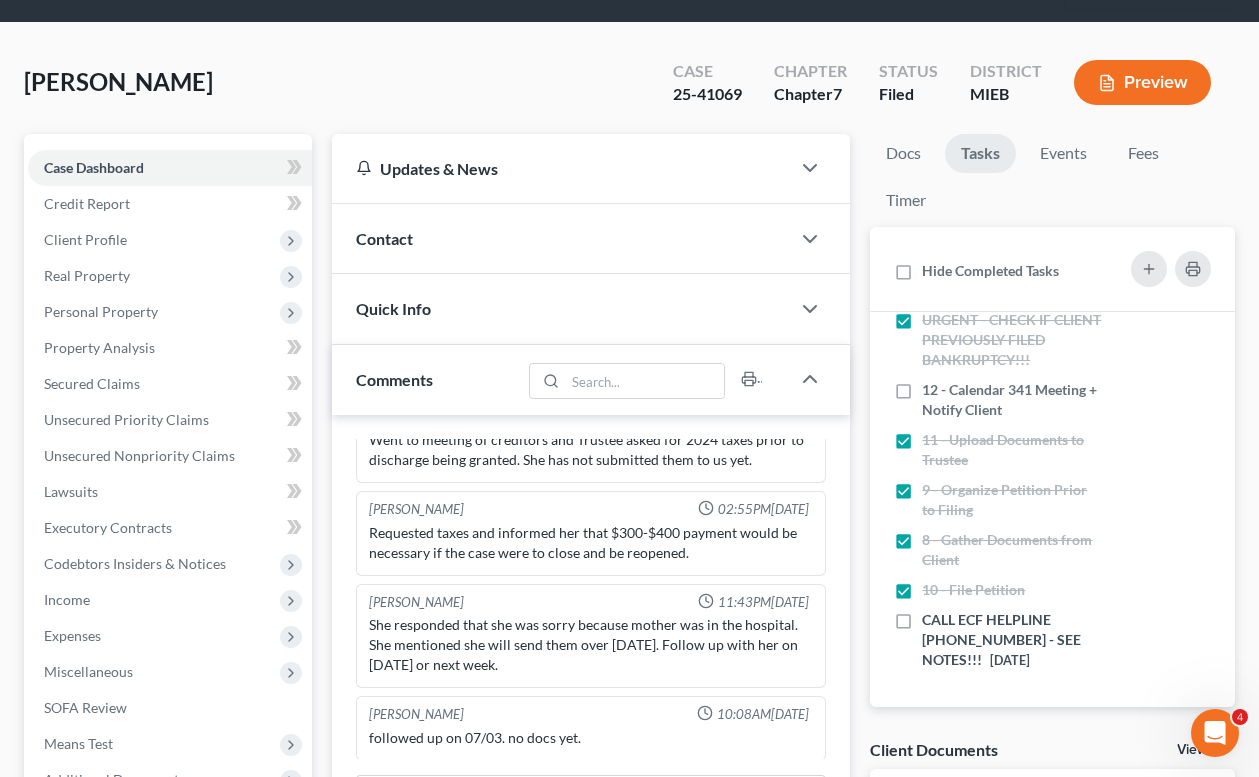 scroll, scrollTop: 573, scrollLeft: 0, axis: vertical 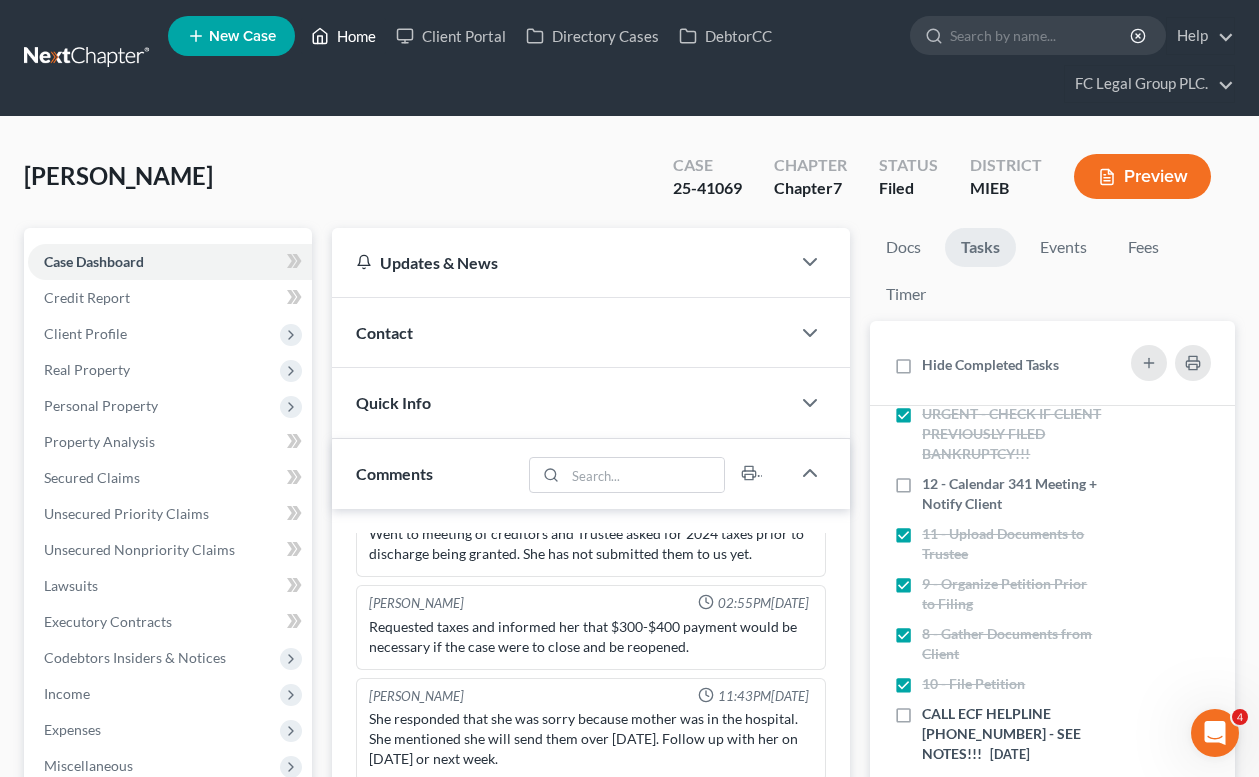 click on "Home" at bounding box center [343, 36] 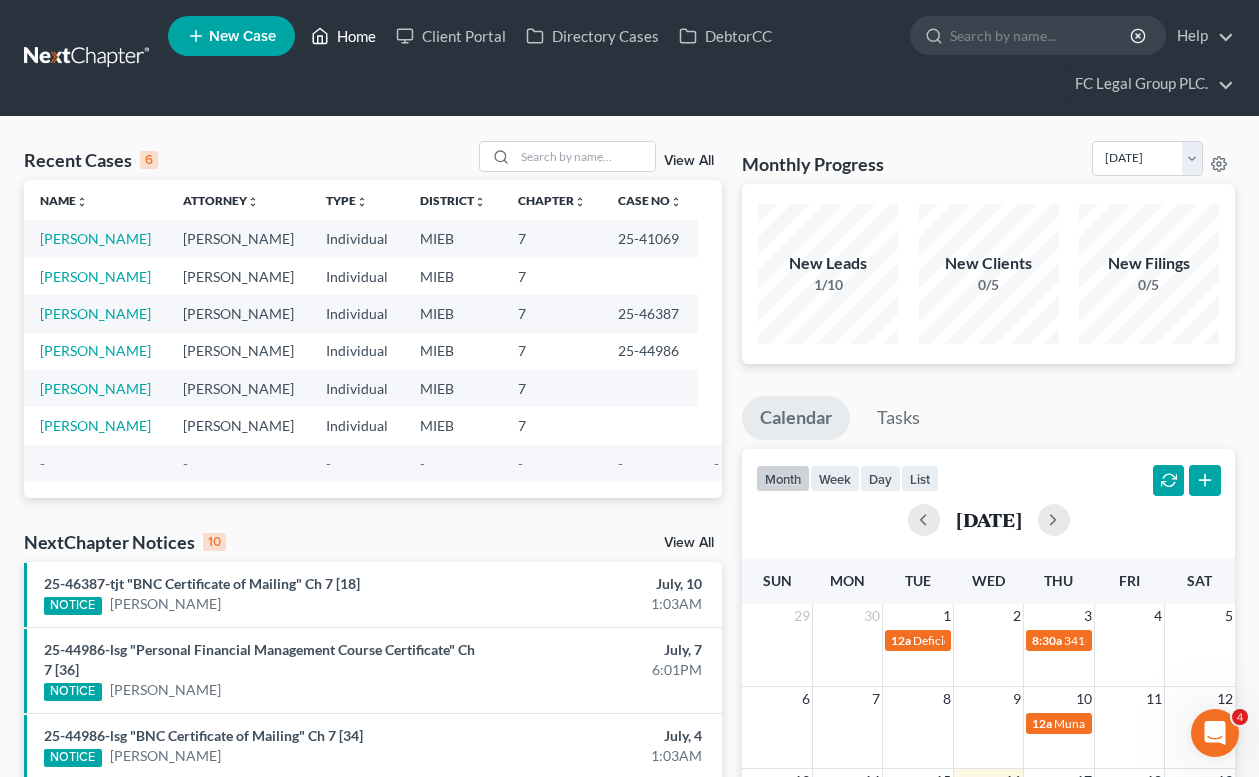 click on "Home" at bounding box center (343, 36) 